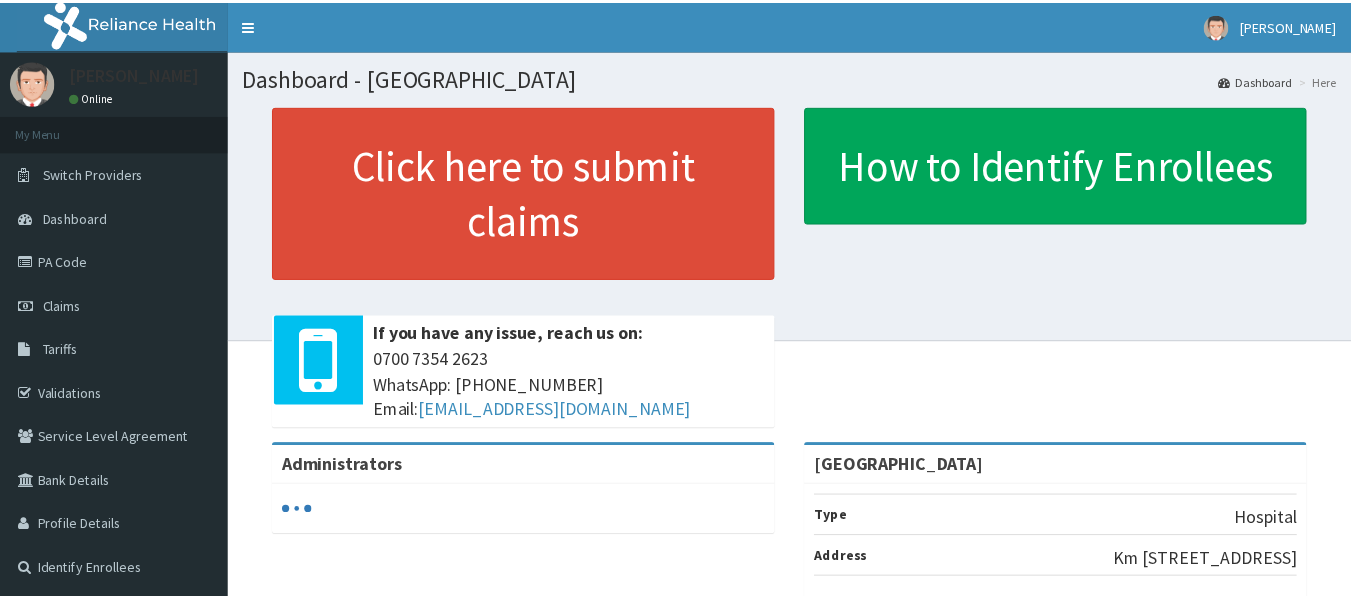 scroll, scrollTop: 0, scrollLeft: 0, axis: both 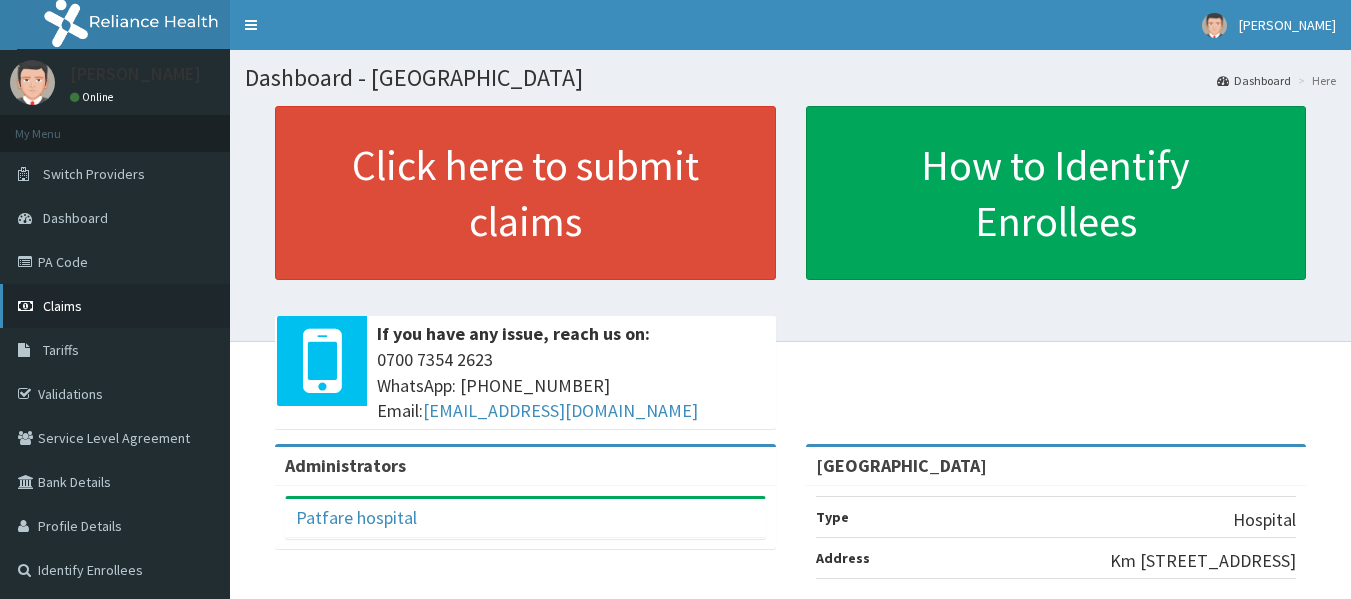 click on "Claims" at bounding box center [62, 306] 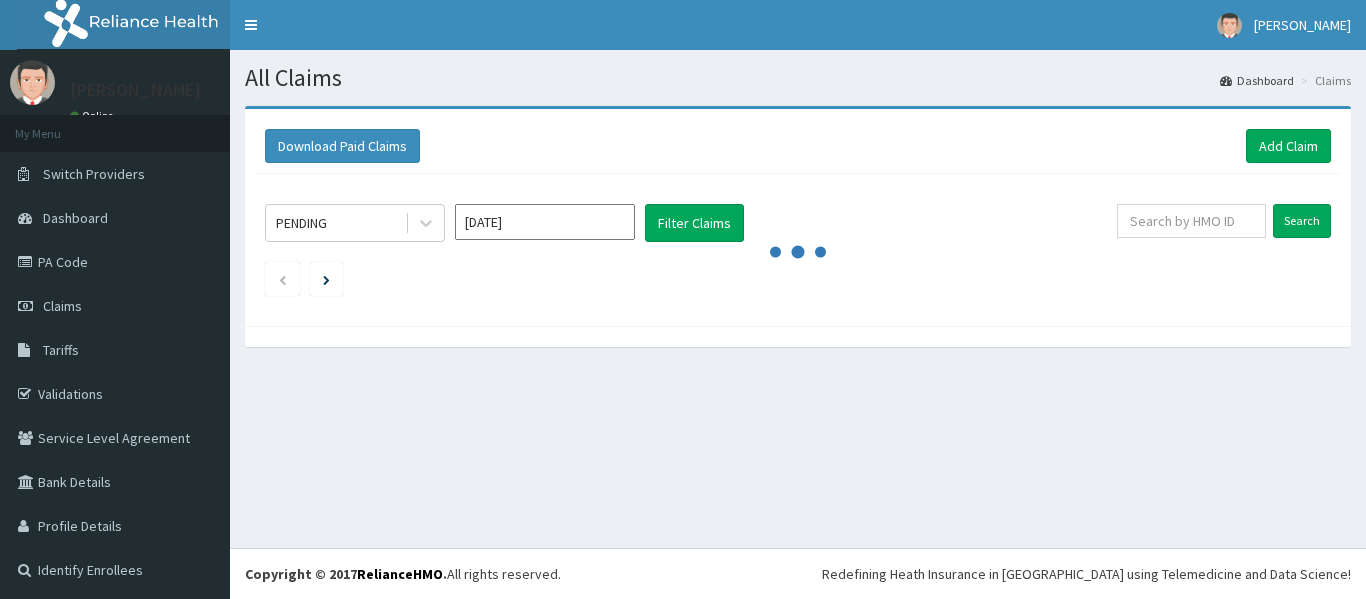 scroll, scrollTop: 0, scrollLeft: 0, axis: both 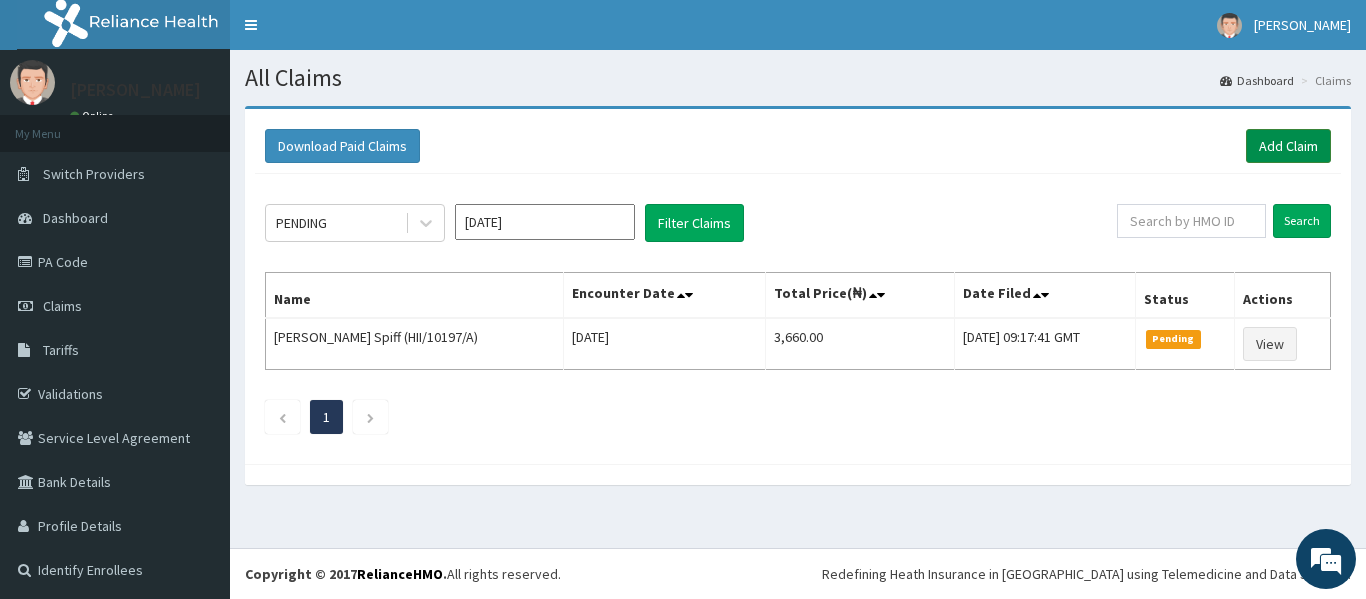 click on "Add Claim" at bounding box center (1288, 146) 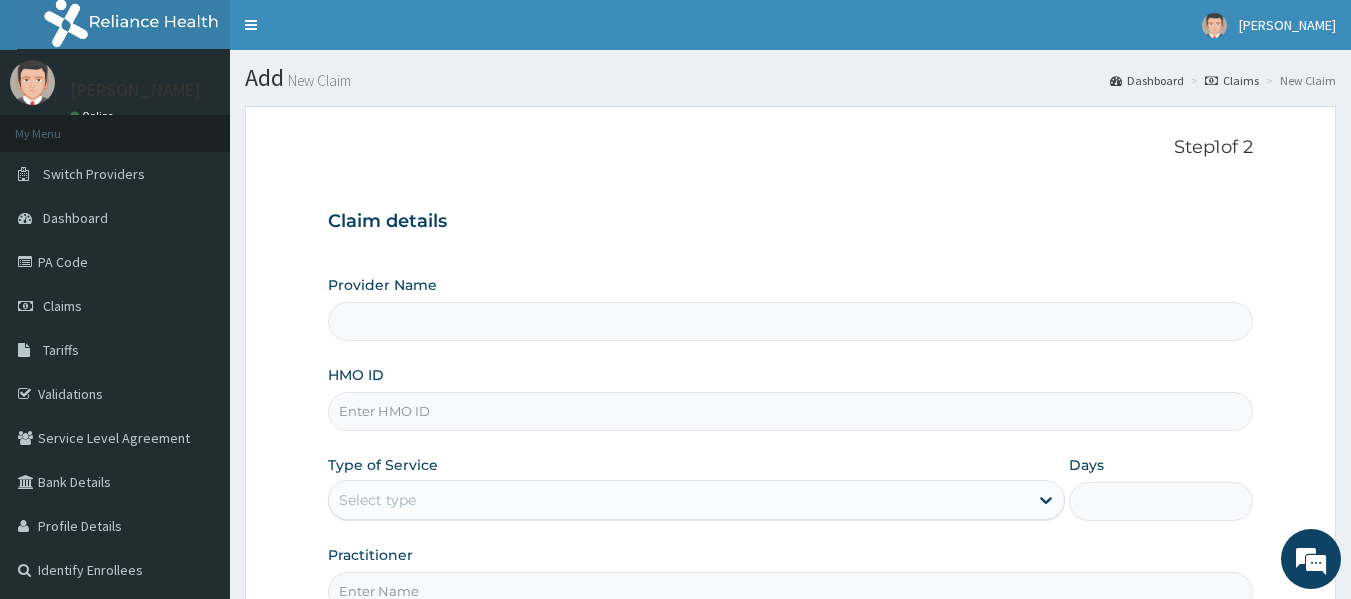scroll, scrollTop: 0, scrollLeft: 0, axis: both 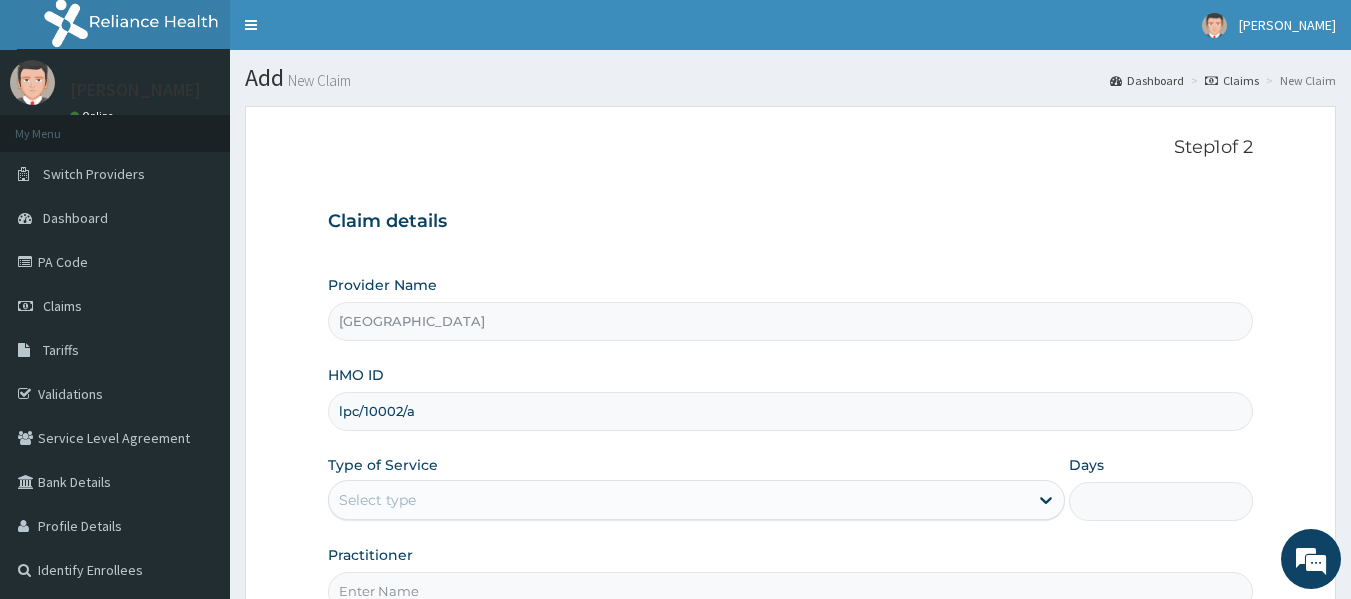 type on "LPC/10002/A" 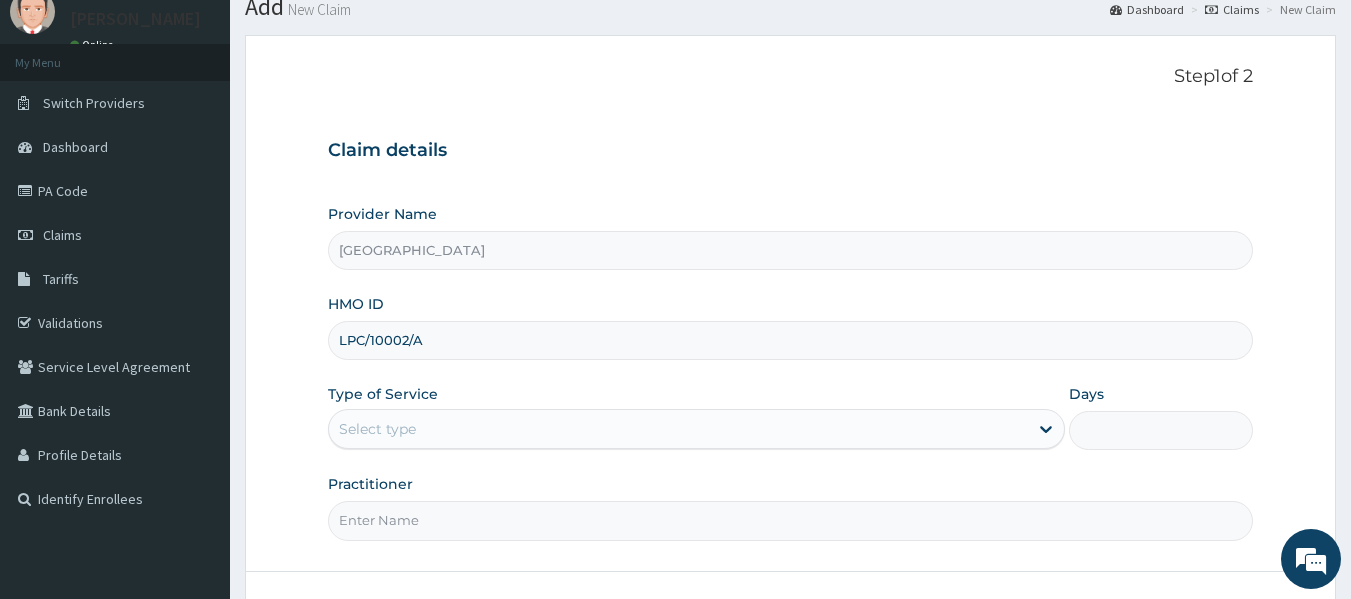 scroll, scrollTop: 100, scrollLeft: 0, axis: vertical 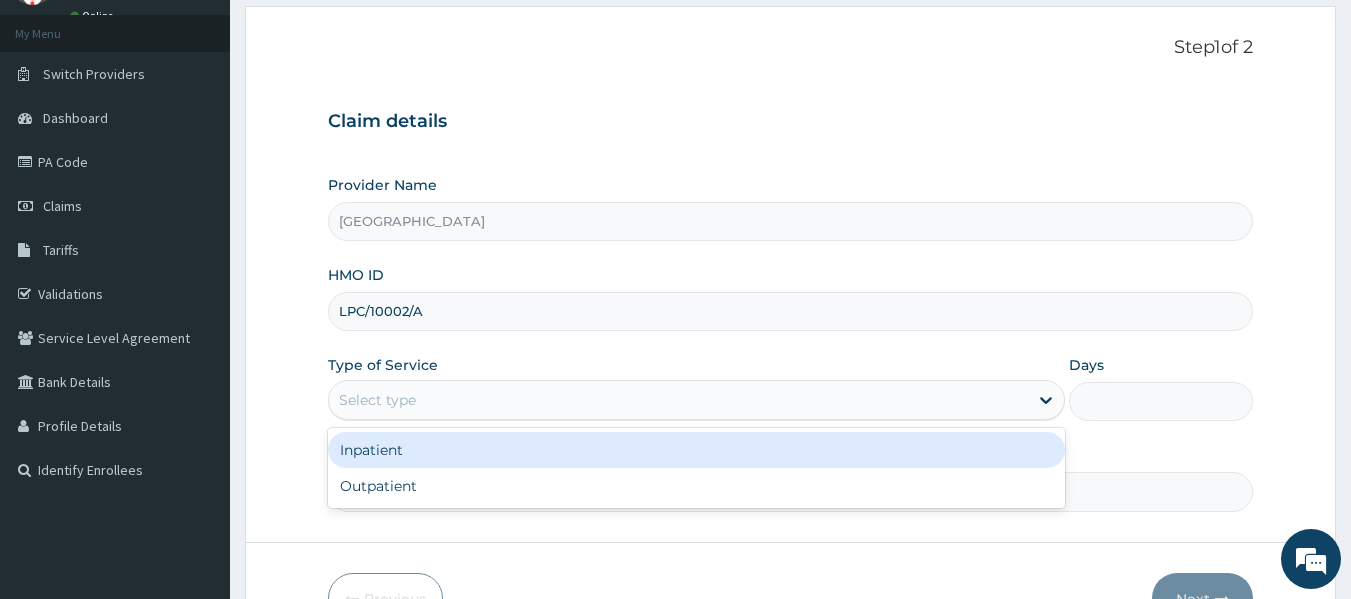 click on "Select type" at bounding box center [678, 400] 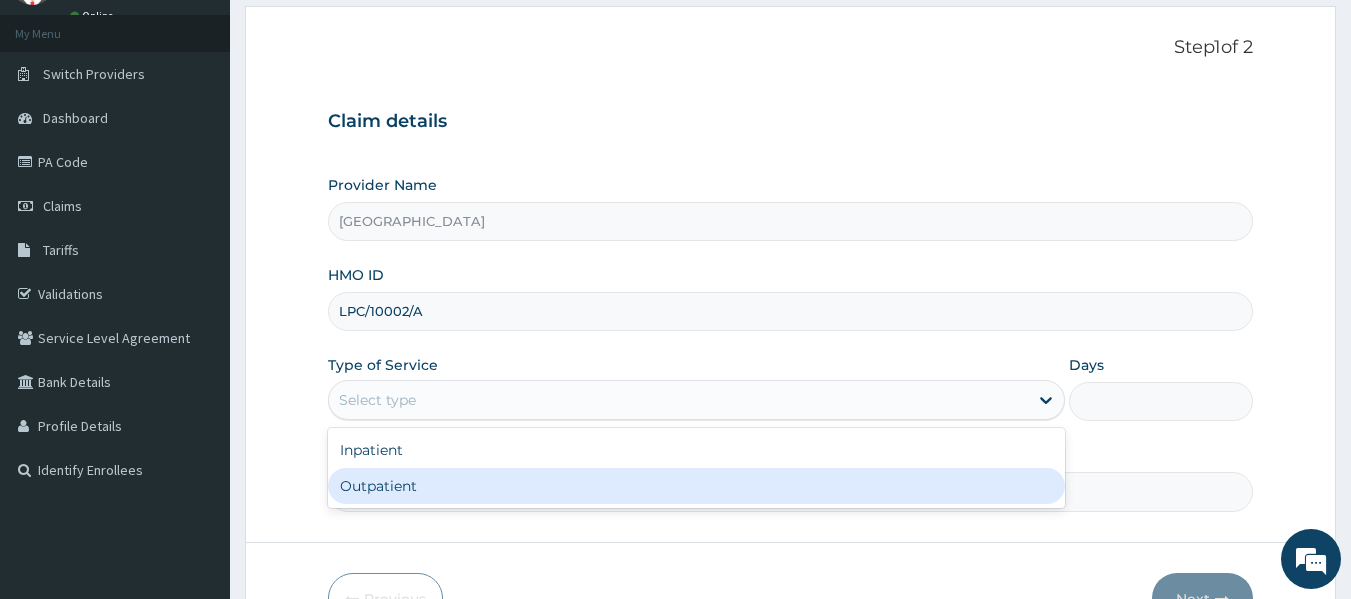 click on "Inpatient Outpatient" at bounding box center [696, 468] 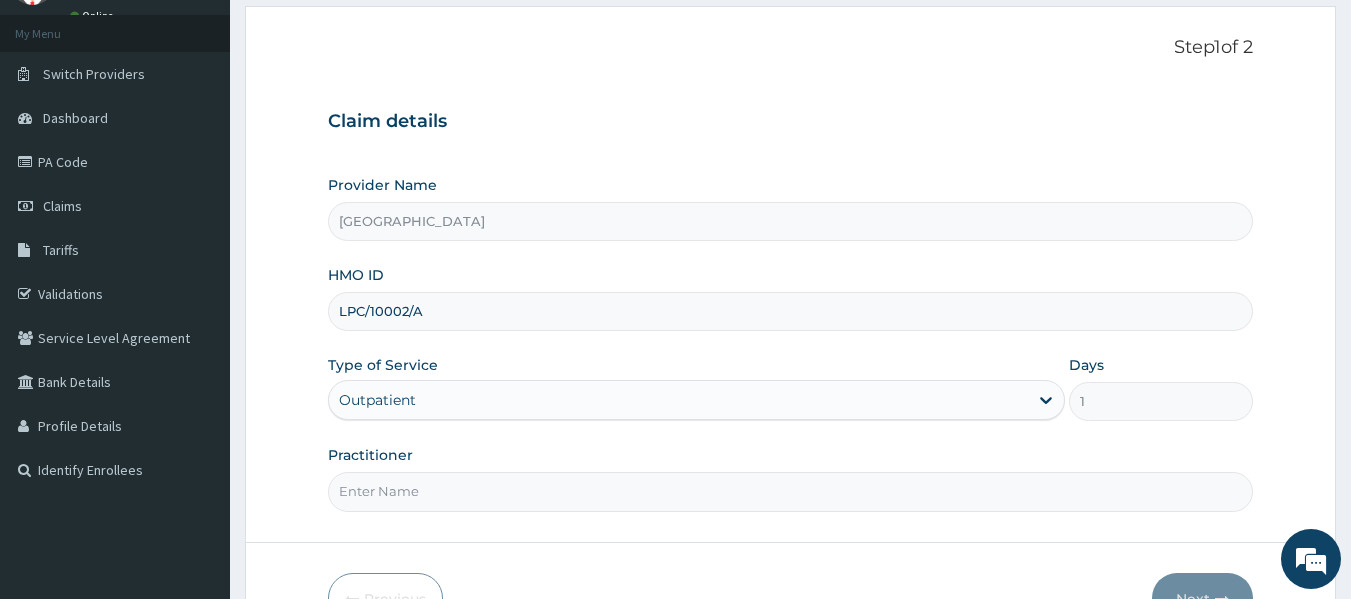 click on "Practitioner" at bounding box center [791, 491] 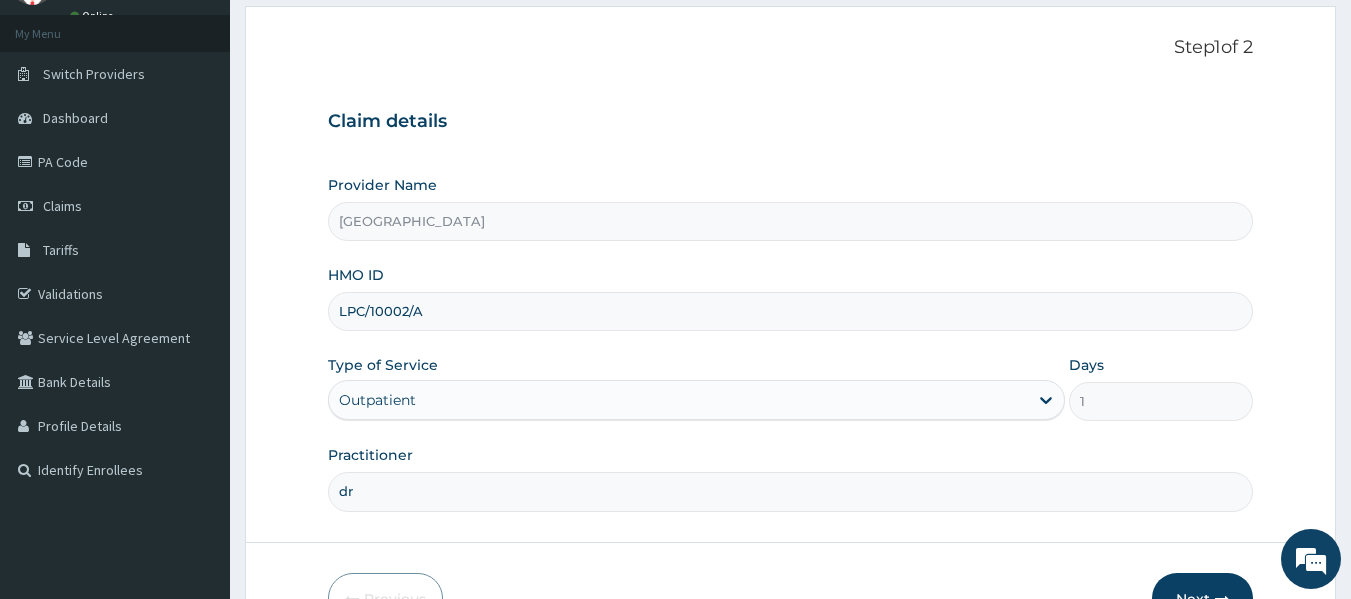 type on "d" 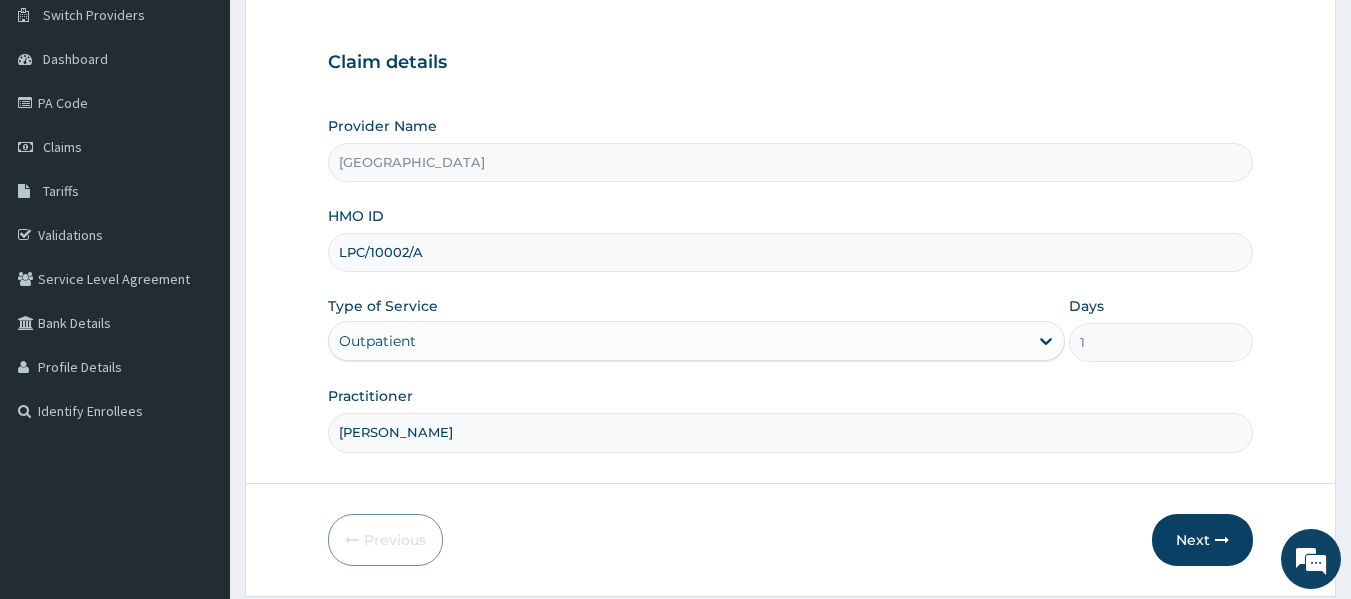 scroll, scrollTop: 223, scrollLeft: 0, axis: vertical 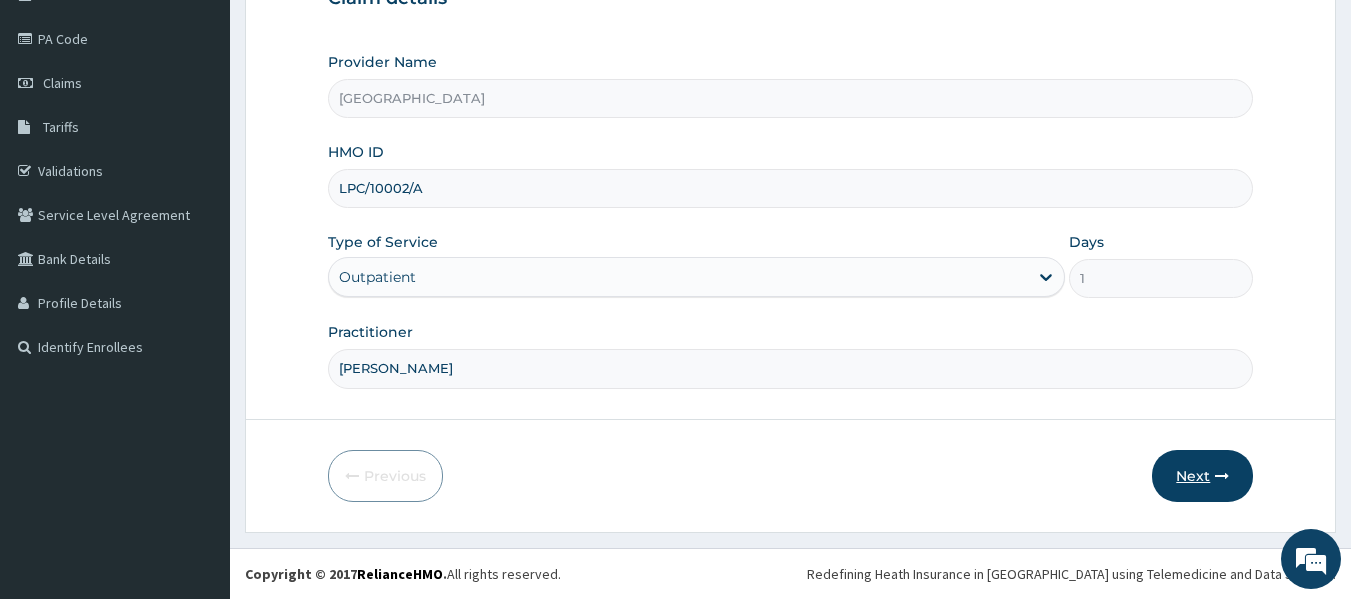 type on "DR. COLLINS" 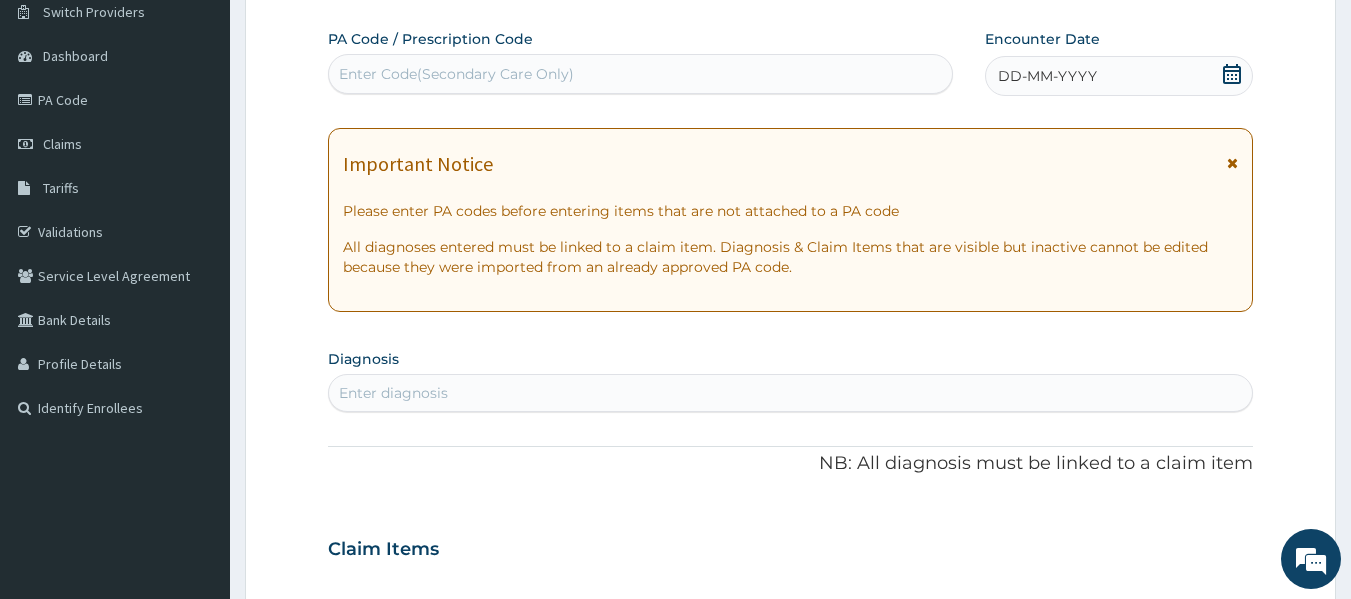 scroll, scrollTop: 0, scrollLeft: 0, axis: both 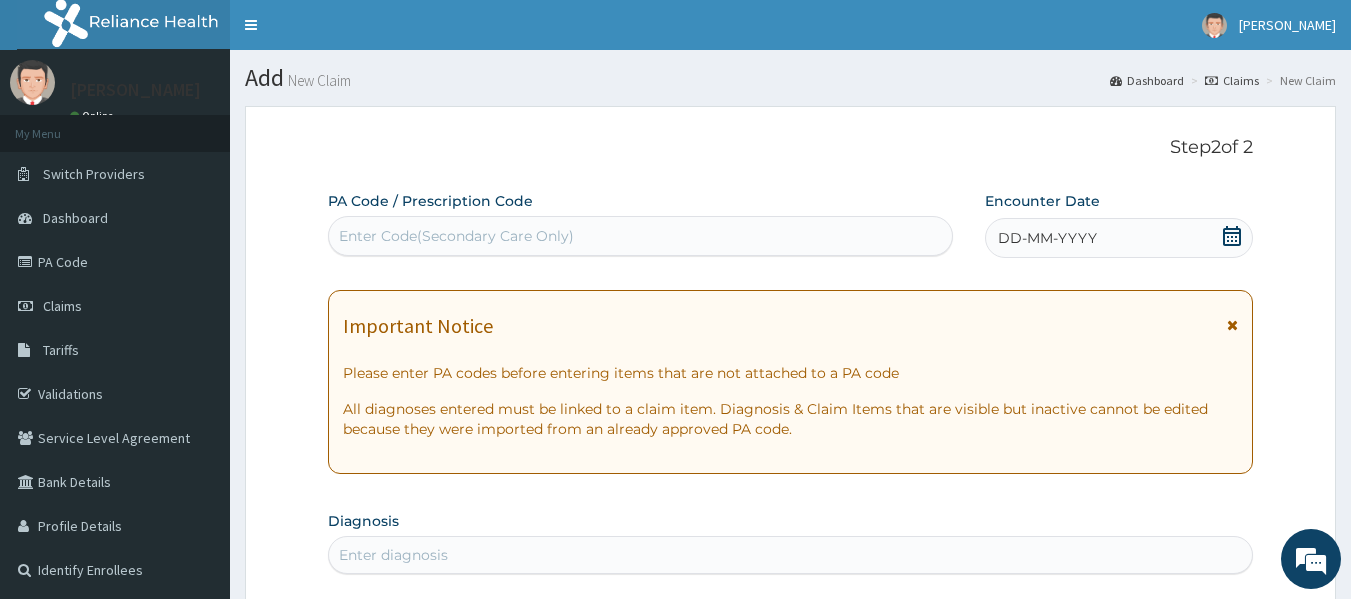 click on "DD-MM-YYYY" at bounding box center (1047, 238) 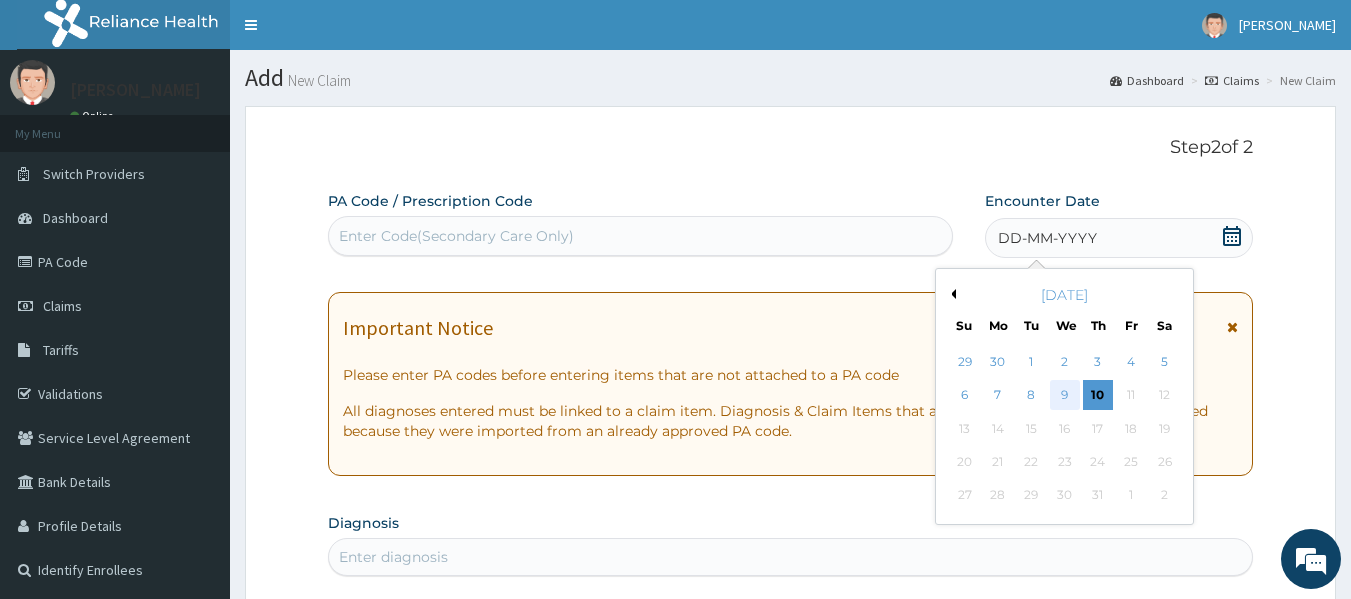 click on "9" at bounding box center [1065, 396] 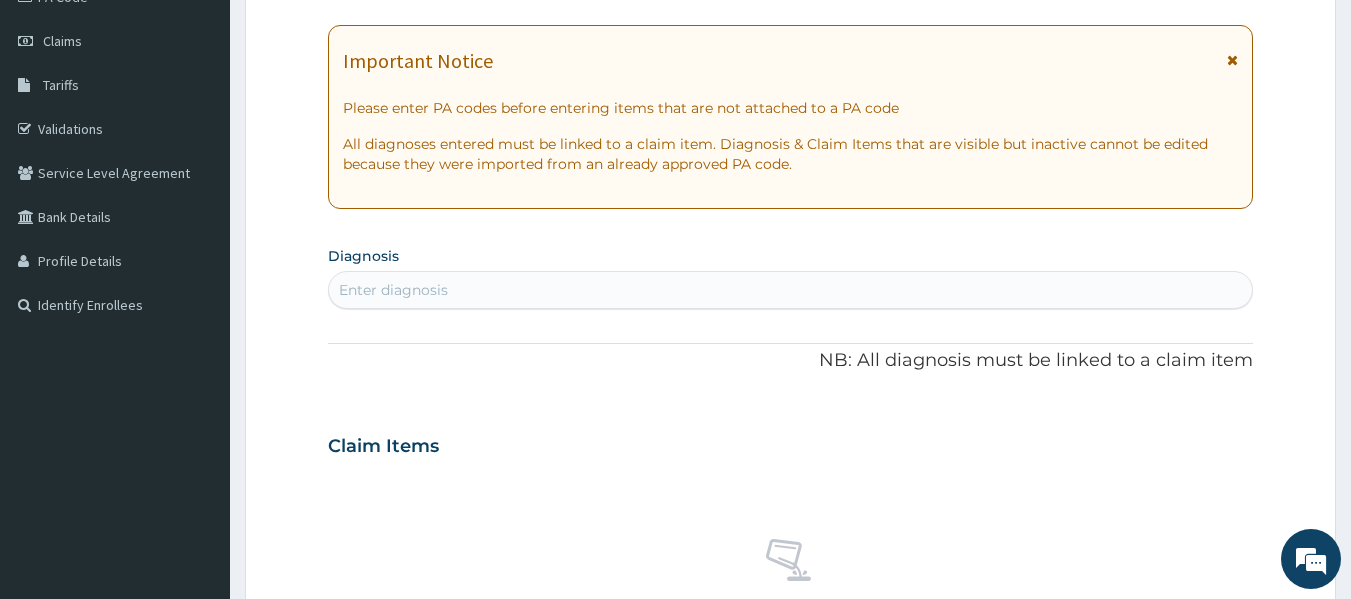 scroll, scrollTop: 400, scrollLeft: 0, axis: vertical 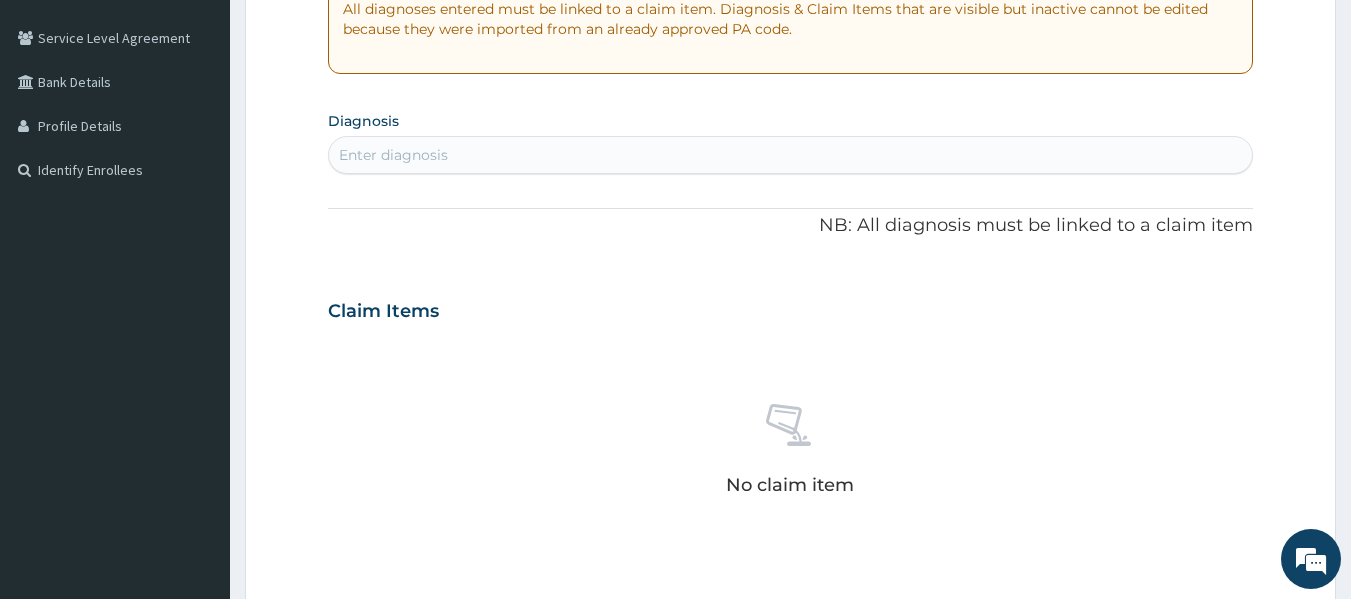 click on "Enter diagnosis" at bounding box center (791, 155) 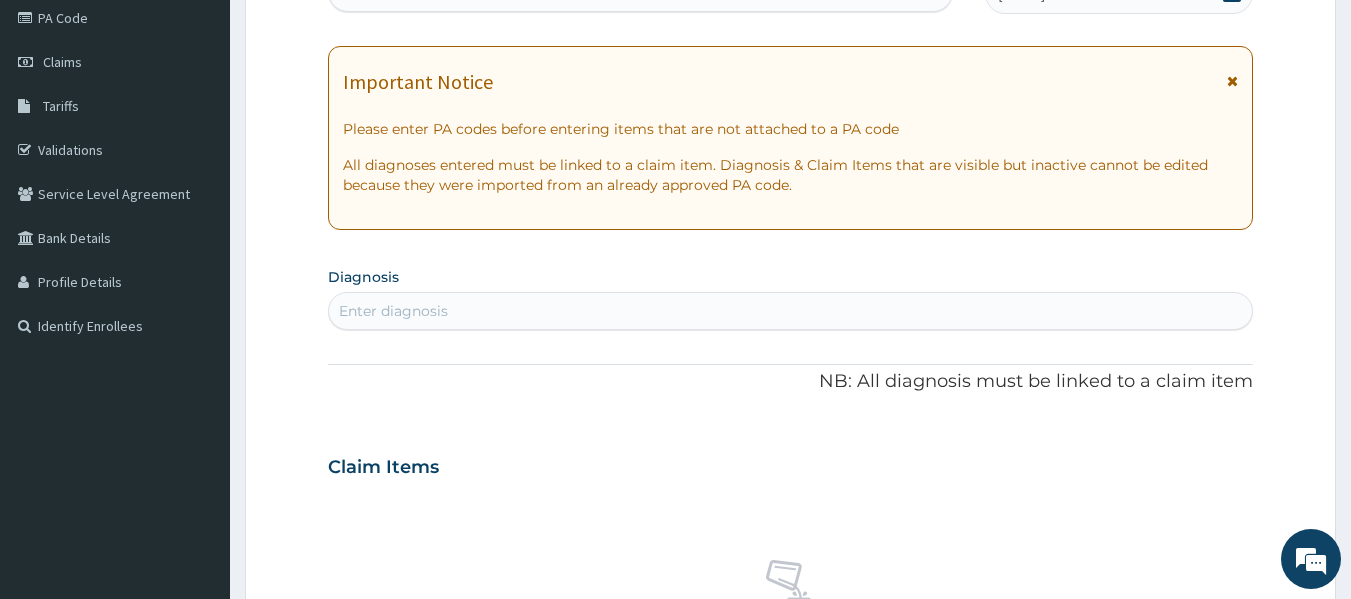 scroll, scrollTop: 300, scrollLeft: 0, axis: vertical 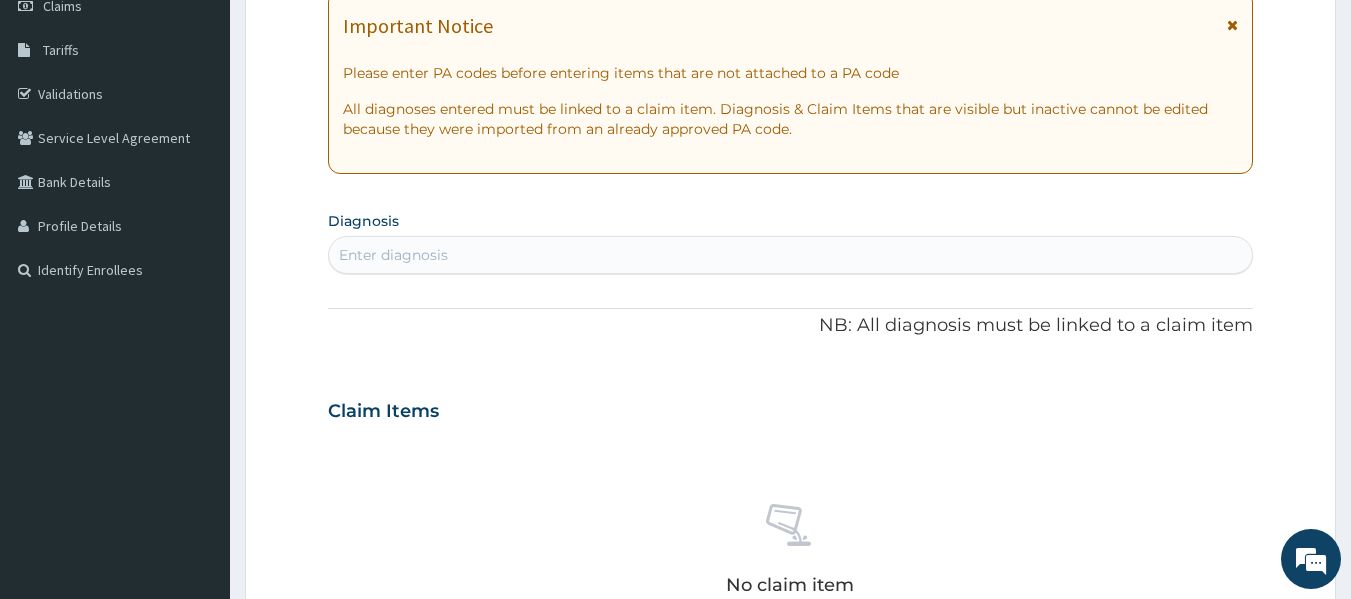 click on "Enter diagnosis" at bounding box center (393, 255) 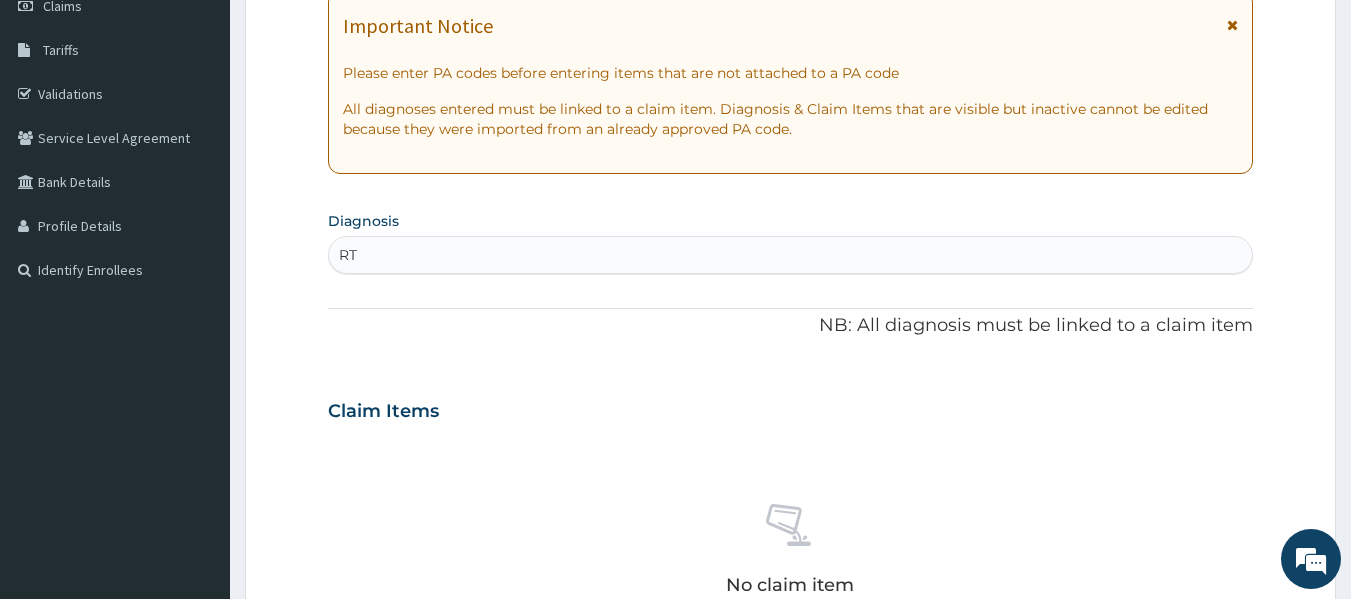 type on "RTI" 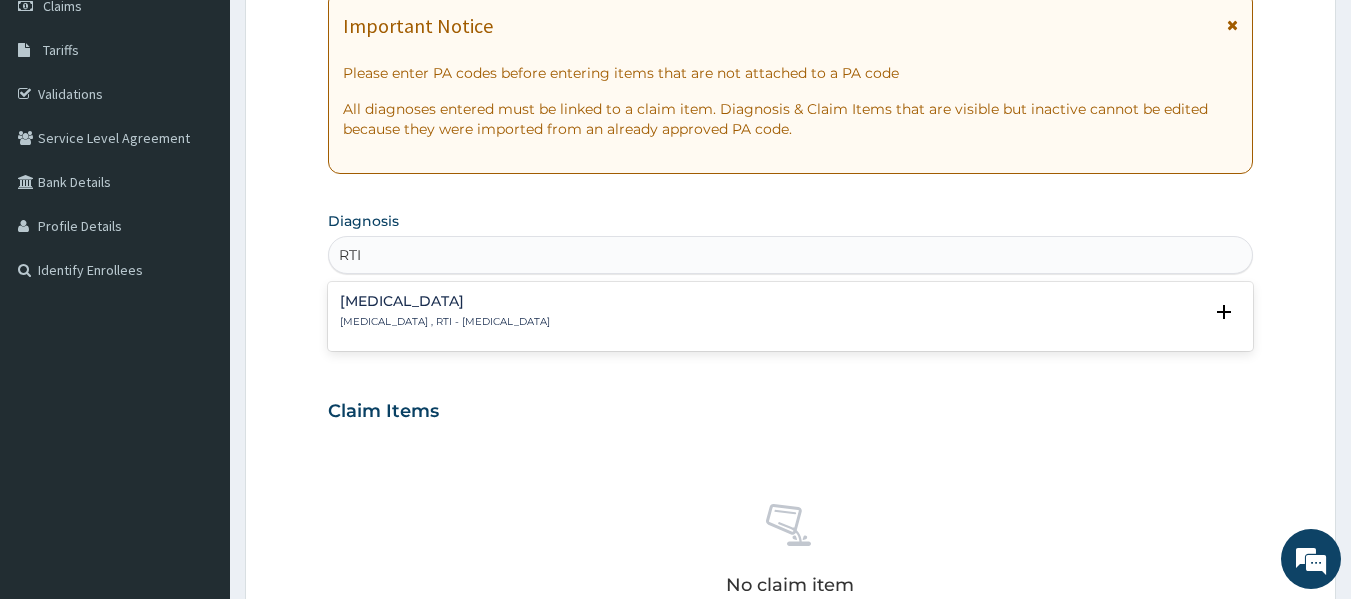 click on "Respiratory tract infection Respiratory tract infection , RTI - Respiratory tract infection Select Status Query Query covers suspected (?), Keep in view (kiv), Ruled out (r/o) Confirmed" at bounding box center [791, 316] 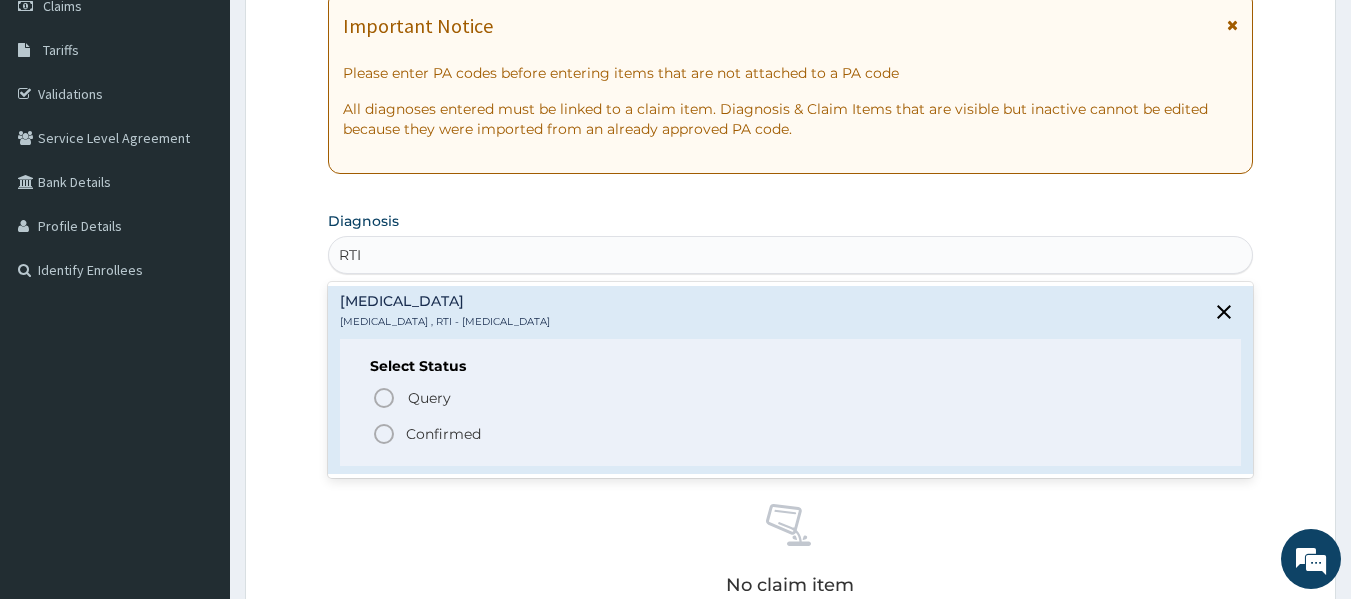 click on "Respiratory tract infection , RTI - Respiratory tract infection" at bounding box center (445, 322) 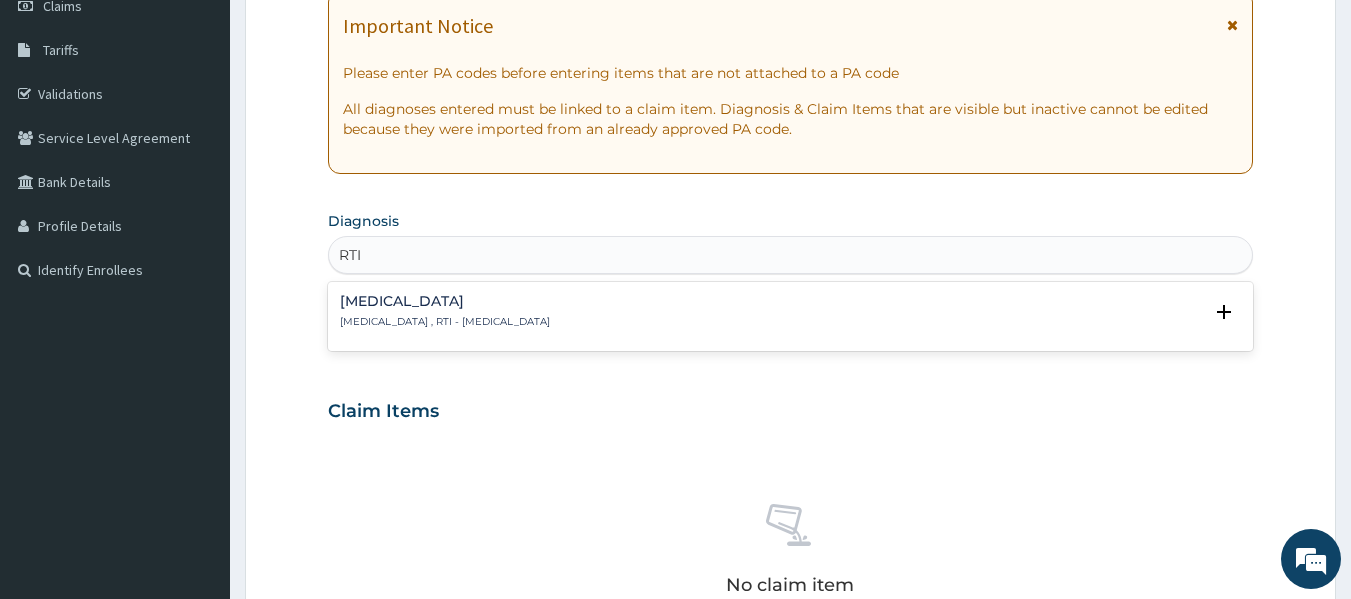 click on "Respiratory tract infection , RTI - Respiratory tract infection" at bounding box center [445, 322] 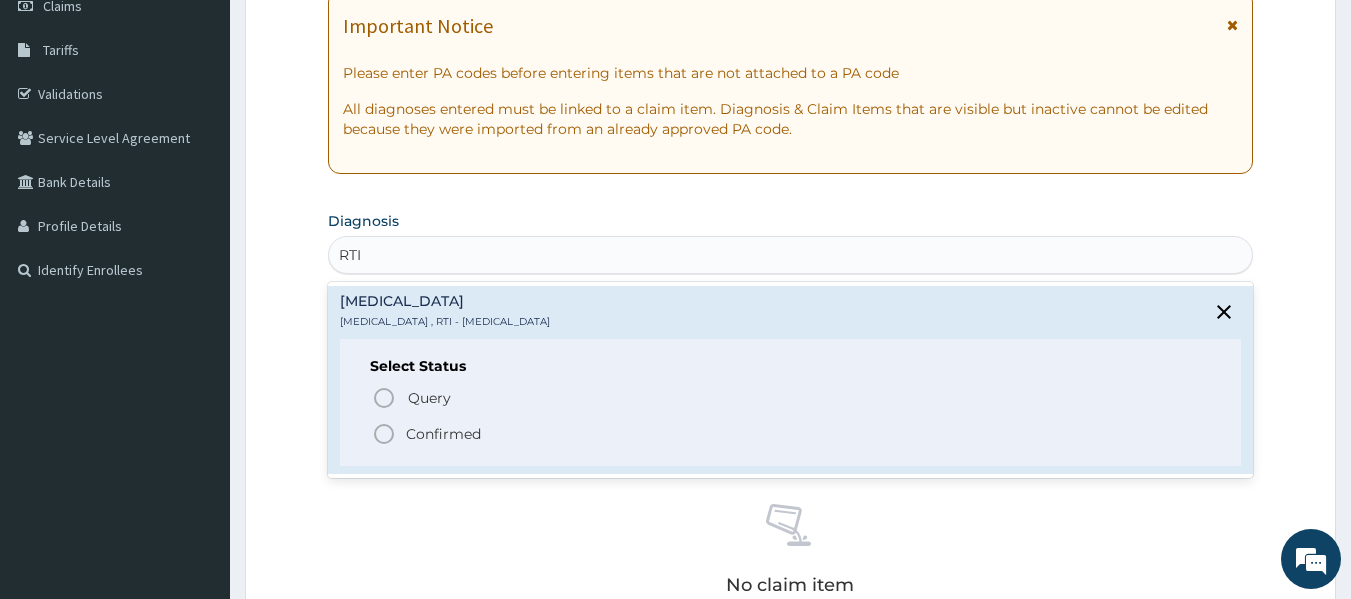 click 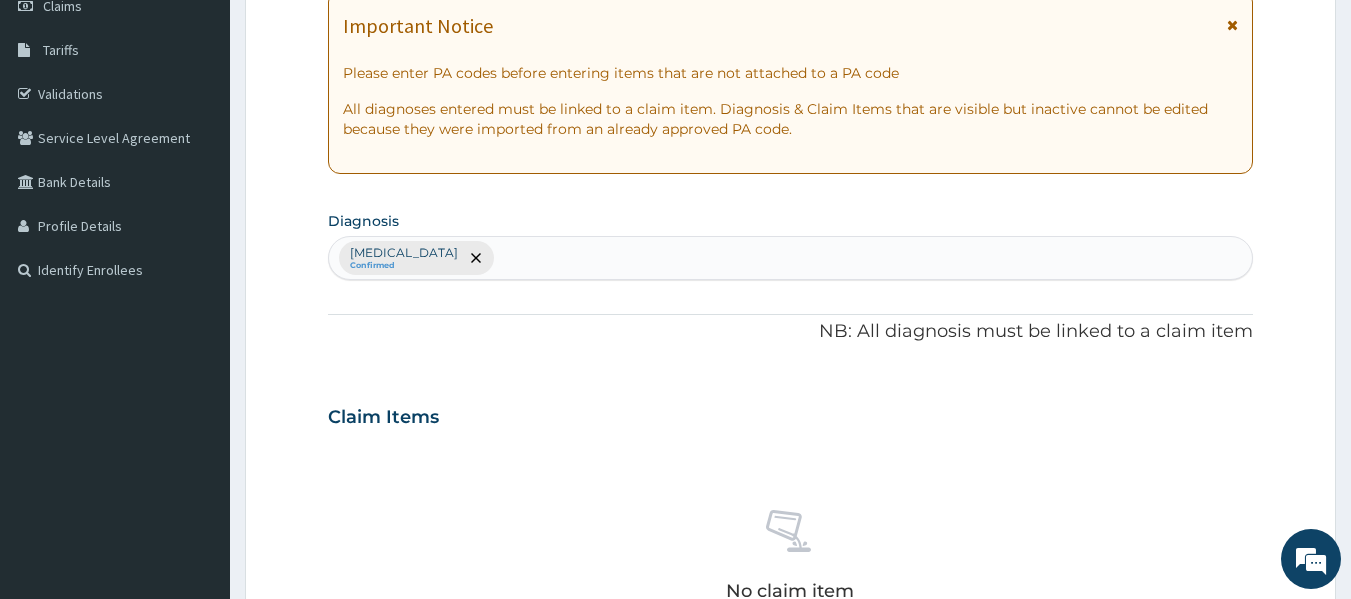 click on "Respiratory tract infection Confirmed" at bounding box center (791, 258) 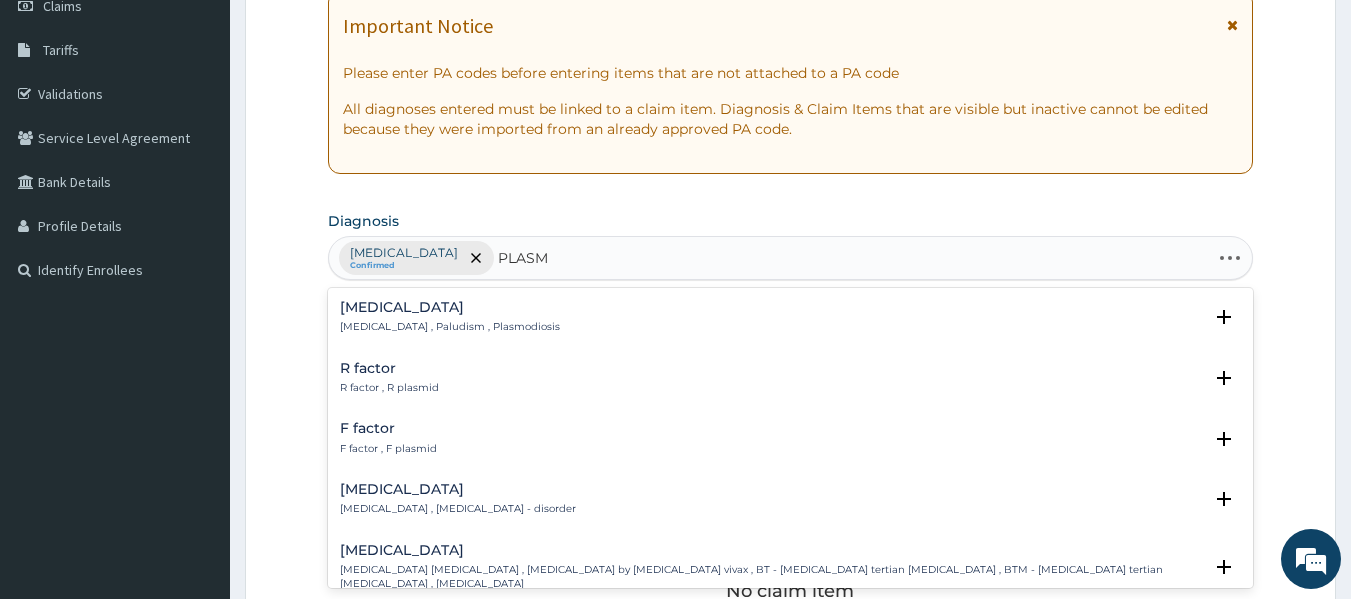 type on "PLASMO" 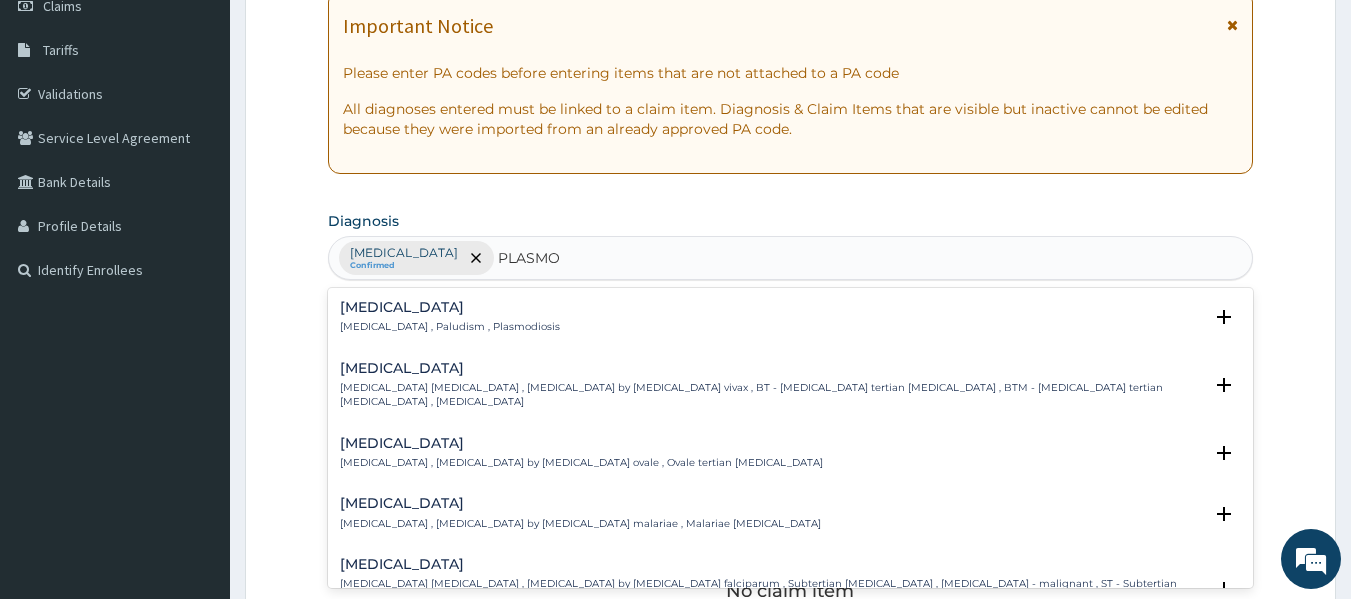 click on "Malaria , Paludism , Plasmodiosis" at bounding box center (450, 327) 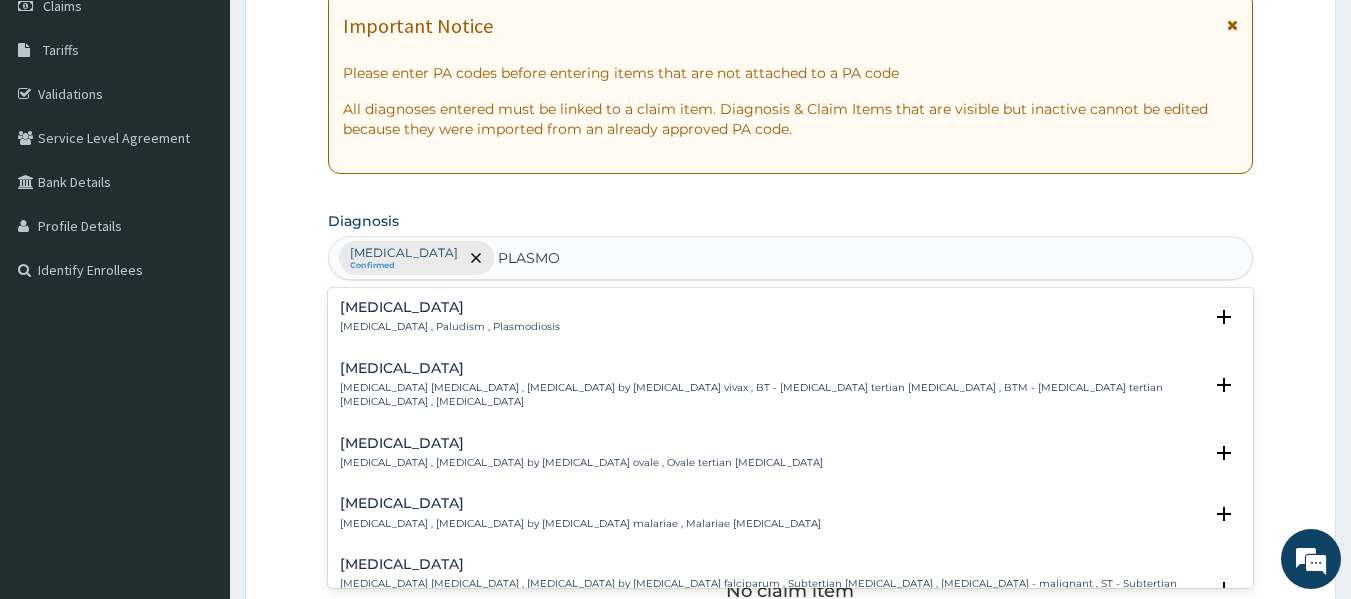 click on "Malaria" at bounding box center [450, 307] 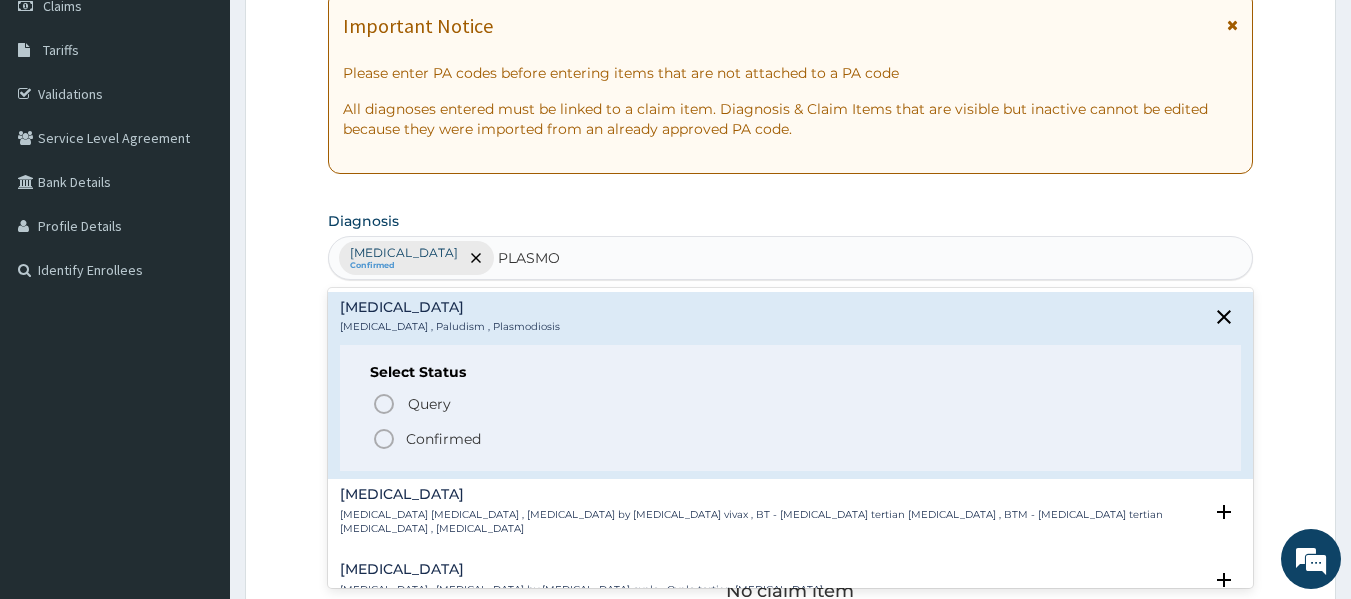 click on "Malaria" at bounding box center (450, 307) 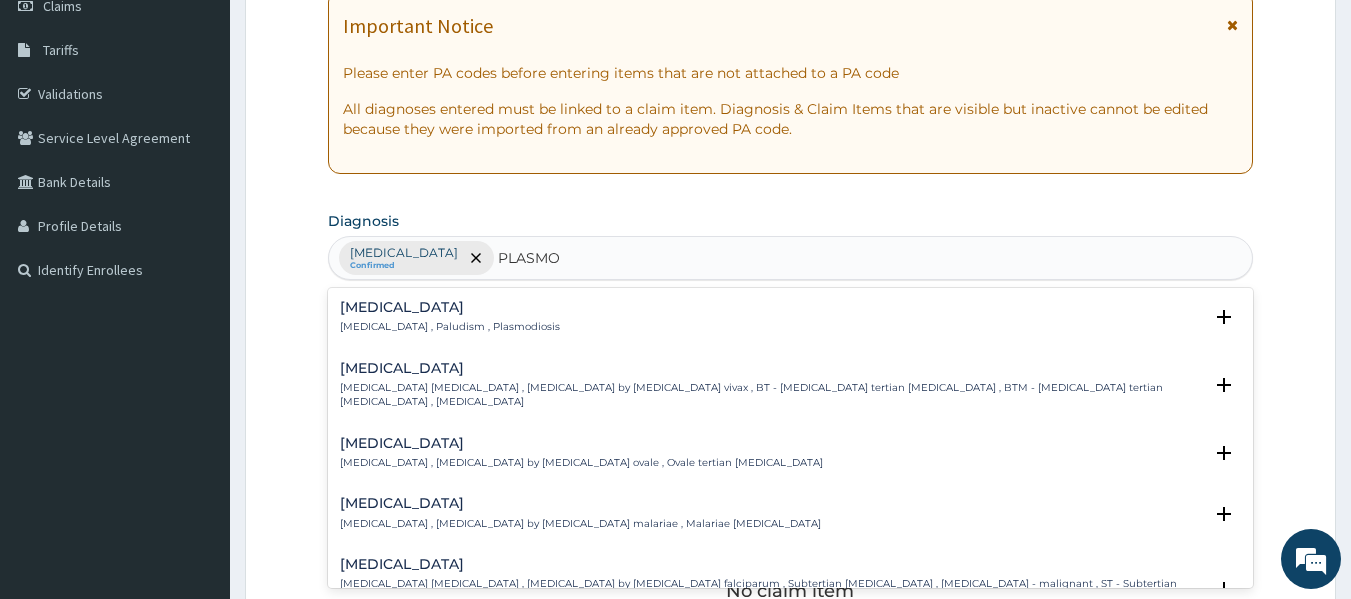 click on "Malaria , Paludism , Plasmodiosis" at bounding box center (450, 327) 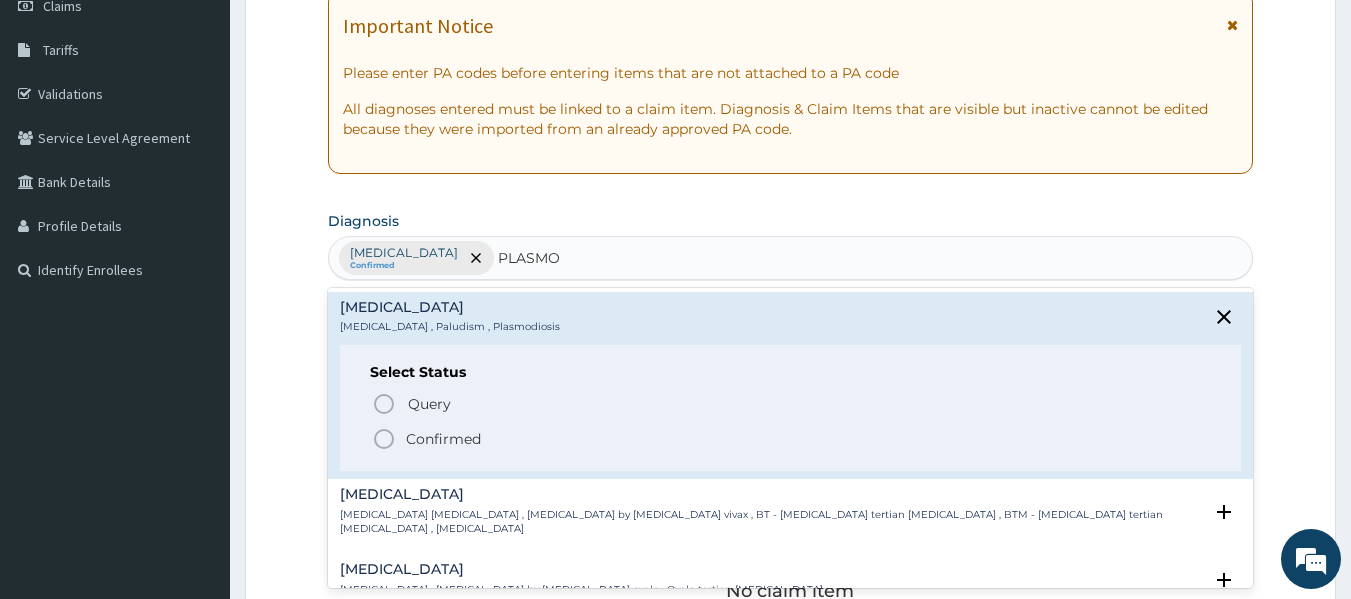 click 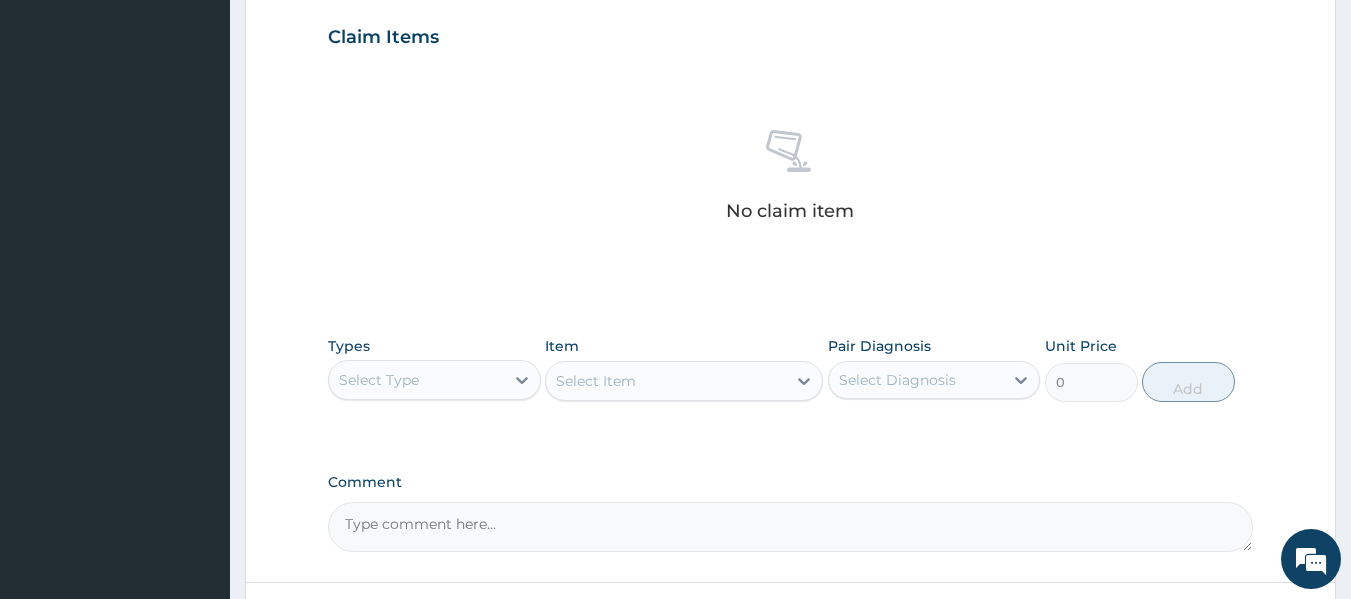 scroll, scrollTop: 700, scrollLeft: 0, axis: vertical 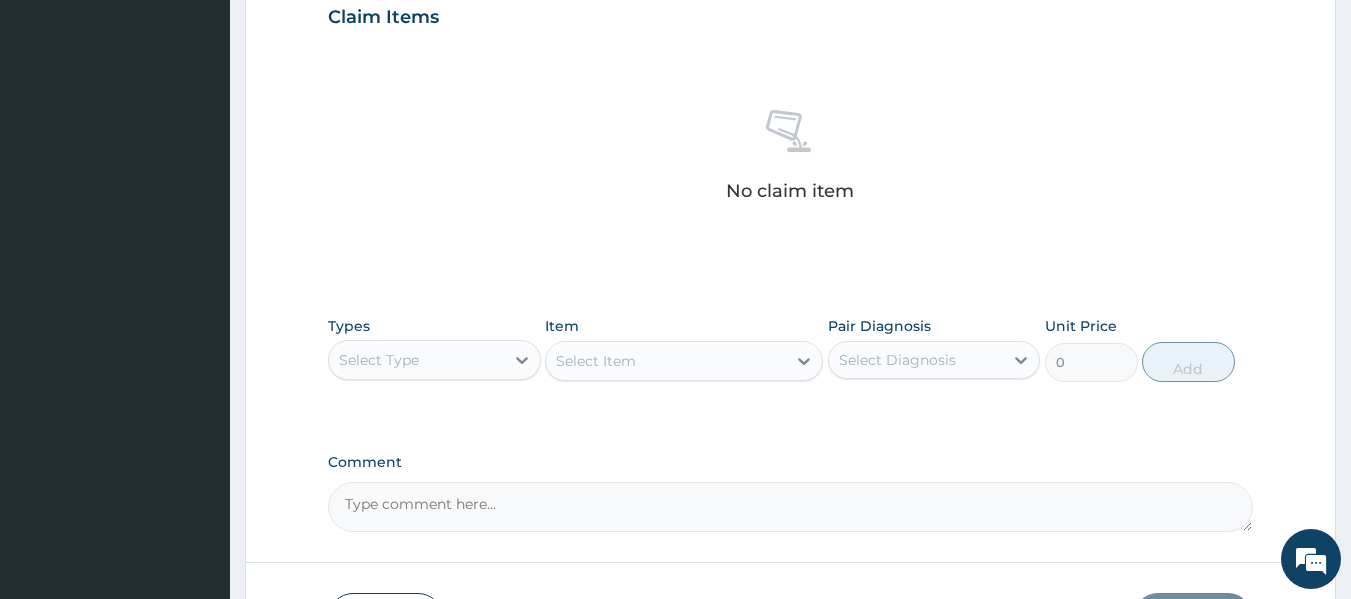 click on "Select Type" at bounding box center [416, 360] 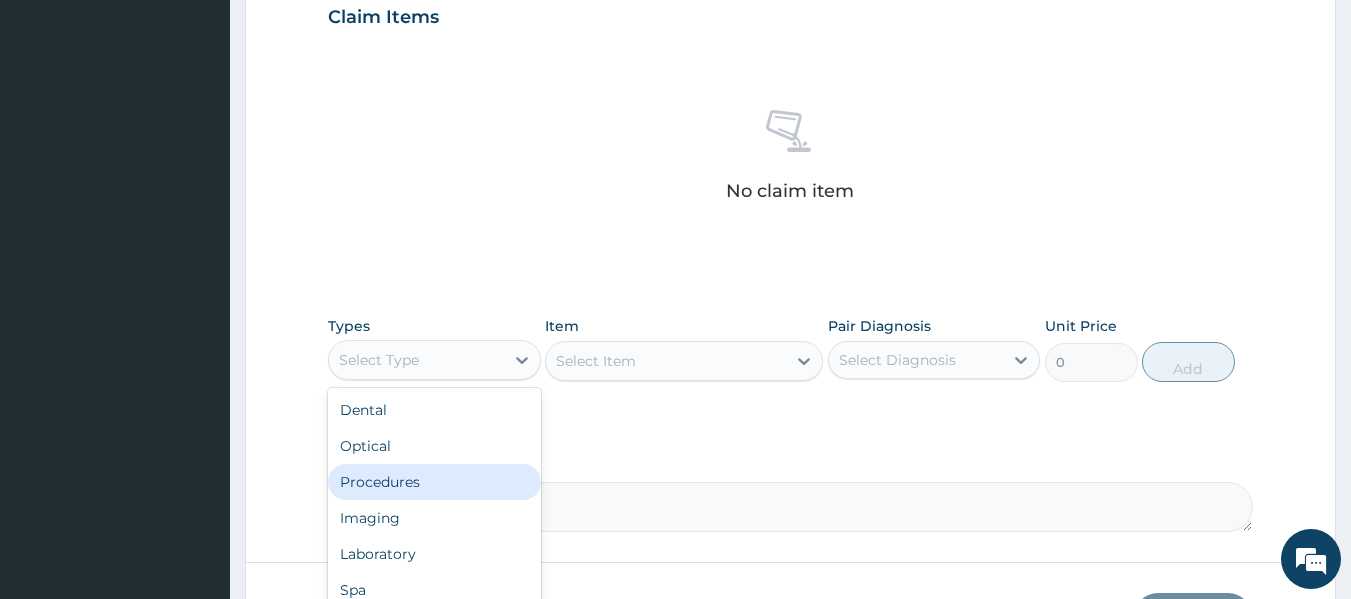 click on "Procedures" at bounding box center [434, 482] 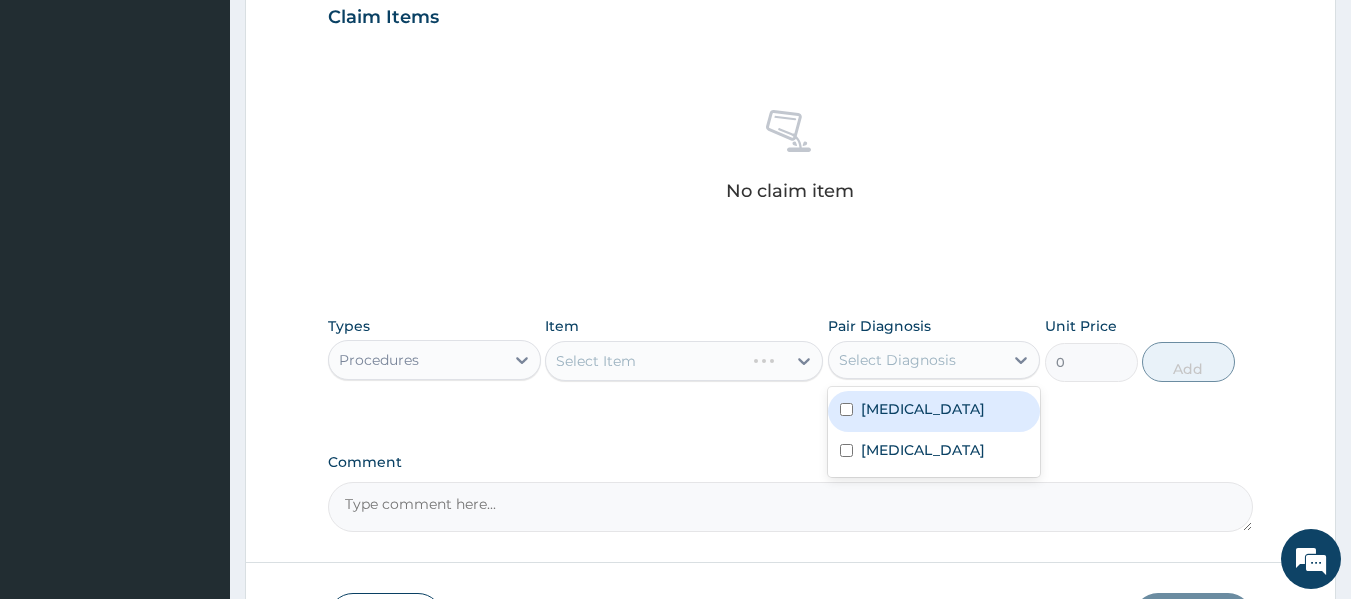 click on "Select Diagnosis" at bounding box center [897, 360] 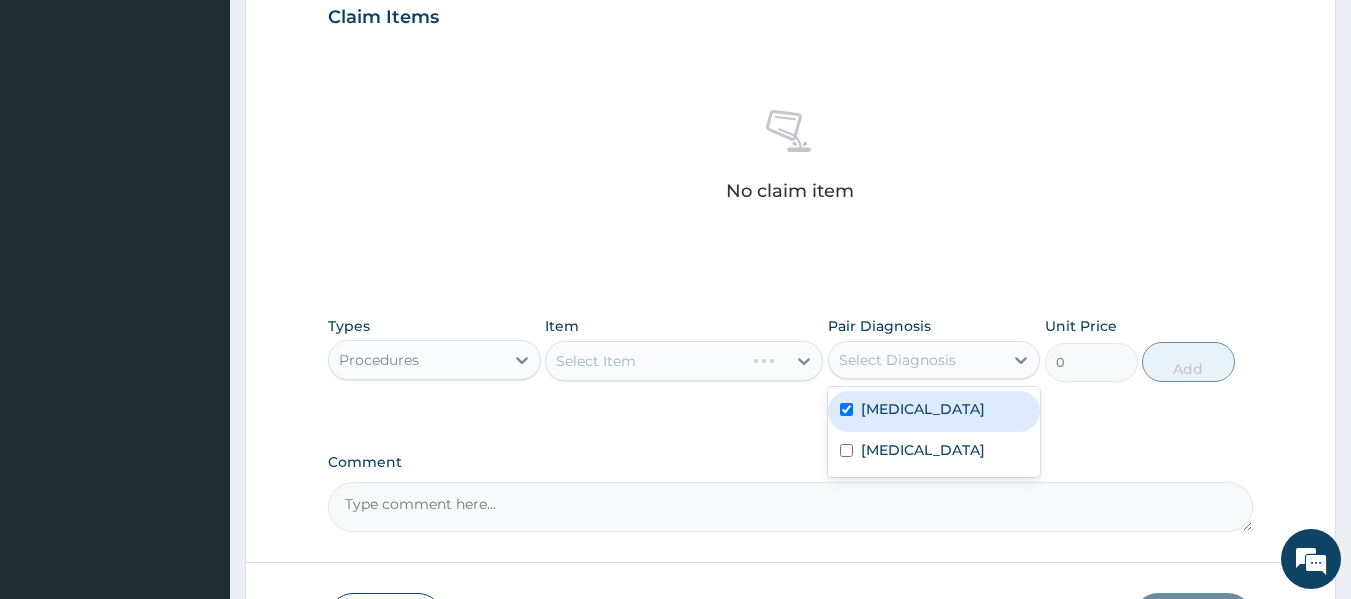checkbox on "true" 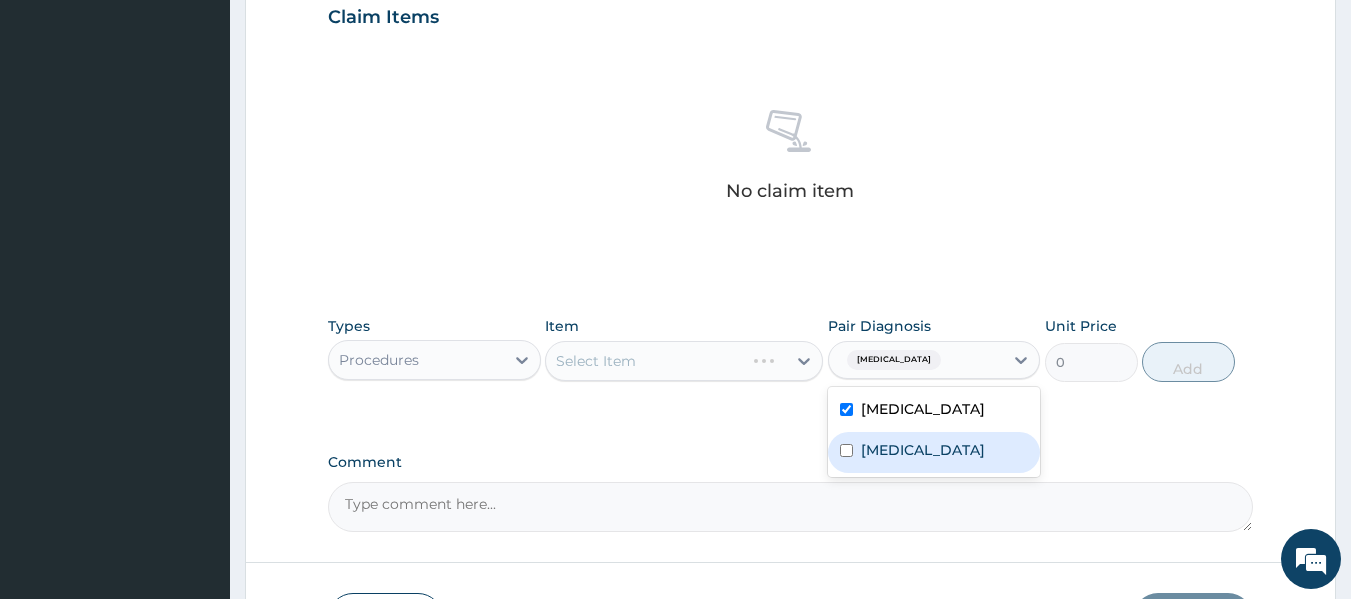 click on "Malaria" at bounding box center [934, 452] 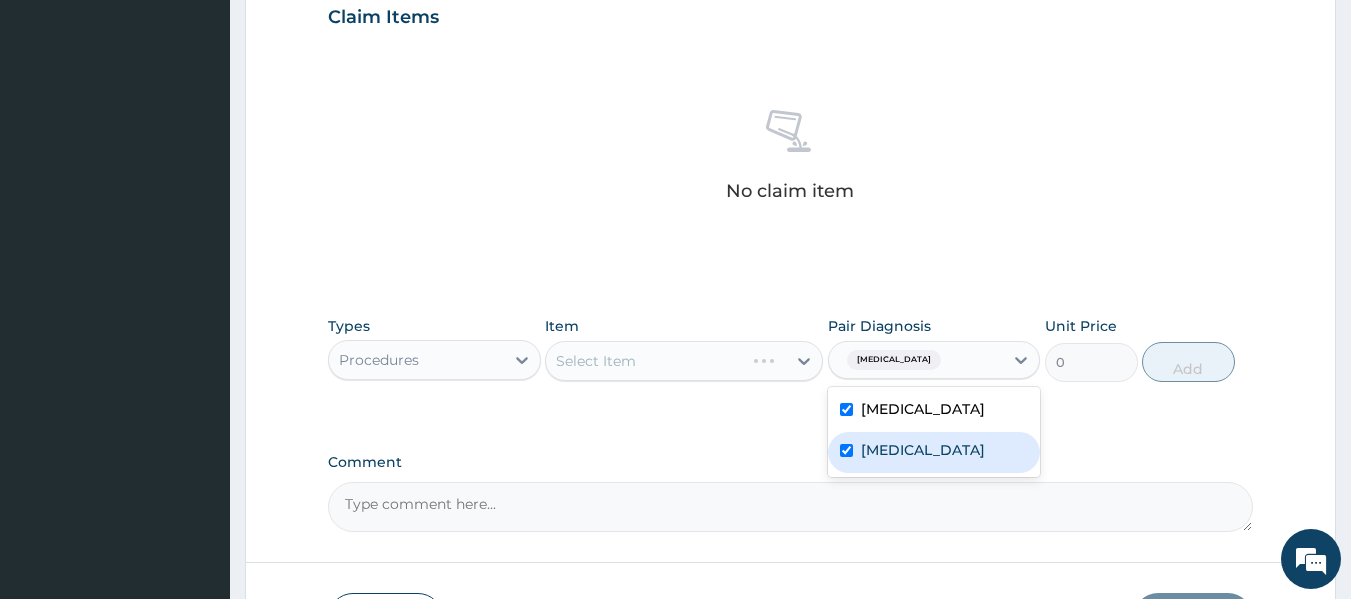 checkbox on "true" 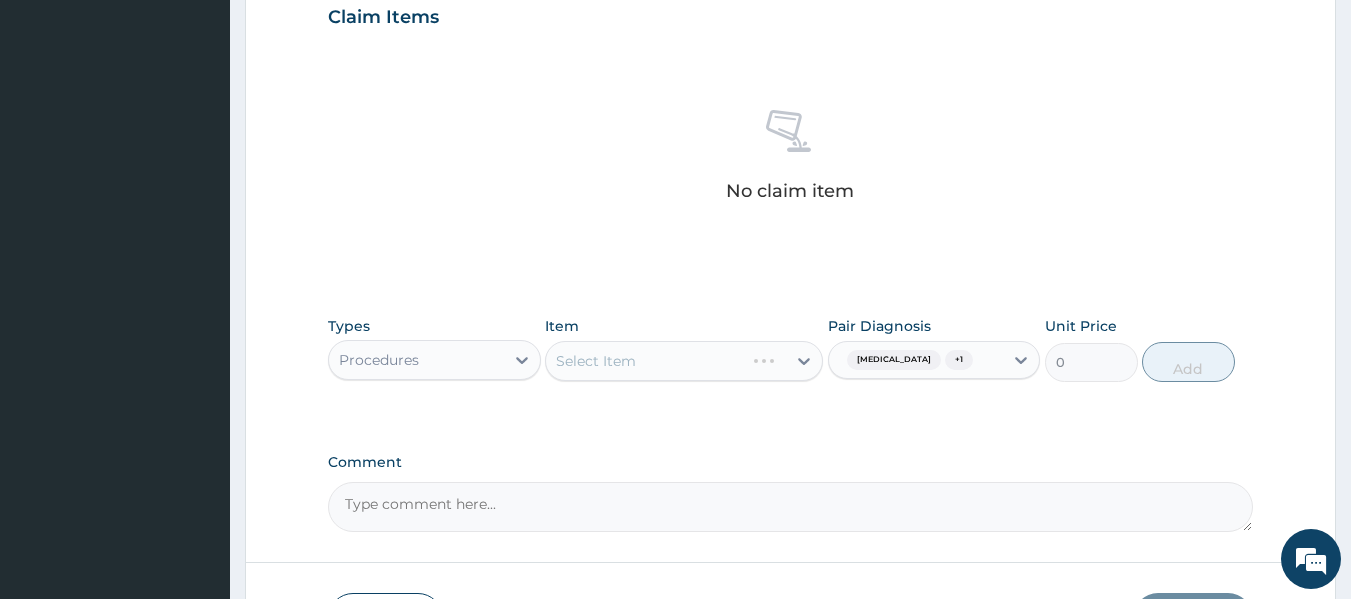 click on "Select Item" at bounding box center [684, 361] 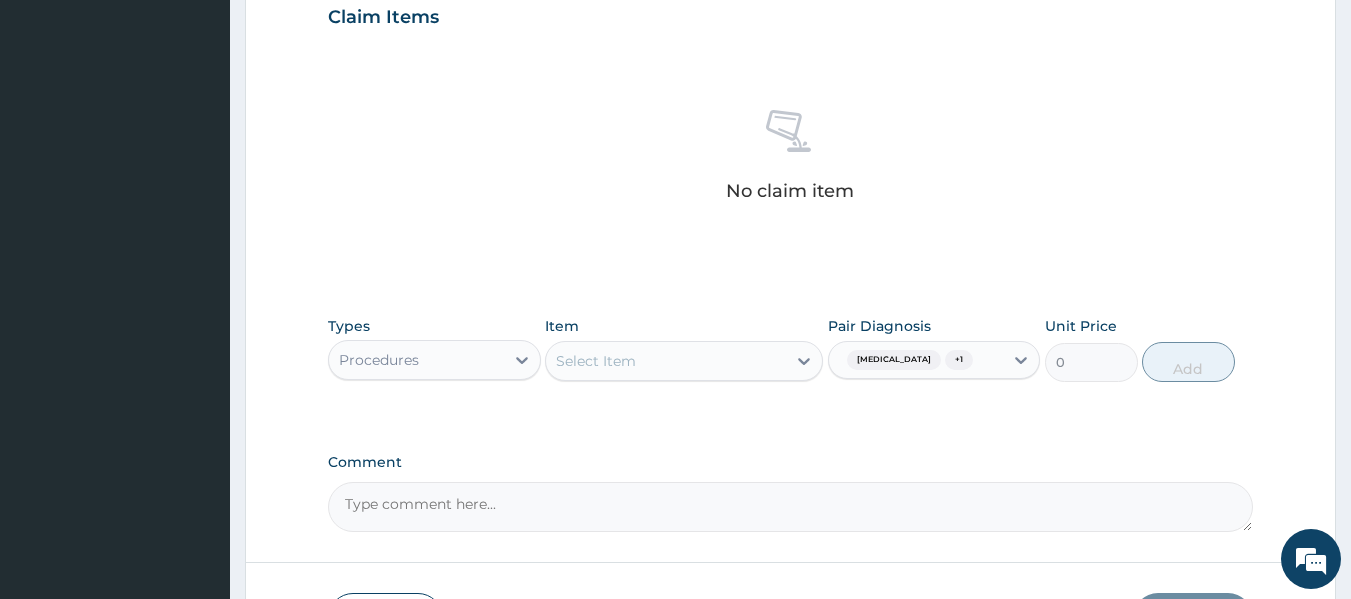 click on "Select Item" at bounding box center [596, 361] 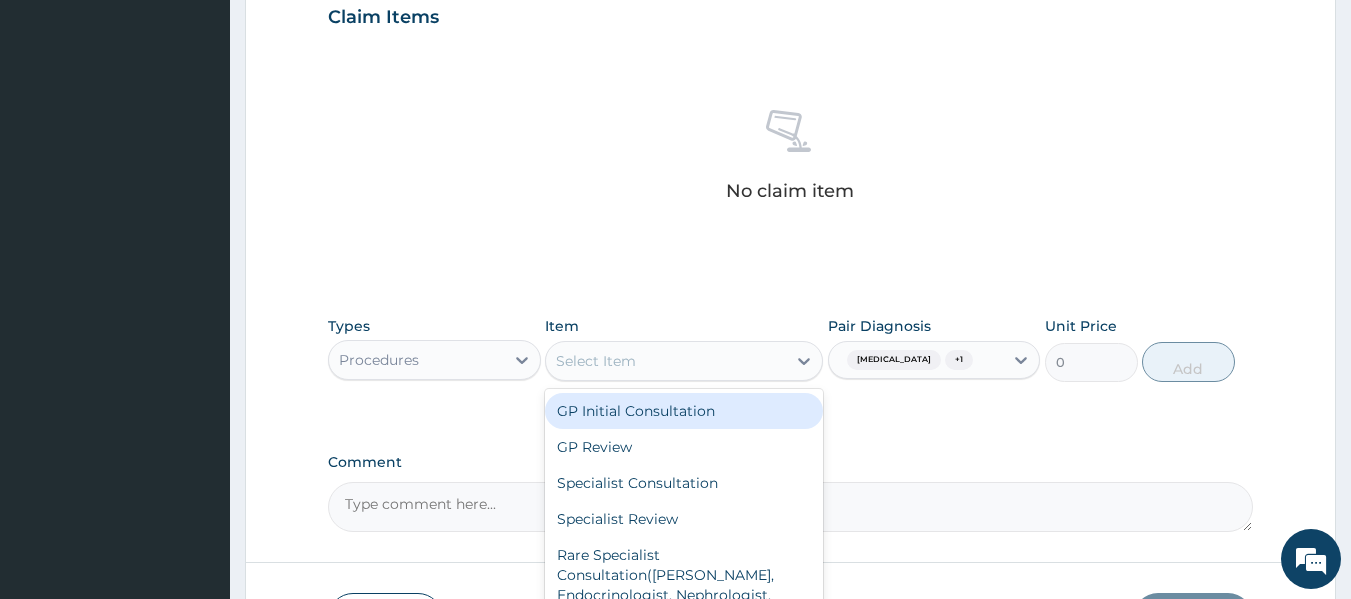click on "GP Initial Consultation" at bounding box center (684, 411) 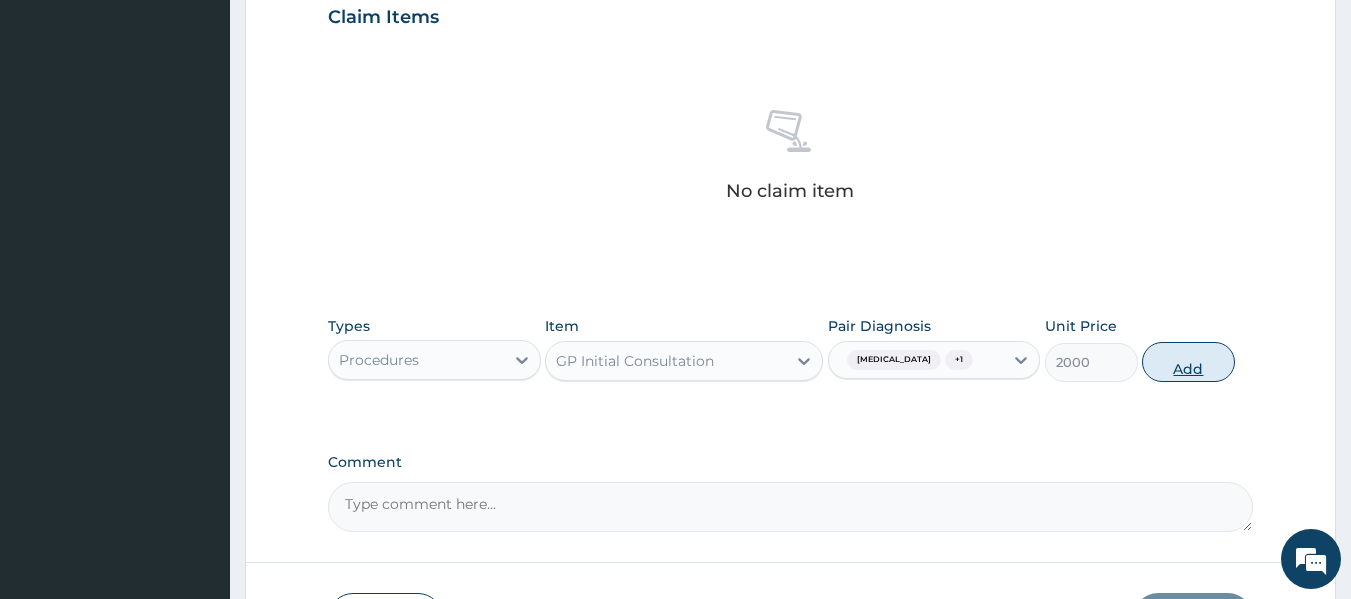 click on "Add" at bounding box center [1188, 362] 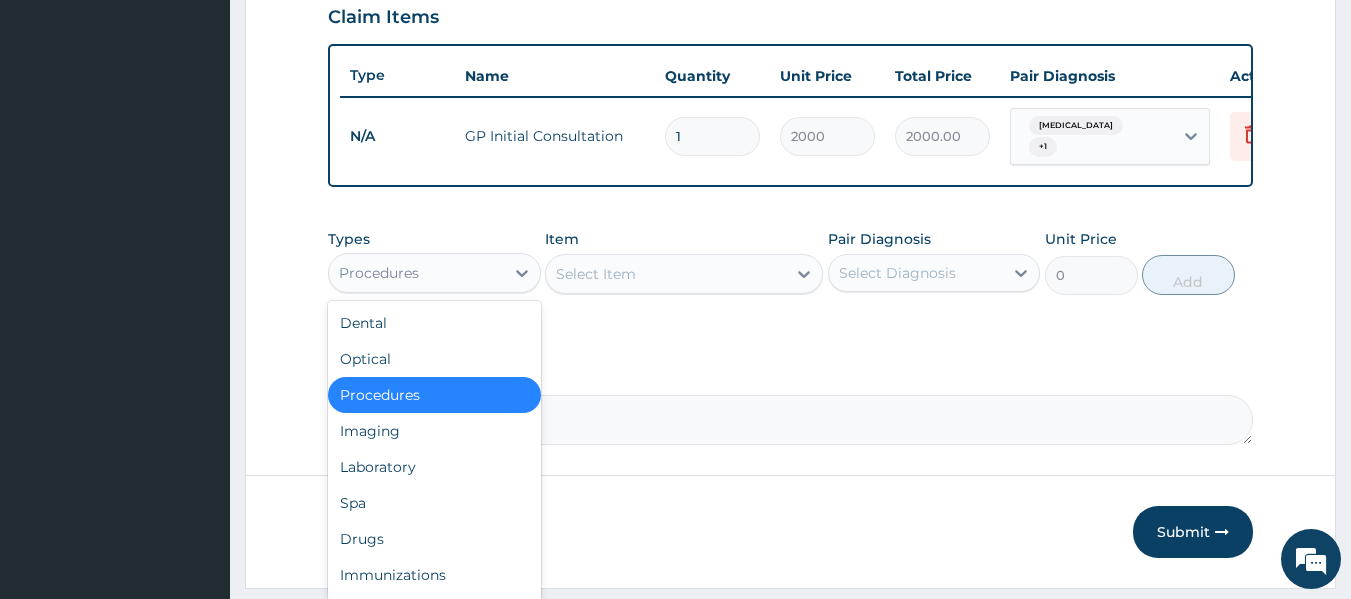 click on "Procedures" at bounding box center [416, 273] 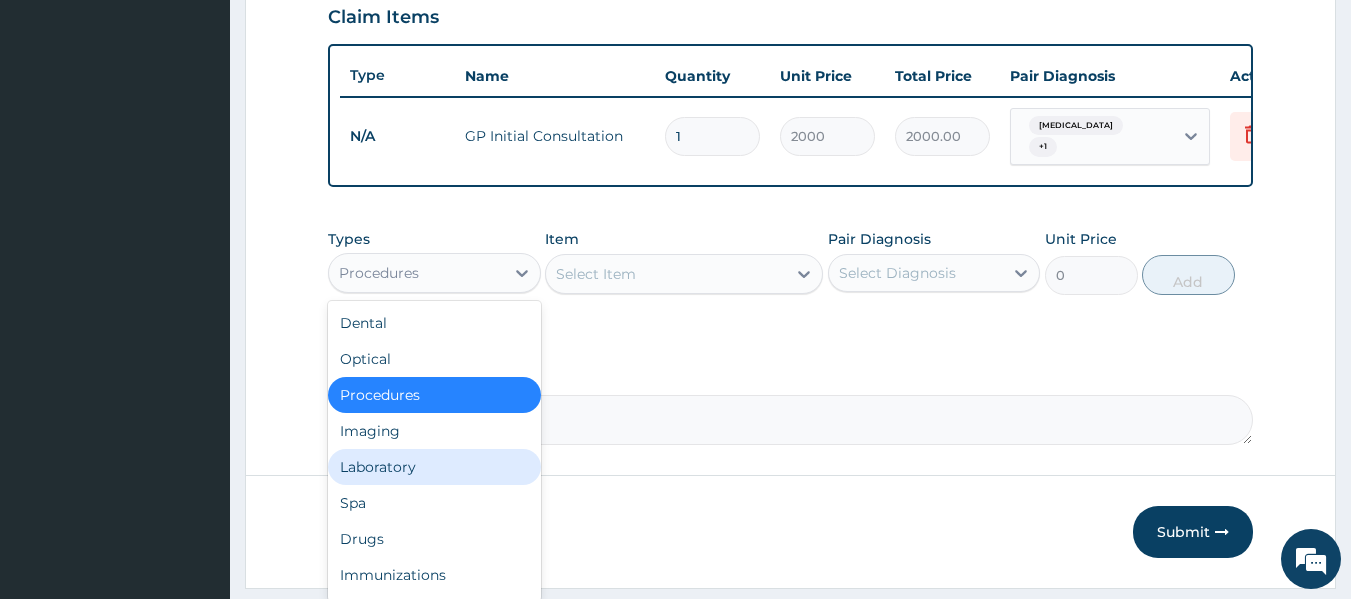click on "Laboratory" at bounding box center [434, 467] 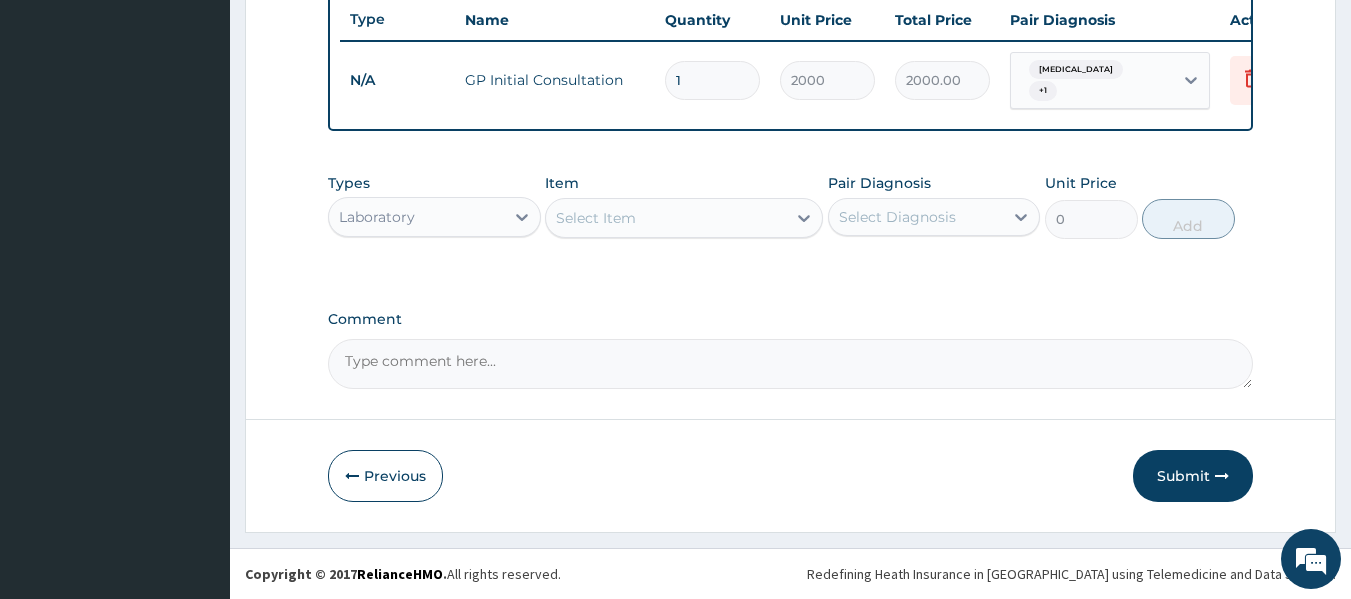 scroll, scrollTop: 771, scrollLeft: 0, axis: vertical 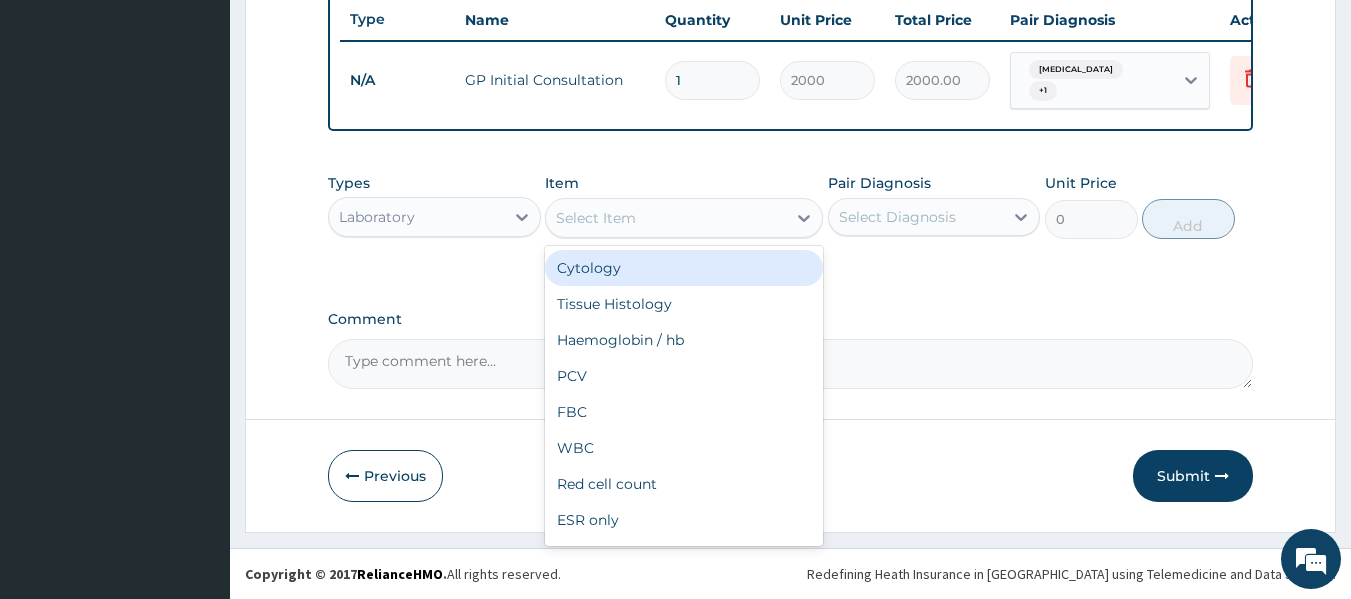 click on "Select Item" at bounding box center (666, 218) 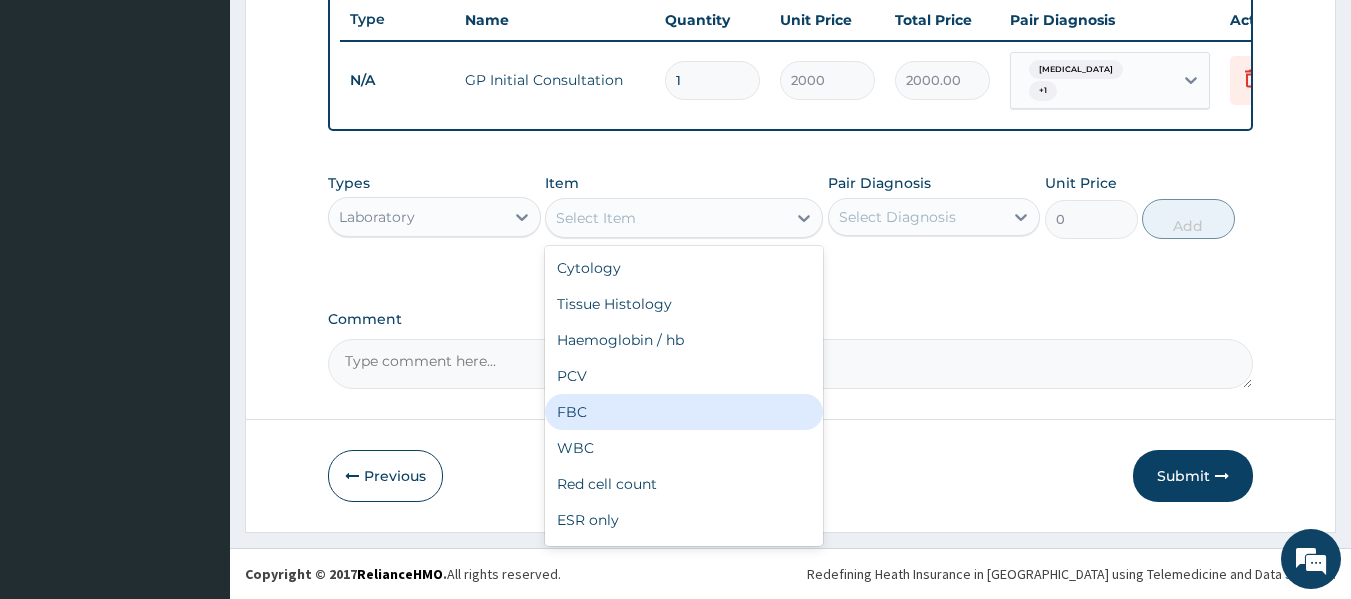 click on "FBC" at bounding box center [684, 412] 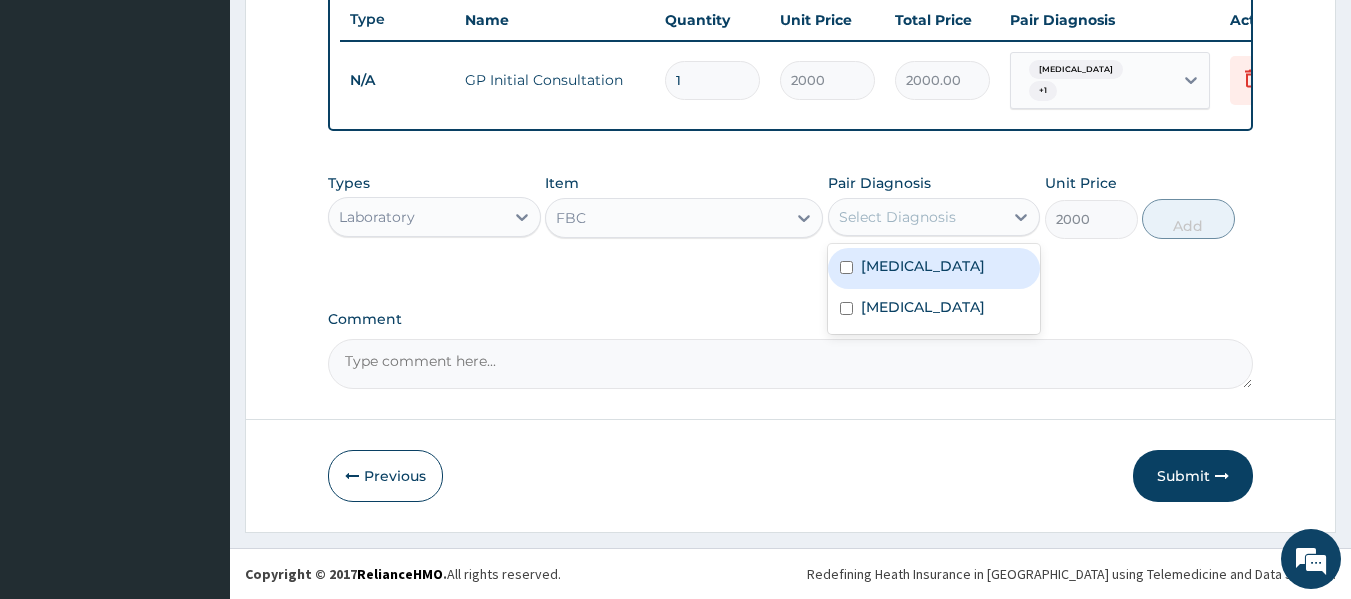 click on "Select Diagnosis" at bounding box center (897, 217) 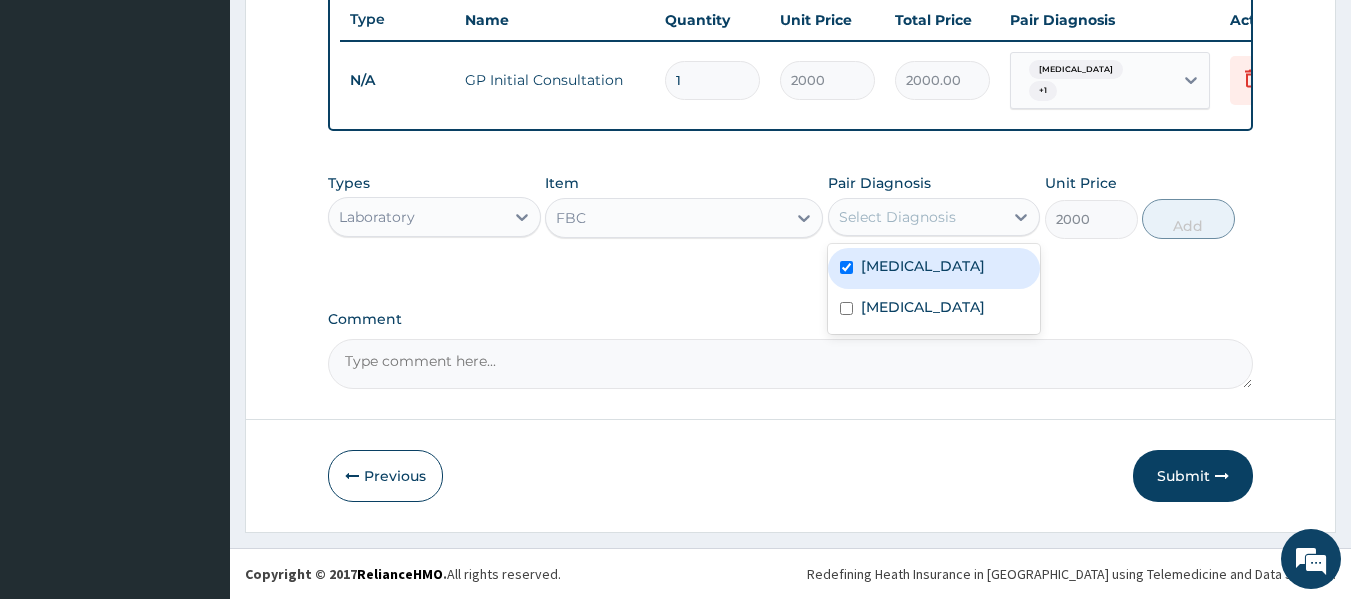 checkbox on "true" 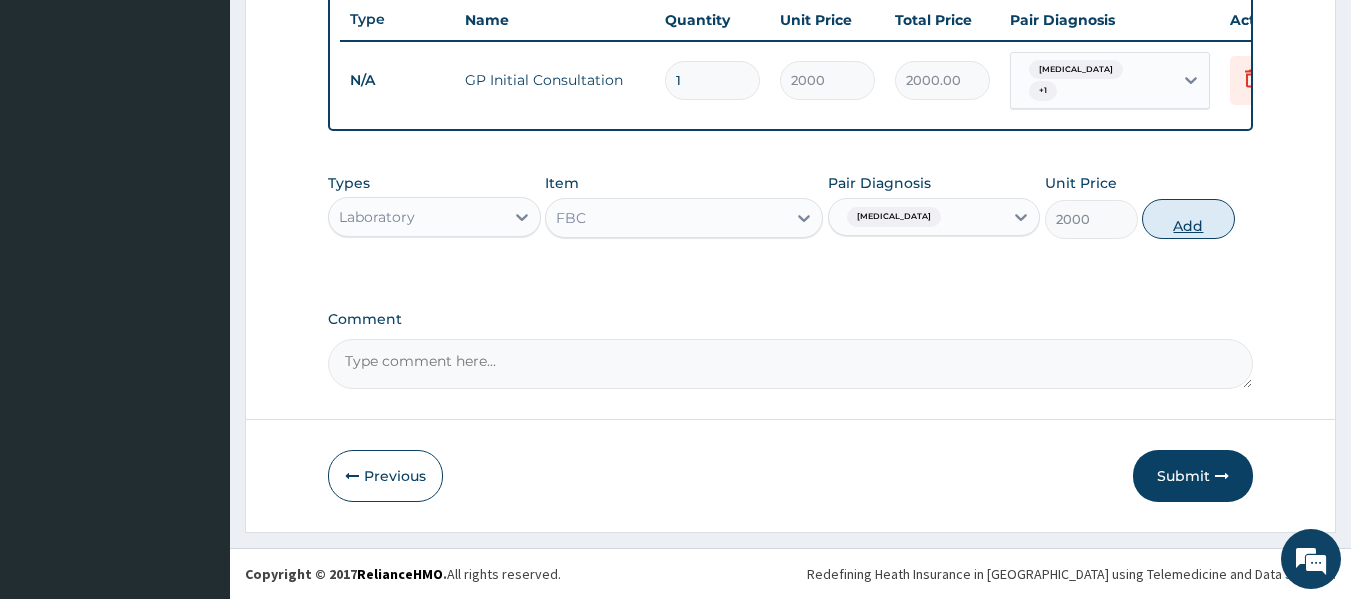 click on "Add" at bounding box center [1188, 219] 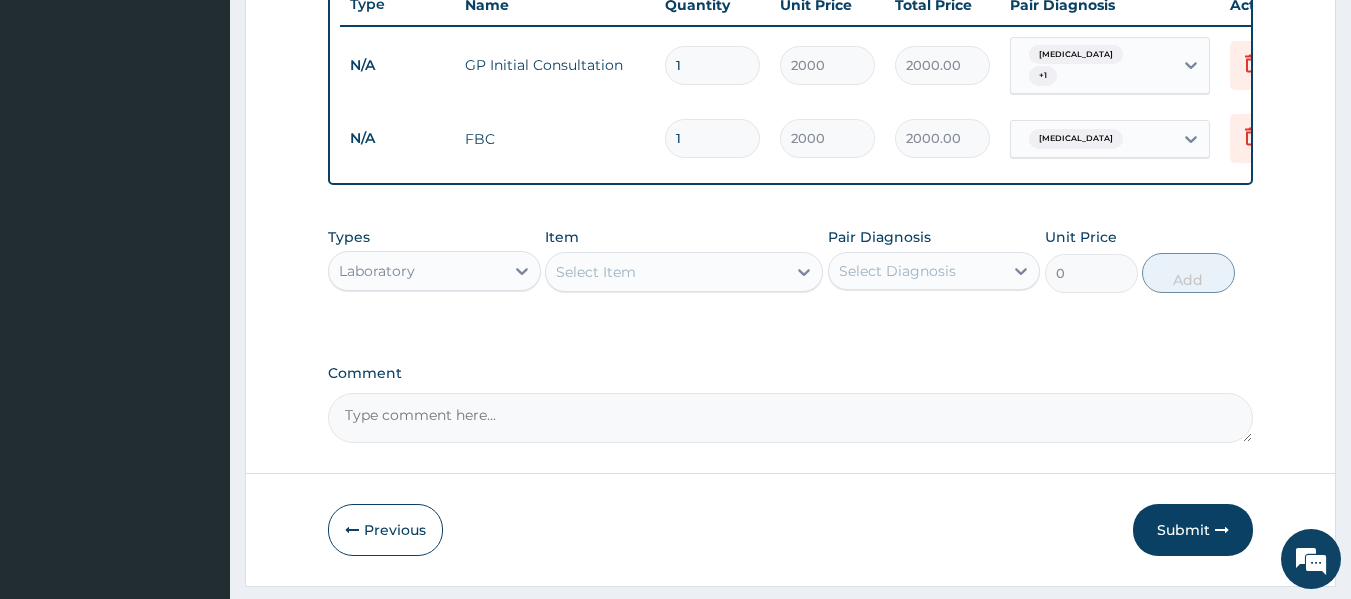 click on "Select Item" at bounding box center (596, 272) 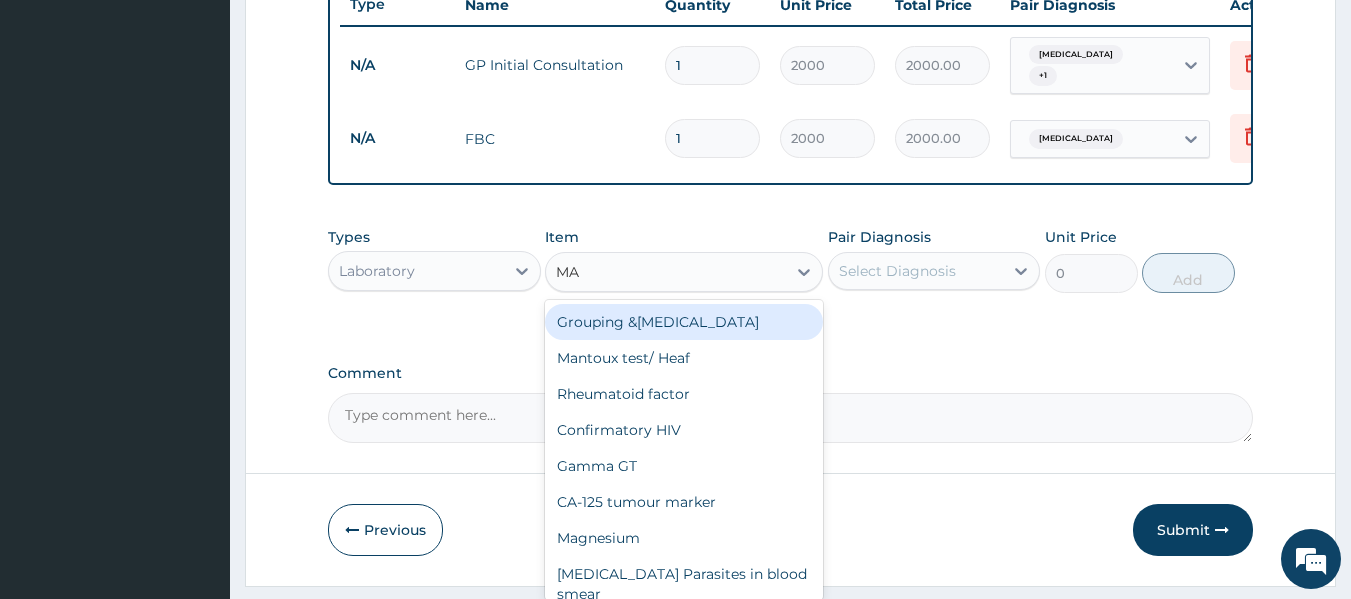 type on "MAL" 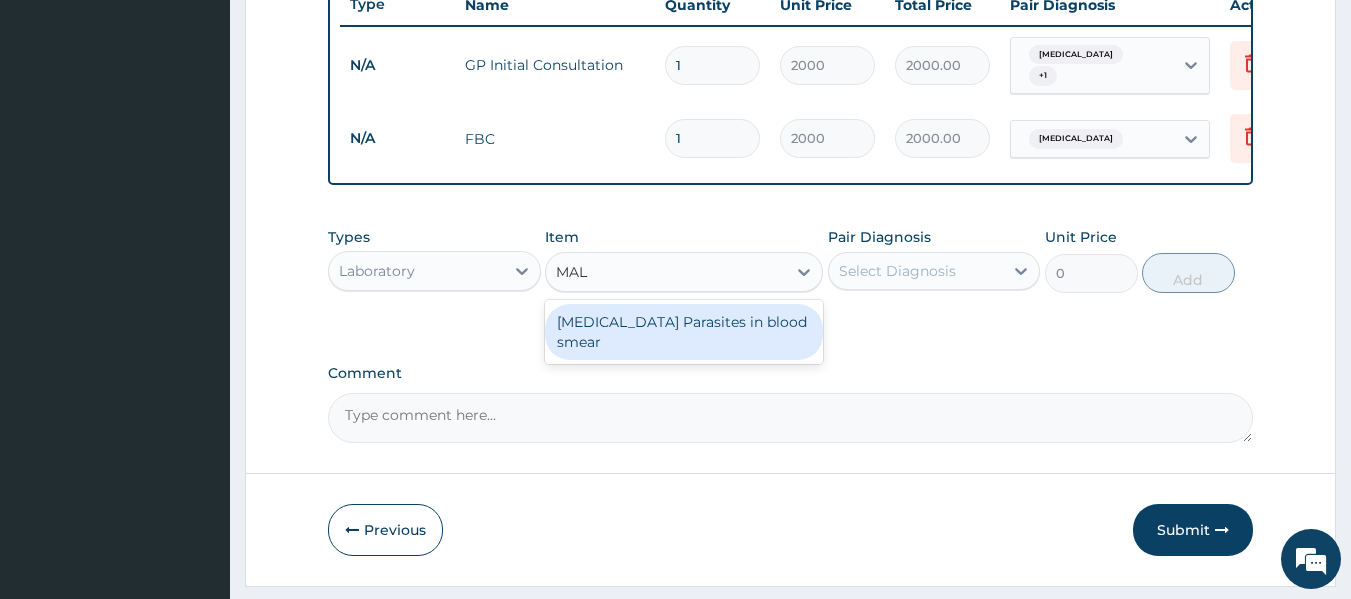 click on "Malaria Parasites in blood smear" at bounding box center (684, 332) 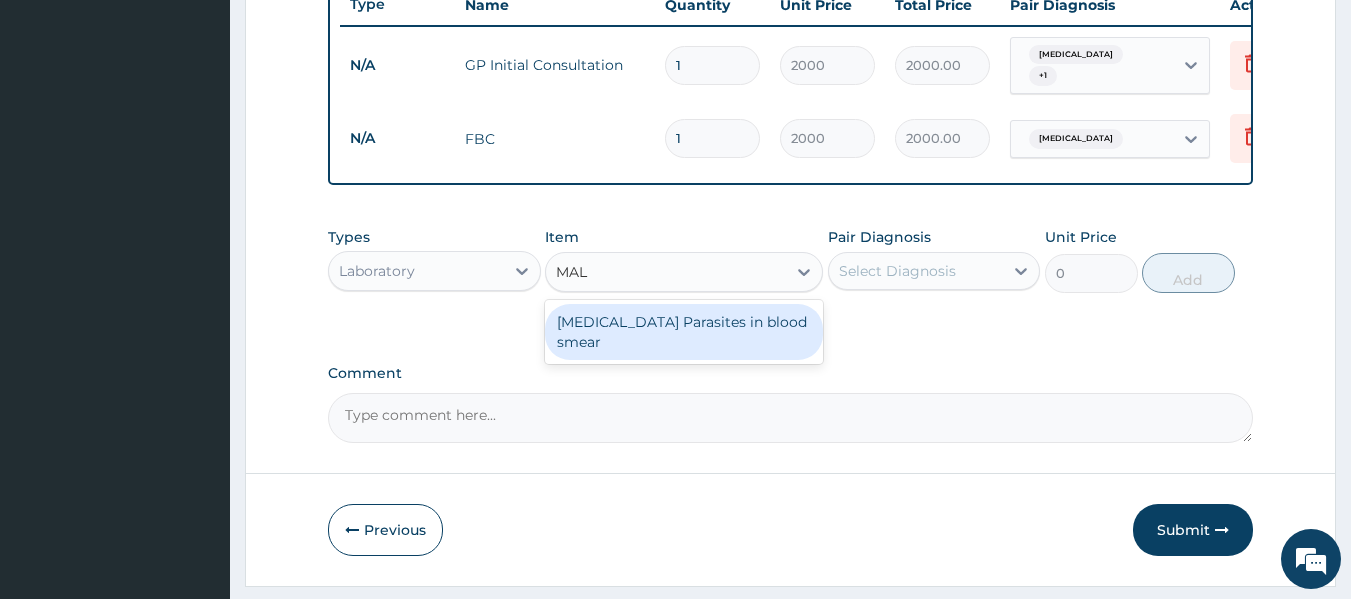 click on "Malaria Parasites in blood smear" at bounding box center [684, 332] 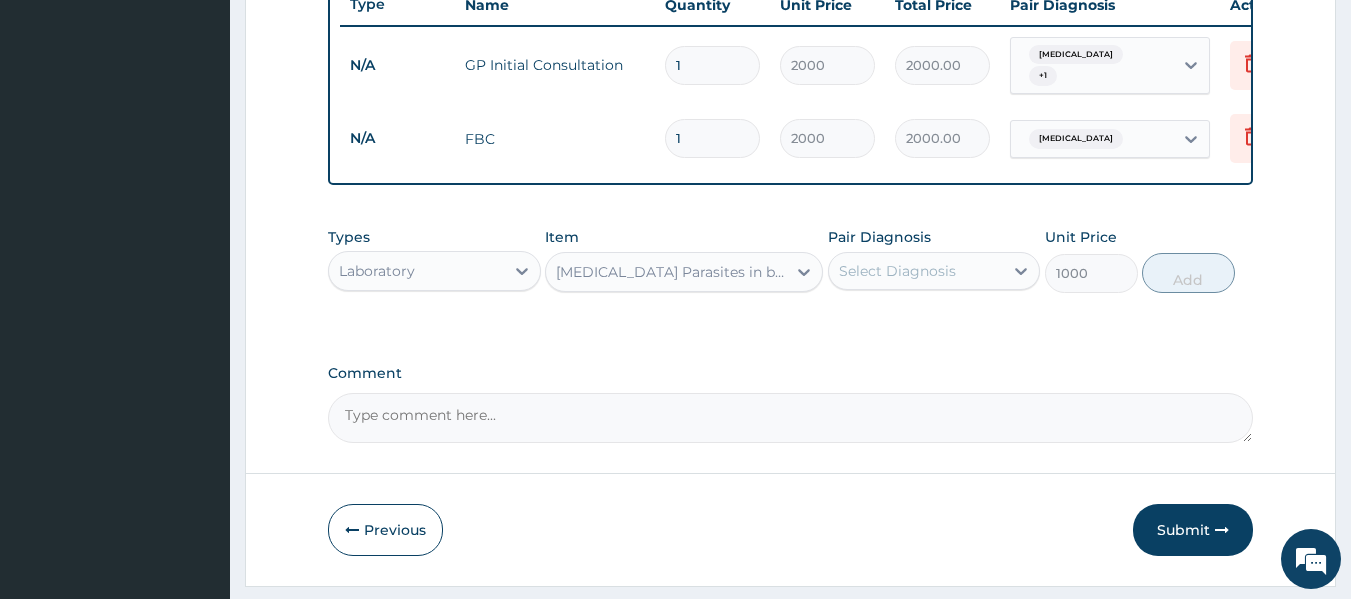 click on "Select Diagnosis" at bounding box center (897, 271) 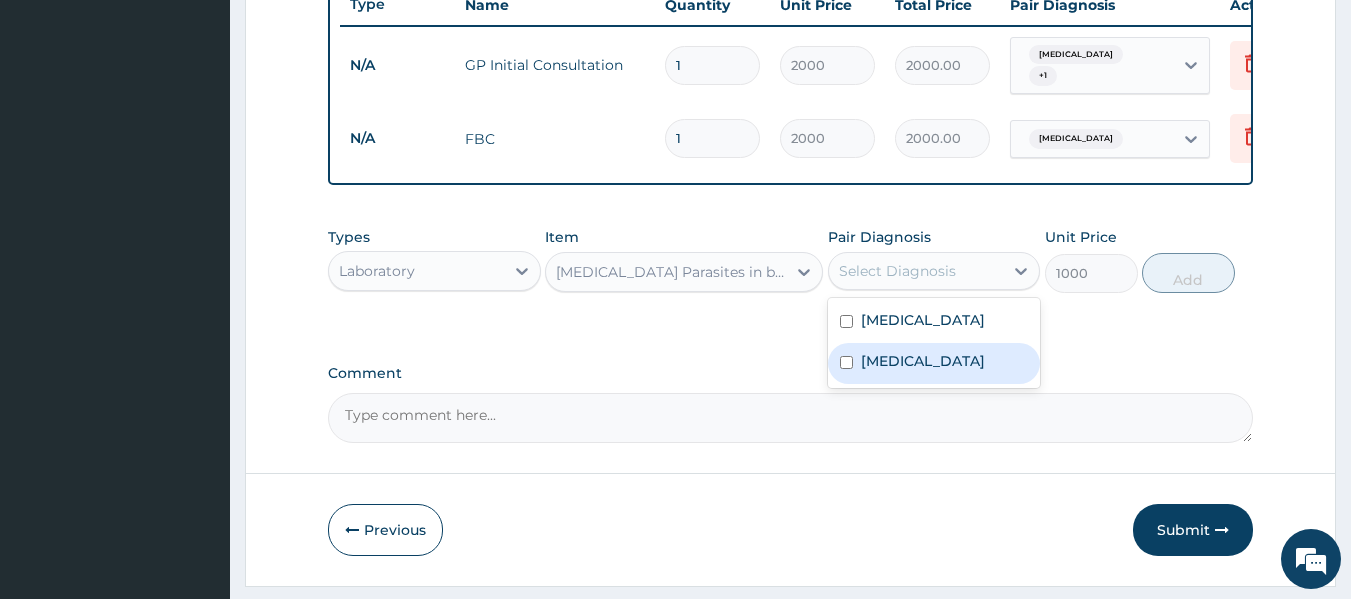 click on "Malaria" at bounding box center [923, 361] 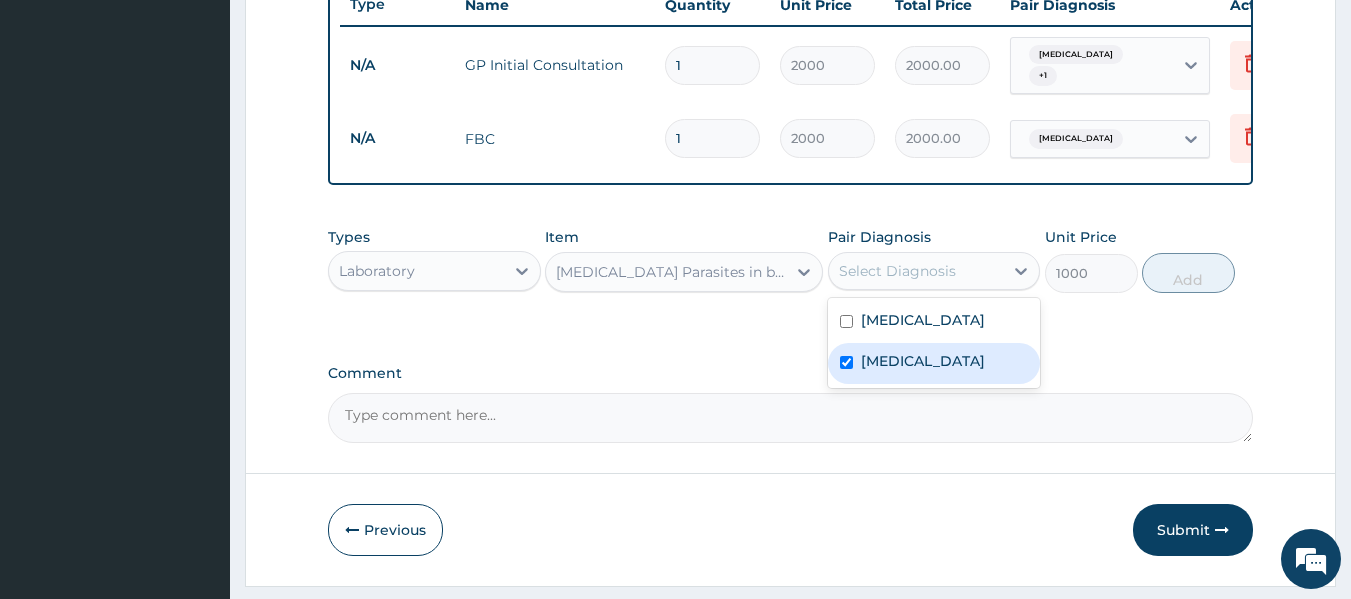 checkbox on "true" 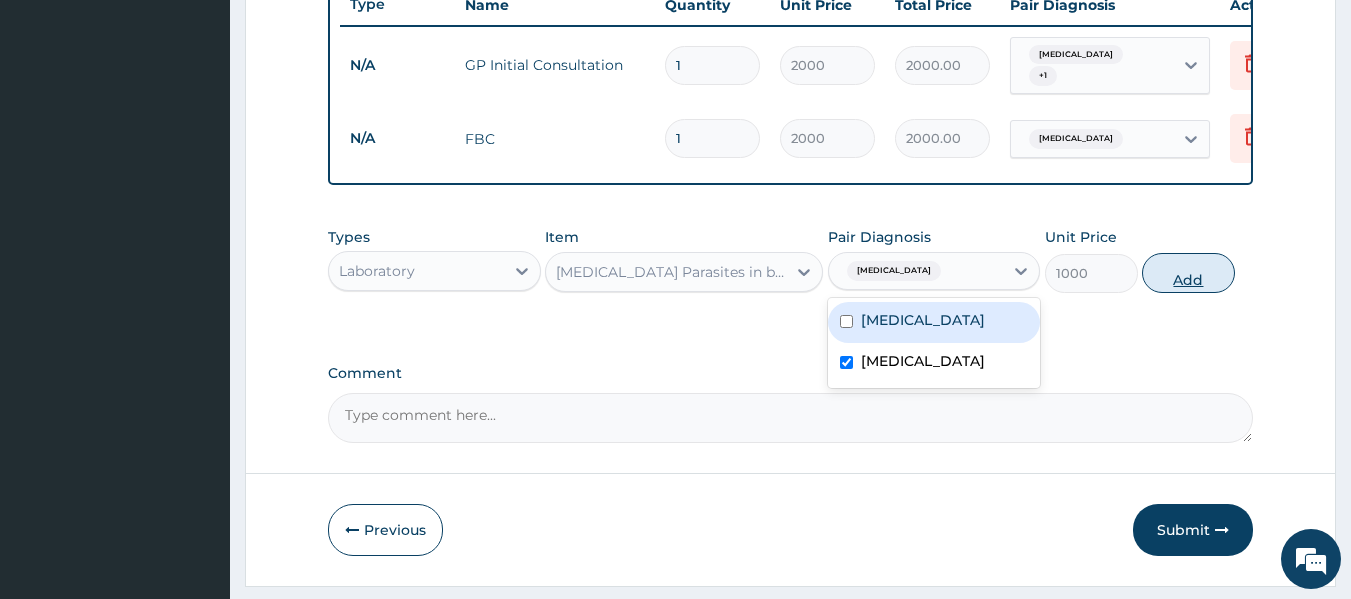 click on "Add" at bounding box center (1188, 273) 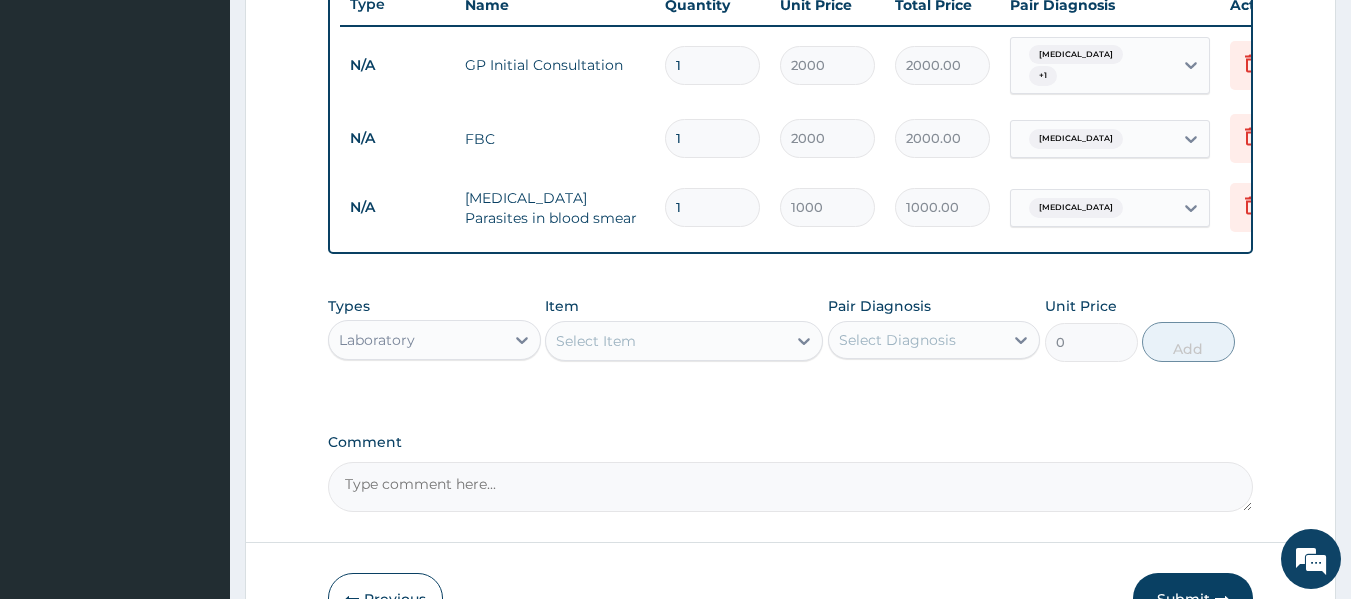 scroll, scrollTop: 871, scrollLeft: 0, axis: vertical 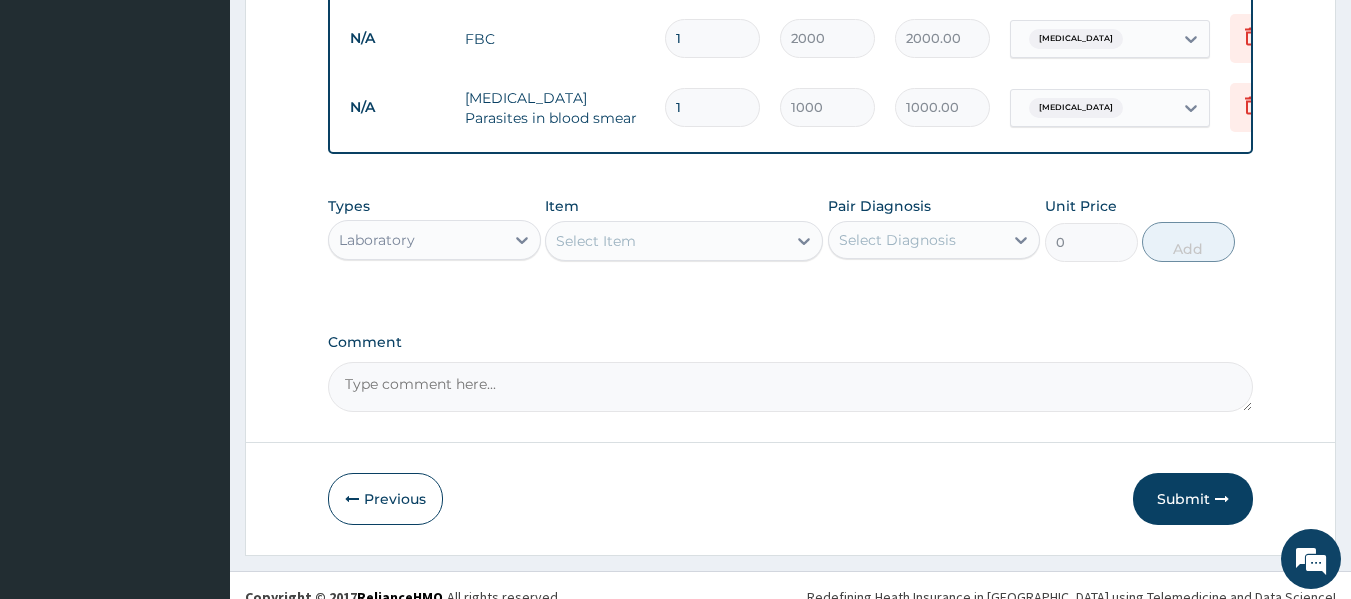 click on "Laboratory" at bounding box center (416, 240) 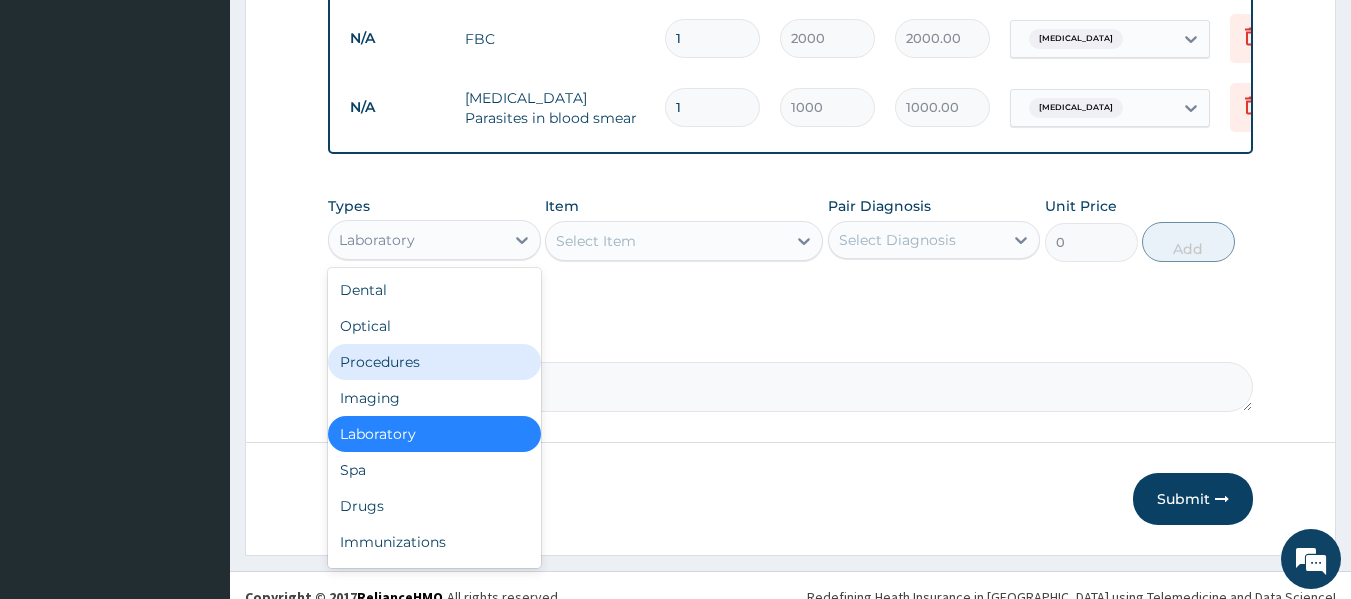 scroll, scrollTop: 68, scrollLeft: 0, axis: vertical 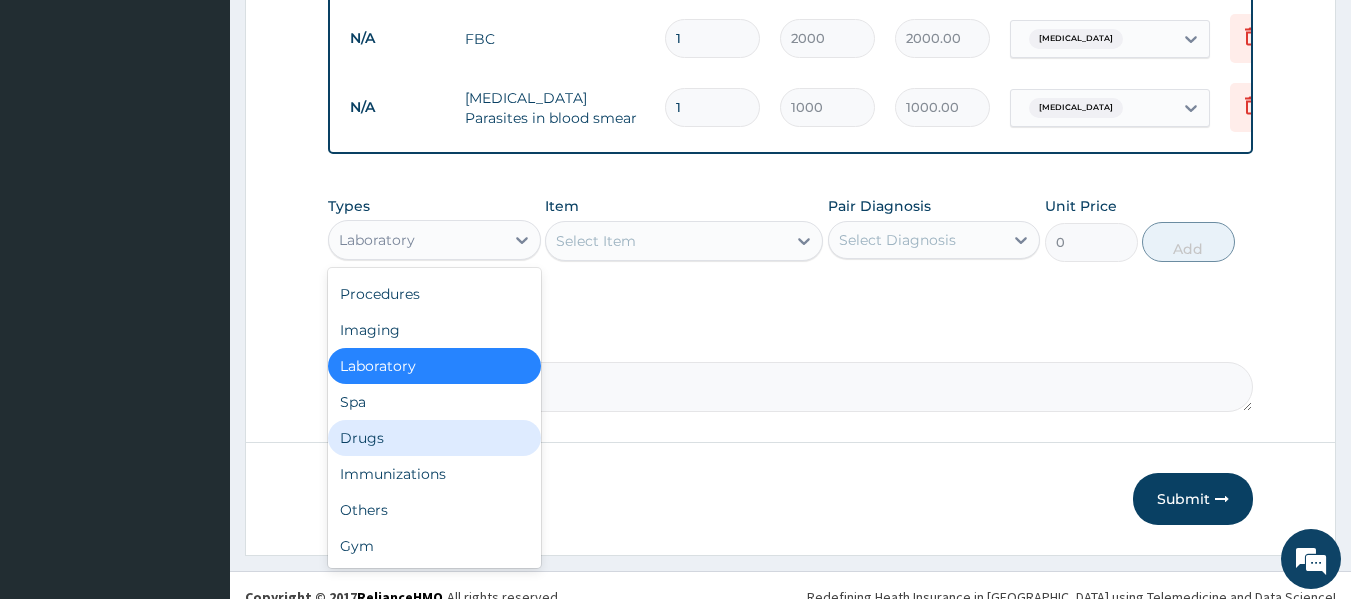 click on "Drugs" at bounding box center [434, 438] 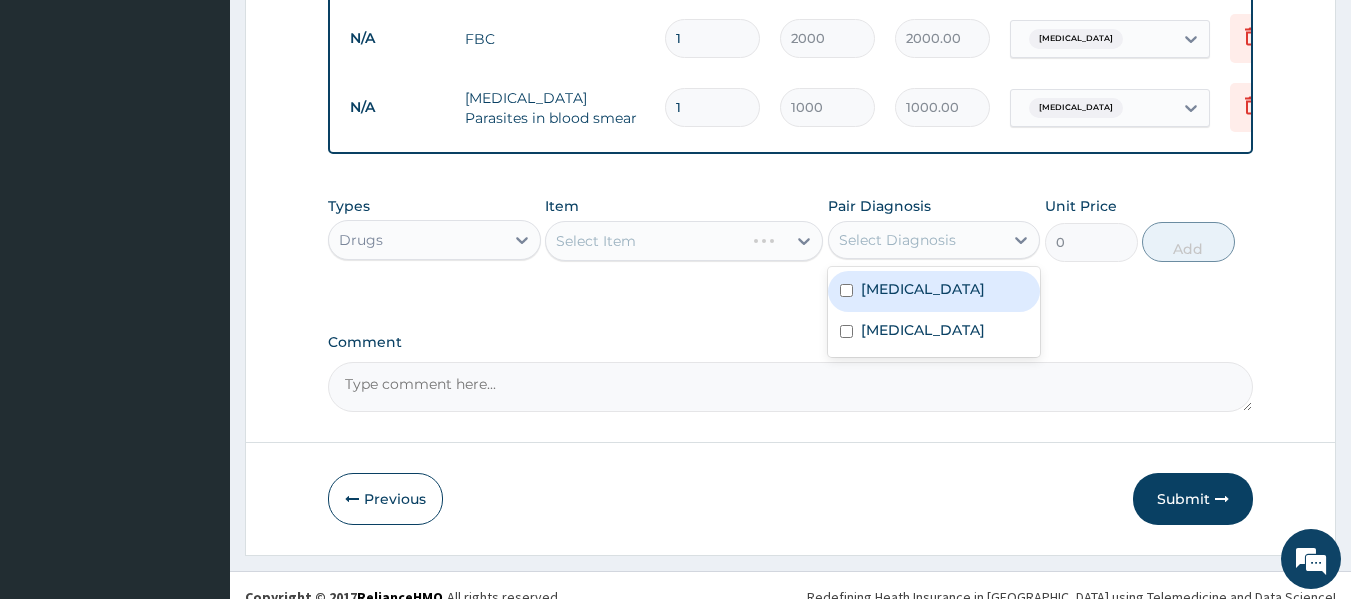 click on "Select Diagnosis" at bounding box center [897, 240] 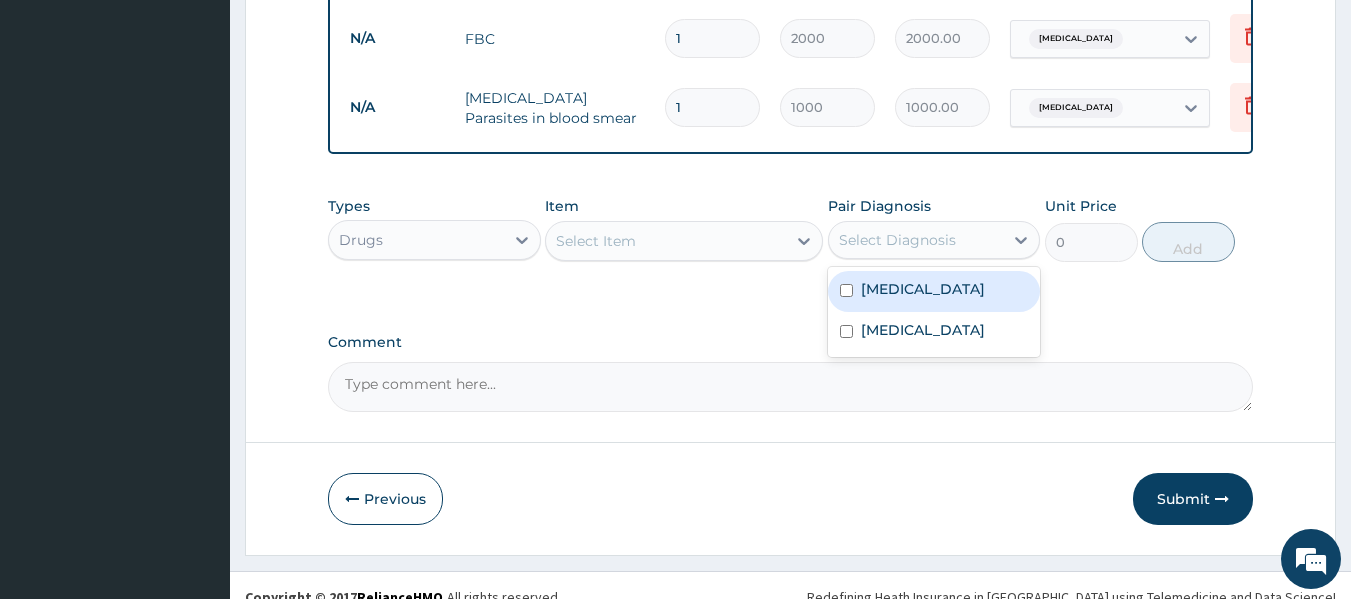 click on "Respiratory tract infection" at bounding box center (934, 291) 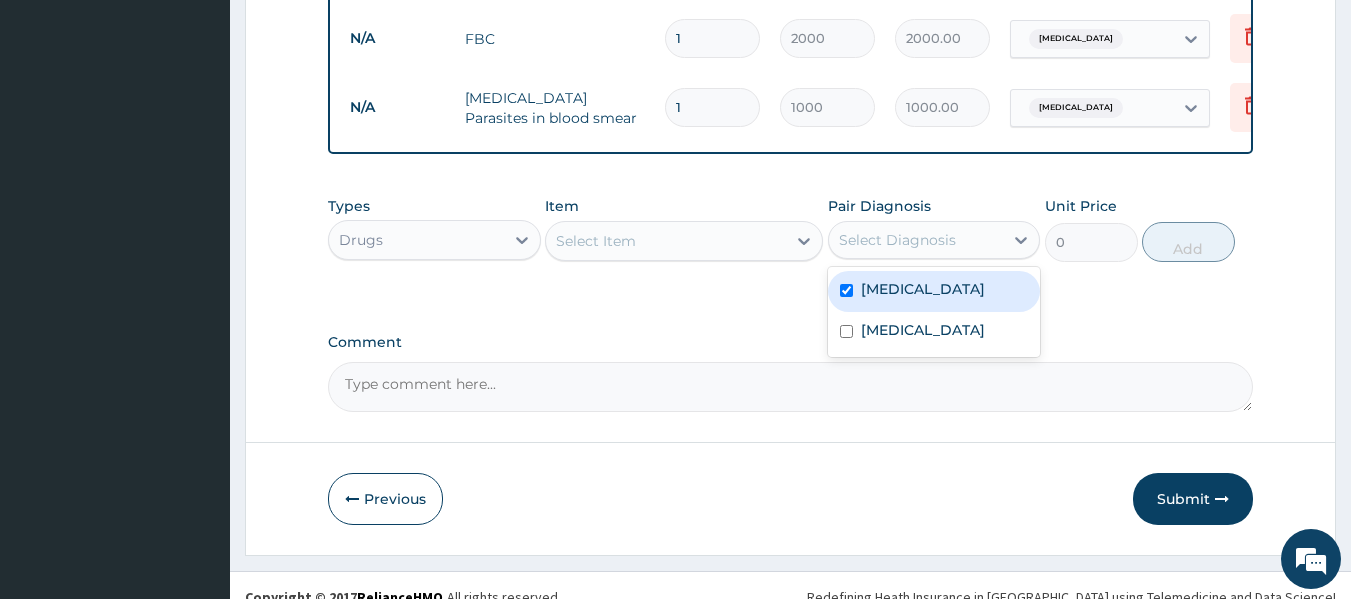 checkbox on "true" 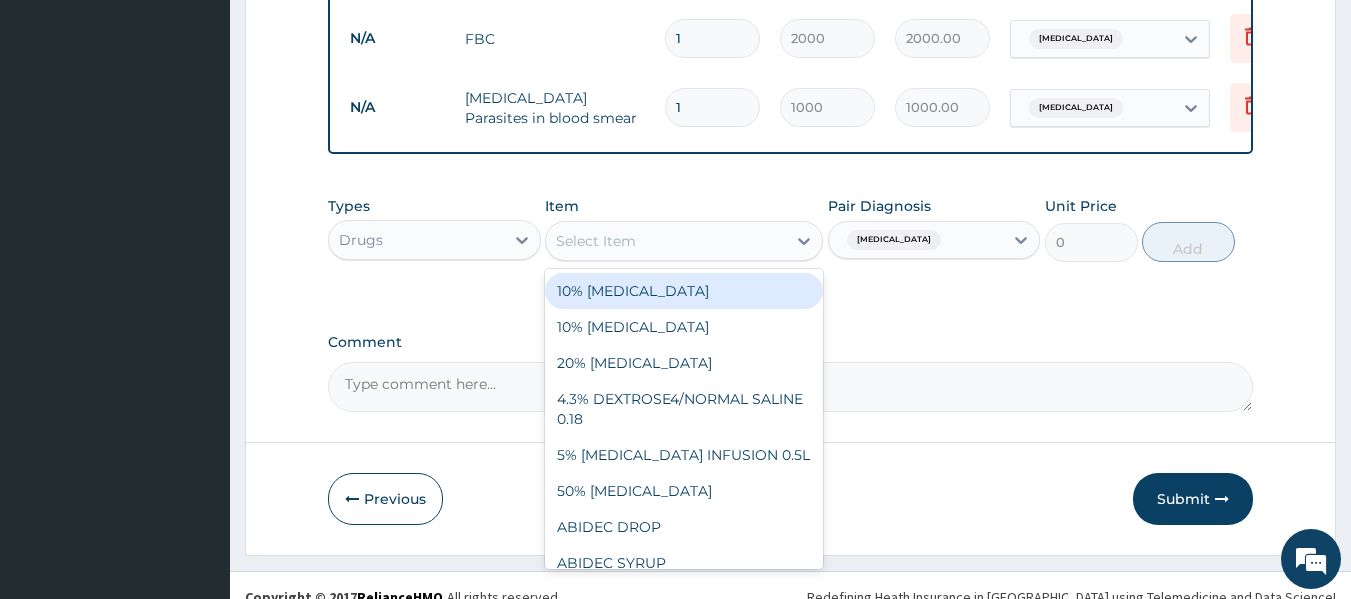 click on "Select Item" at bounding box center (666, 241) 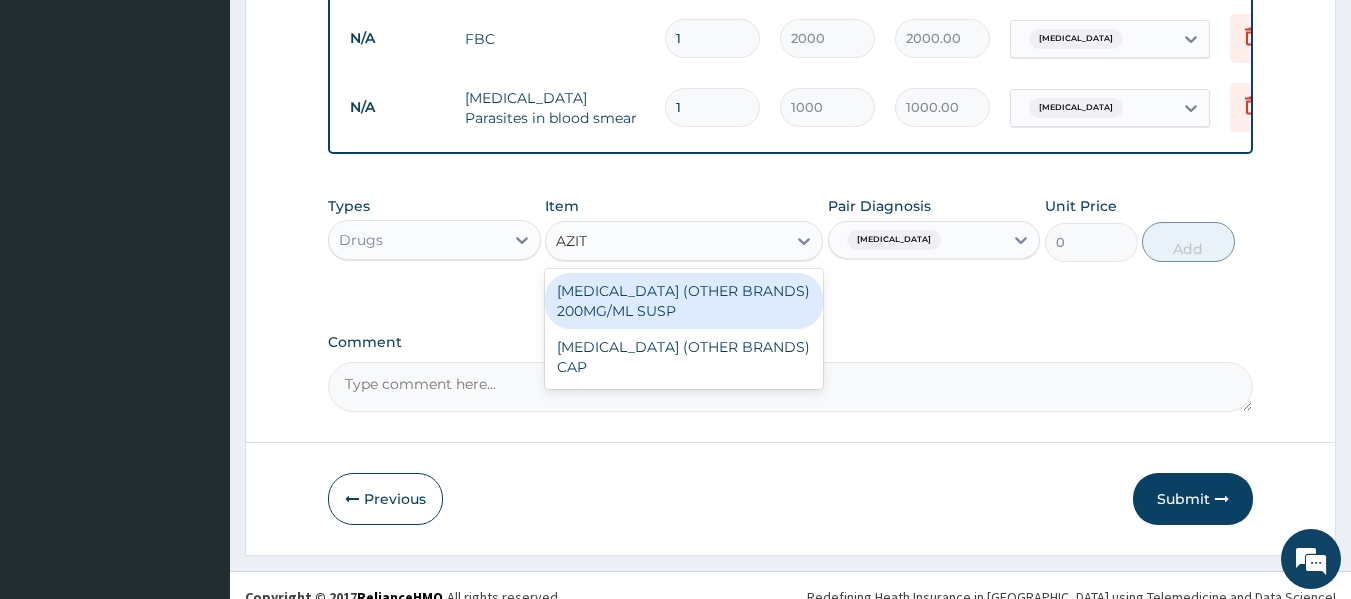 type on "AZITH" 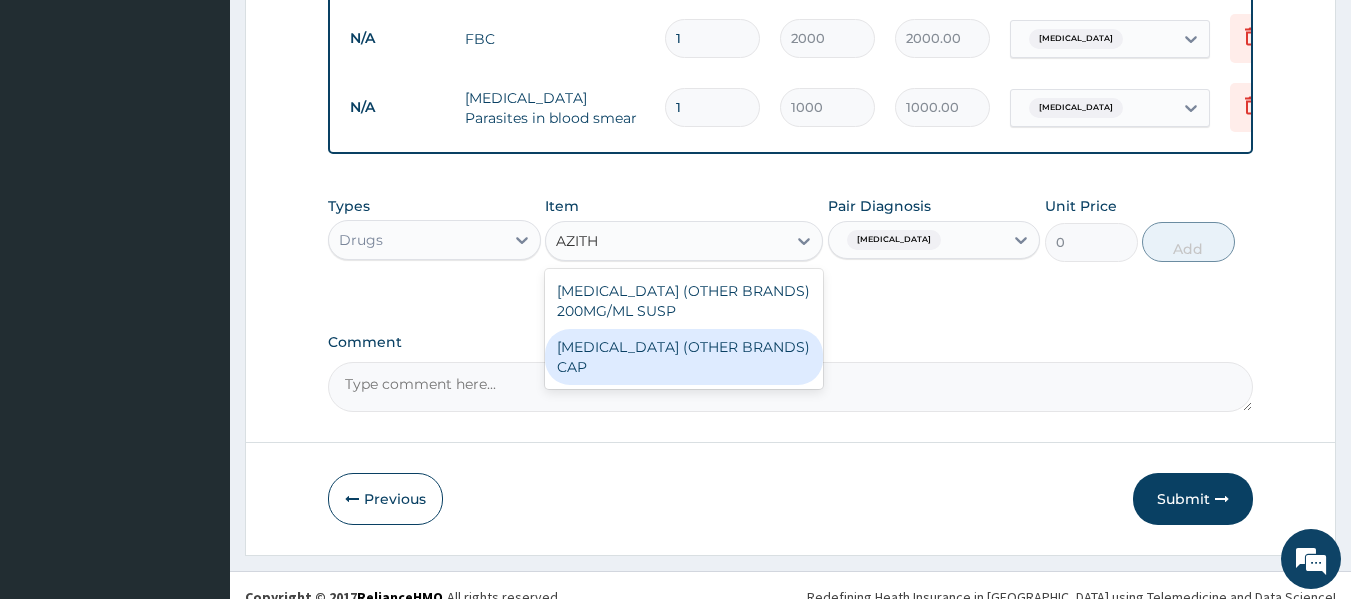 click on "AZITHROMYCIN (OTHER BRANDS) CAP" at bounding box center [684, 357] 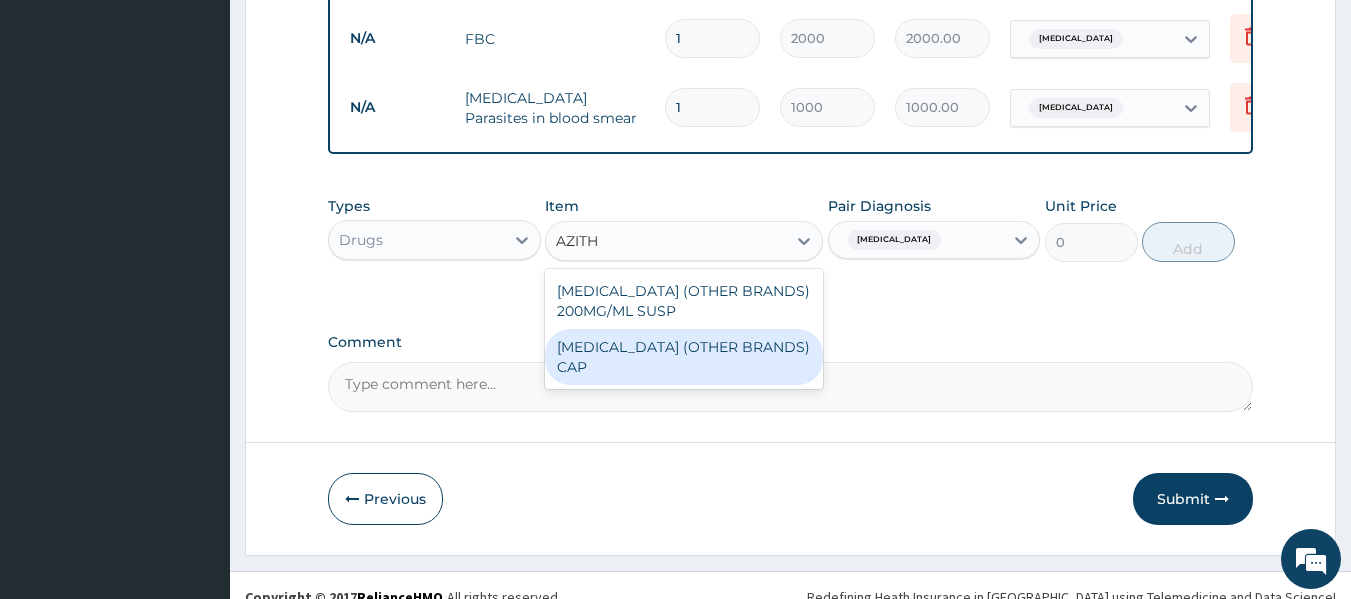 type 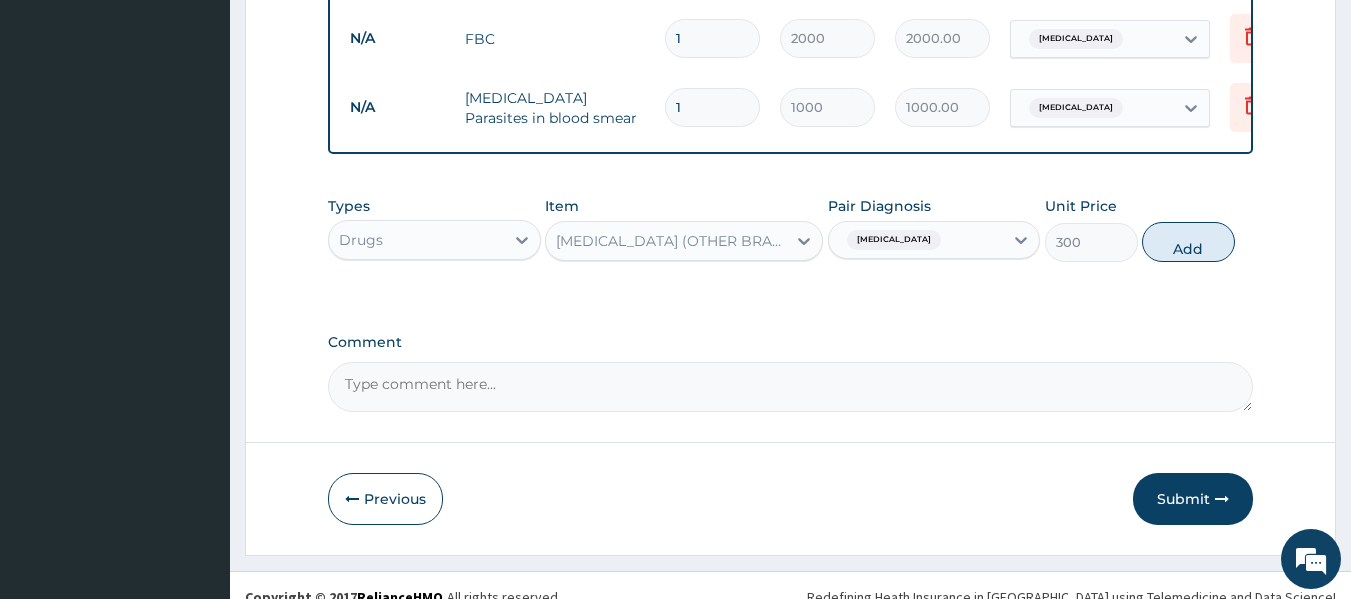 click on "Add" at bounding box center (1188, 242) 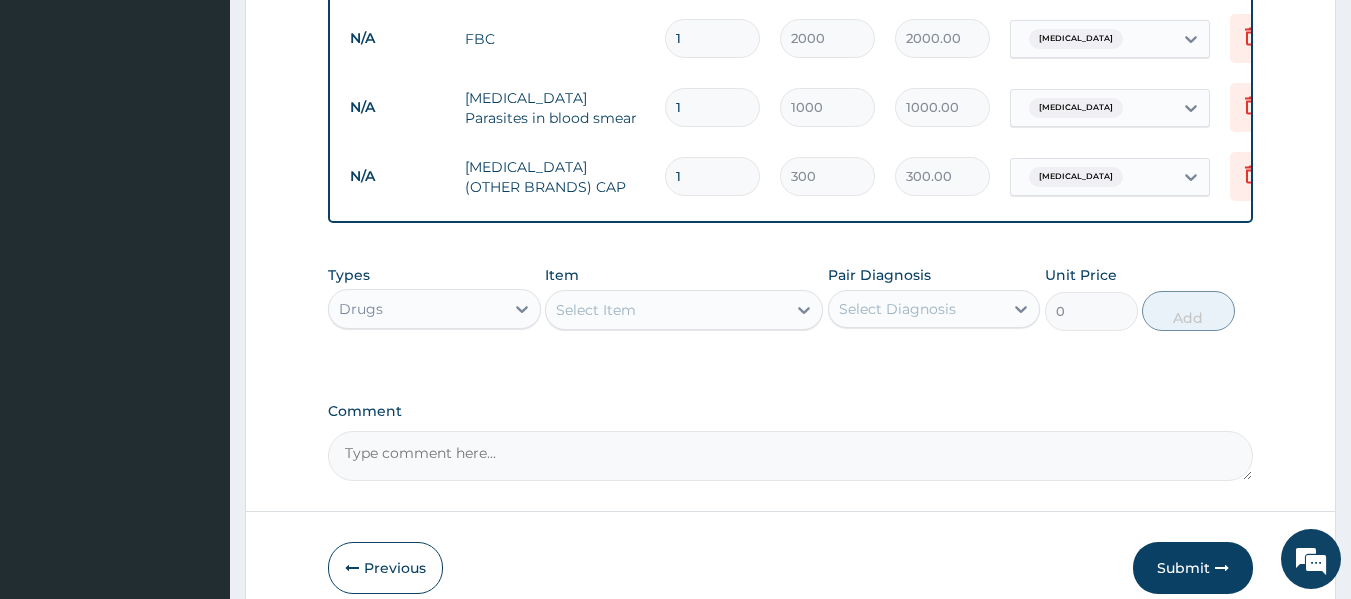 type 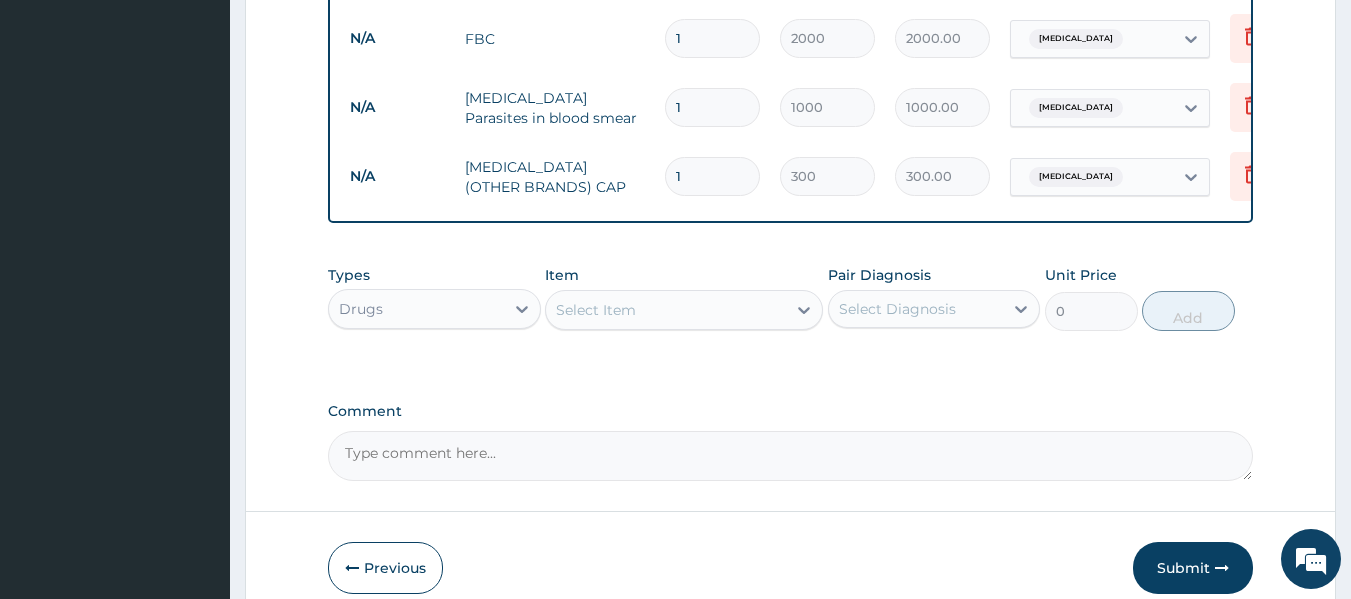 type on "0.00" 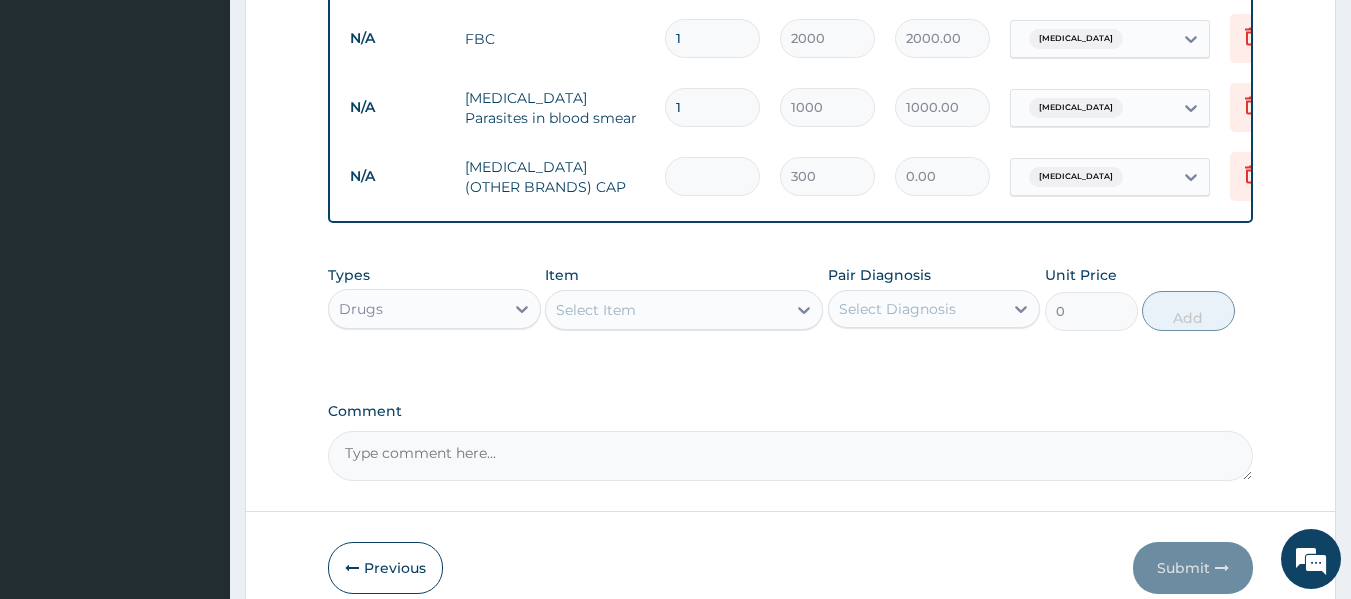 type on "5" 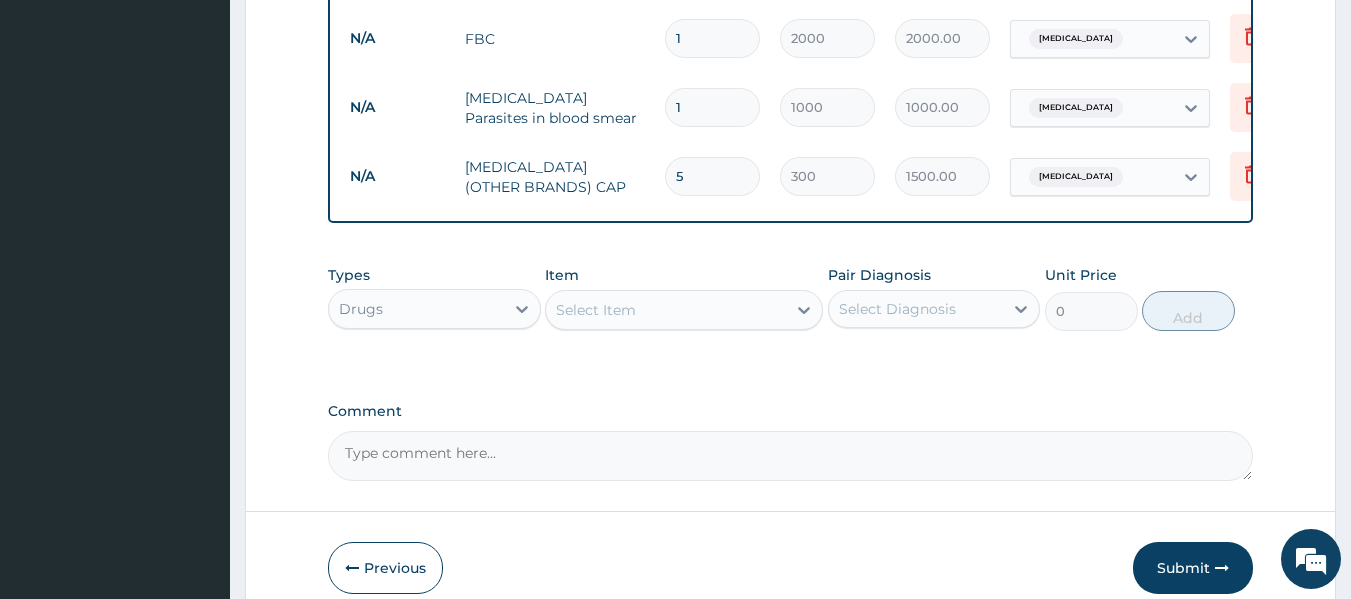 type on "5" 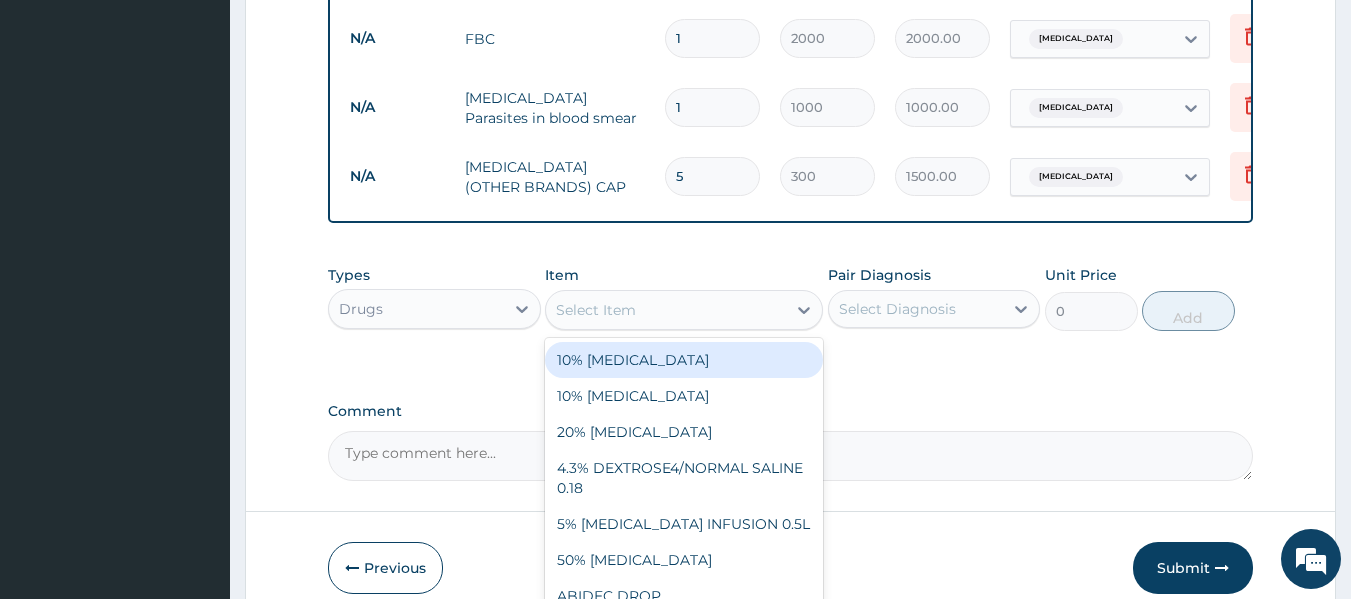 click on "Select Item" at bounding box center (666, 310) 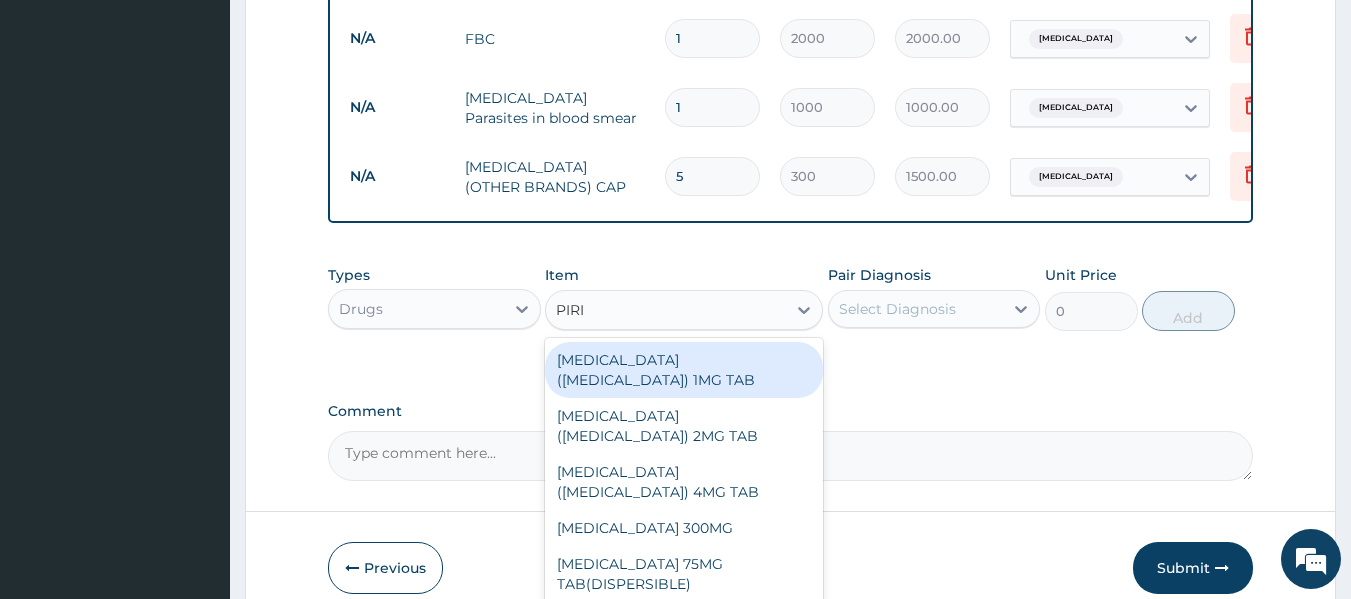 type on "PIRIT" 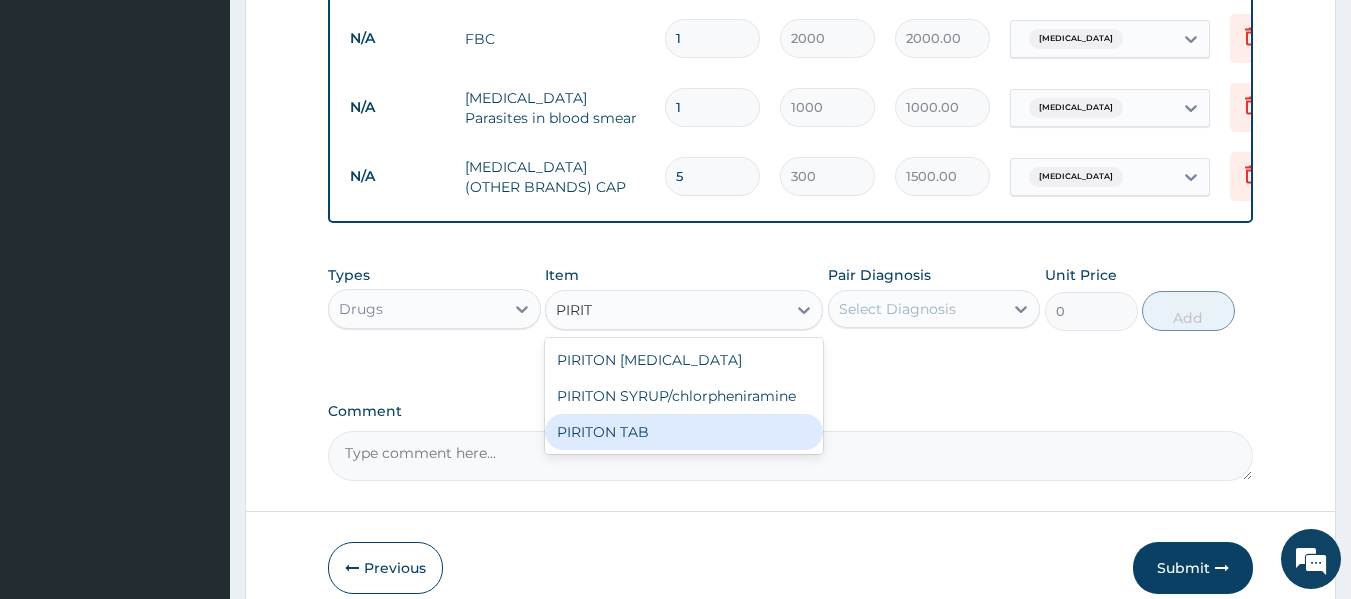 click on "PIRITON TAB" at bounding box center (684, 432) 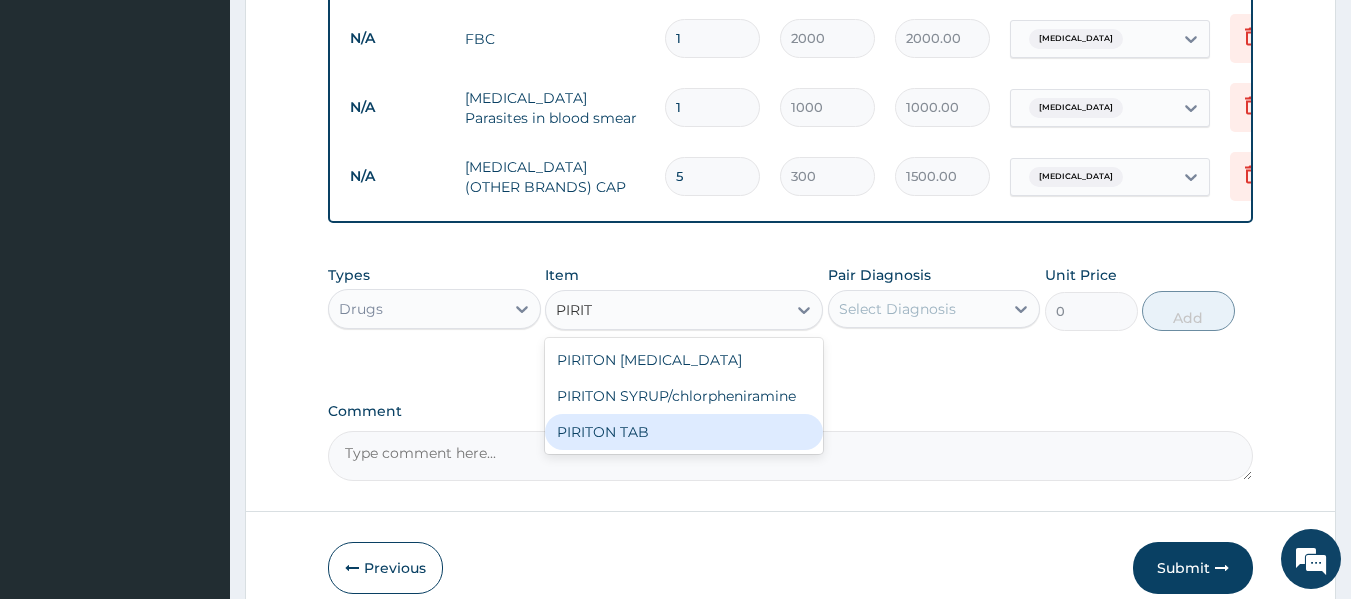 type 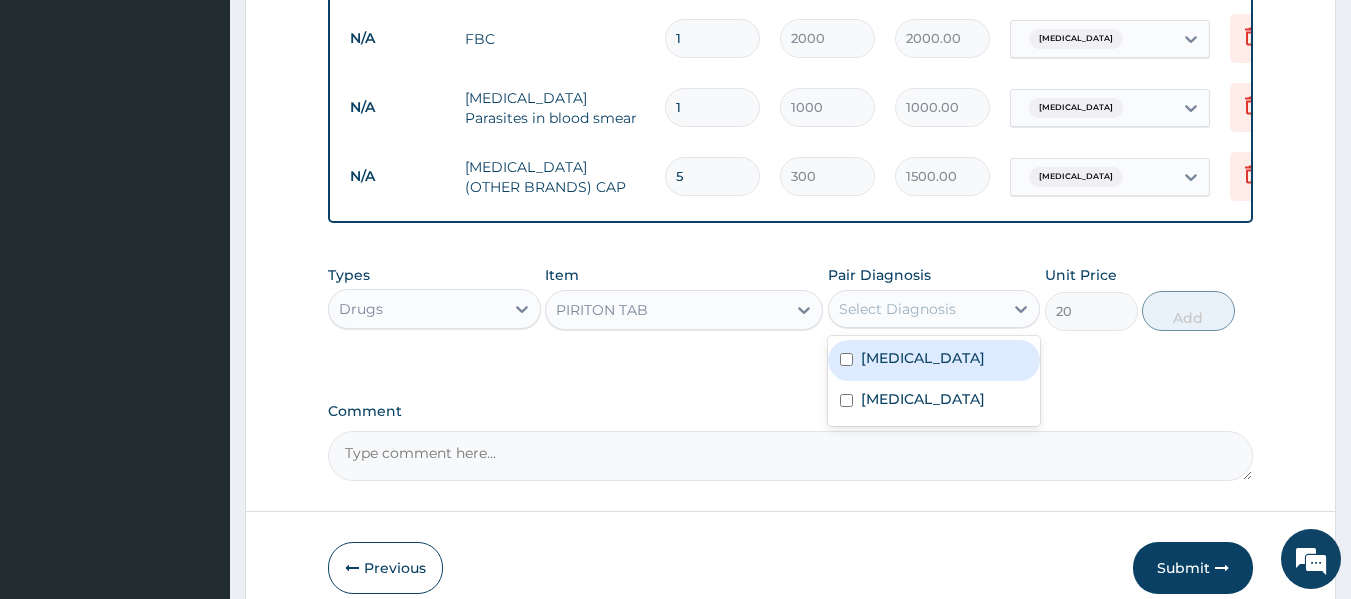 click on "Select Diagnosis" at bounding box center [897, 309] 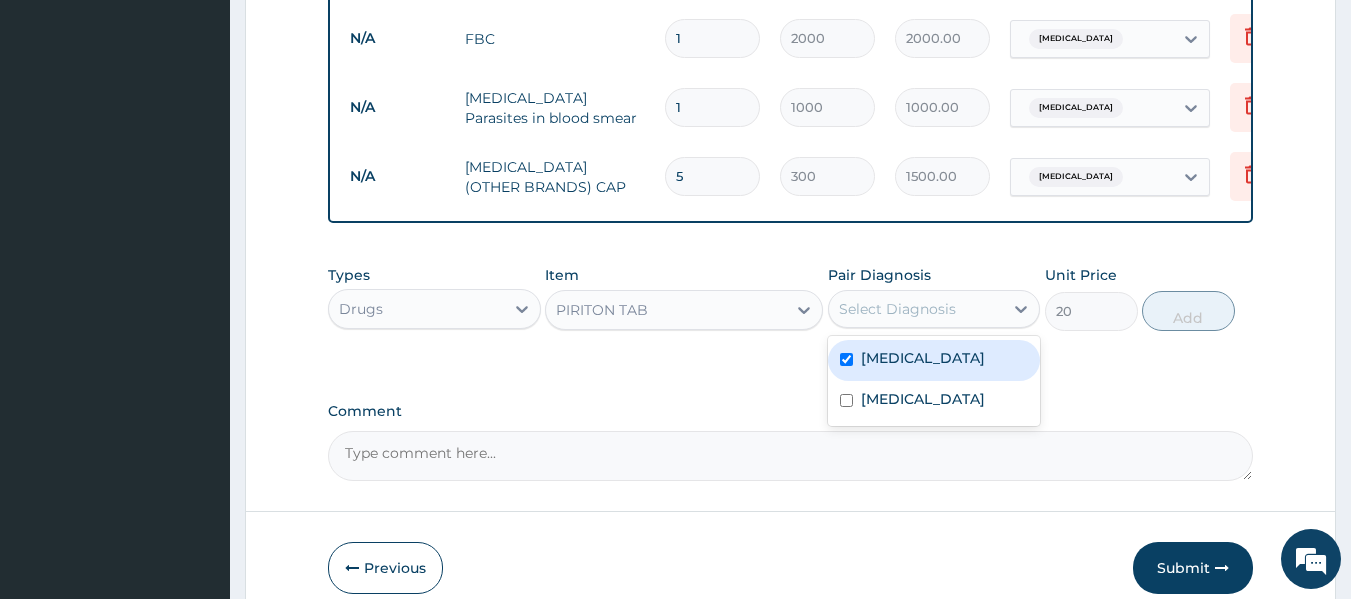 checkbox on "true" 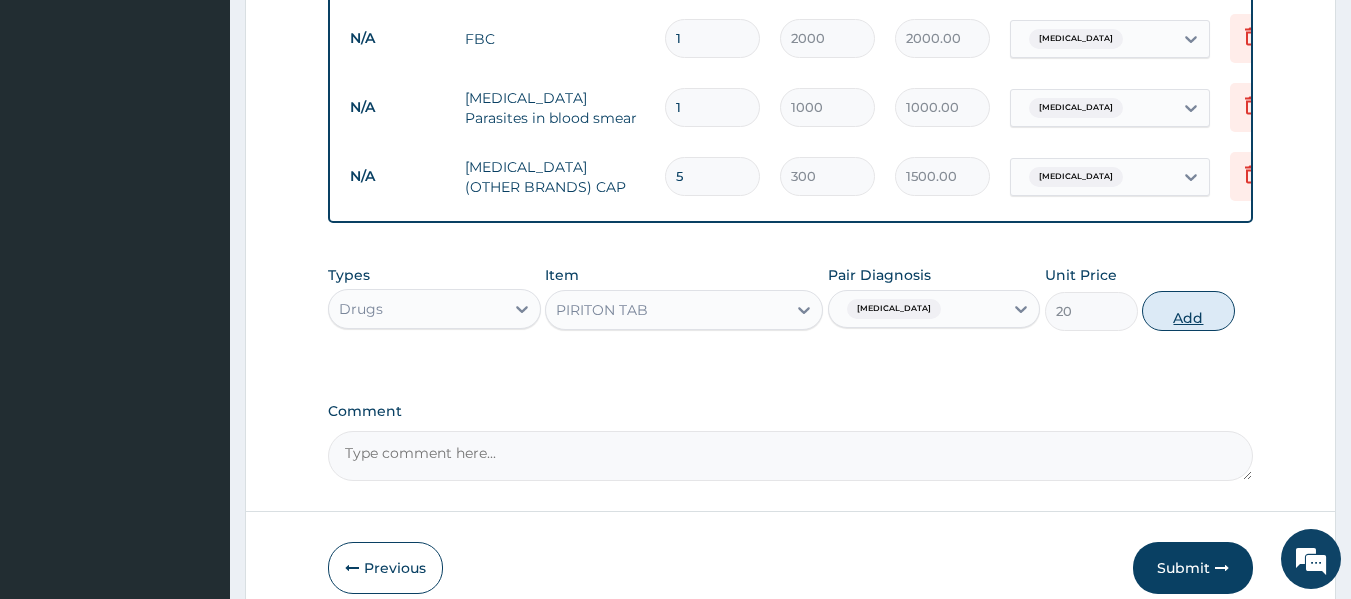 click on "Add" at bounding box center (1188, 311) 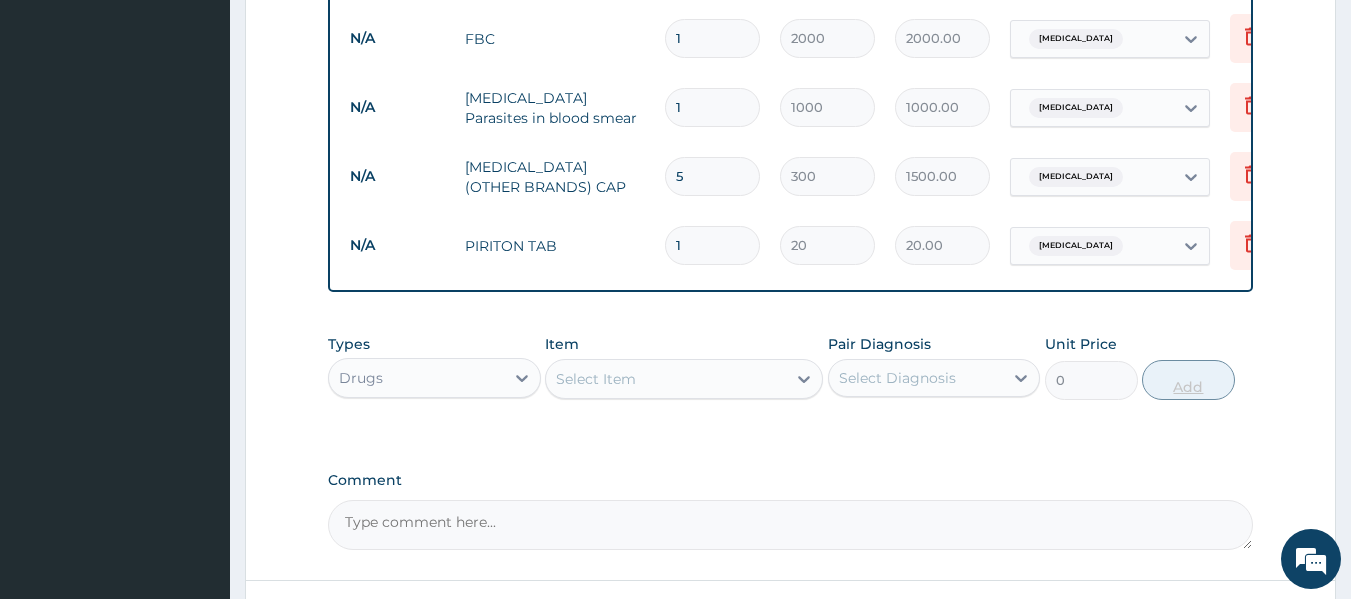 type 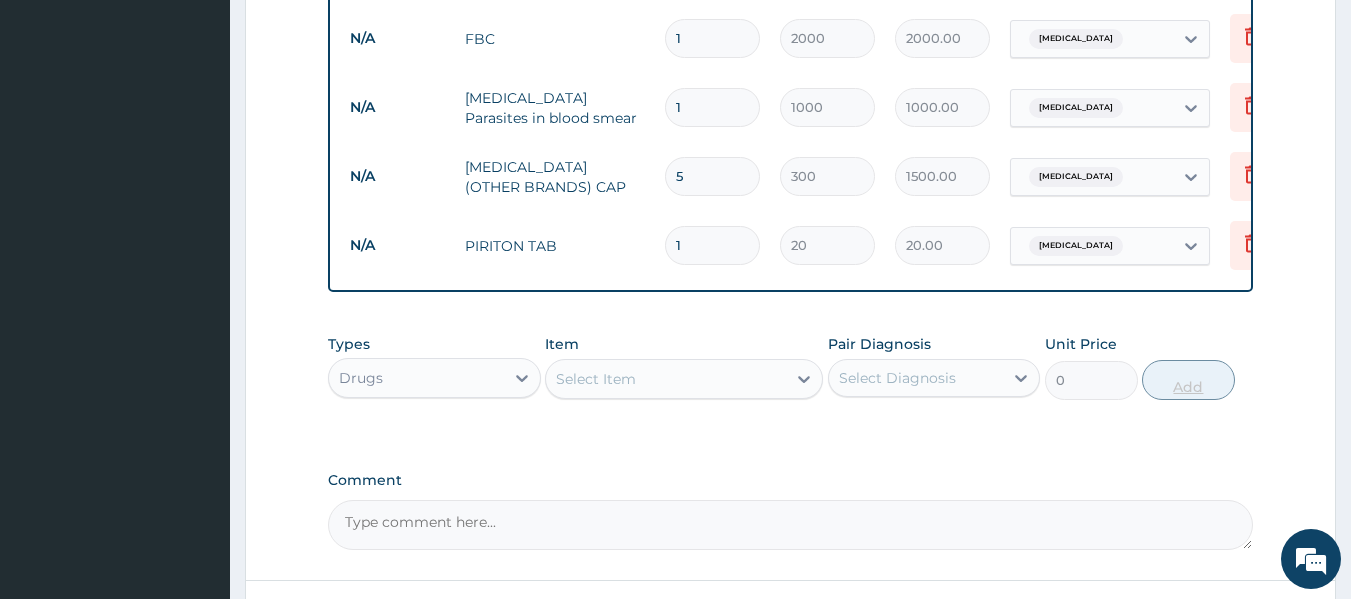 type on "0.00" 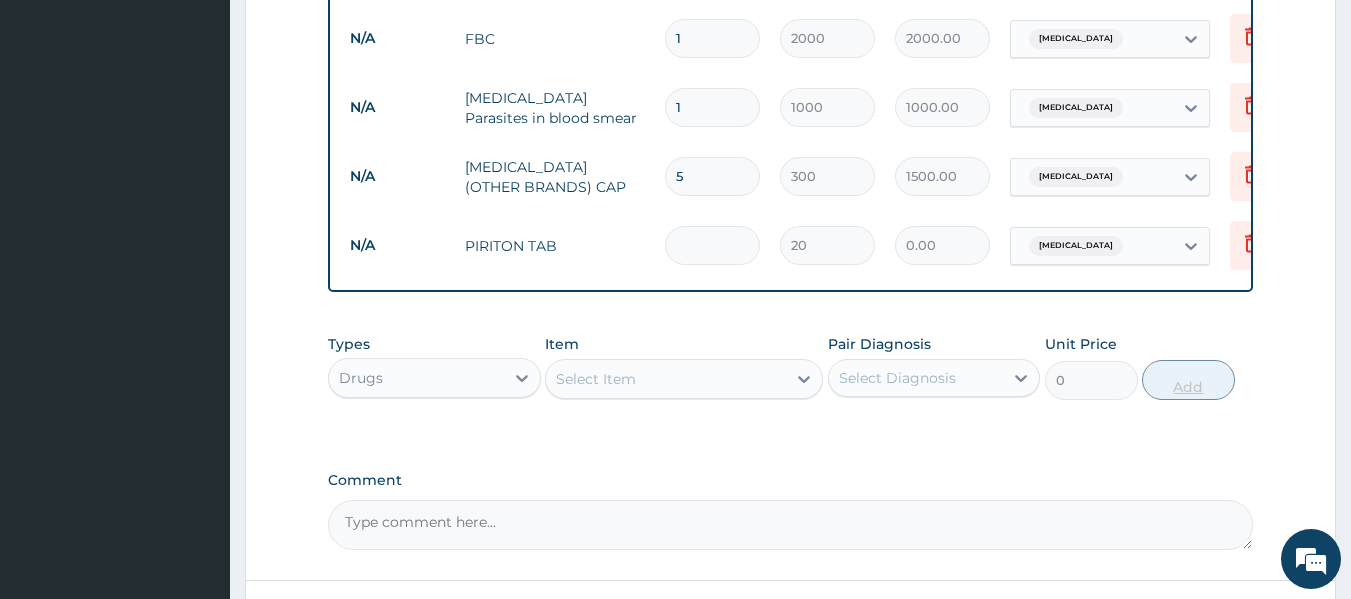type on "6" 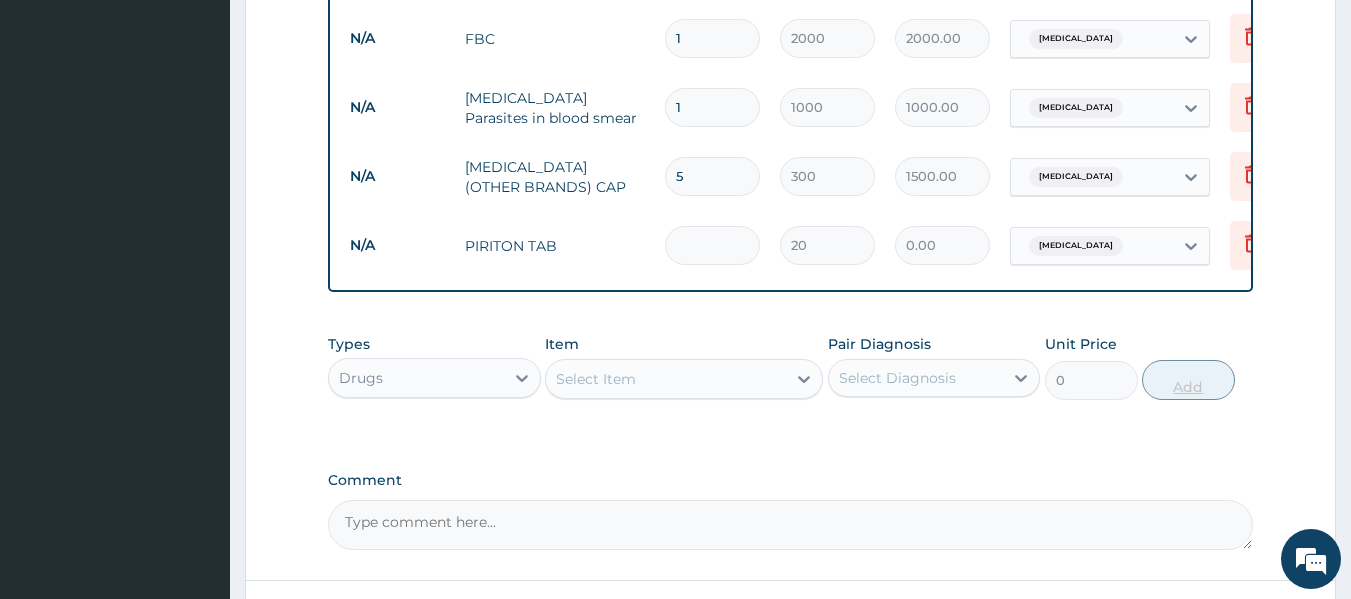 type on "120.00" 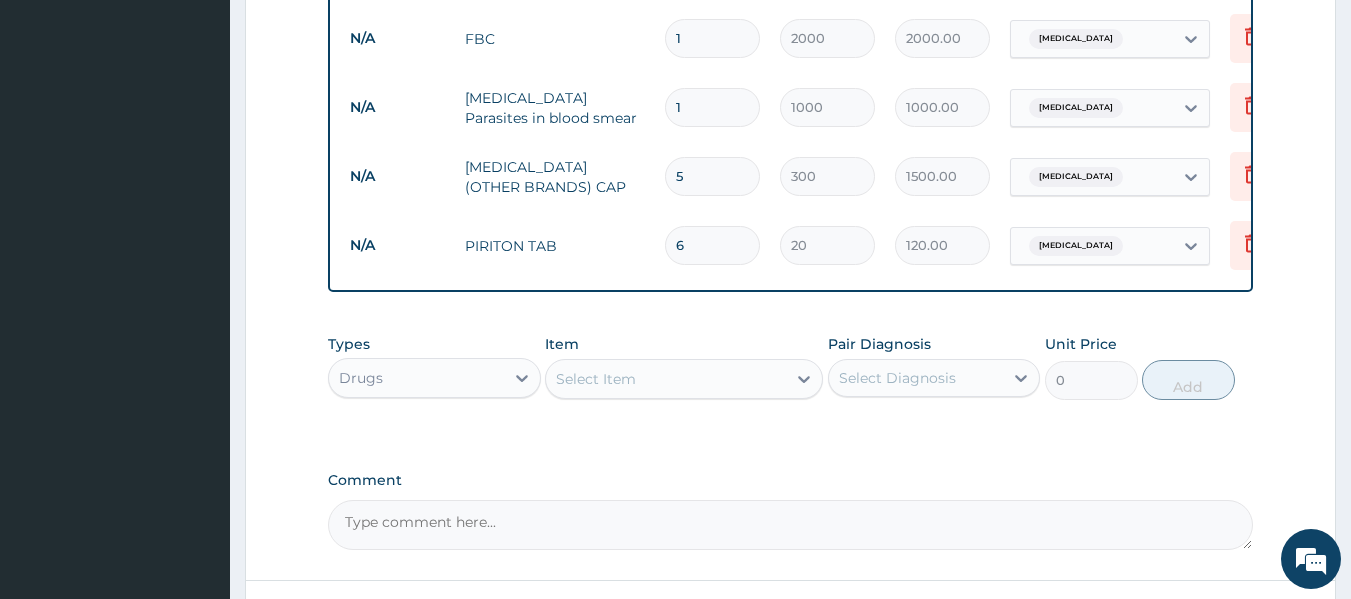 type on "6" 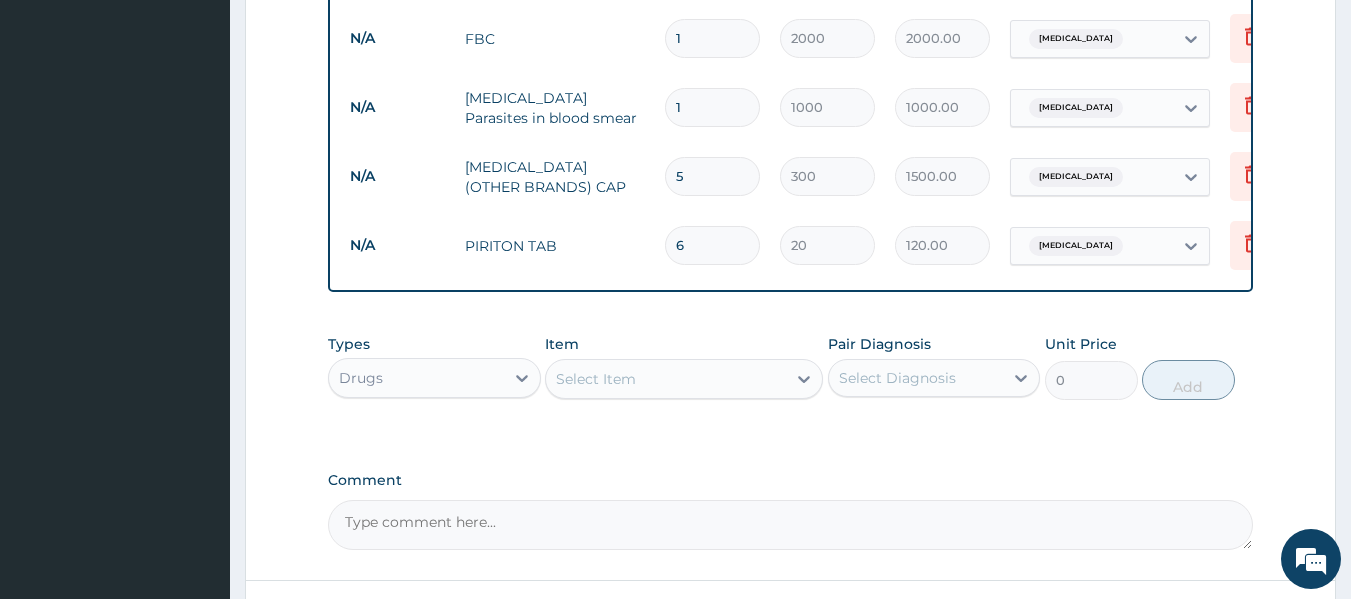 click on "Select Item" at bounding box center [596, 379] 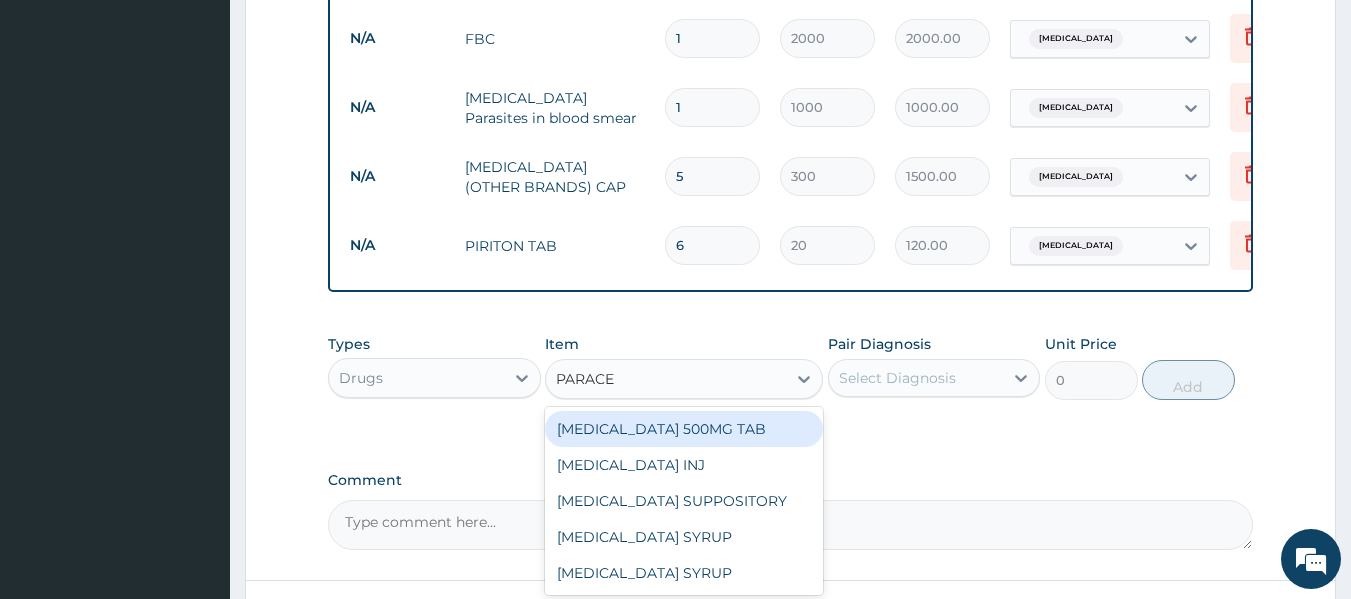 type on "PARACET" 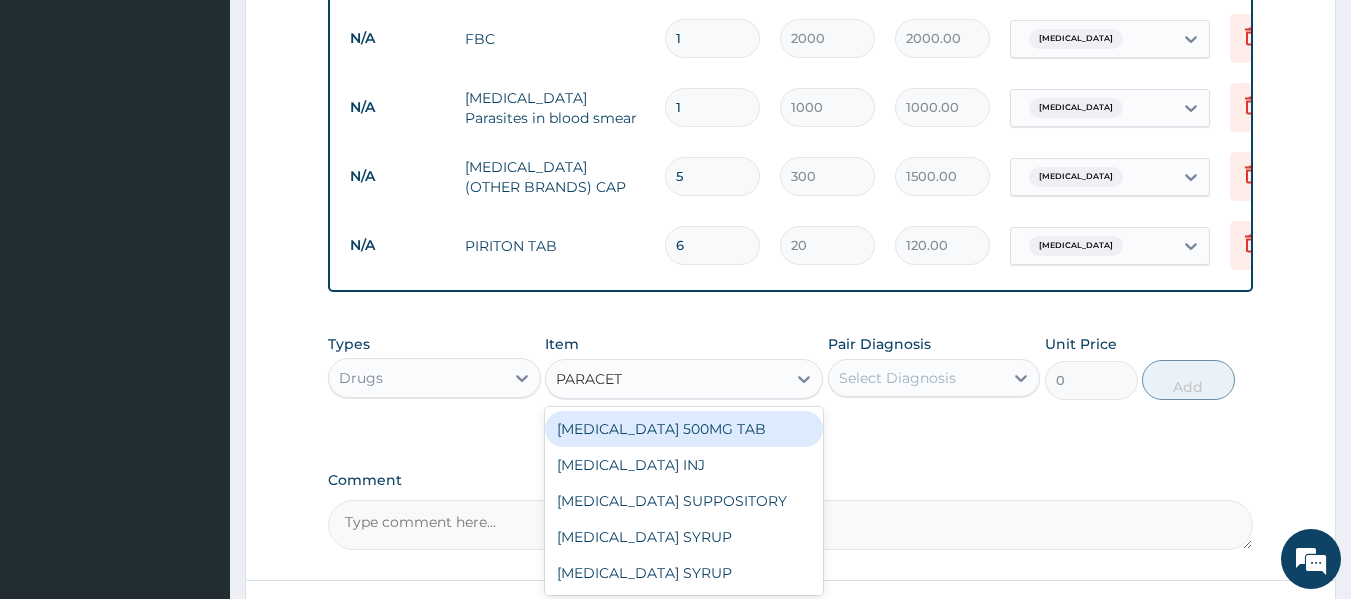 click on "PARACETAMOL 500MG TAB" at bounding box center [684, 429] 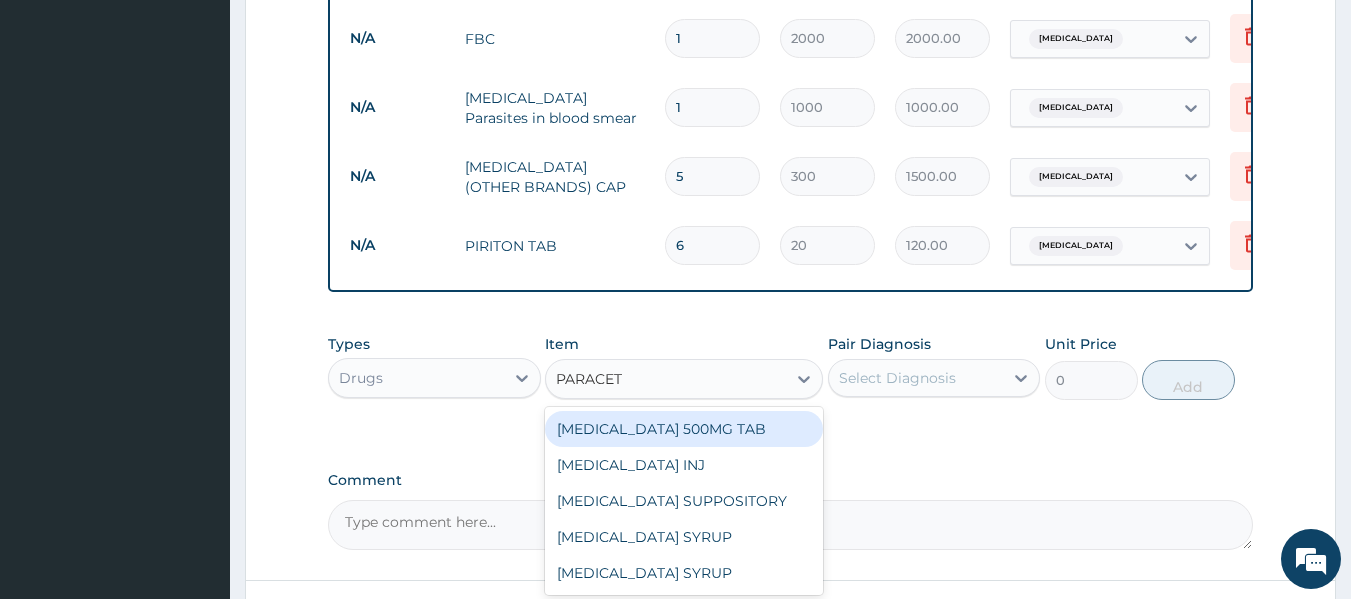 type 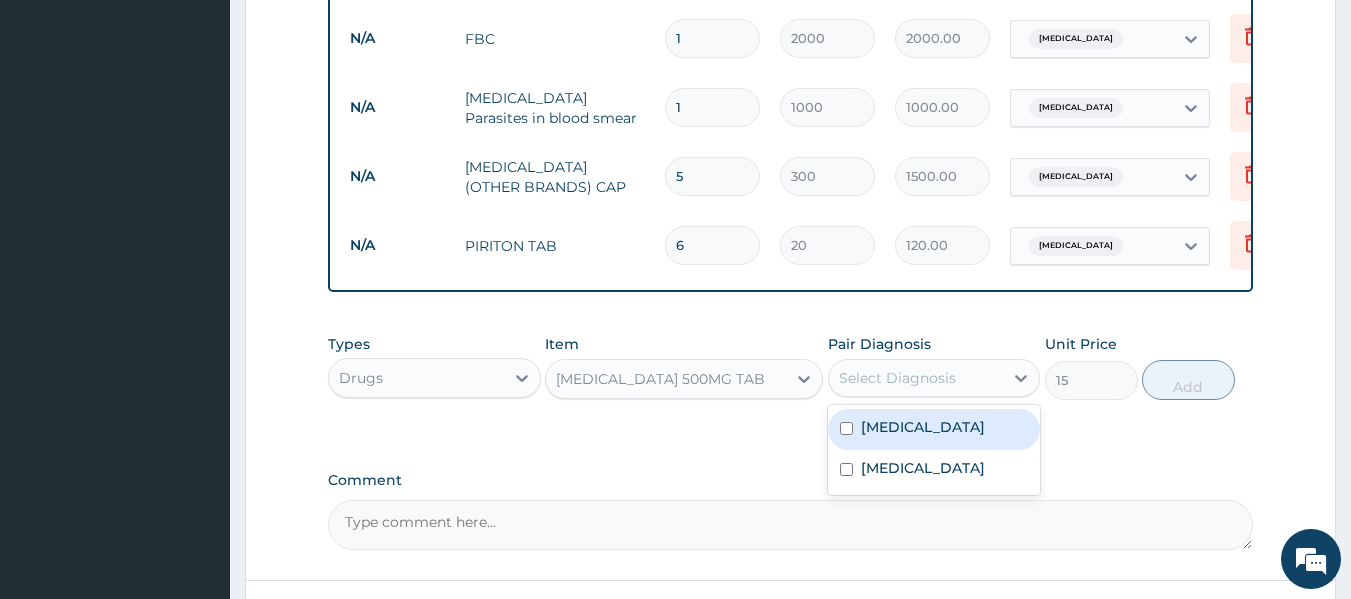 click on "Select Diagnosis" at bounding box center [897, 378] 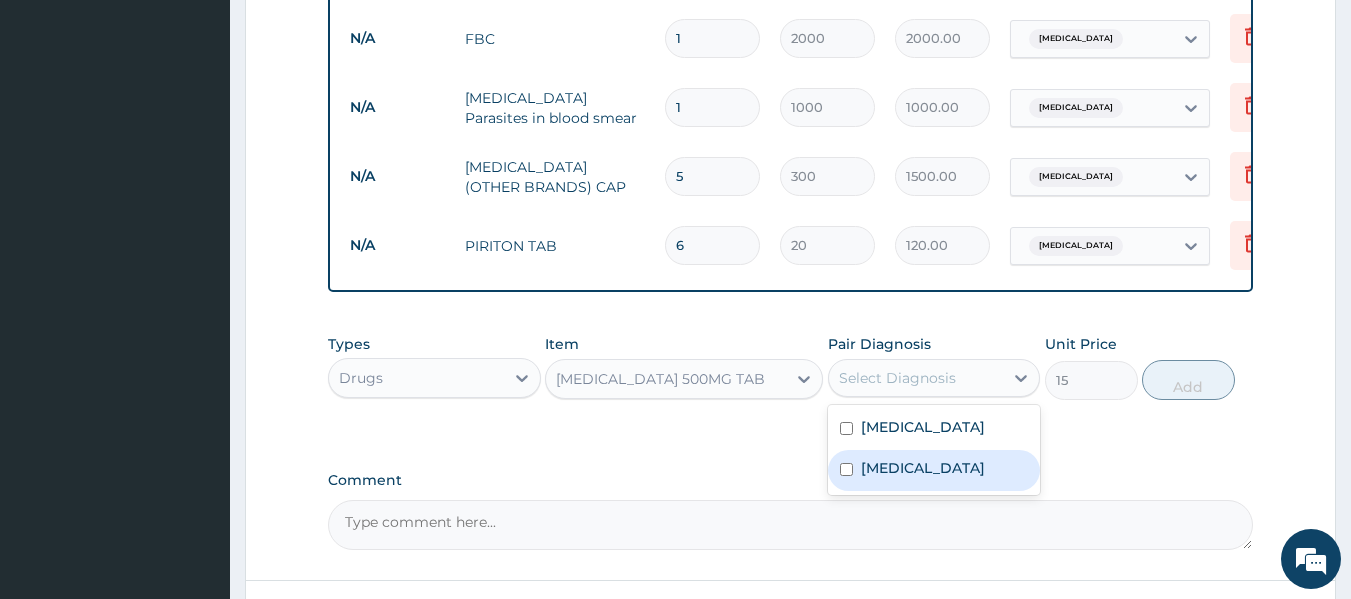 click on "Malaria" at bounding box center (923, 468) 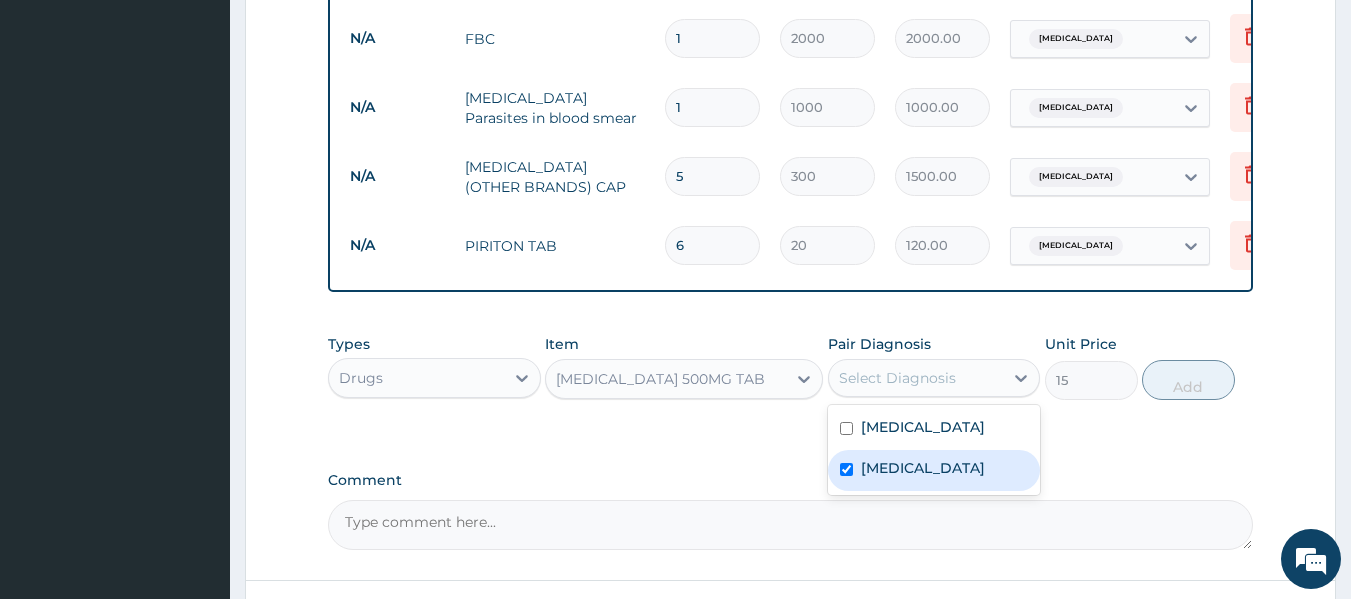 checkbox on "true" 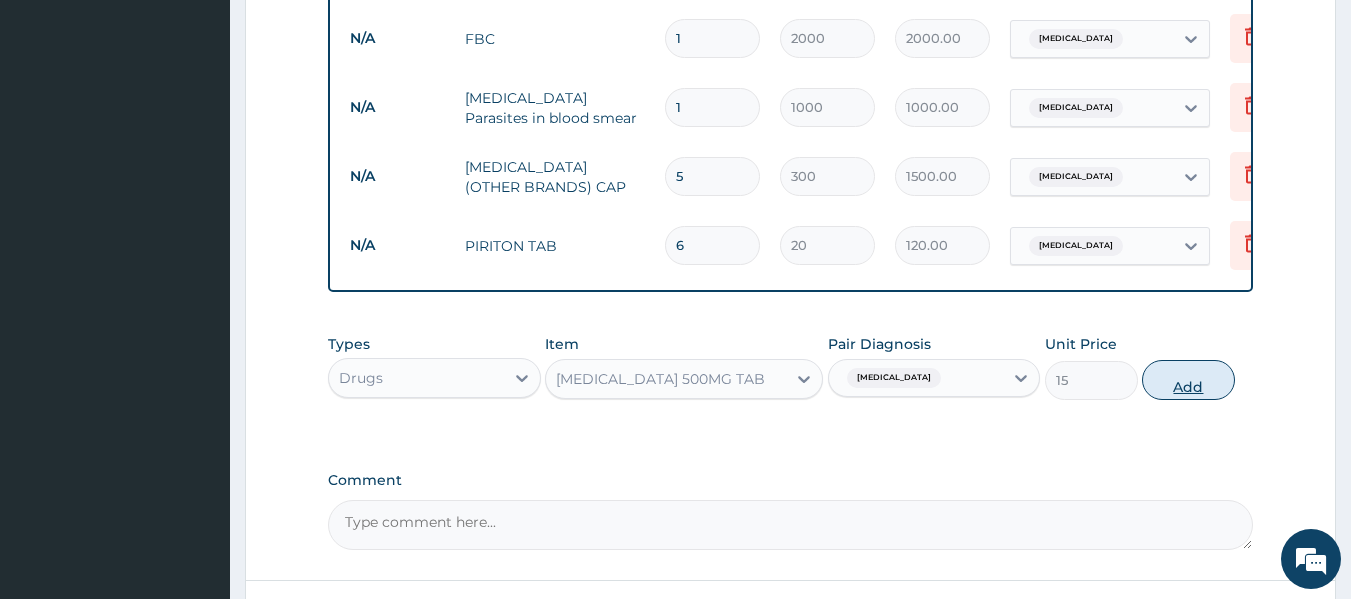 click on "Add" at bounding box center [1188, 380] 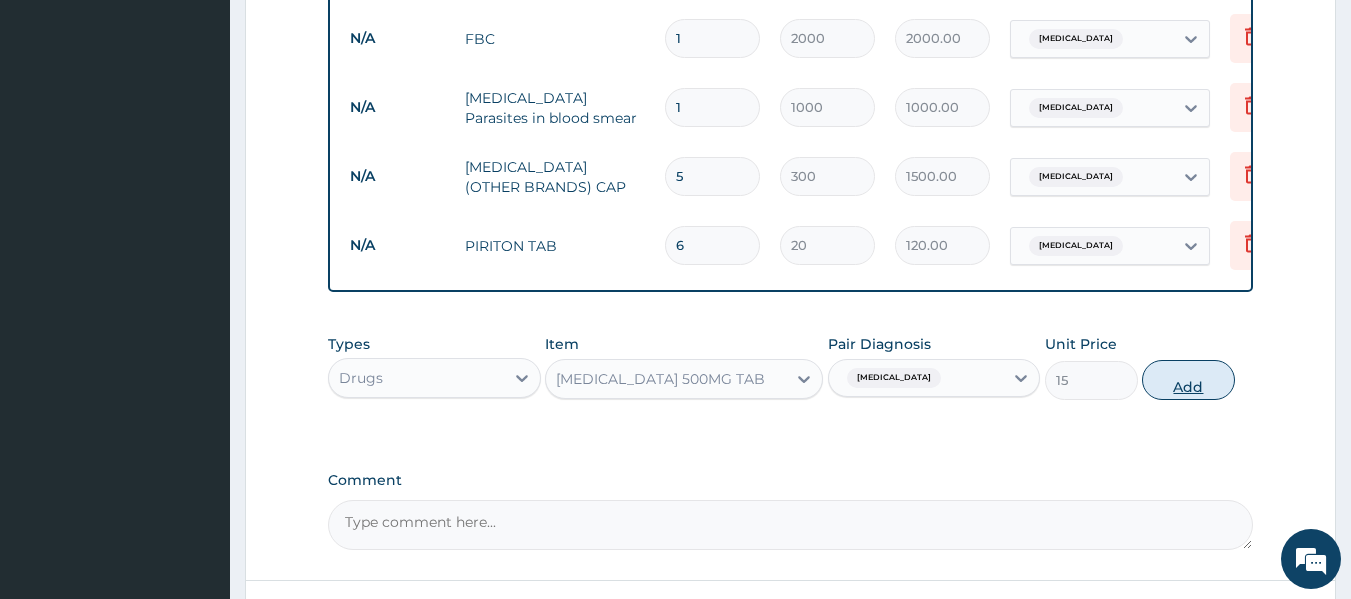 type on "0" 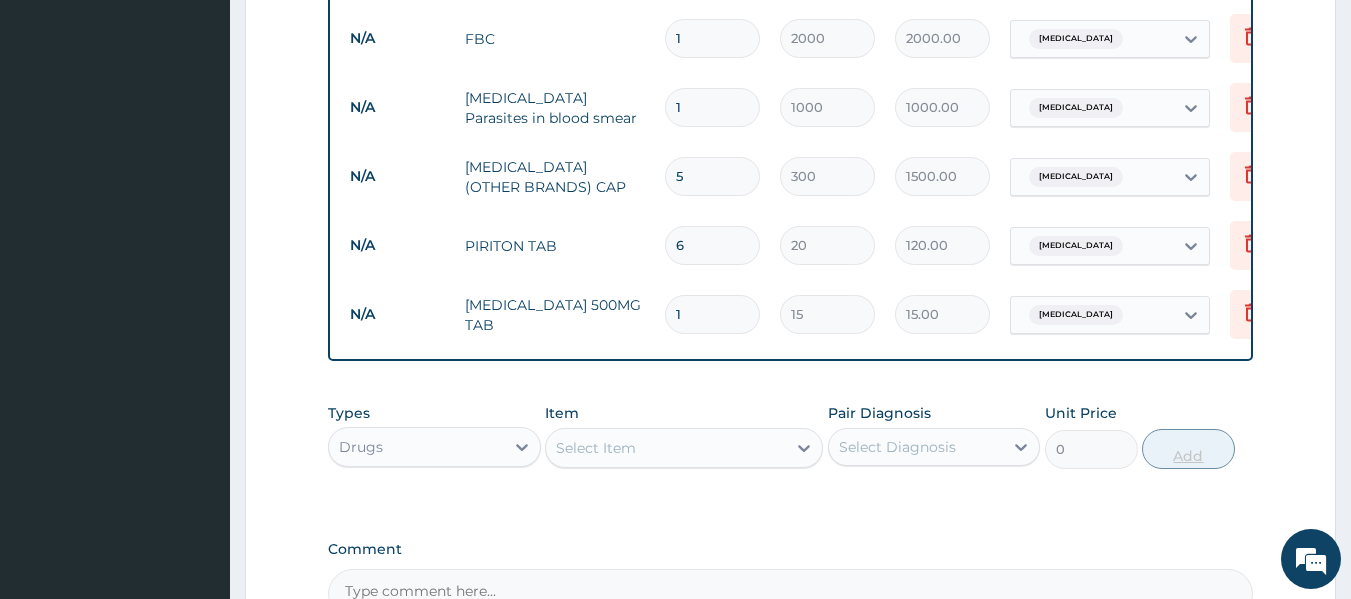type on "18" 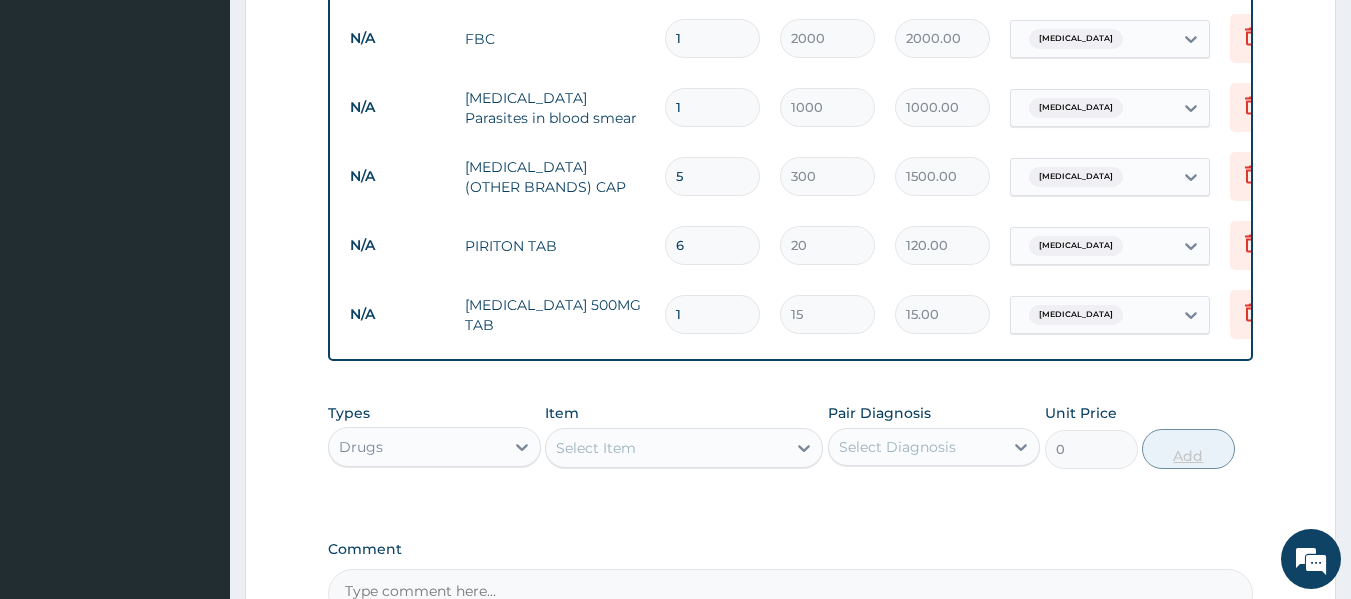 type on "270.00" 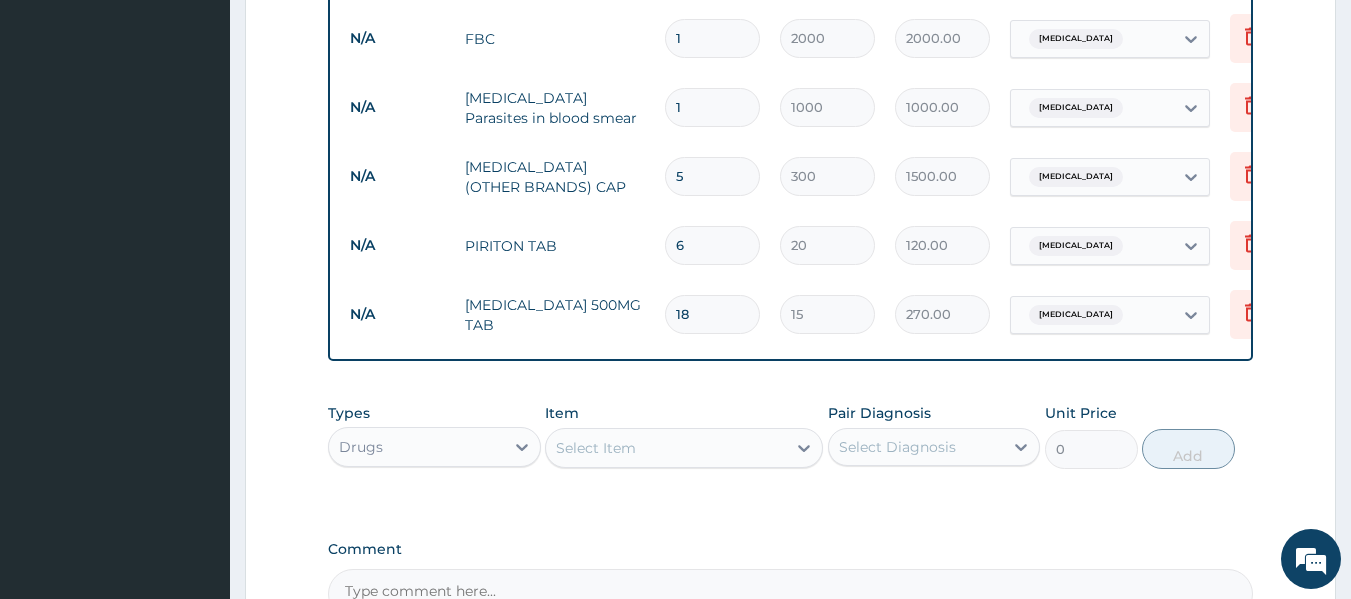 type on "18" 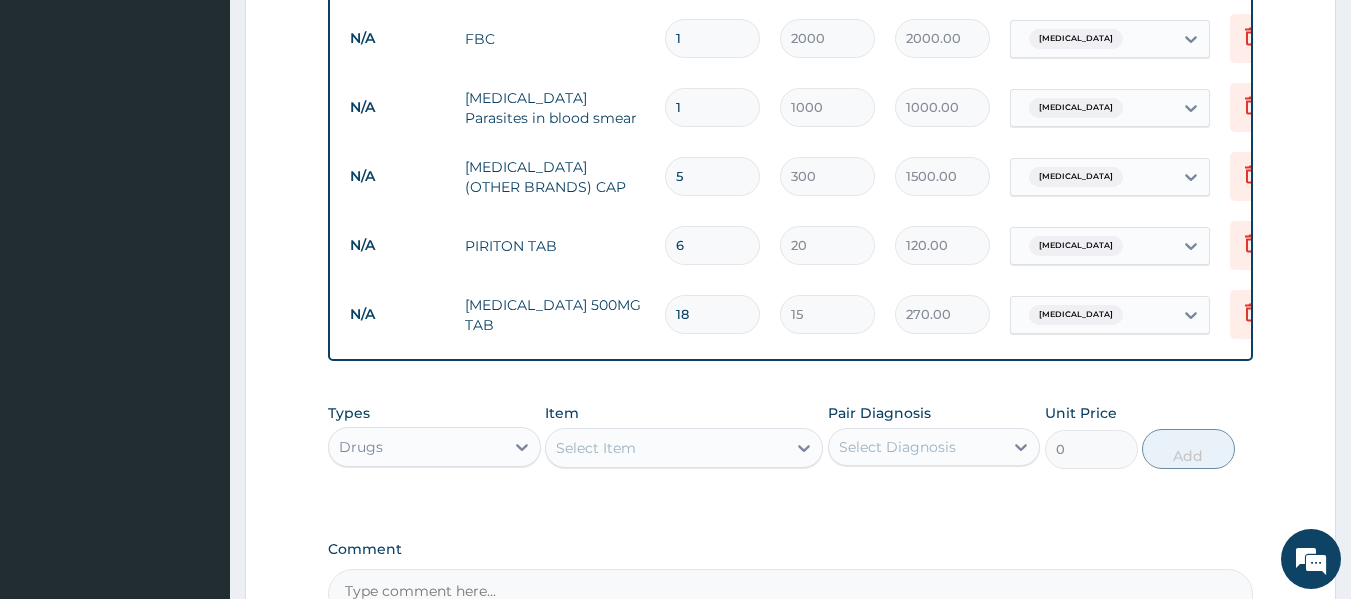 click on "Select Item" at bounding box center (596, 448) 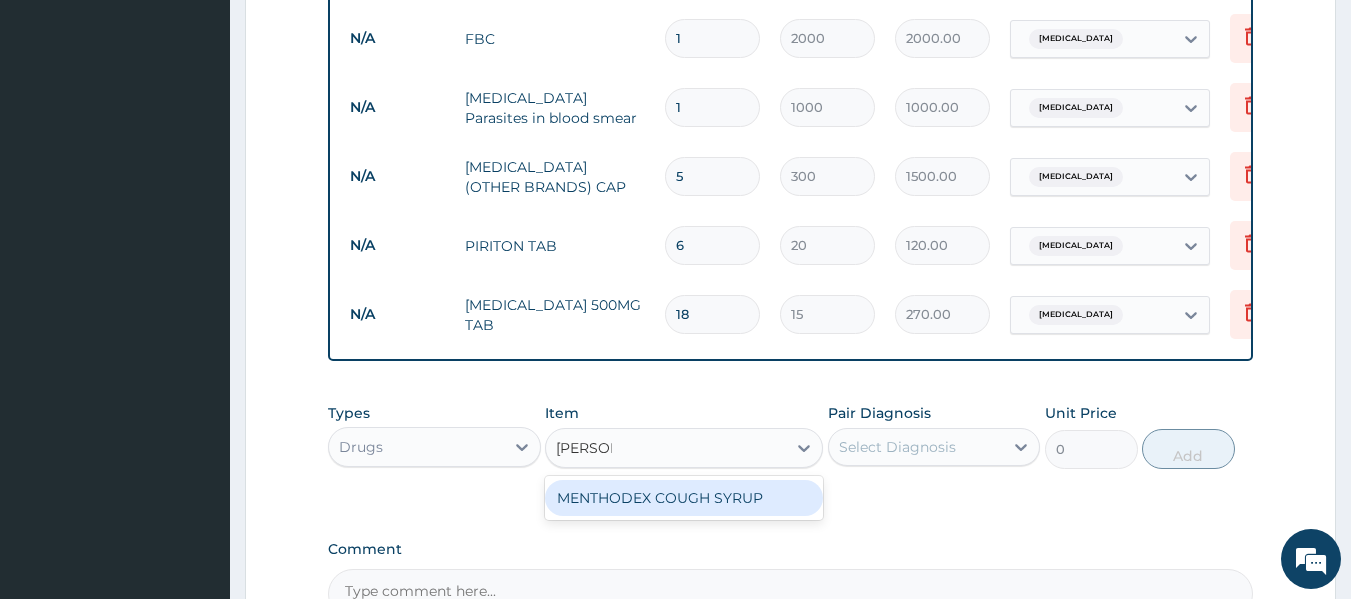 type on "MENTHO" 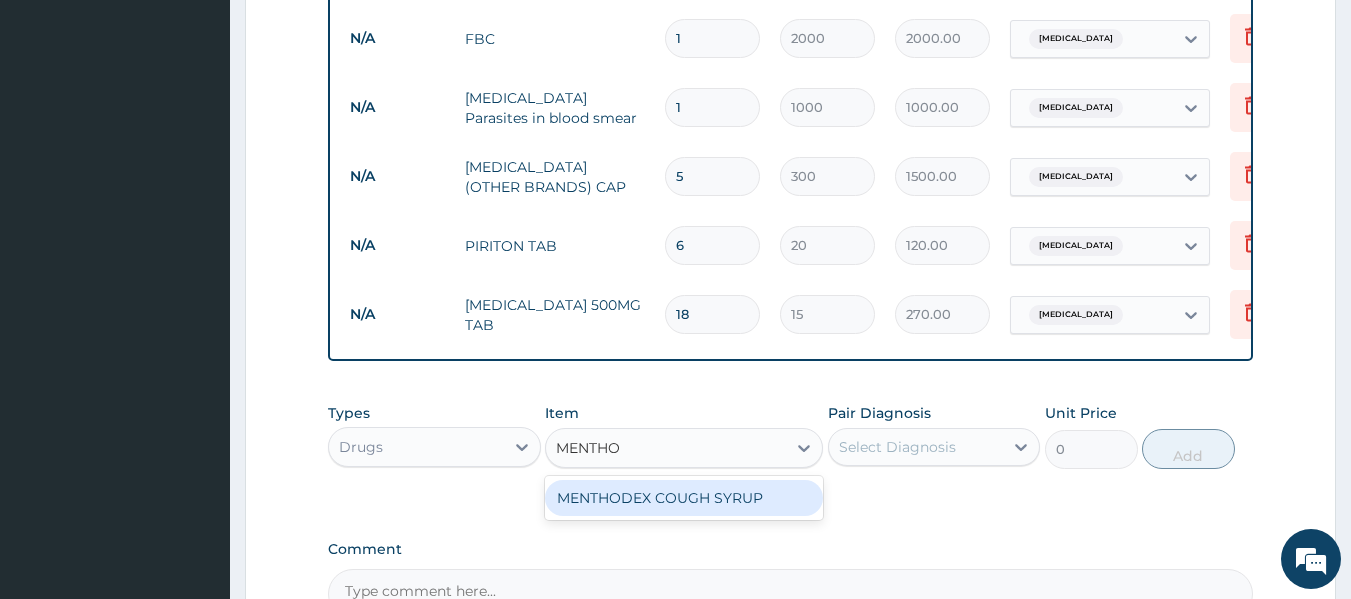 click on "MENTHODEX COUGH SYRUP" at bounding box center [684, 498] 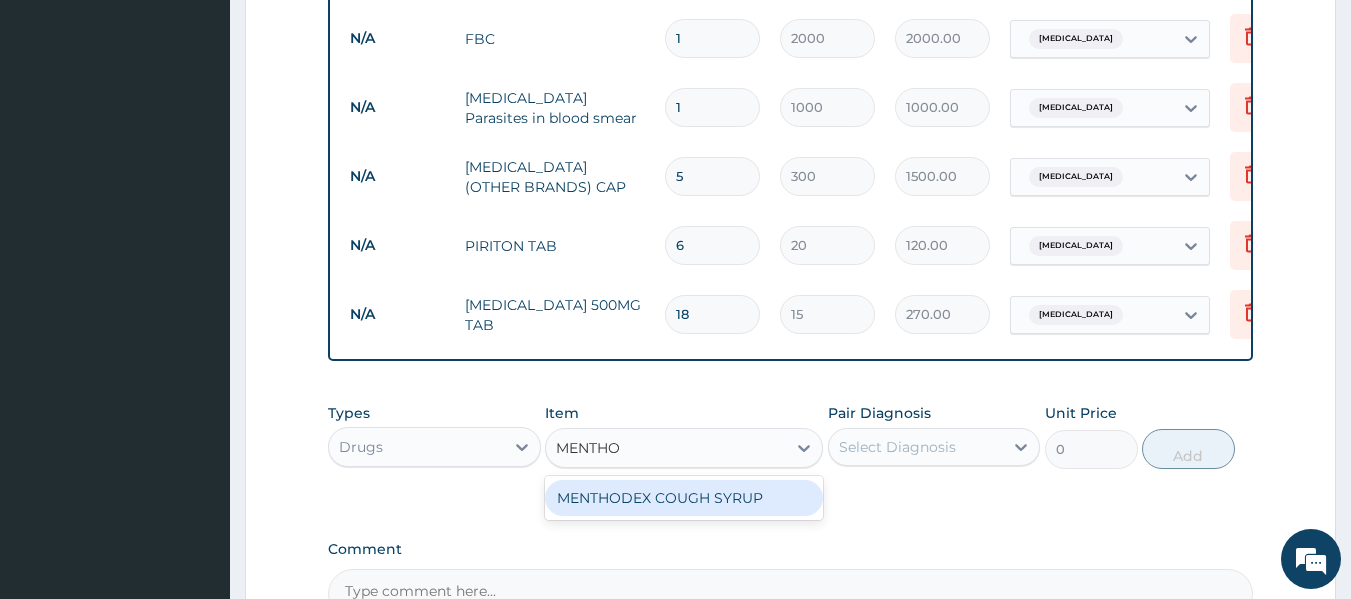 type 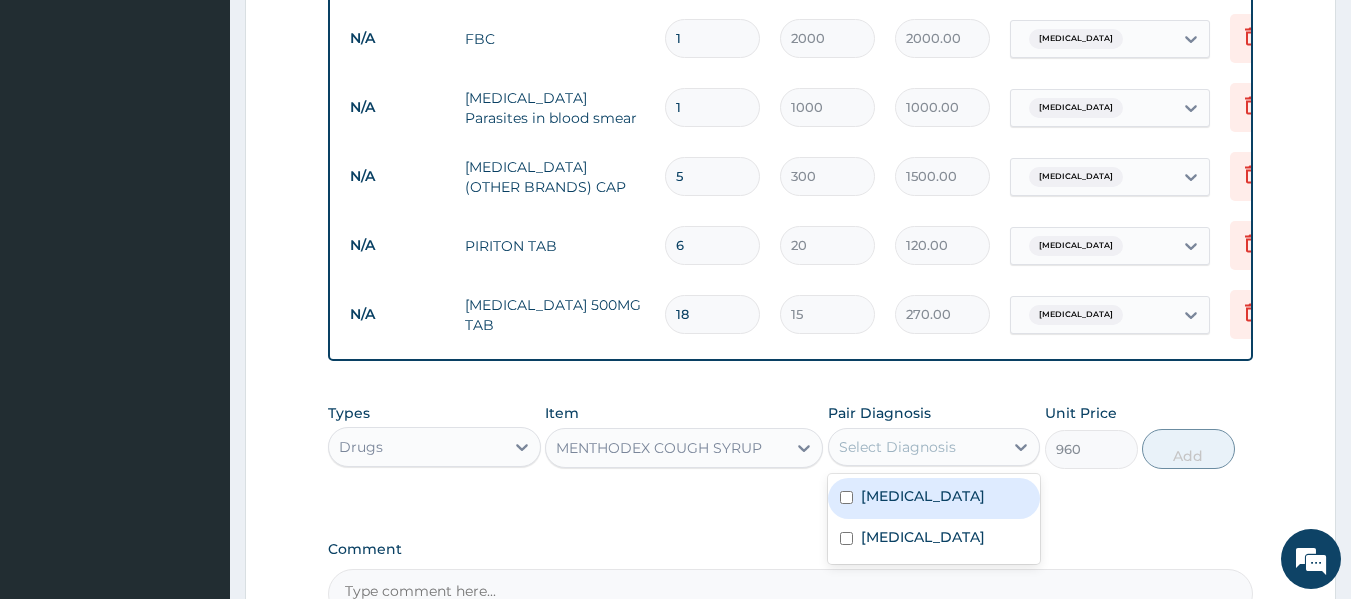 click on "Select Diagnosis" at bounding box center [897, 447] 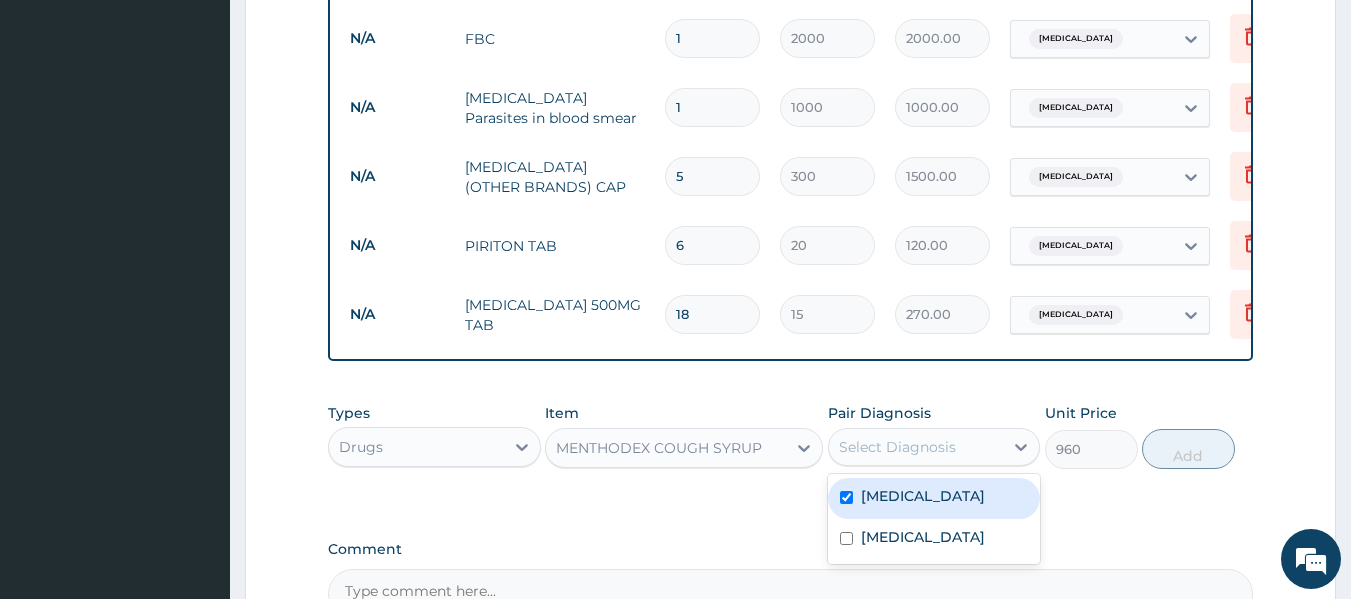 checkbox on "true" 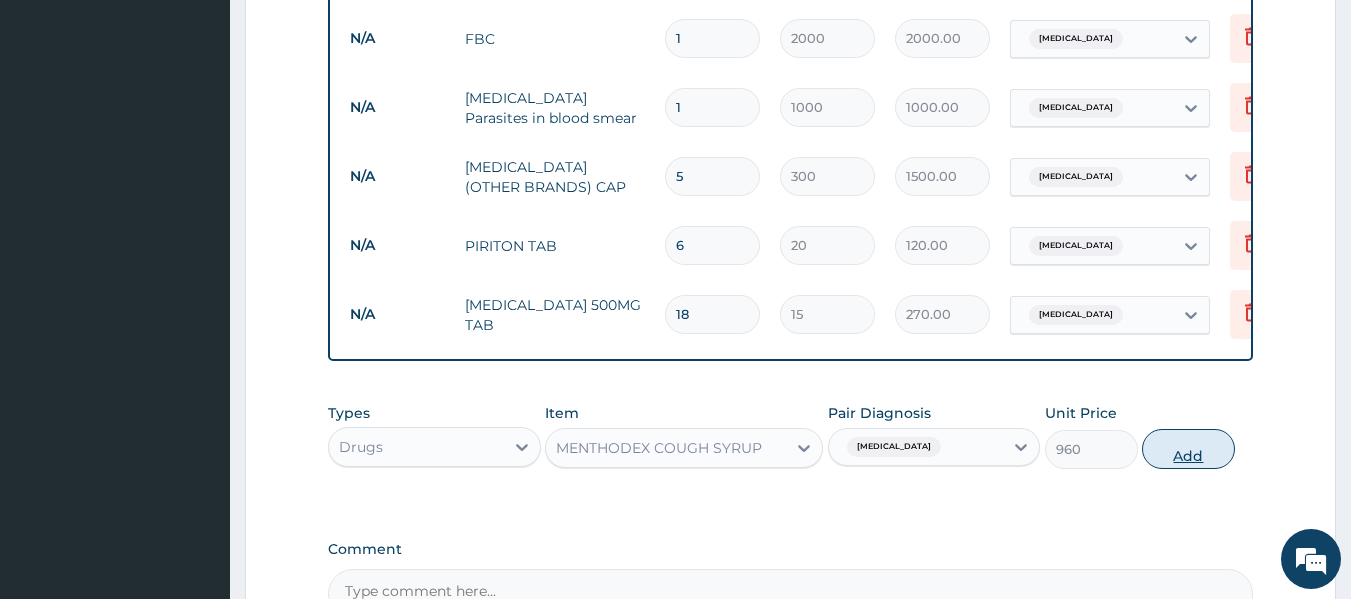 click on "Add" at bounding box center (1188, 449) 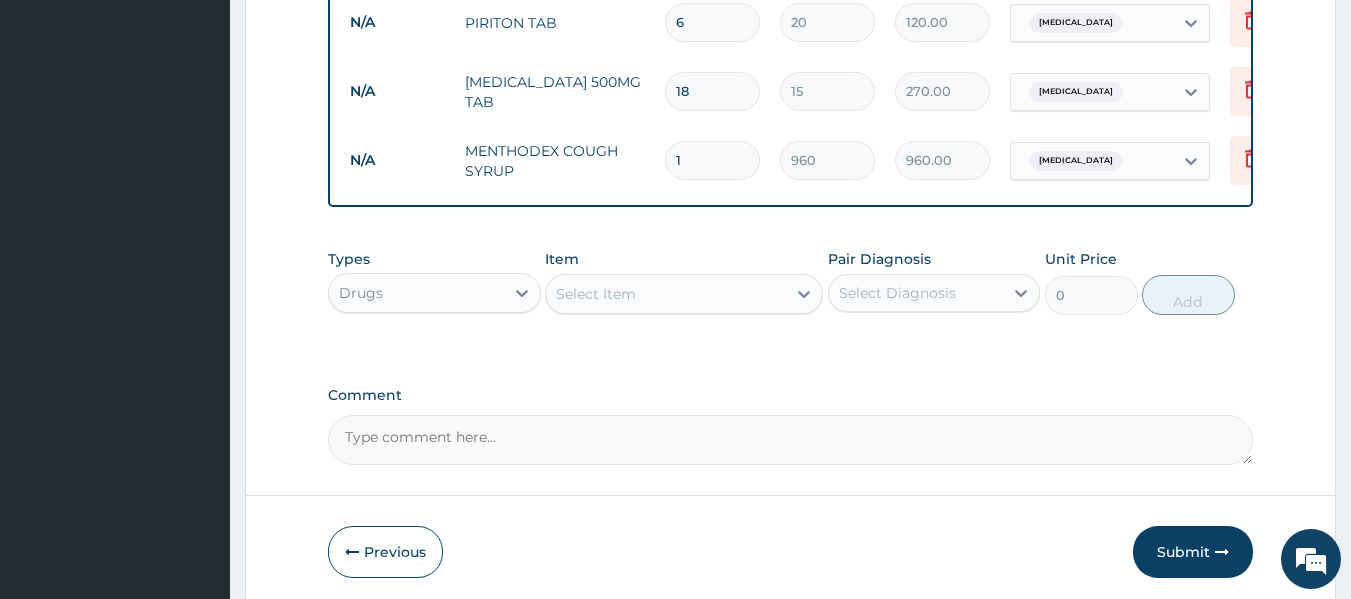 scroll, scrollTop: 1171, scrollLeft: 0, axis: vertical 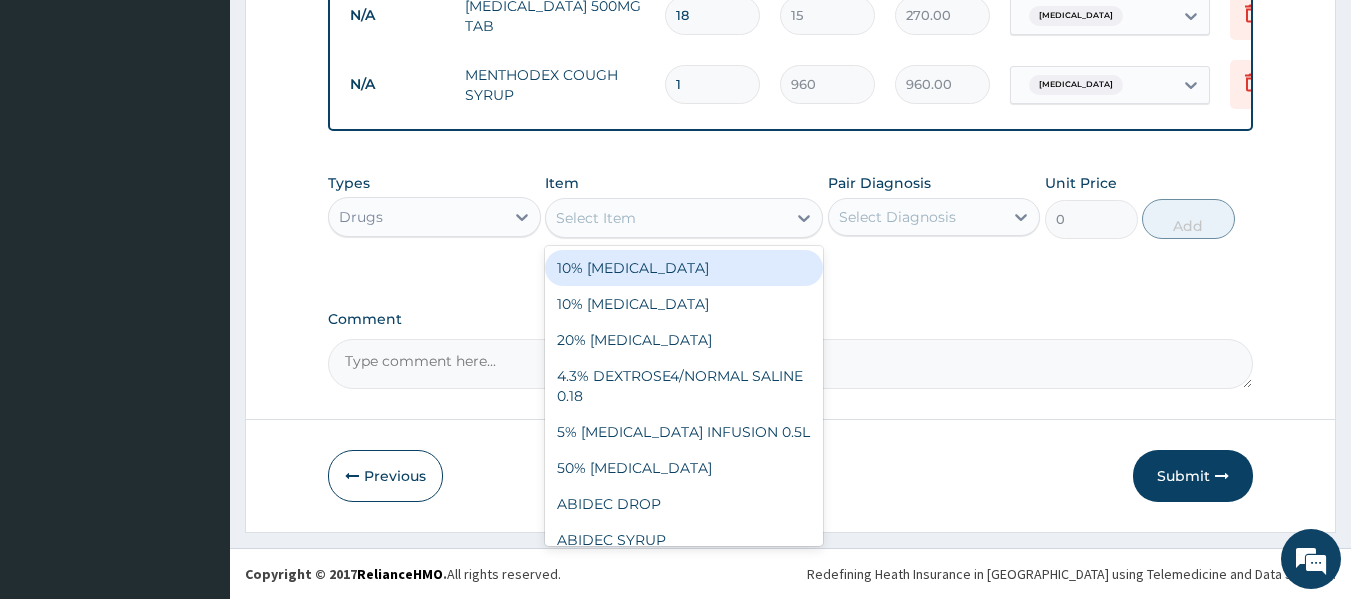 click on "Select Item" at bounding box center (596, 218) 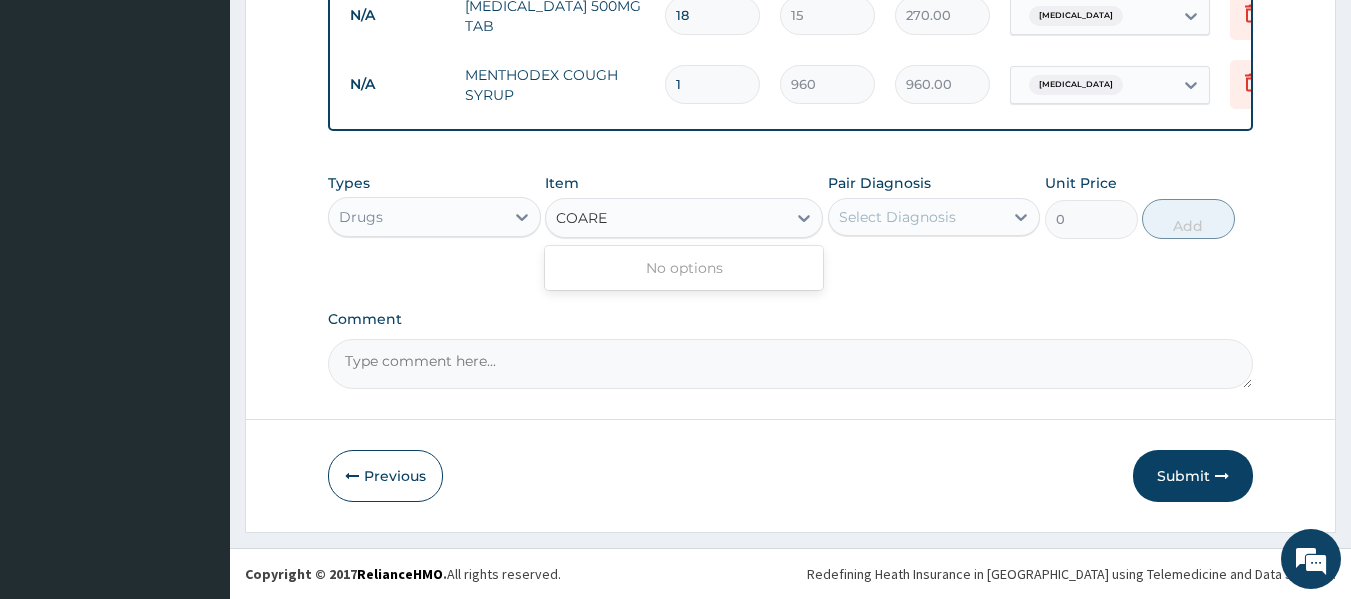 type on "COAR" 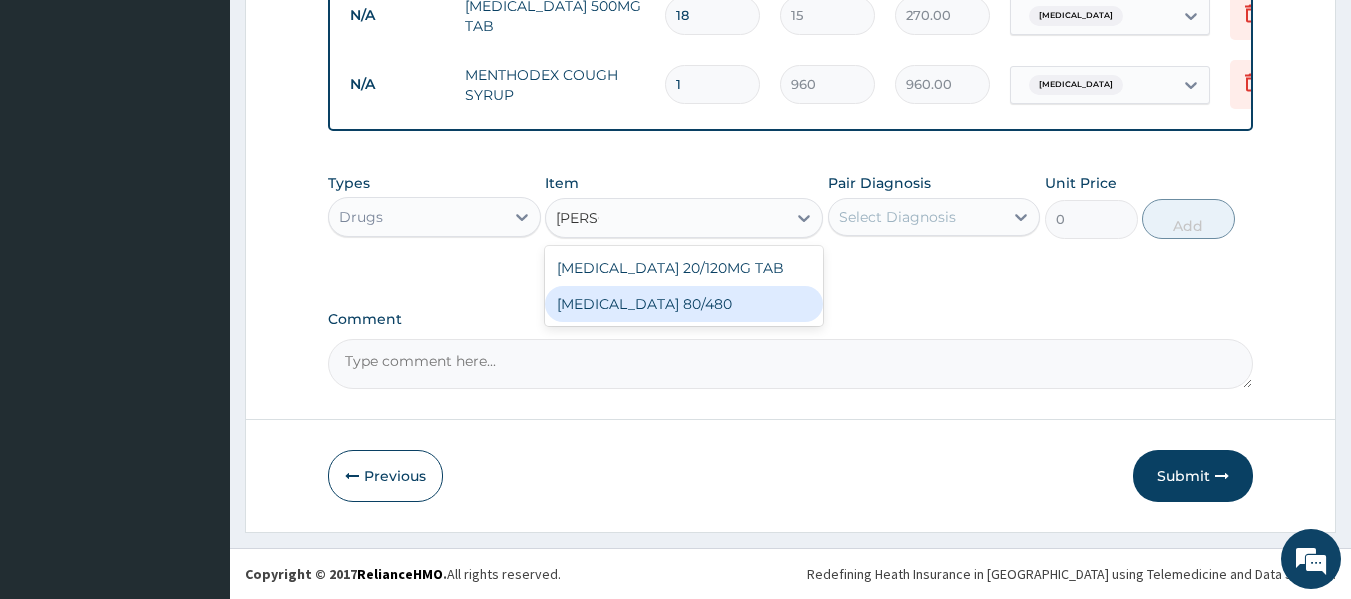 click on "COARTEM 80/480" at bounding box center (684, 304) 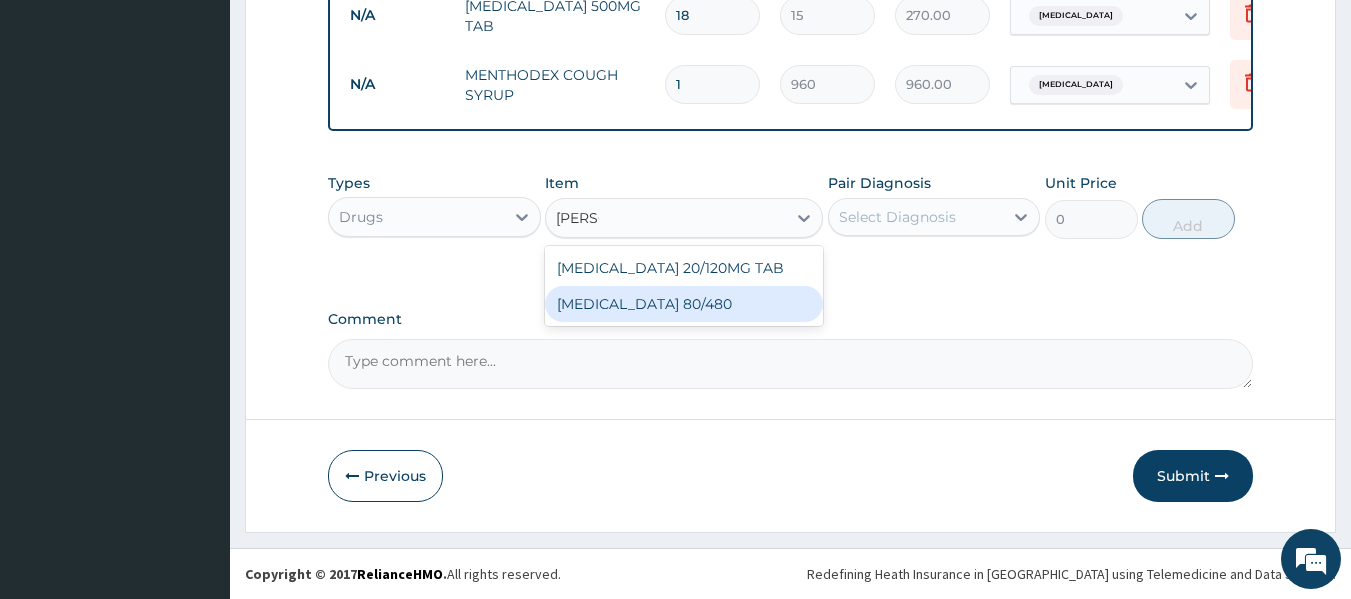 type 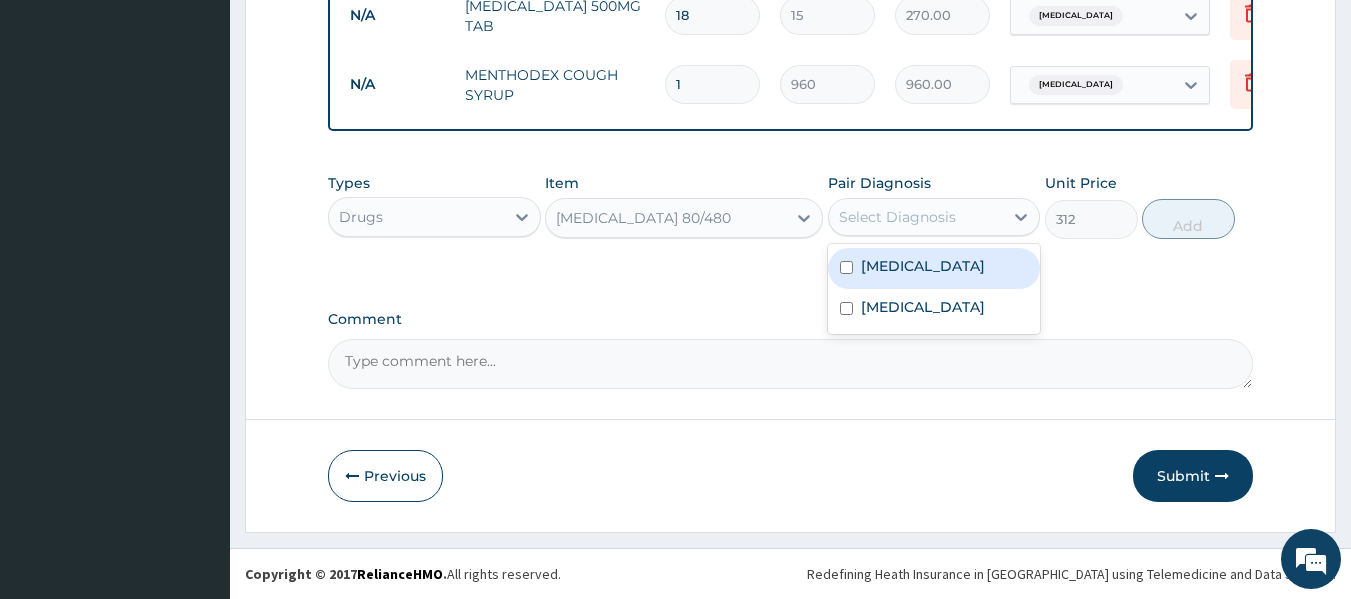 click on "Select Diagnosis" at bounding box center (916, 217) 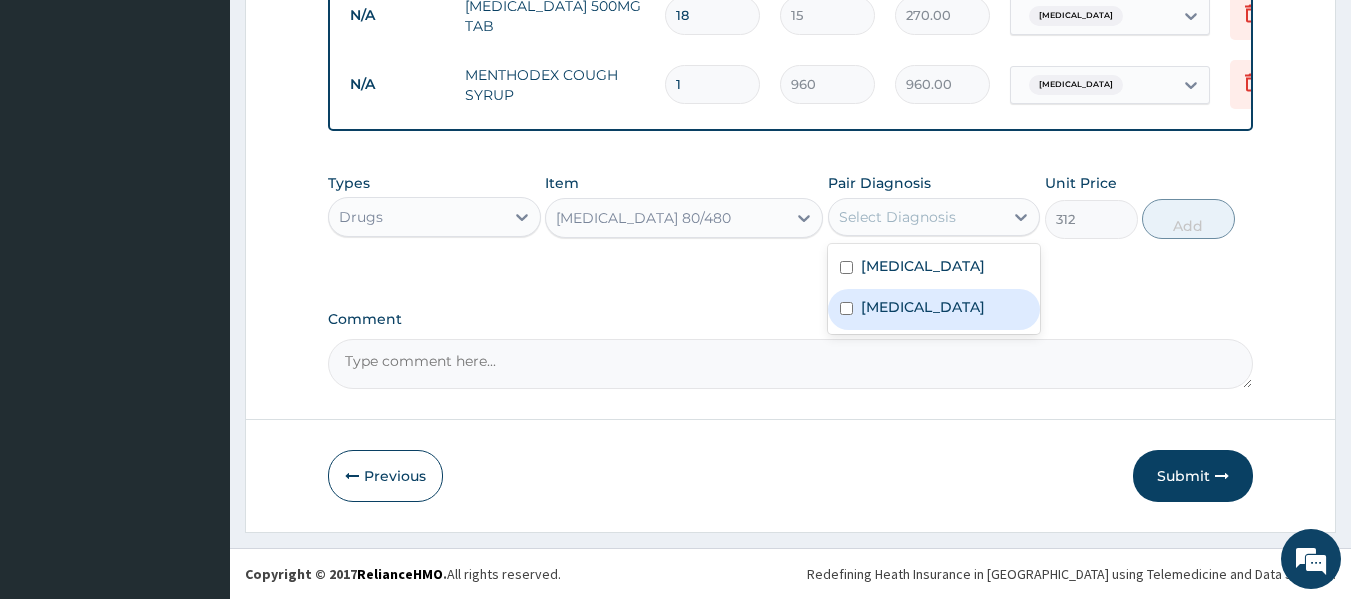 click on "Malaria" at bounding box center [923, 307] 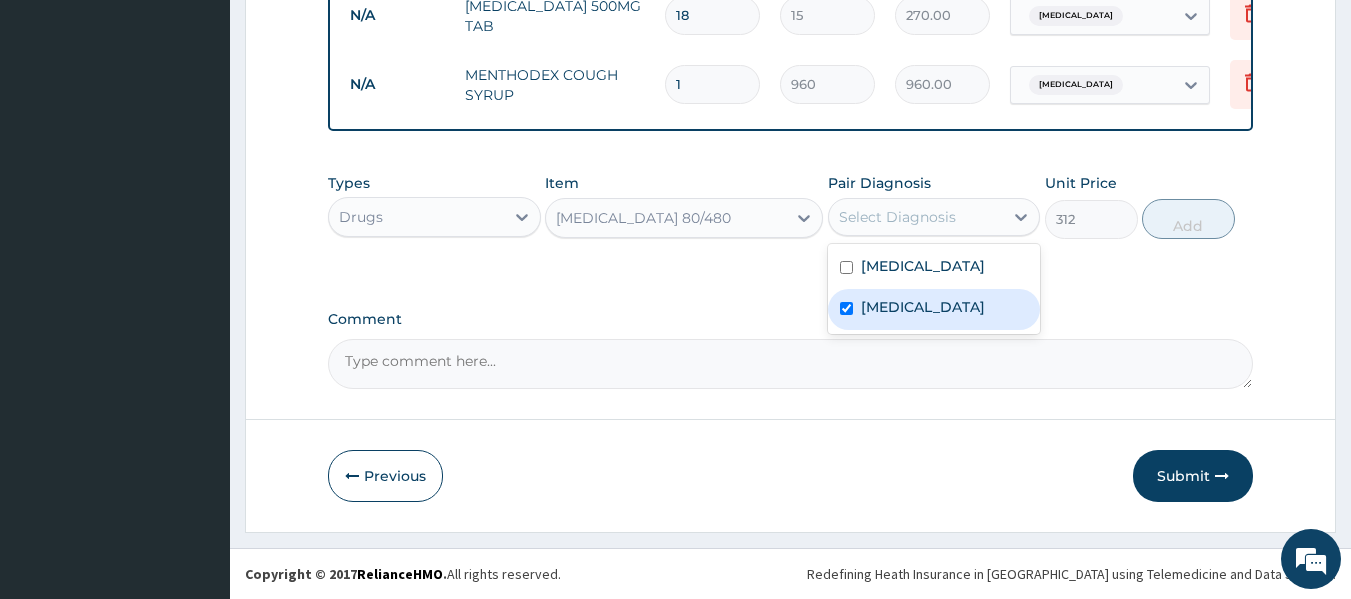 checkbox on "true" 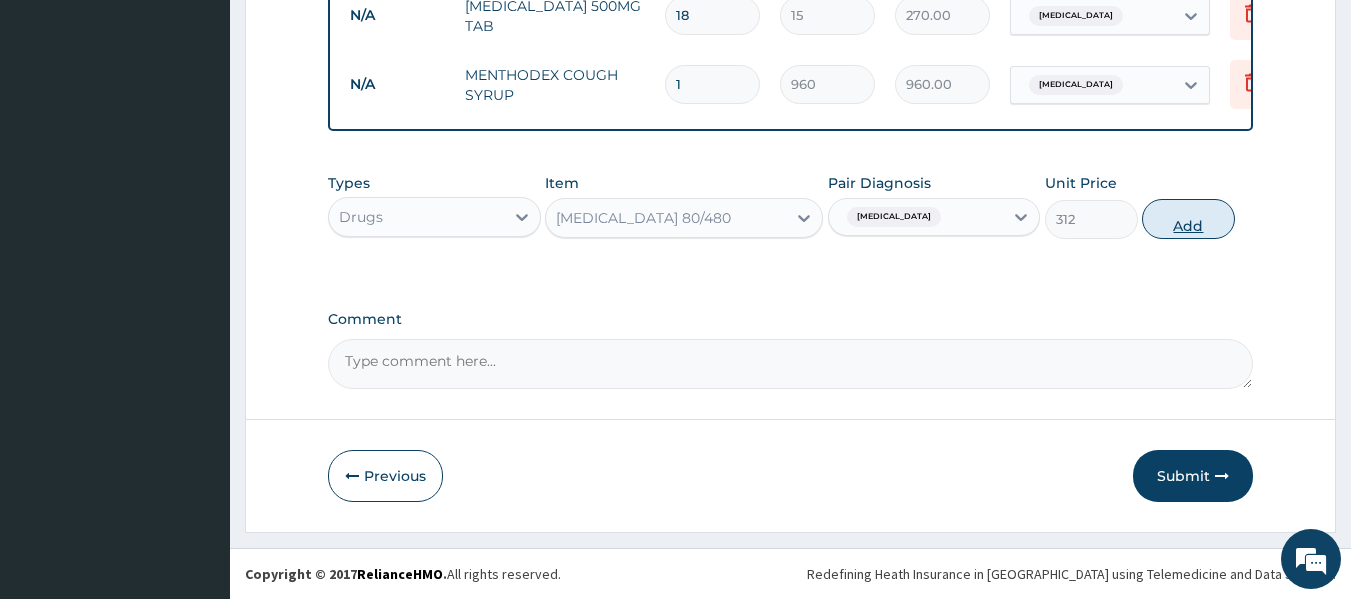 click on "Add" at bounding box center (1188, 219) 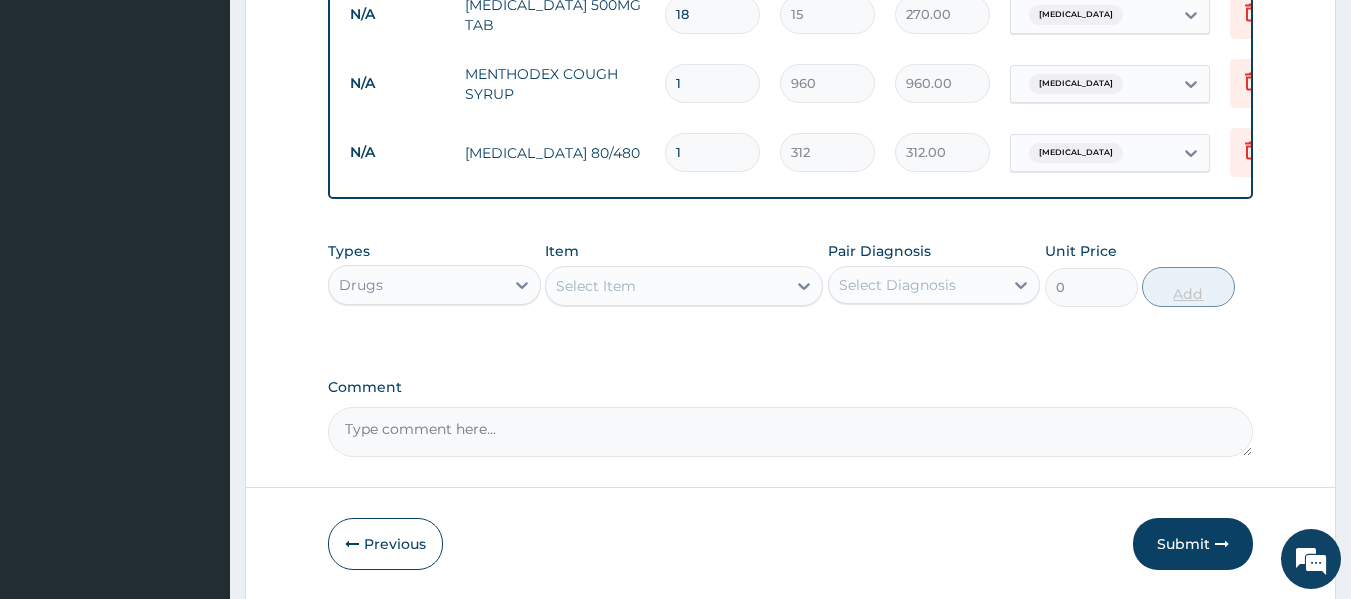 type 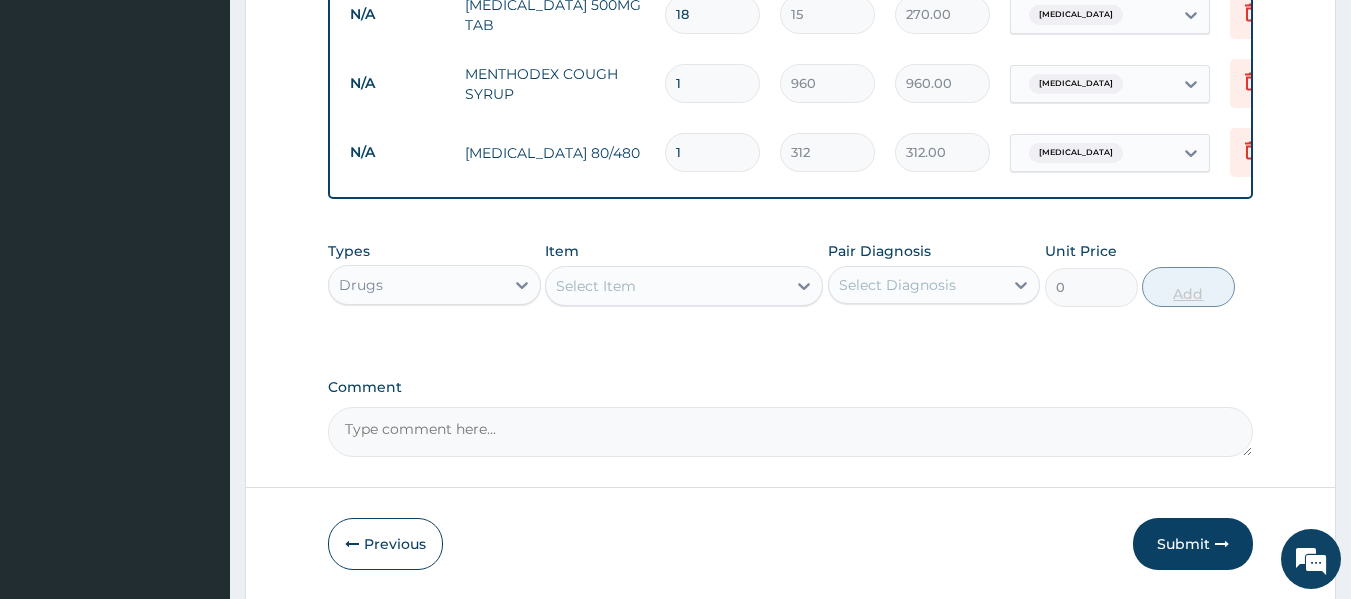 type on "0.00" 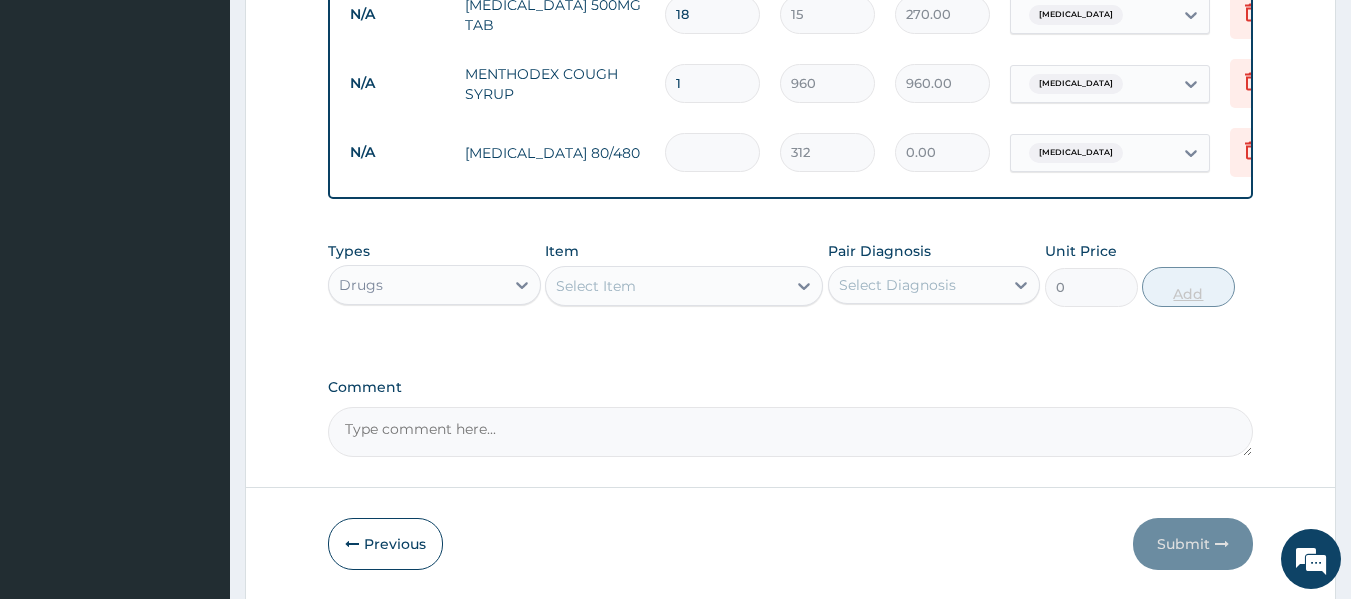 type on "6" 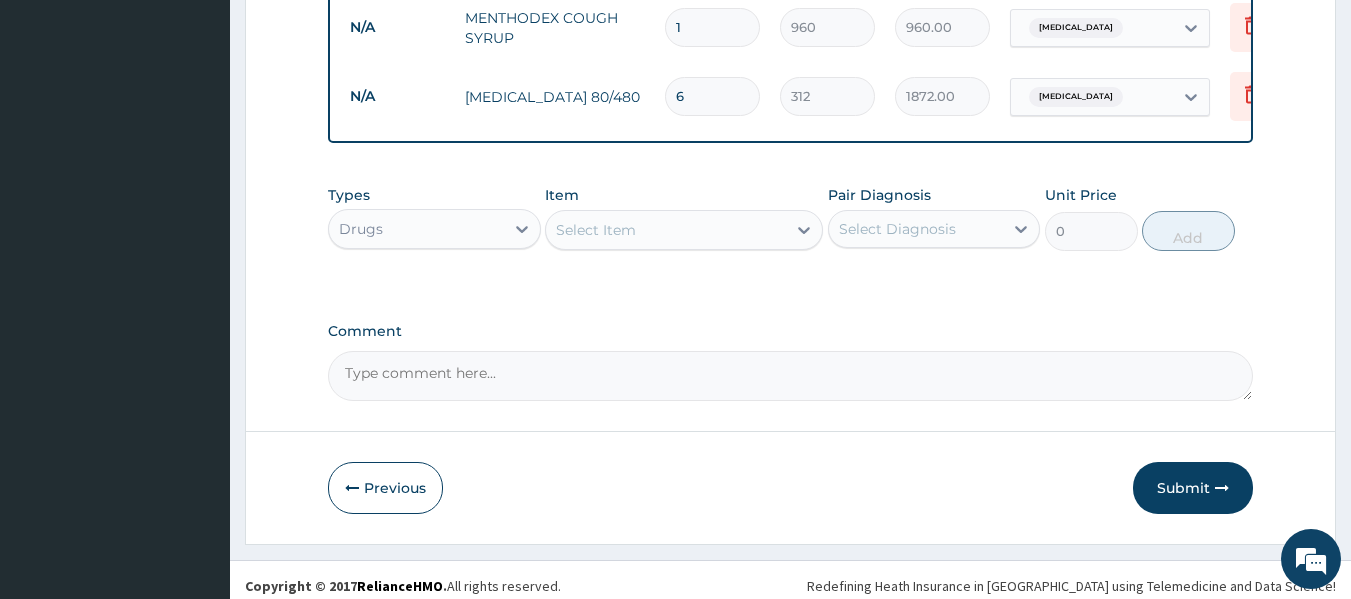 scroll, scrollTop: 1254, scrollLeft: 0, axis: vertical 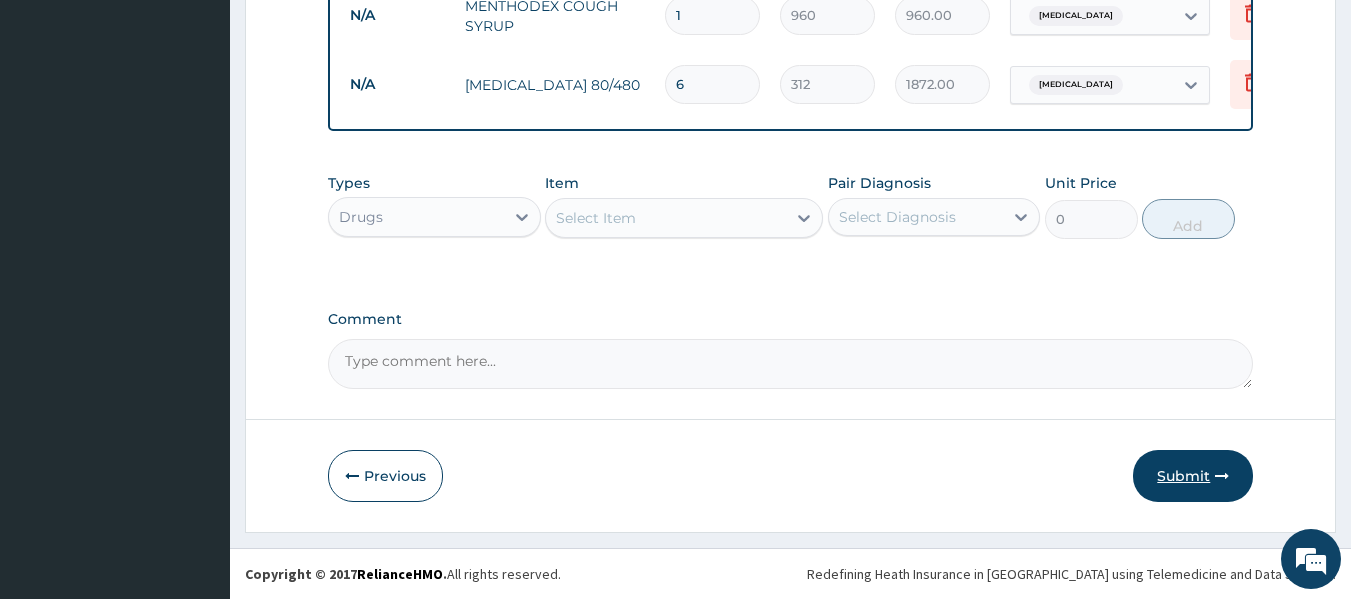 type on "6" 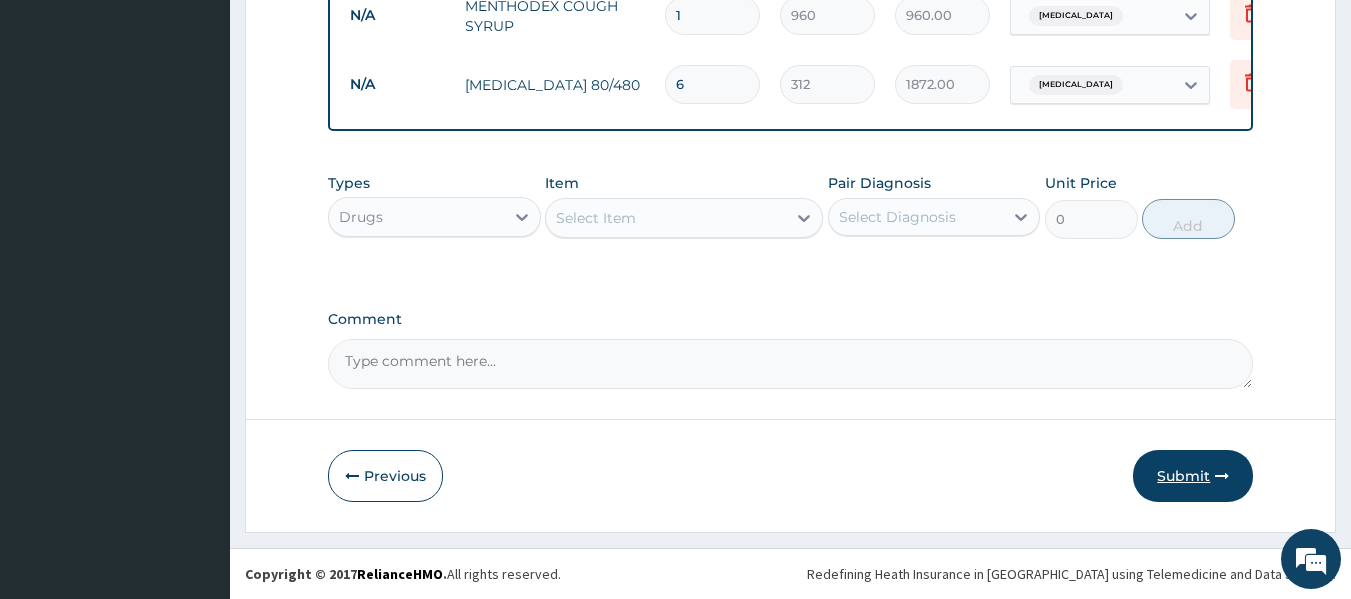 click on "Submit" at bounding box center [1193, 476] 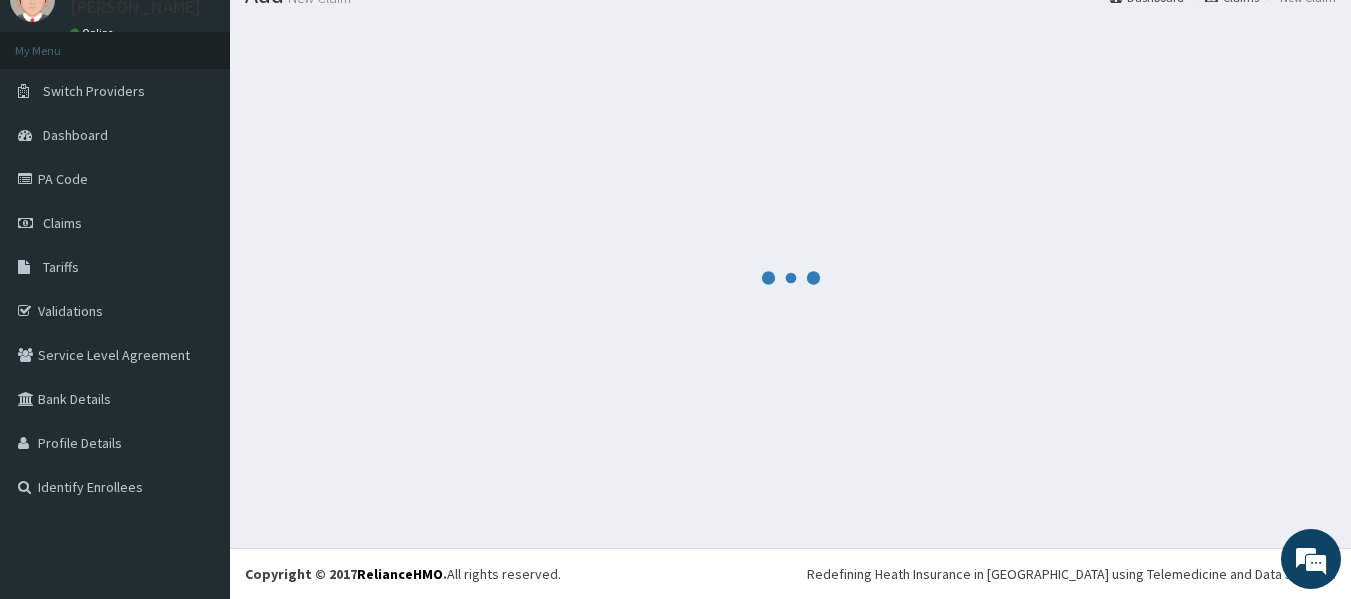 scroll, scrollTop: 1254, scrollLeft: 0, axis: vertical 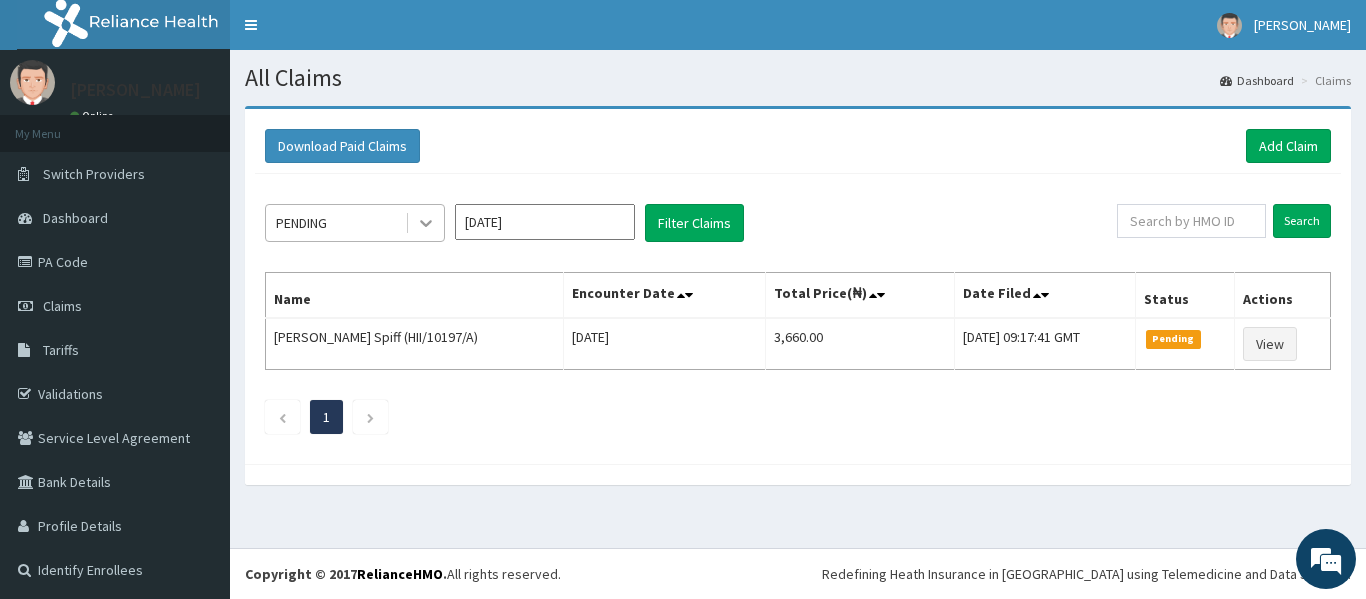 click at bounding box center [426, 223] 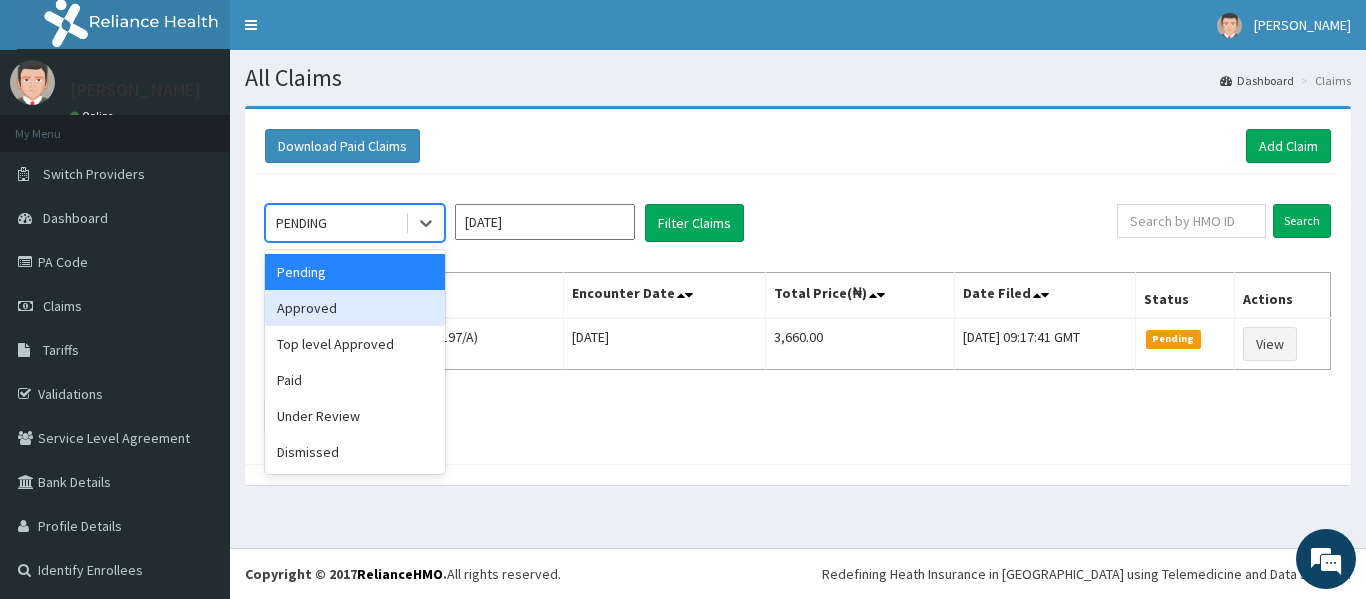 click on "Approved" at bounding box center (355, 308) 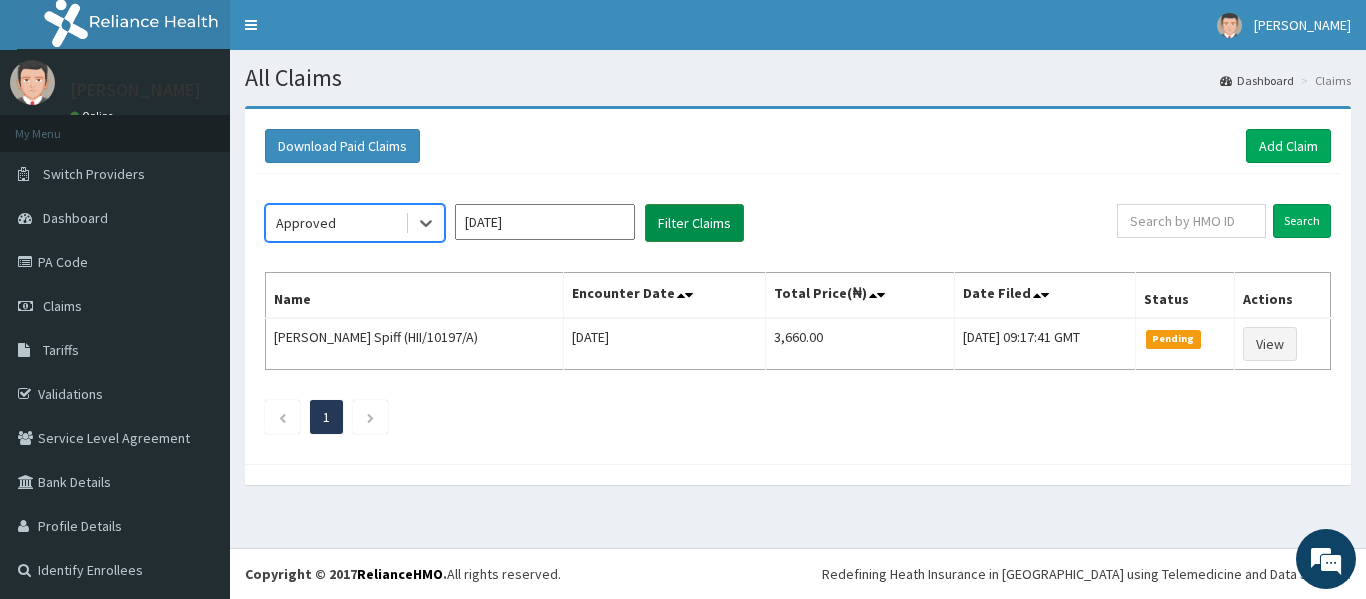 click on "Filter Claims" at bounding box center [694, 223] 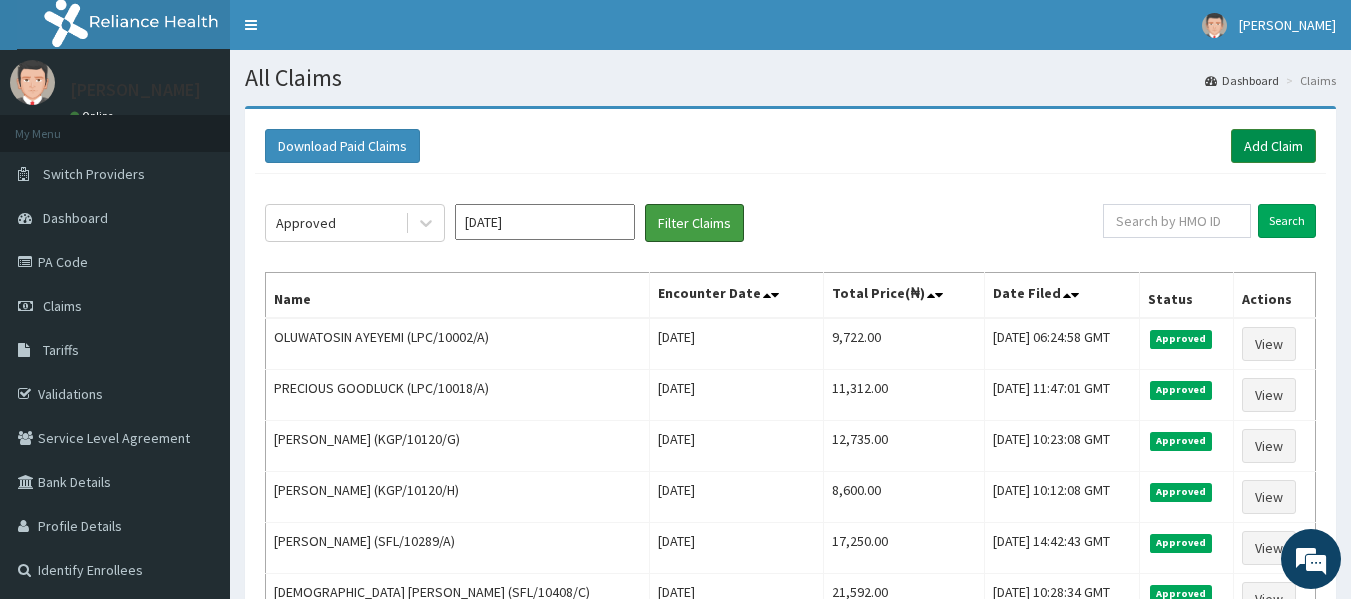scroll, scrollTop: 0, scrollLeft: 0, axis: both 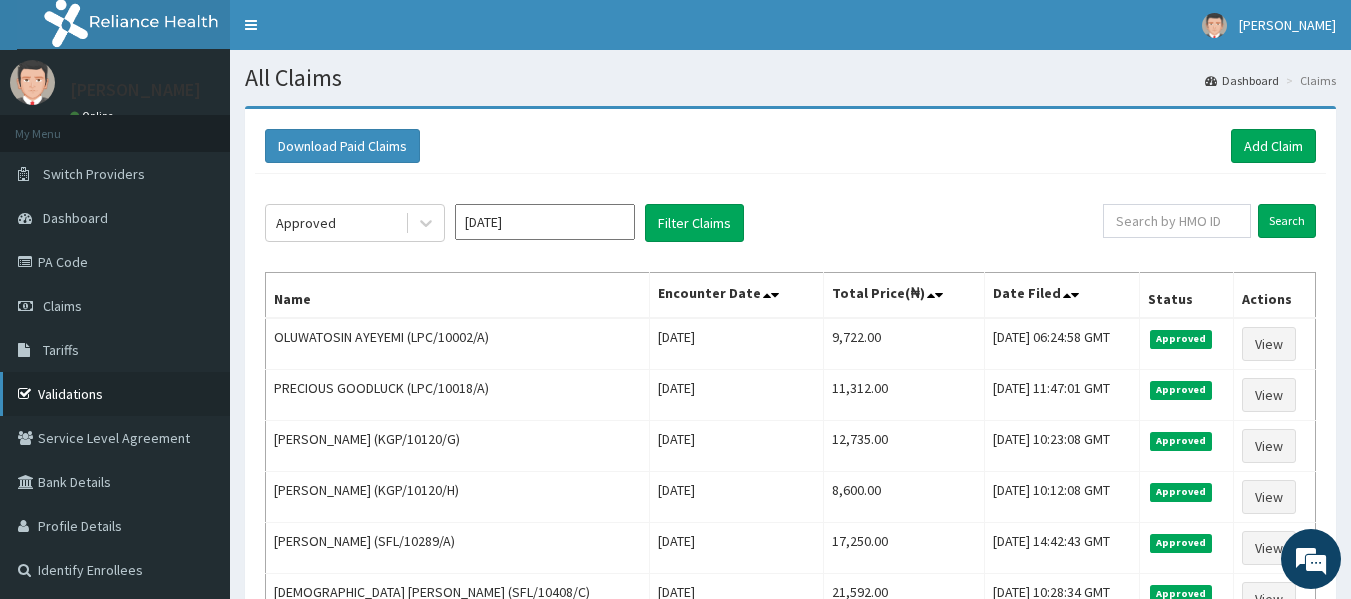 click on "Validations" at bounding box center (115, 394) 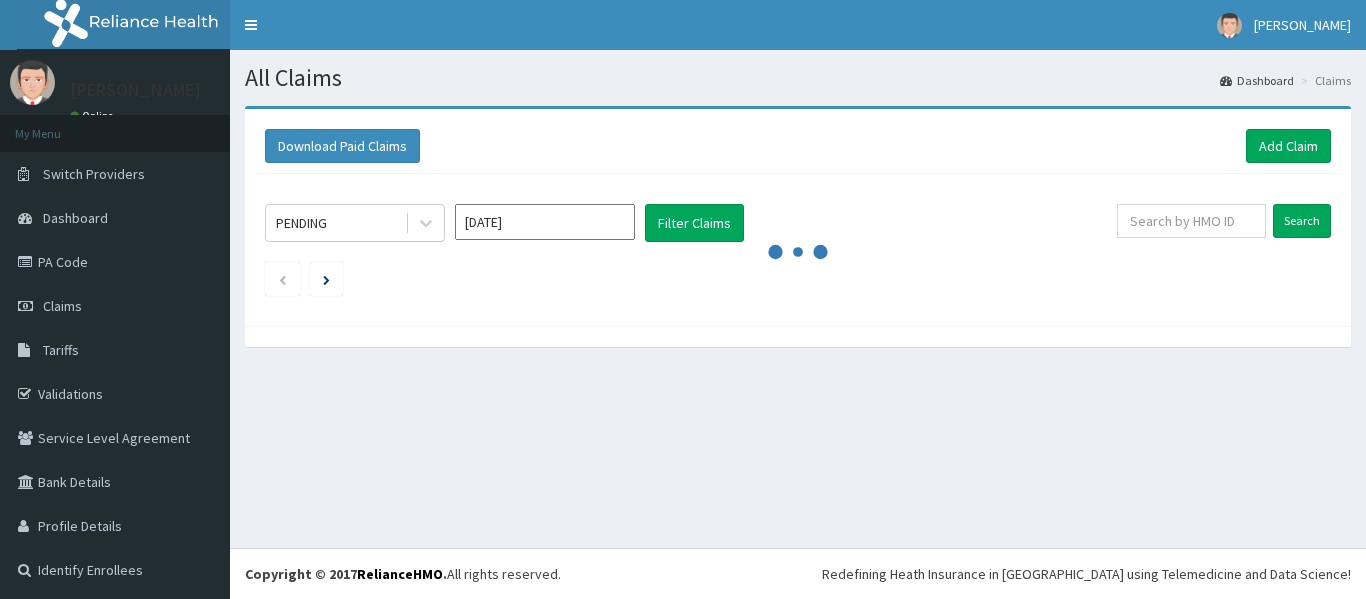 scroll, scrollTop: 0, scrollLeft: 0, axis: both 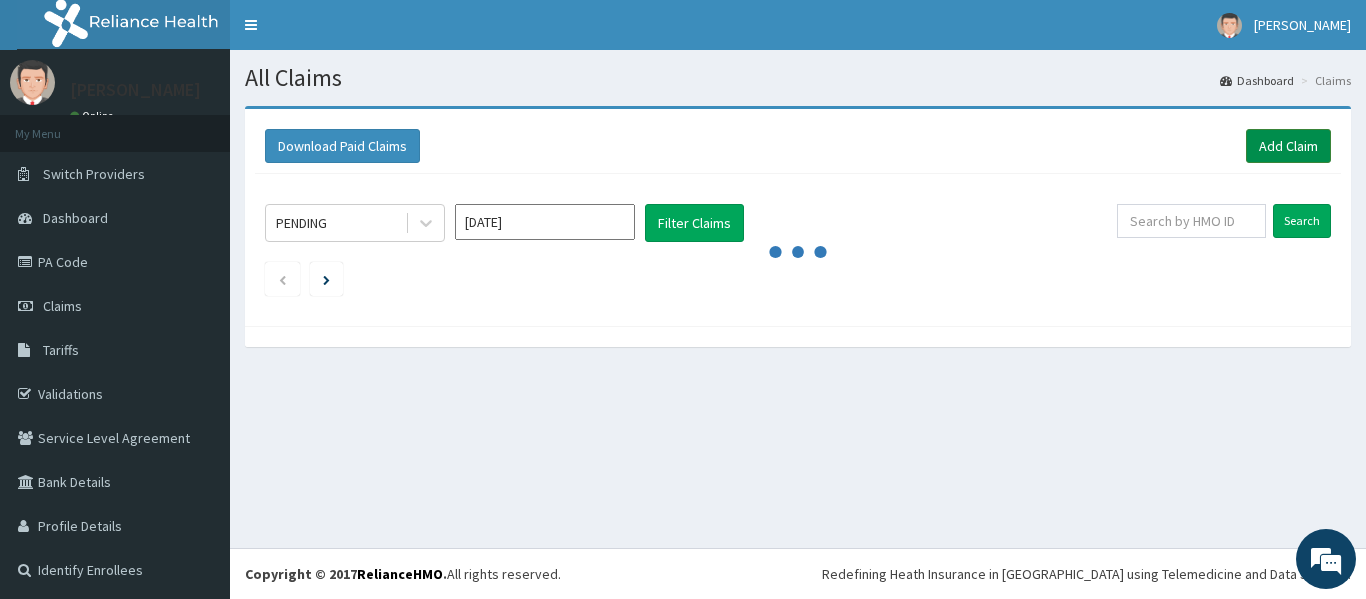 click on "Add Claim" at bounding box center [1288, 146] 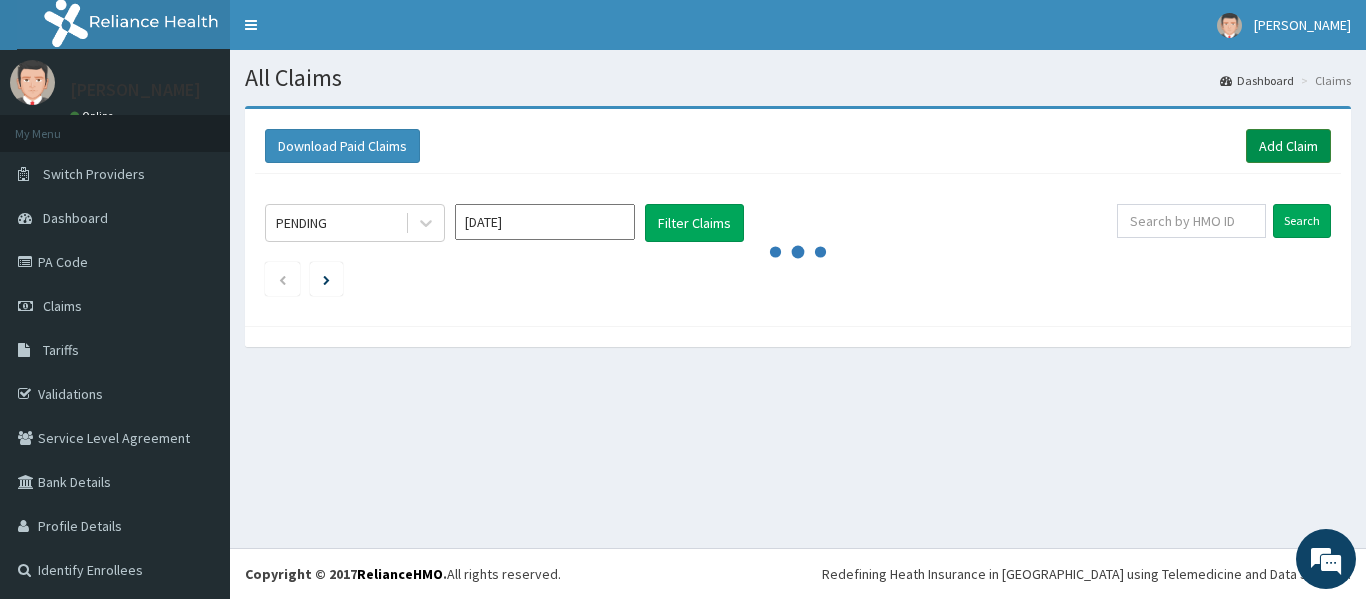 click on "Add Claim" at bounding box center [1288, 146] 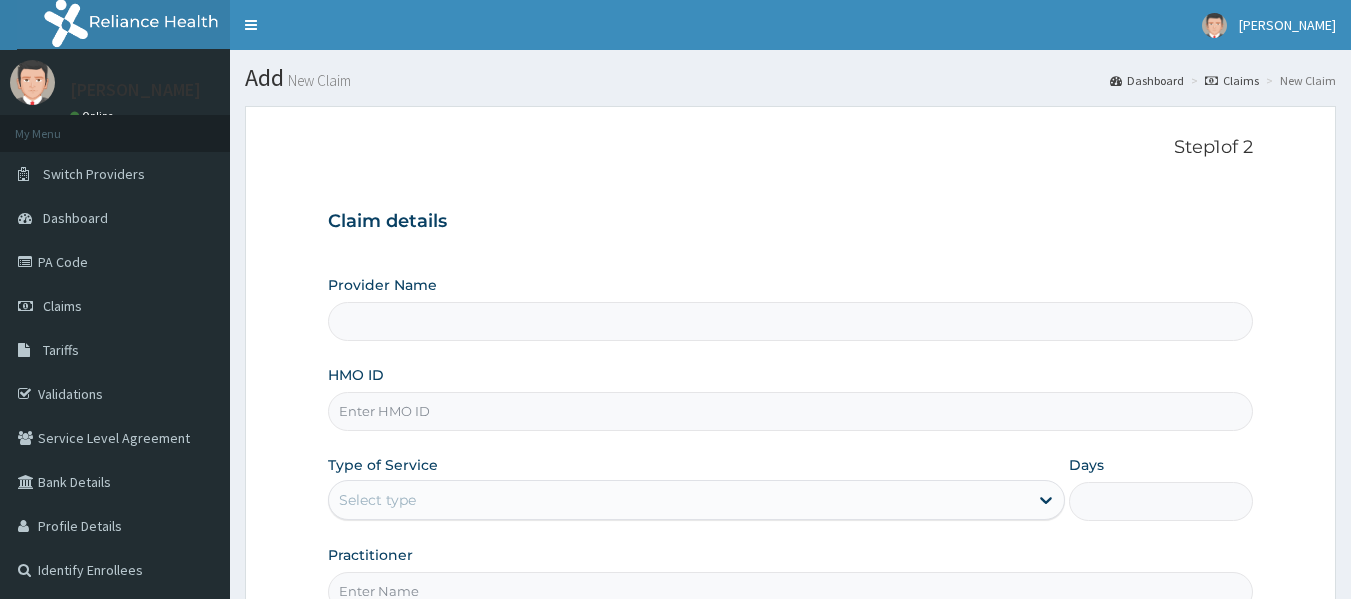 scroll, scrollTop: 0, scrollLeft: 0, axis: both 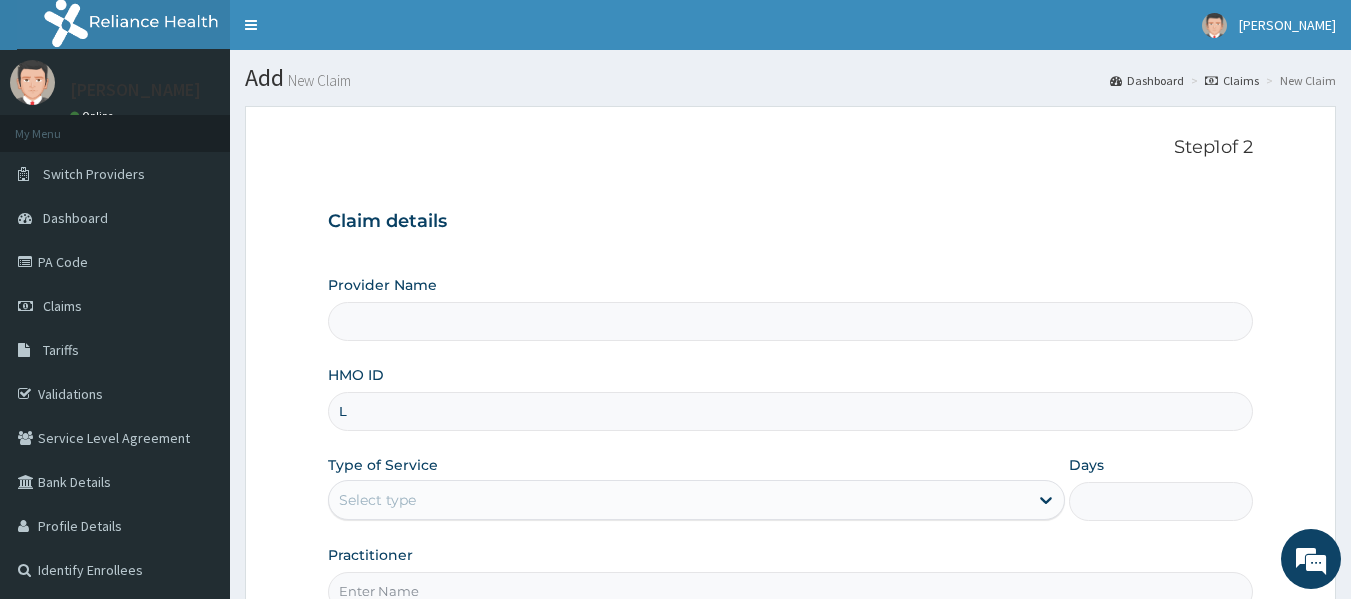 type on "LP" 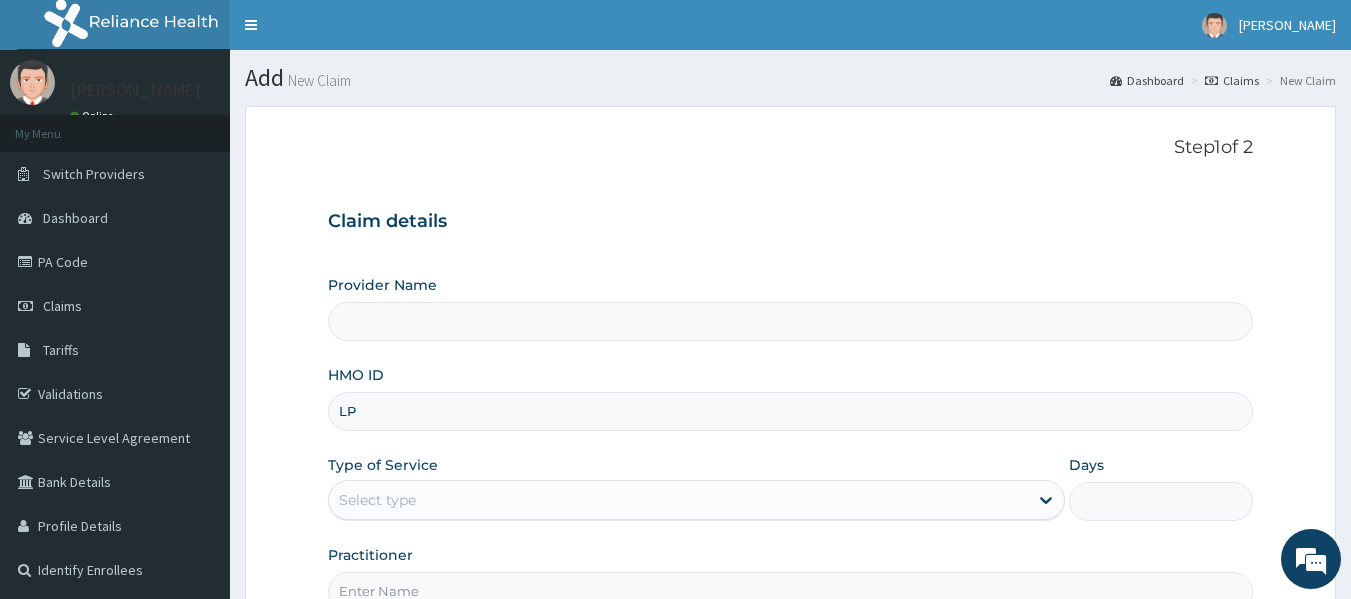 type on "[GEOGRAPHIC_DATA]" 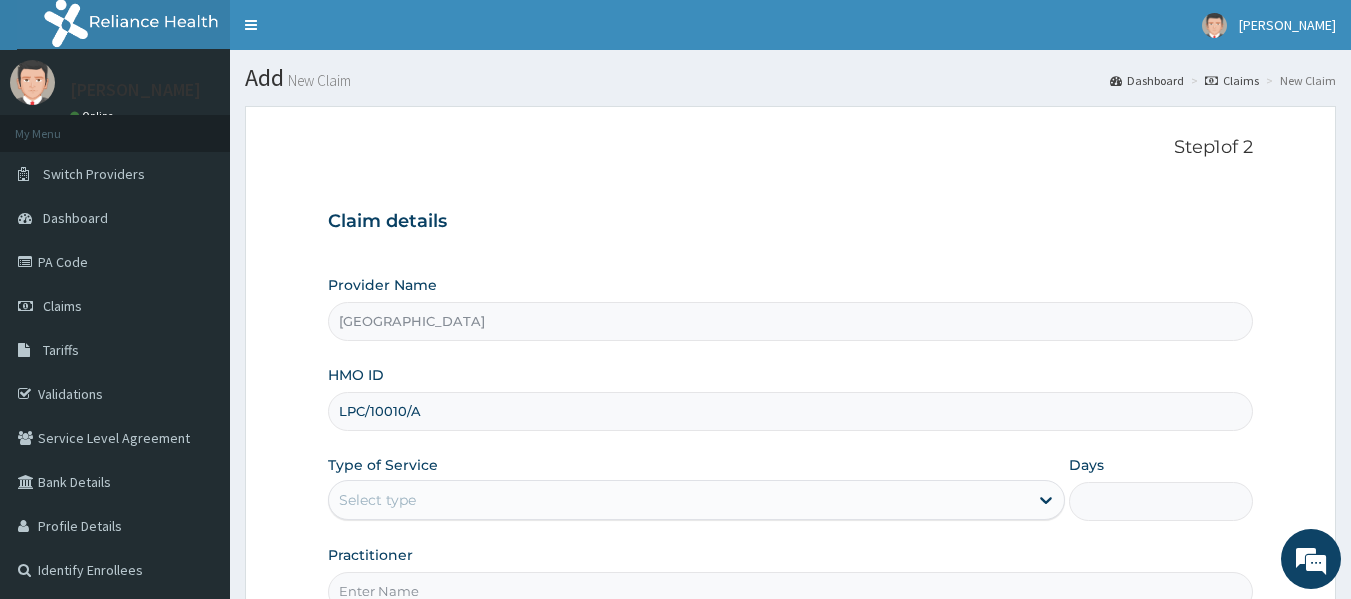 scroll, scrollTop: 0, scrollLeft: 0, axis: both 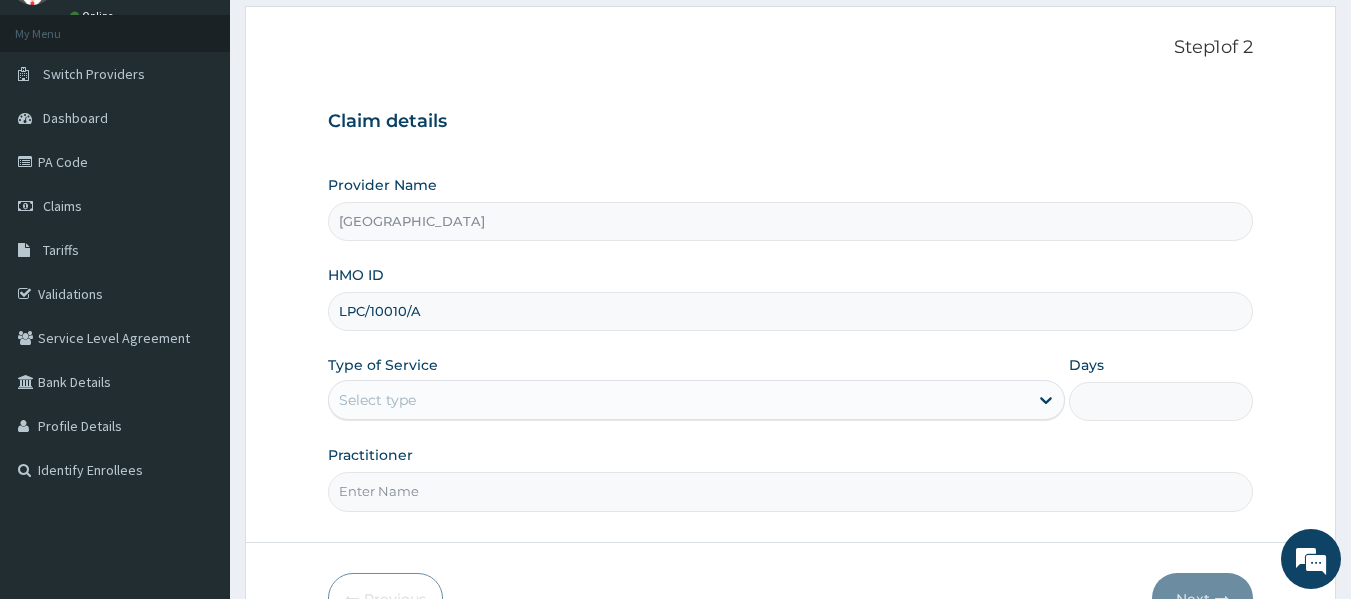 type on "LPC/10010/A" 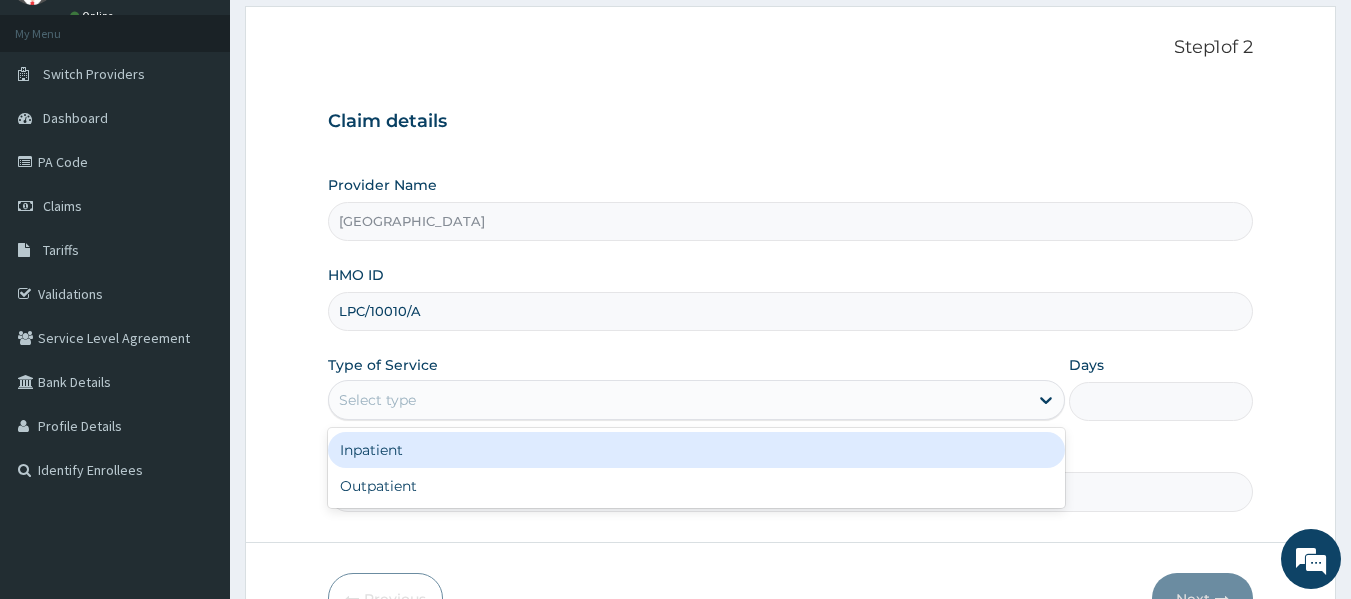 click on "Select type" at bounding box center [678, 400] 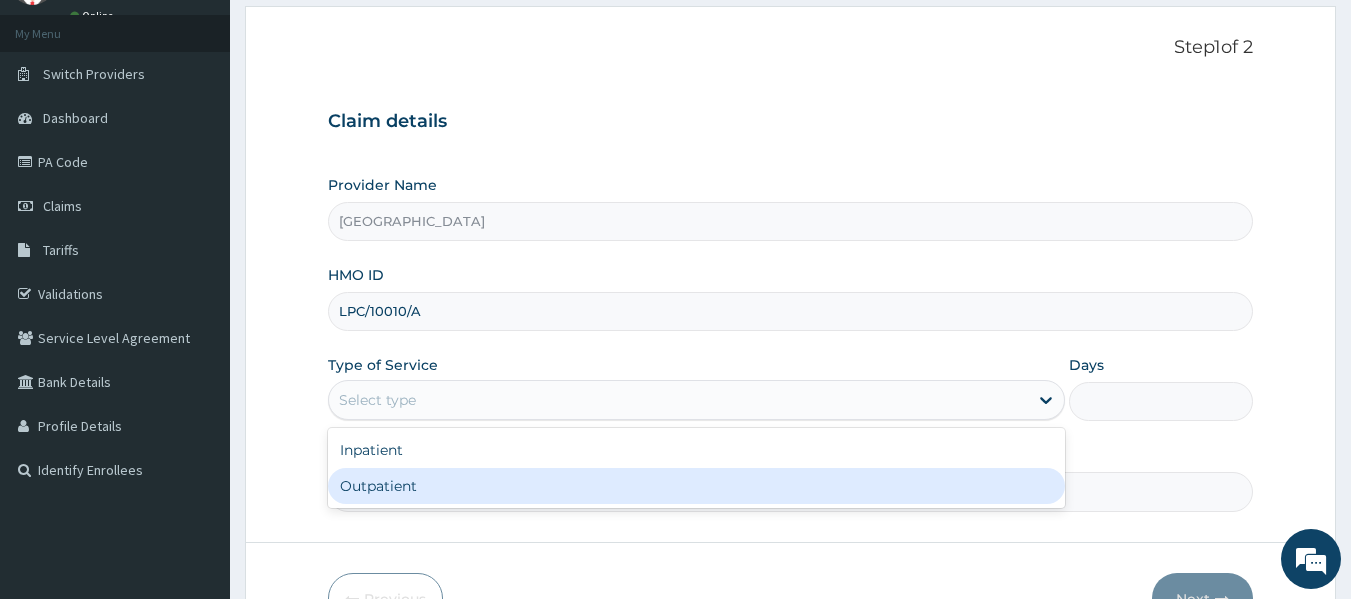 click on "Outpatient" at bounding box center (696, 486) 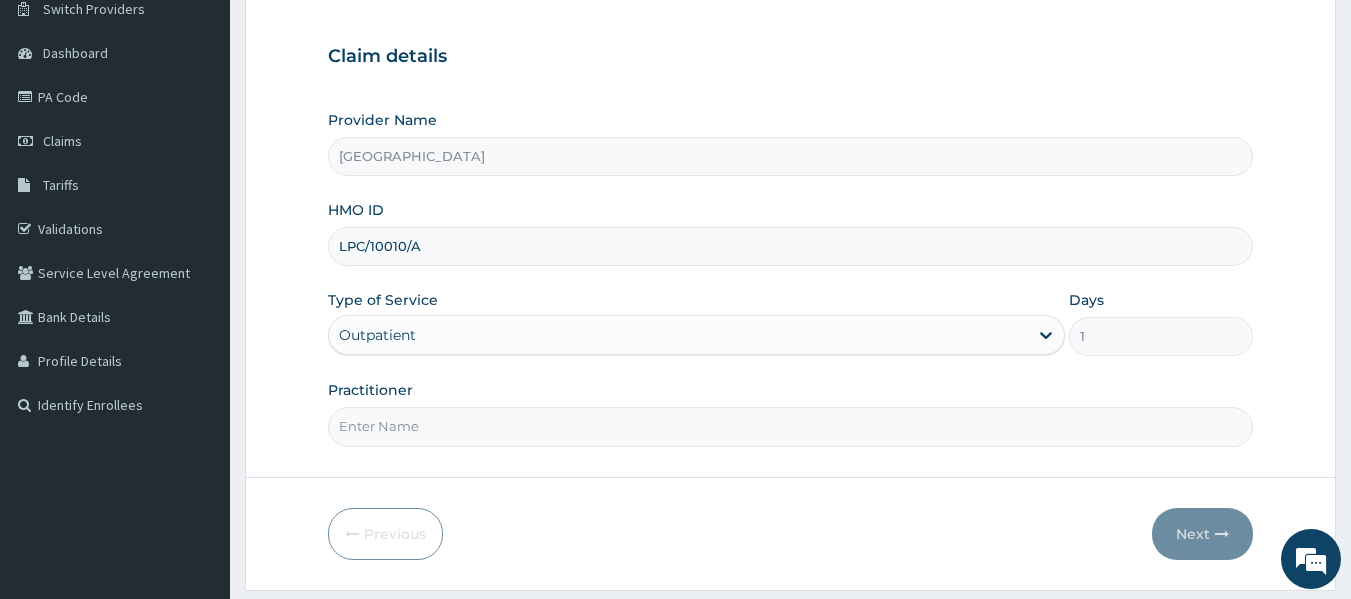 scroll, scrollTop: 200, scrollLeft: 0, axis: vertical 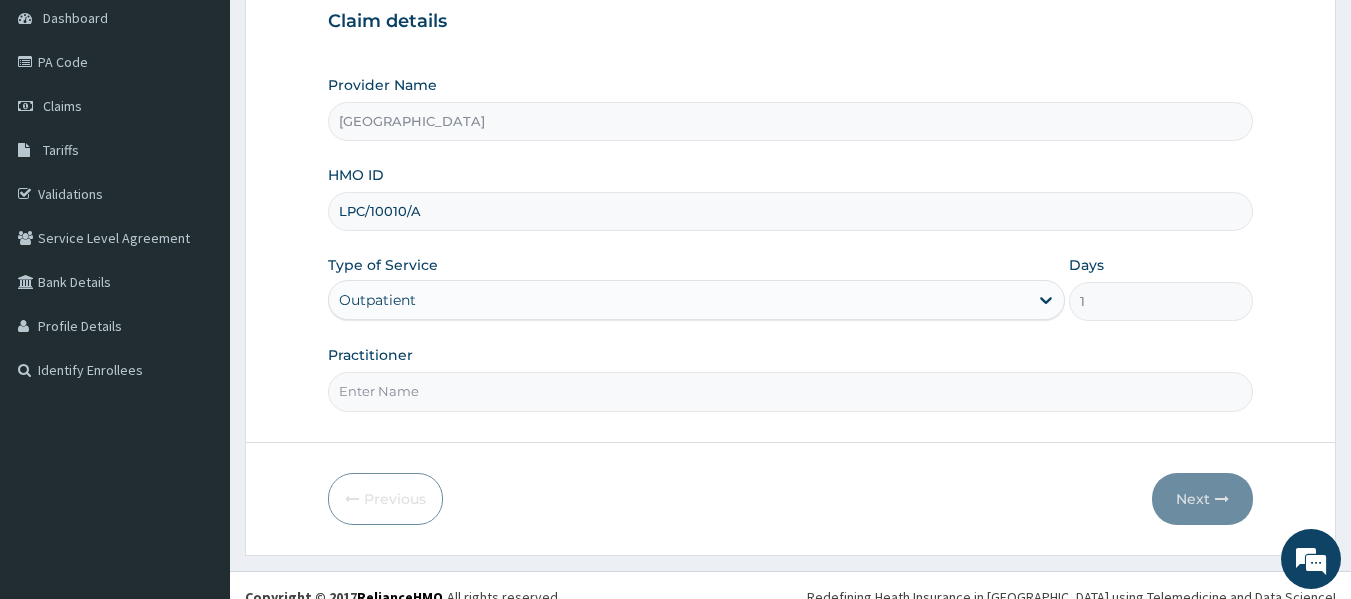 click on "Practitioner" at bounding box center [791, 391] 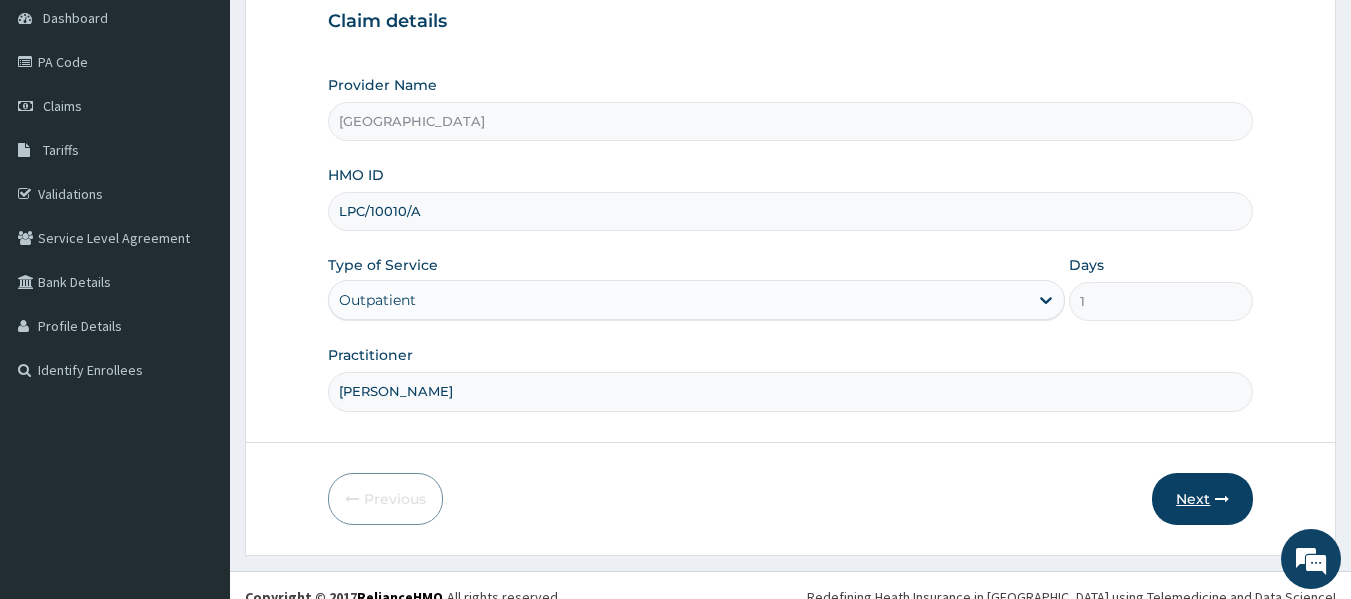 type on "[PERSON_NAME]" 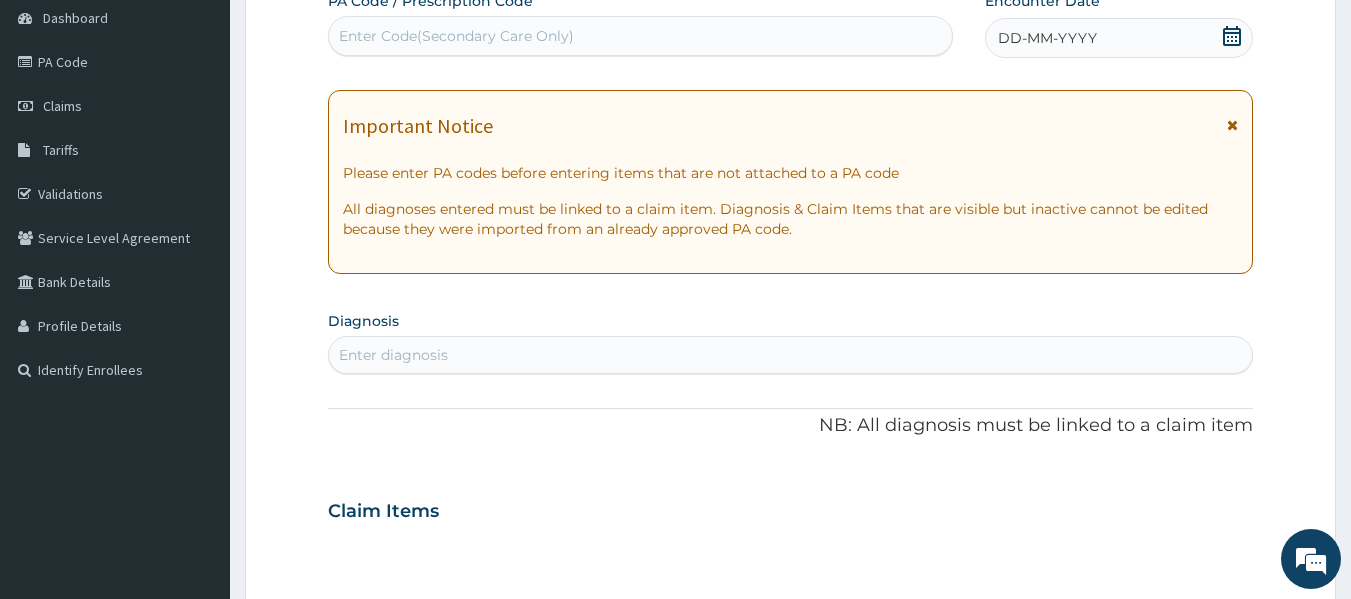 click on "DD-MM-YYYY" at bounding box center (1047, 38) 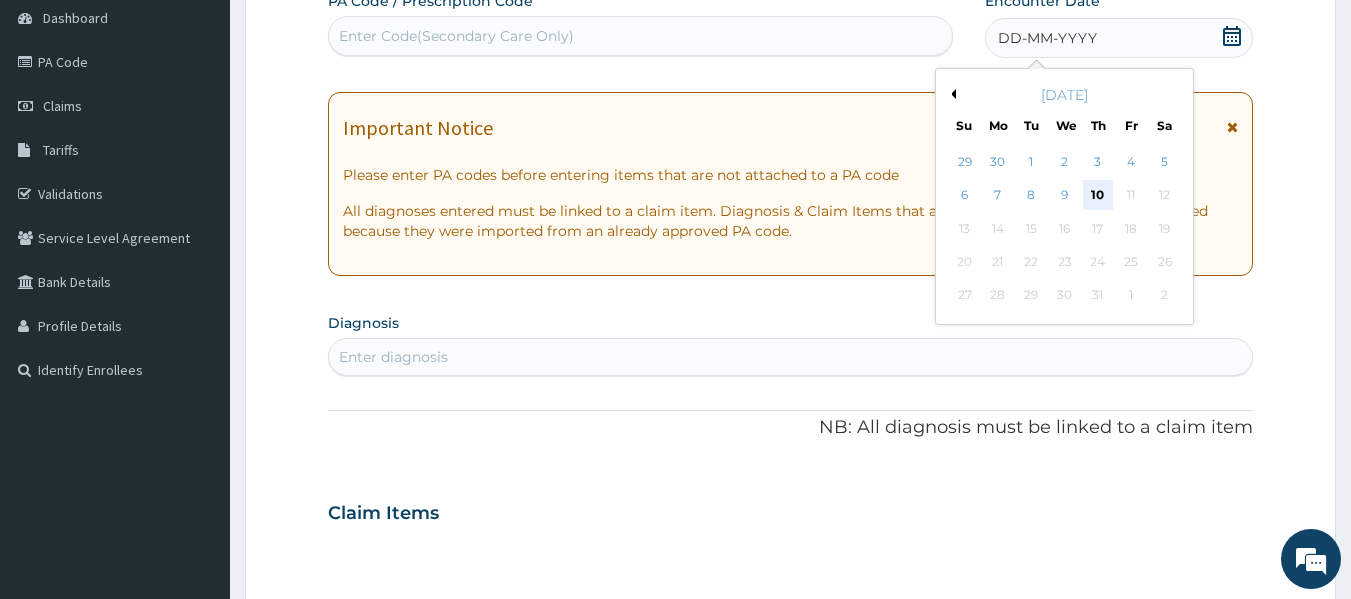 click on "10" at bounding box center (1098, 196) 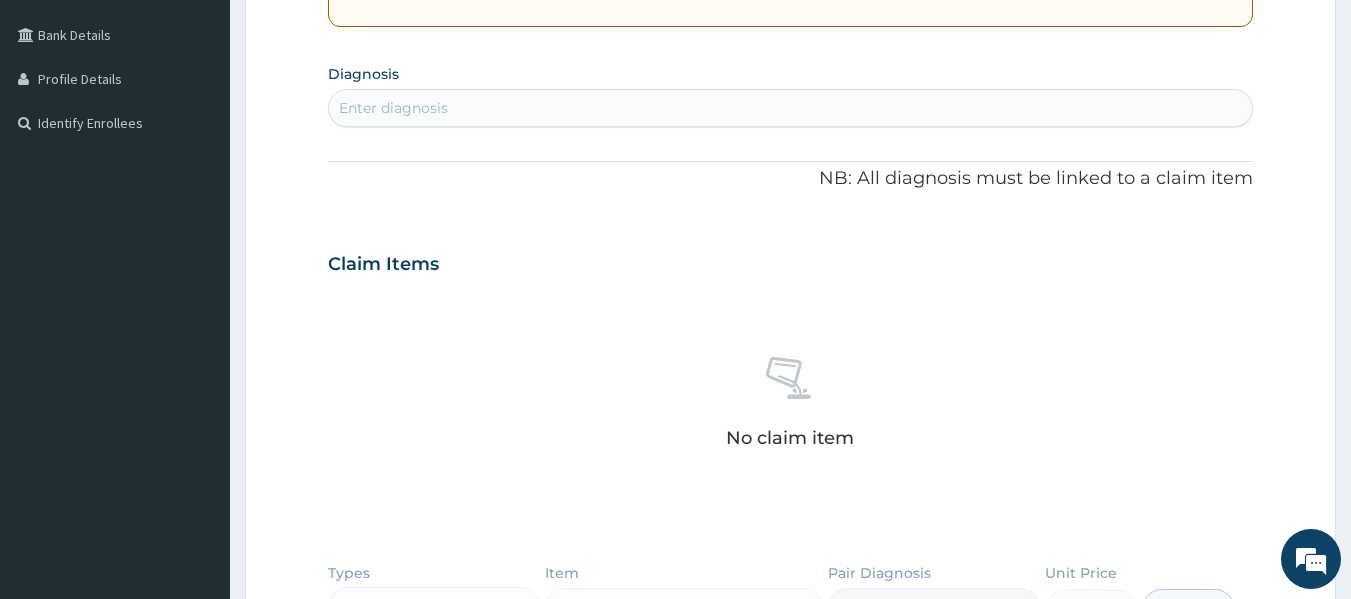 scroll, scrollTop: 500, scrollLeft: 0, axis: vertical 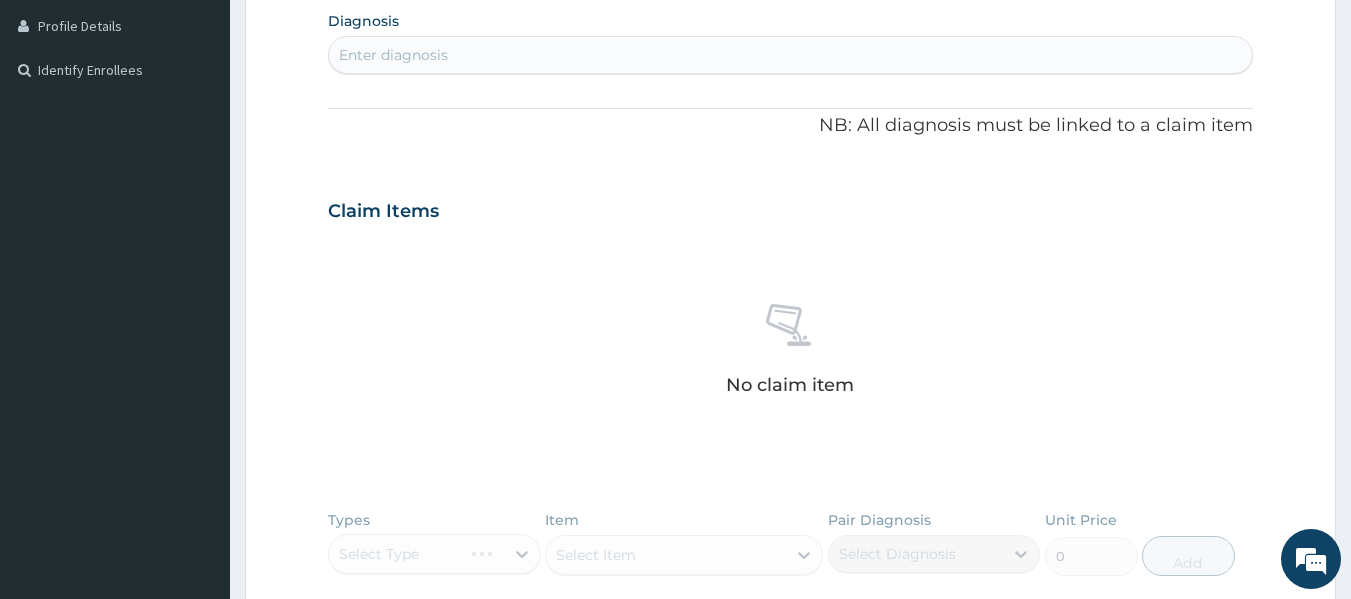 click on "Enter diagnosis" at bounding box center (791, 55) 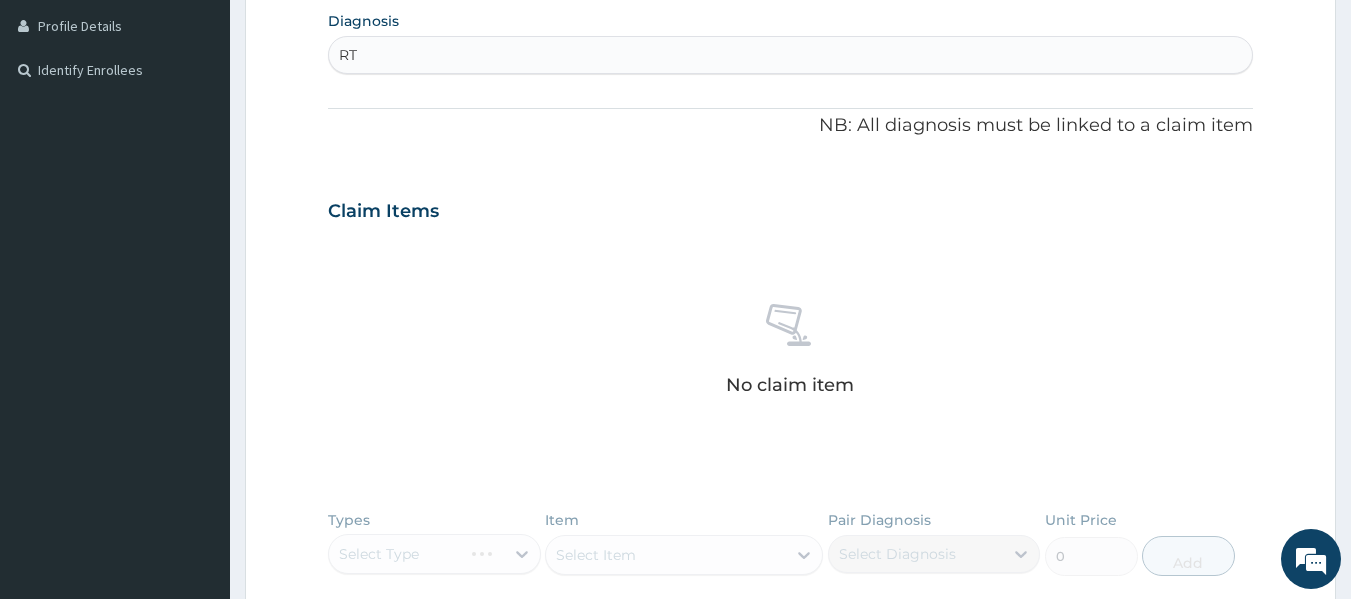 type on "RTI" 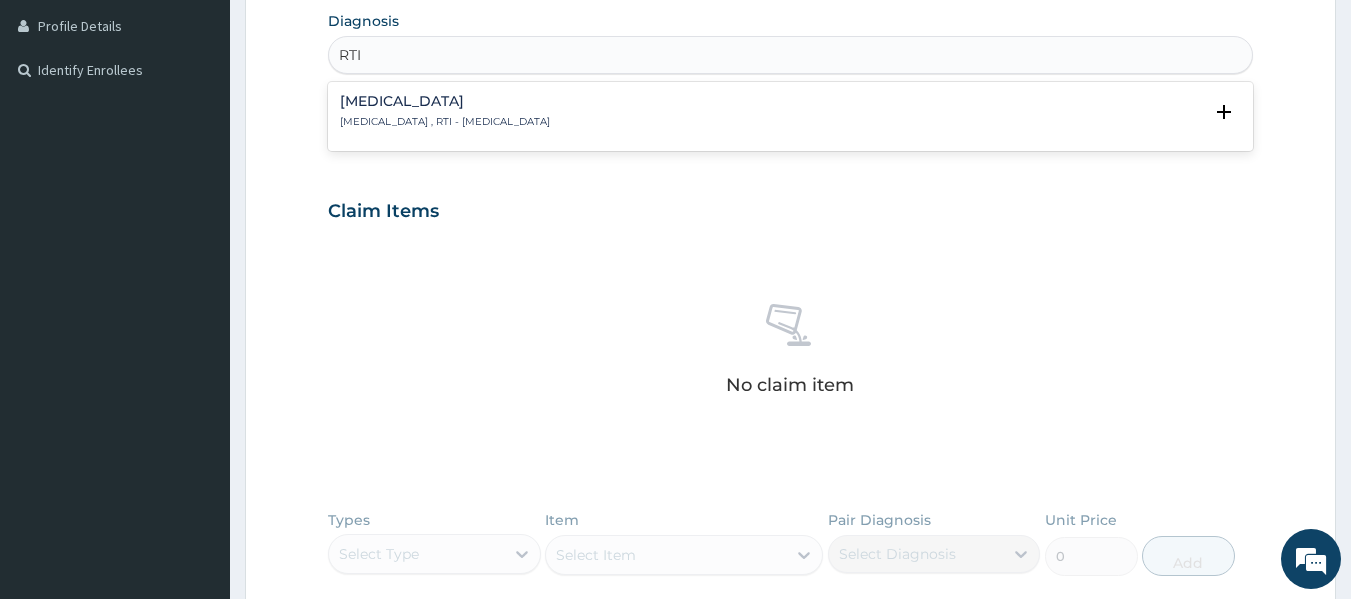 click on "Respiratory tract infection , RTI - Respiratory tract infection" at bounding box center (445, 122) 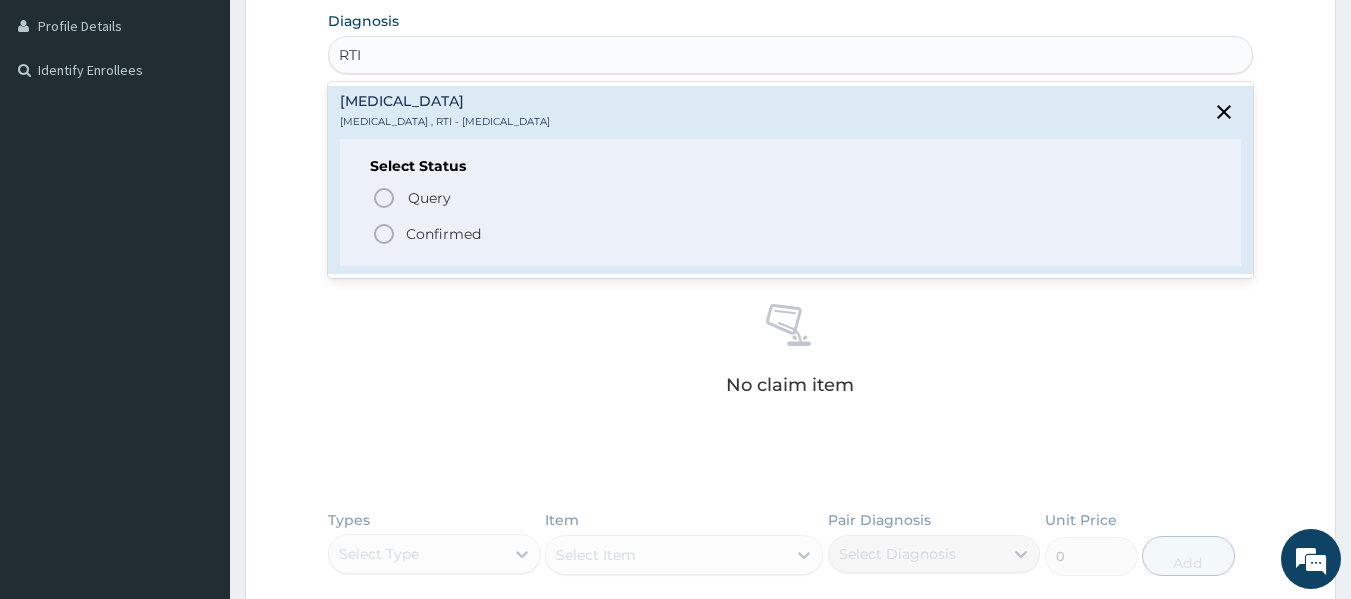 click 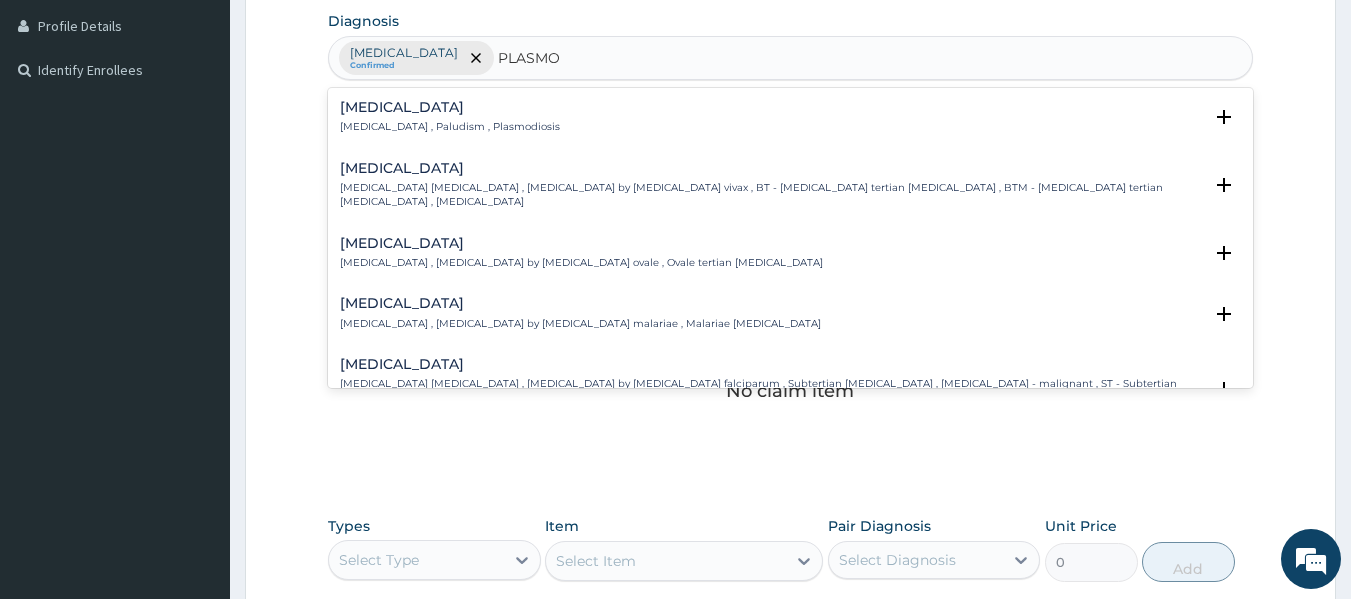 type on "PLASMOD" 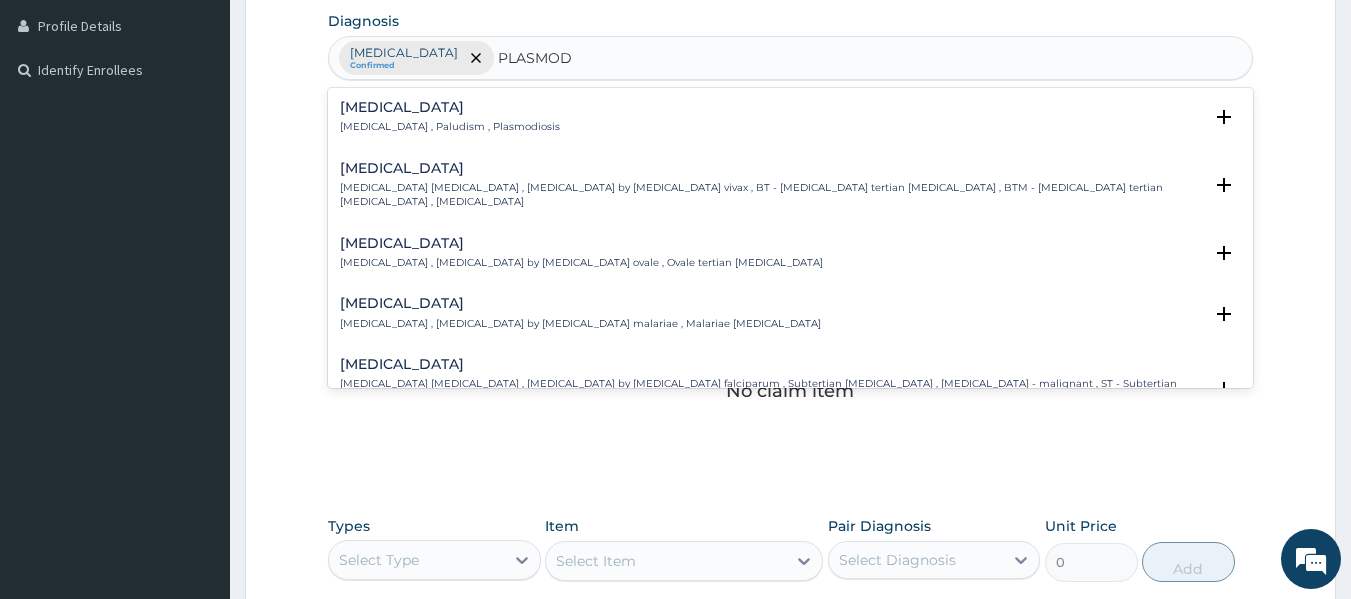 click on "Malaria Malaria , Paludism , Plasmodiosis Select Status Query Query covers suspected (?), Keep in view (kiv), Ruled out (r/o) Confirmed" at bounding box center [791, 122] 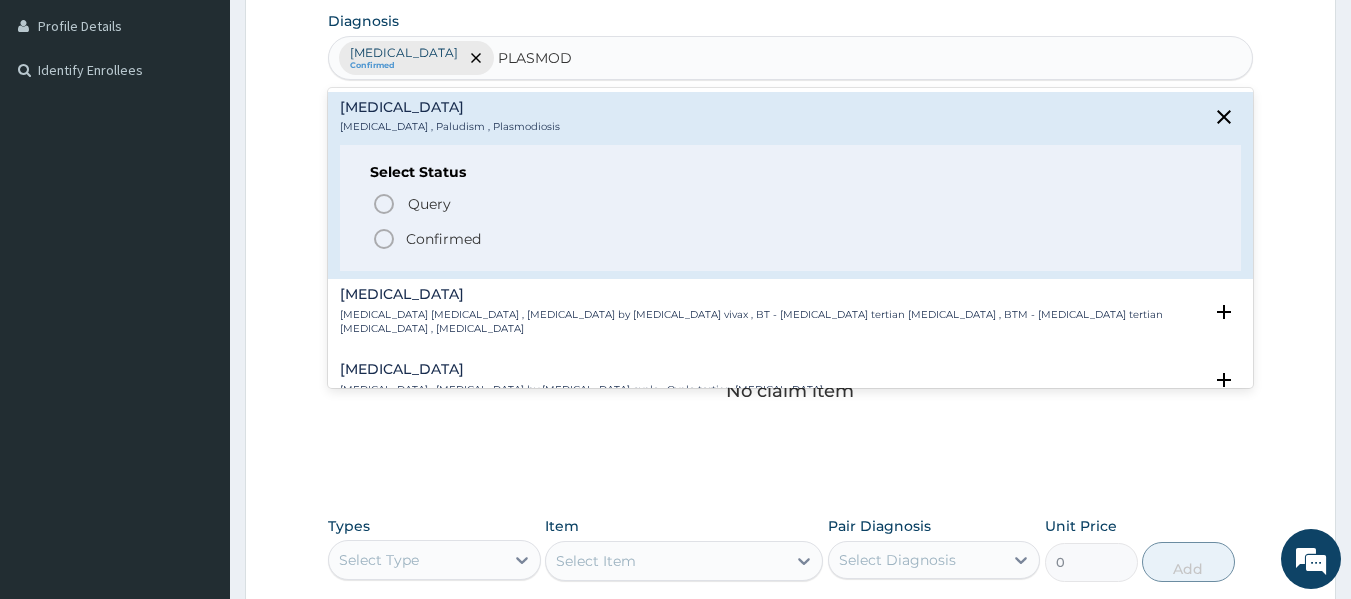 click 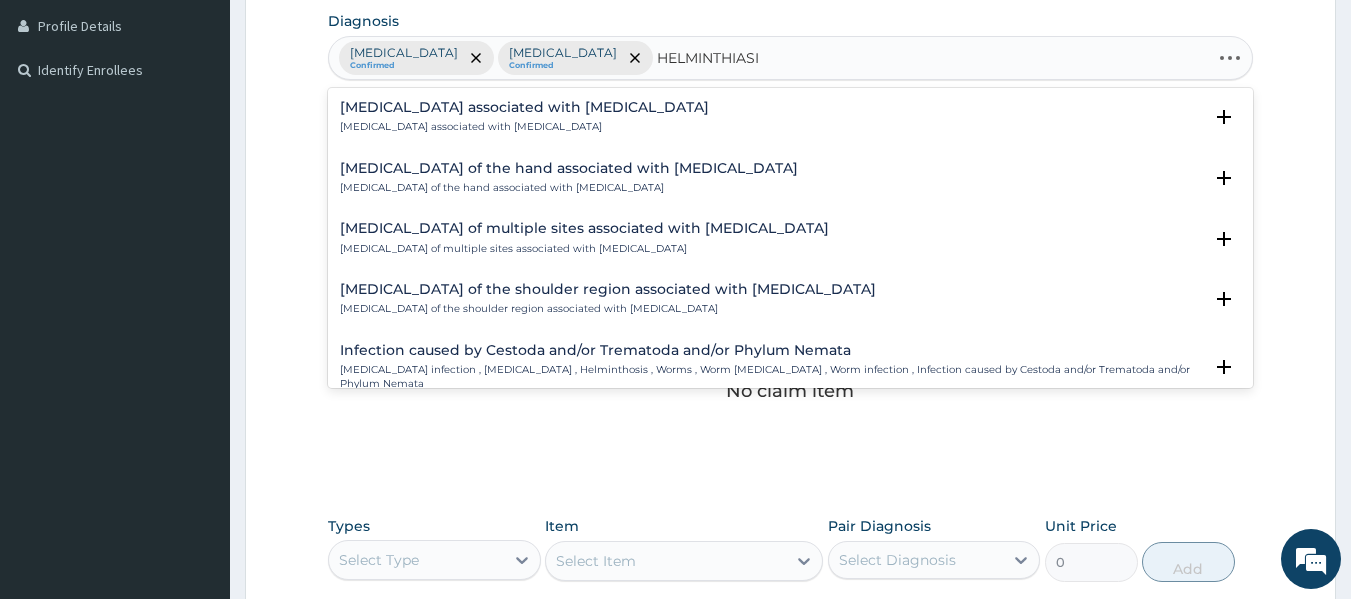 type on "HELMINTHIASIS" 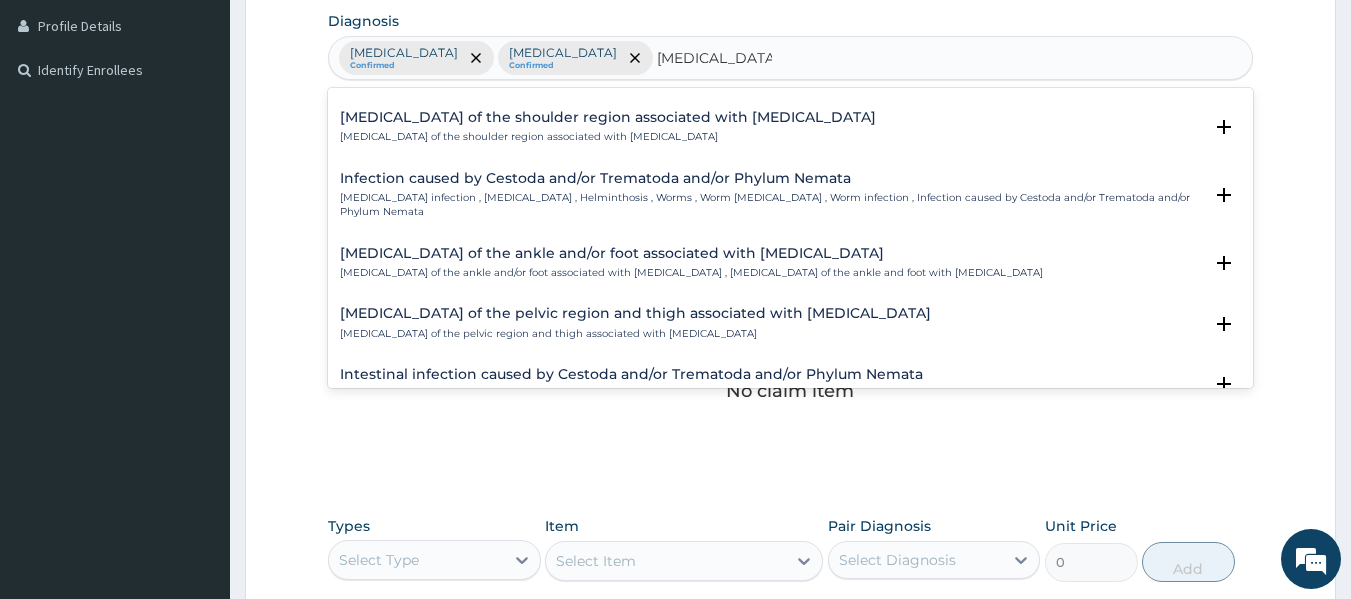 scroll, scrollTop: 254, scrollLeft: 0, axis: vertical 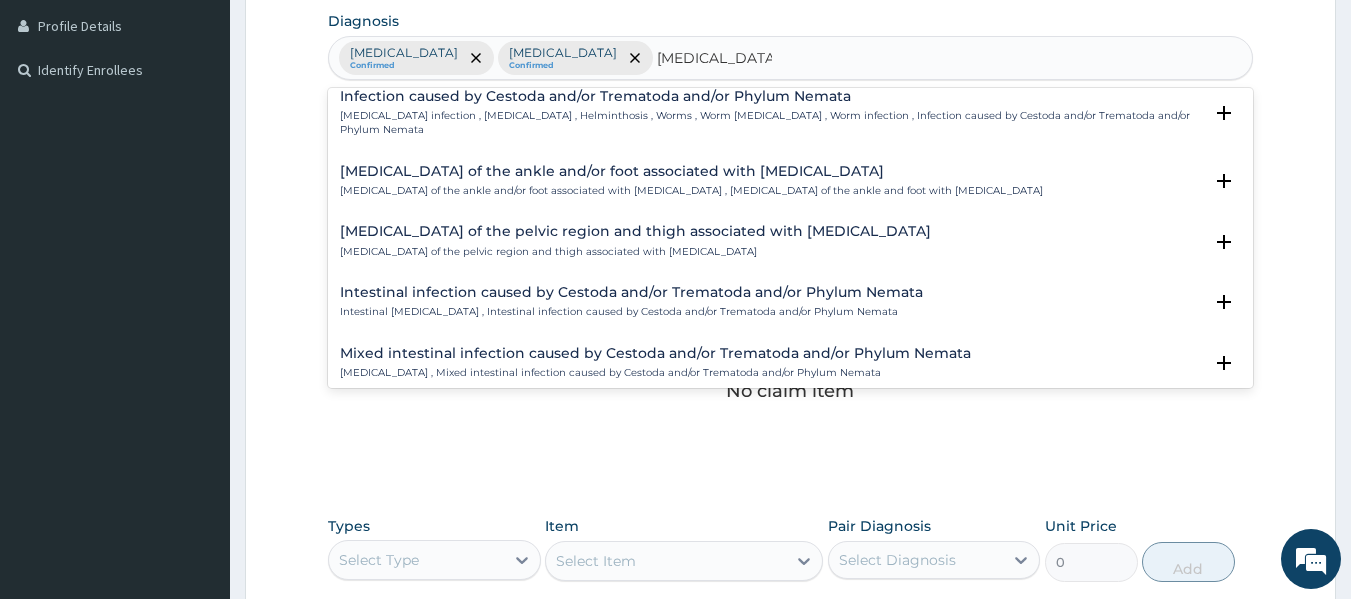 click on "Intestinal infection caused by Cestoda and/or Trematoda and/or Phylum Nemata" at bounding box center (631, 292) 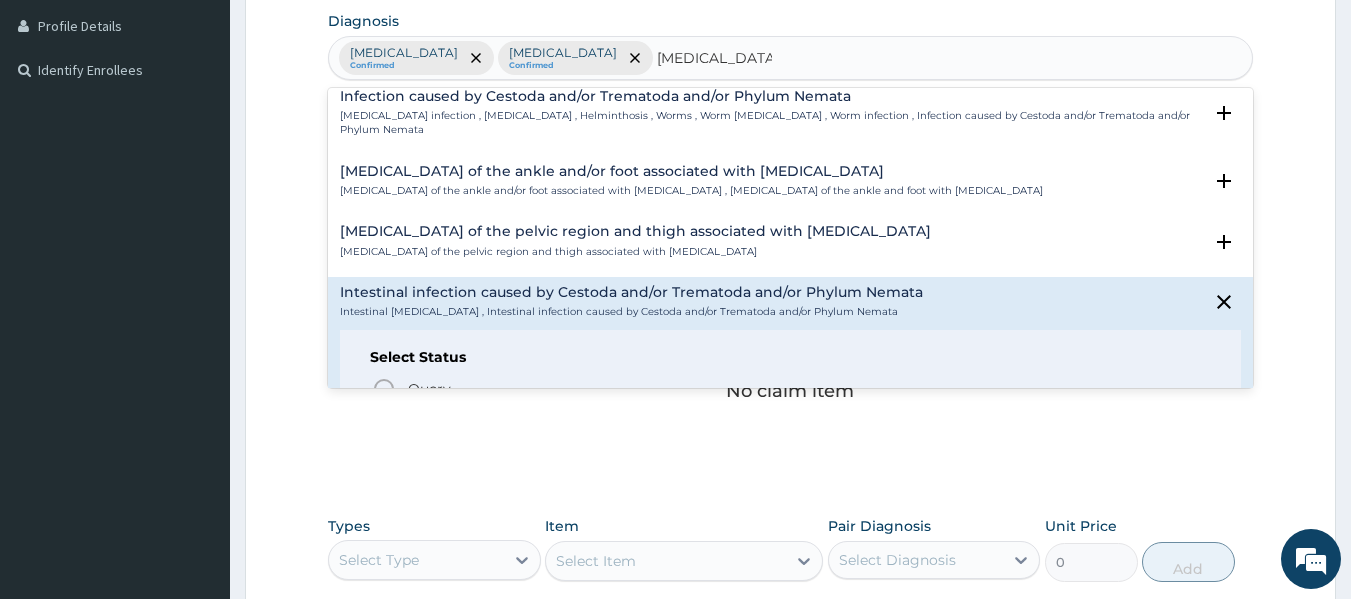 scroll, scrollTop: 381, scrollLeft: 0, axis: vertical 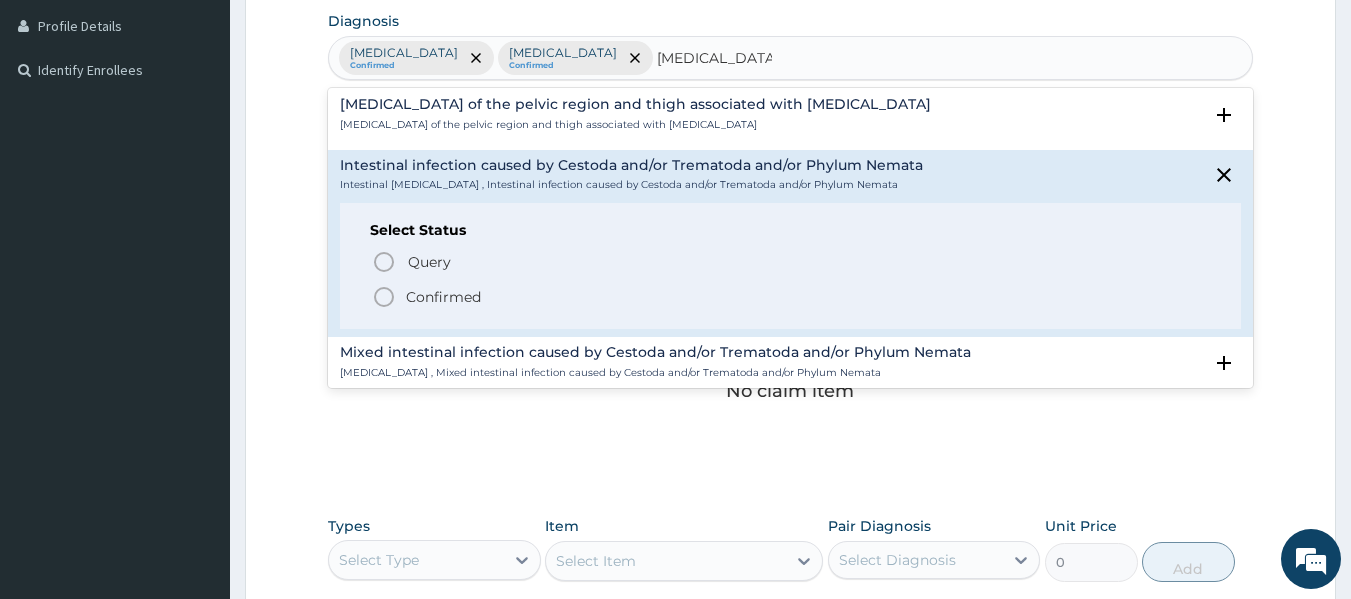 click 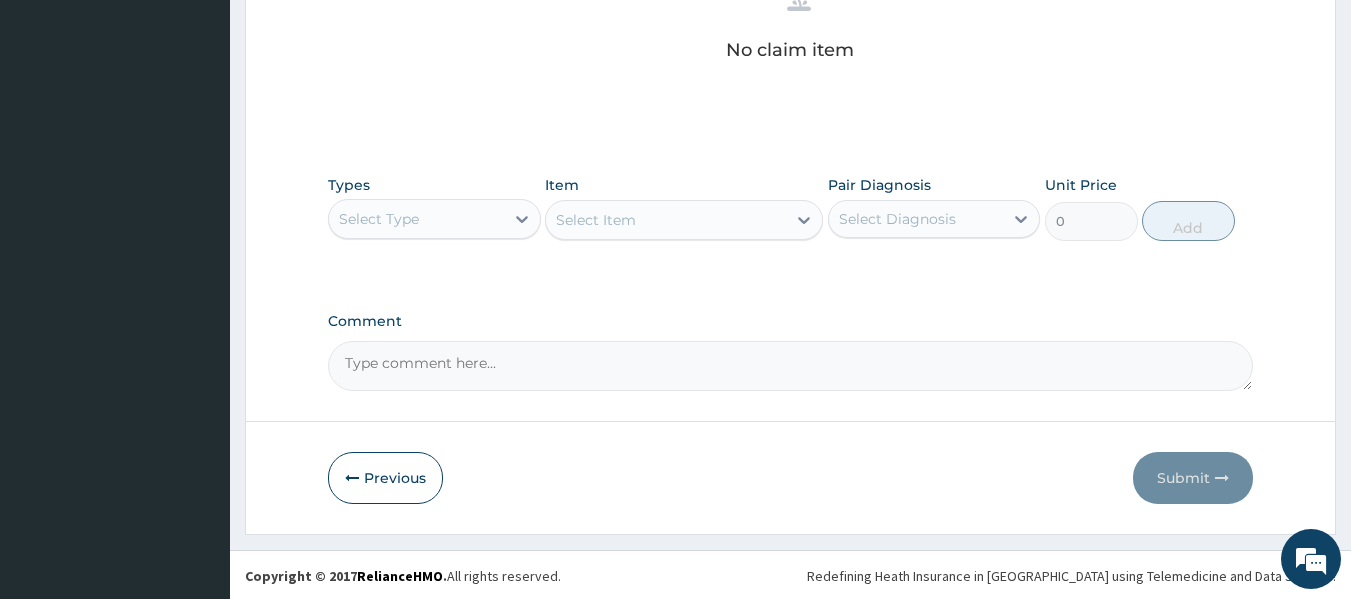 scroll, scrollTop: 843, scrollLeft: 0, axis: vertical 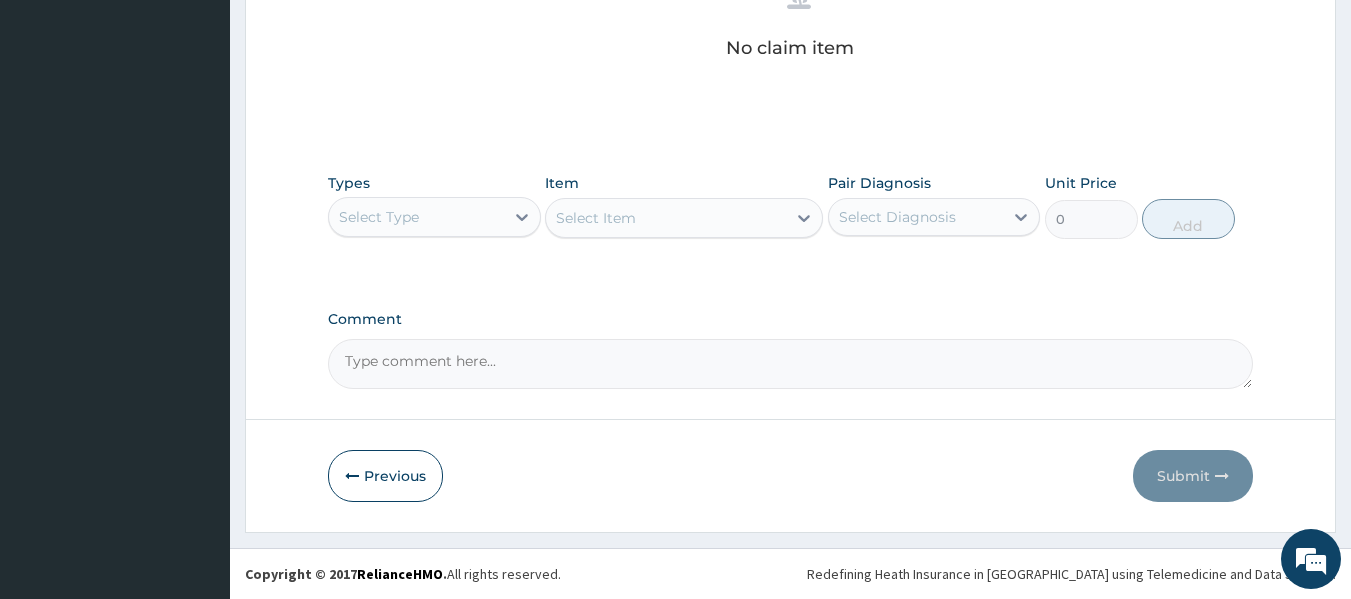 click on "Select Type" at bounding box center [416, 217] 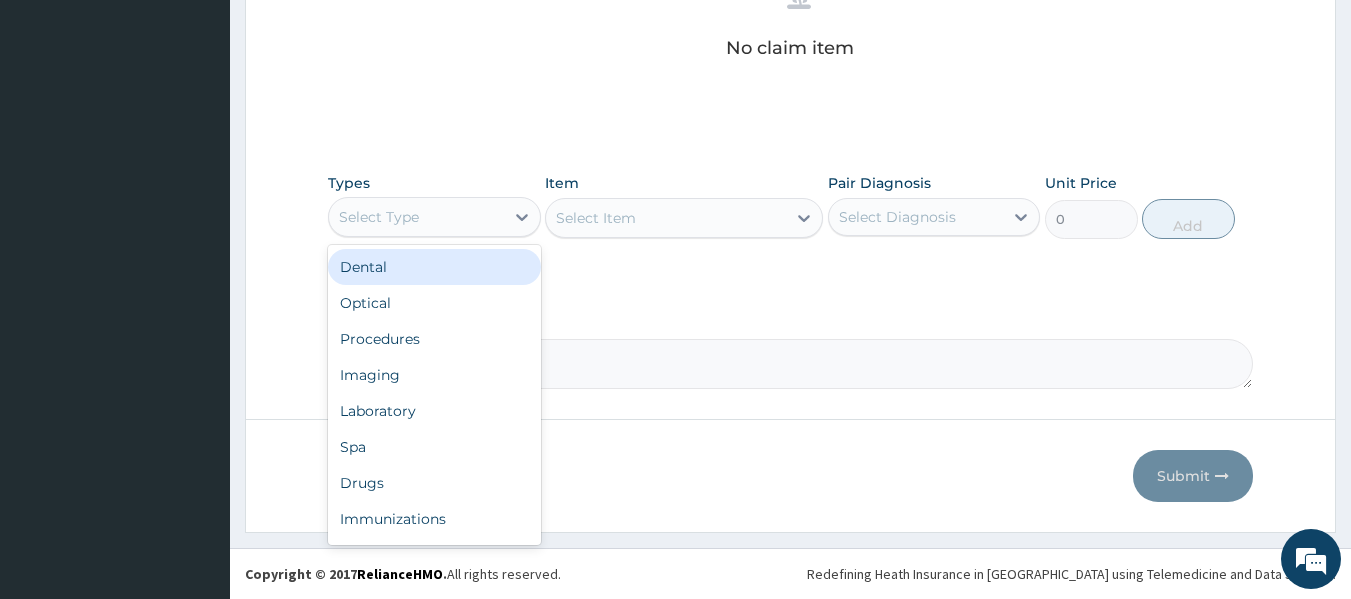click on "Select Type" at bounding box center [416, 217] 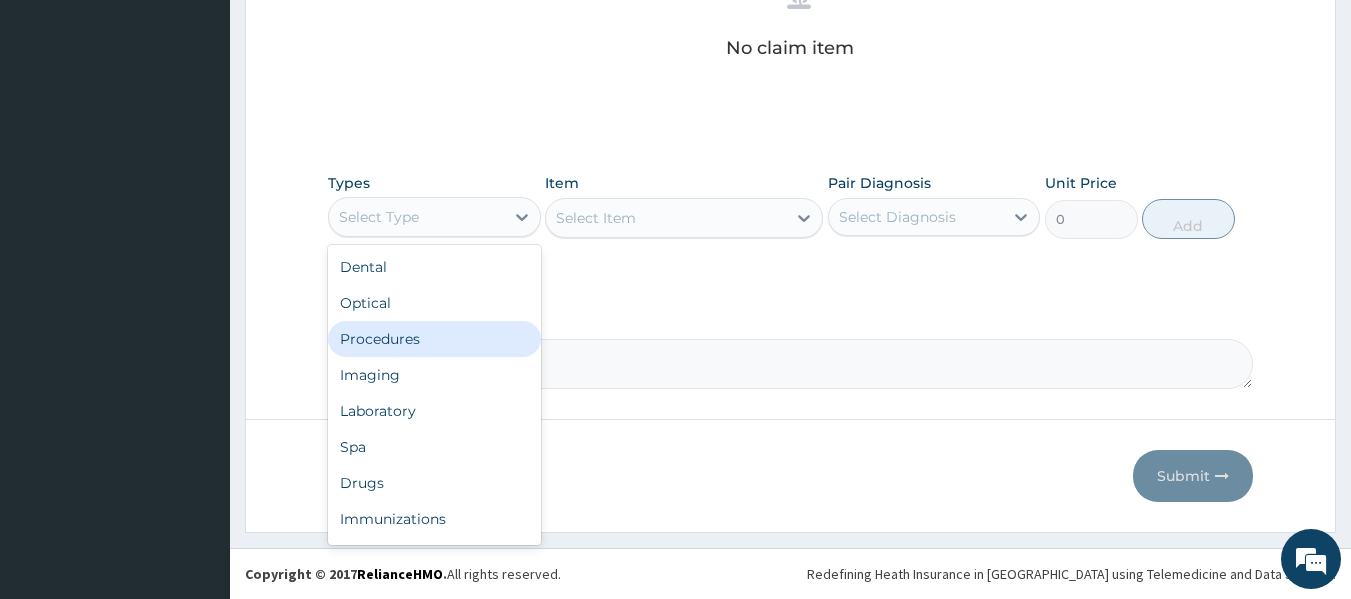 click on "Procedures" at bounding box center (434, 339) 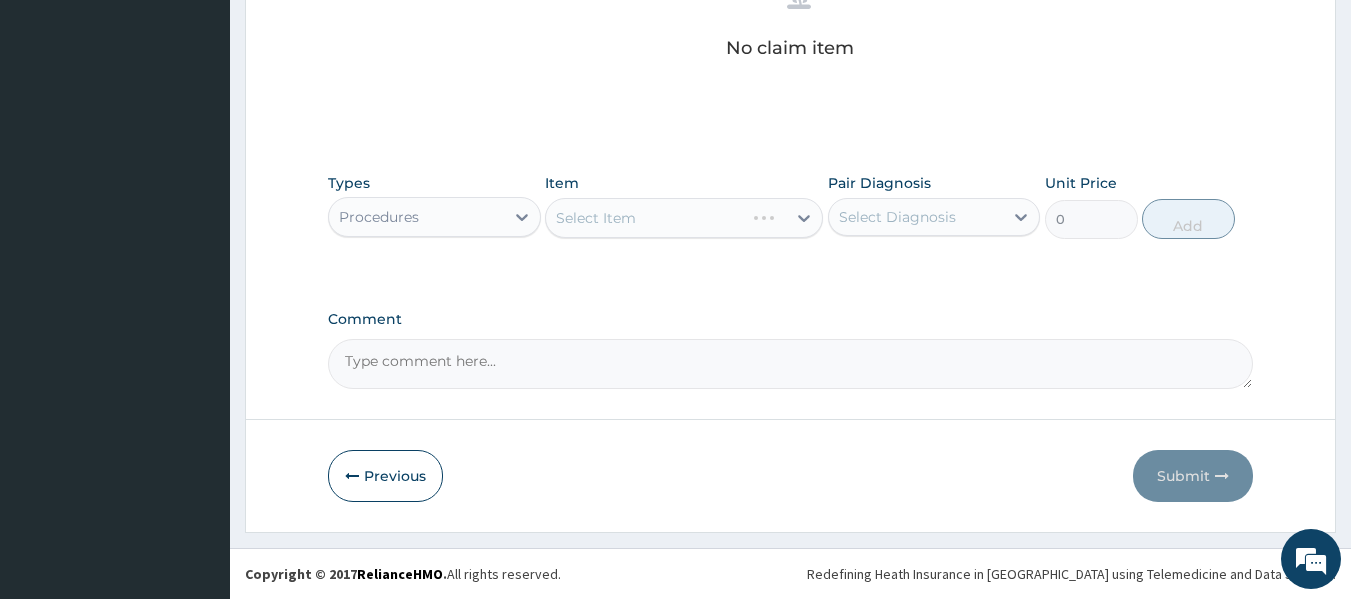 click on "Select Diagnosis" at bounding box center [897, 217] 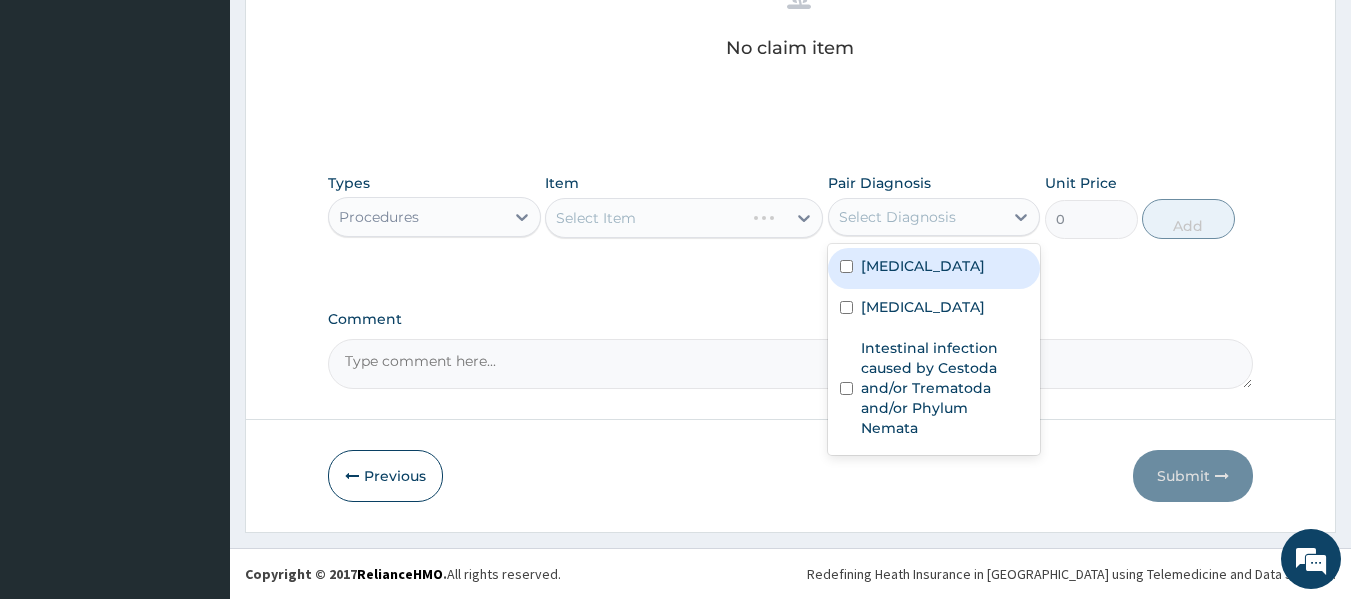click on "Respiratory tract infection" at bounding box center (923, 266) 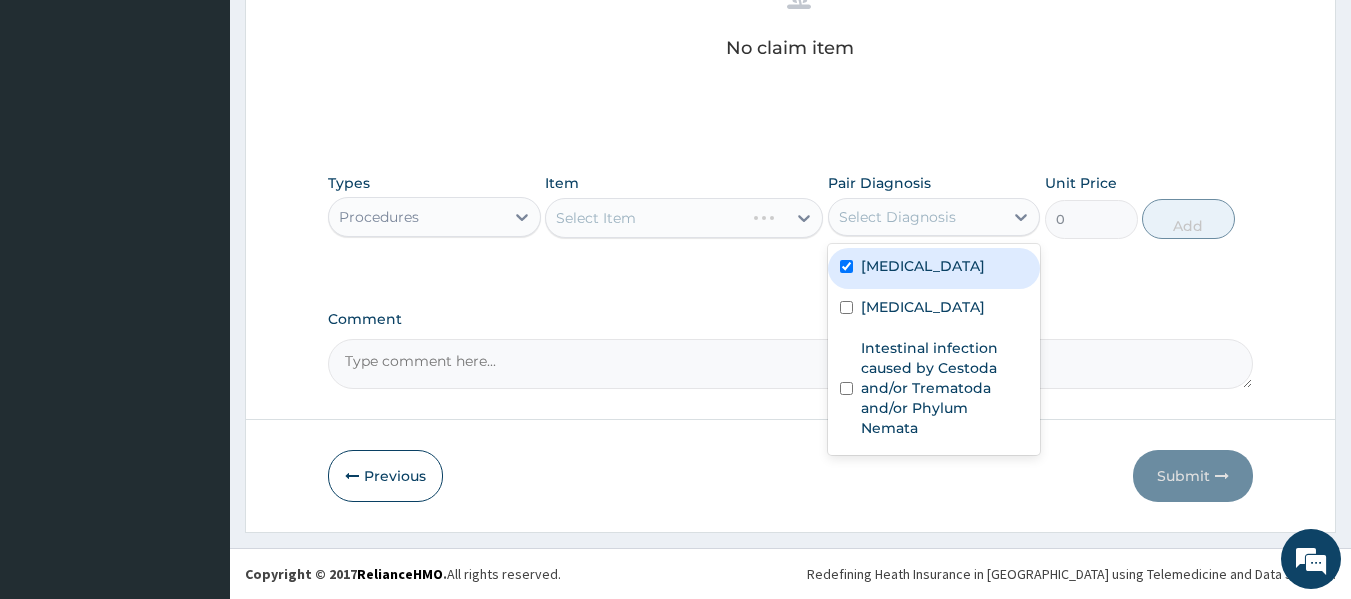 checkbox on "true" 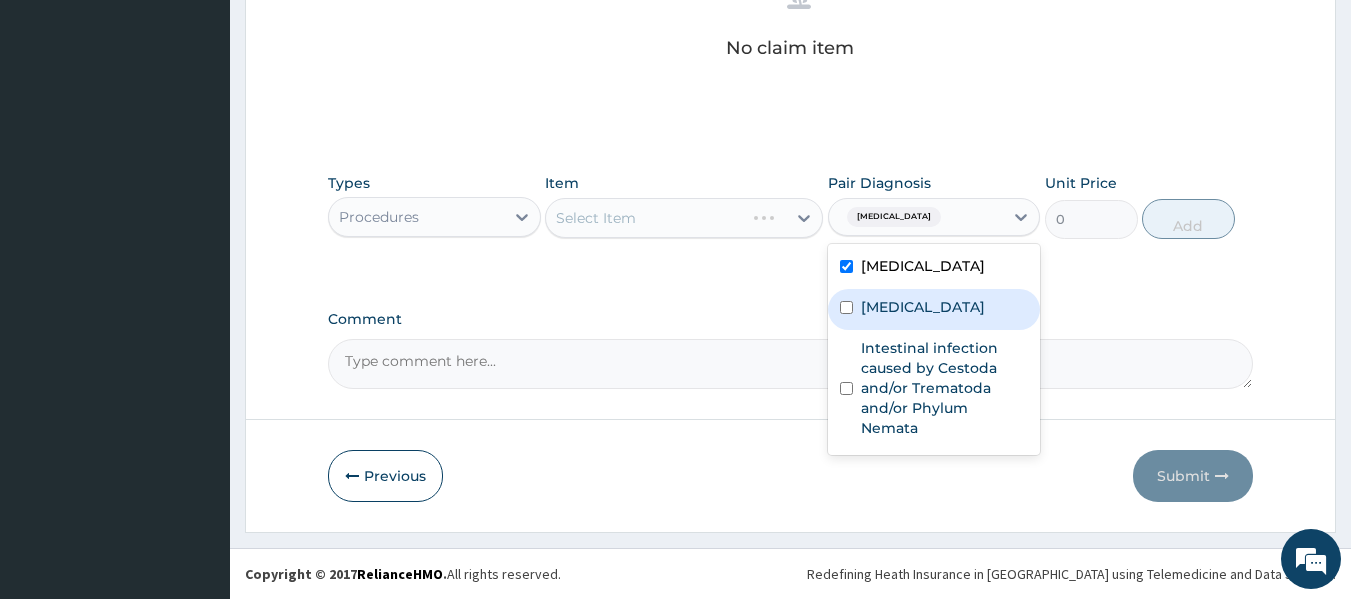 click on "Malaria" at bounding box center (923, 307) 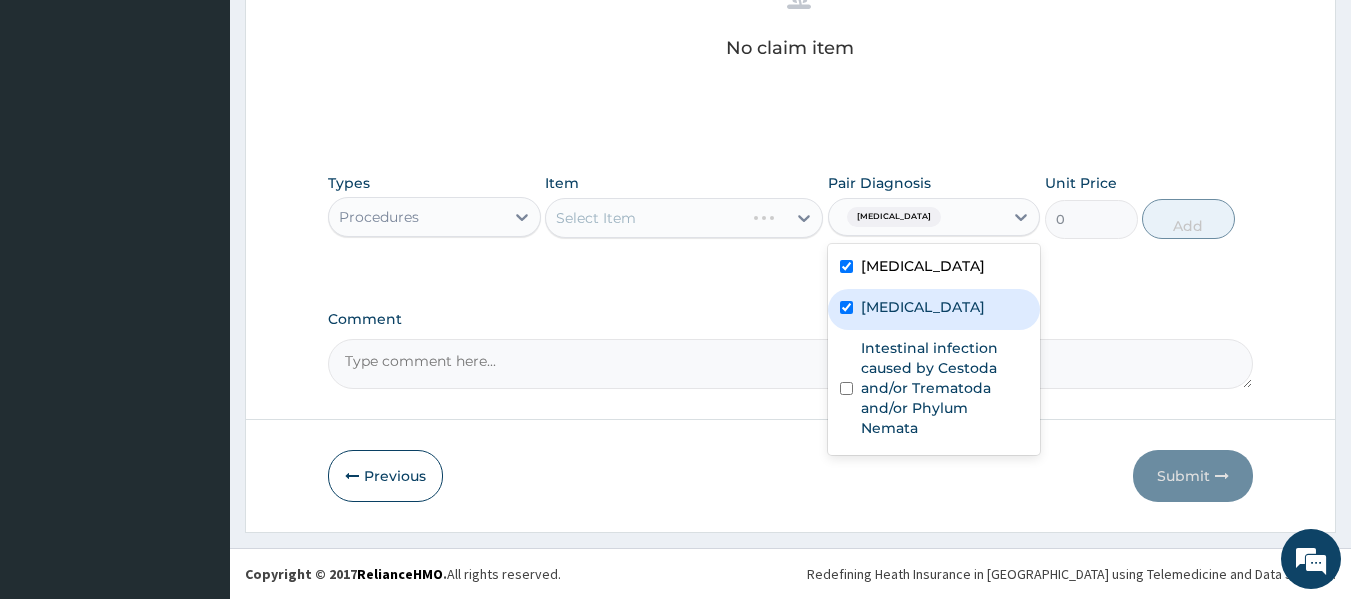 checkbox on "true" 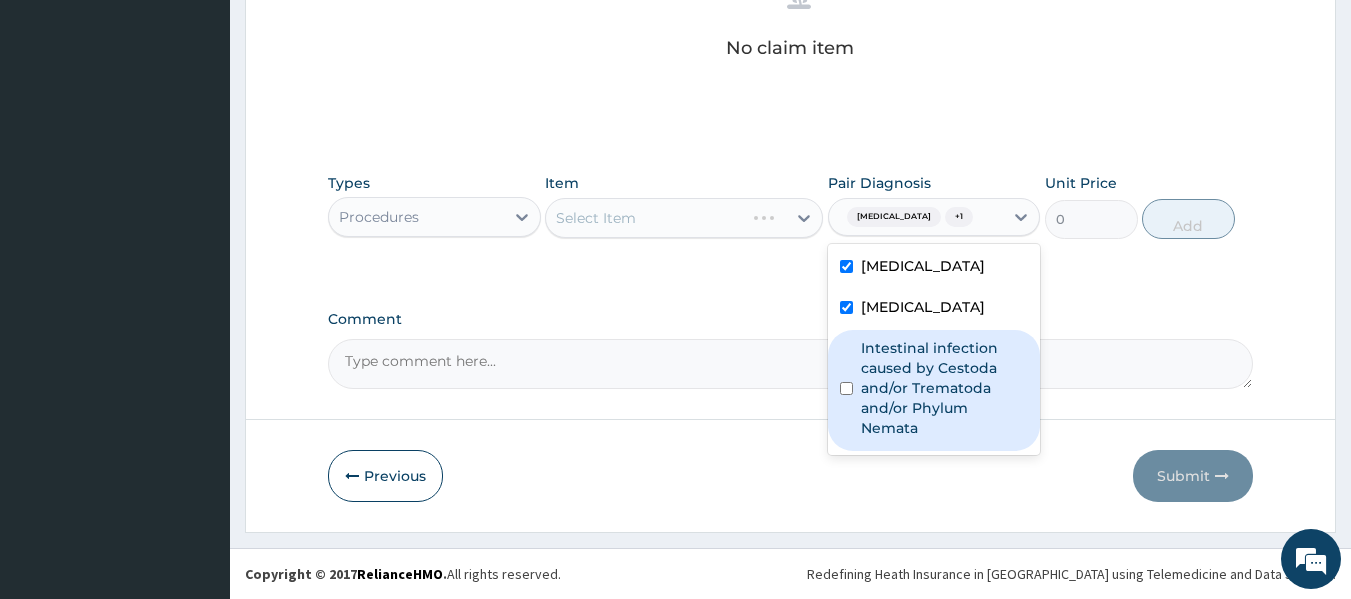 click on "Intestinal infection caused by Cestoda and/or Trematoda and/or Phylum Nemata" at bounding box center [945, 388] 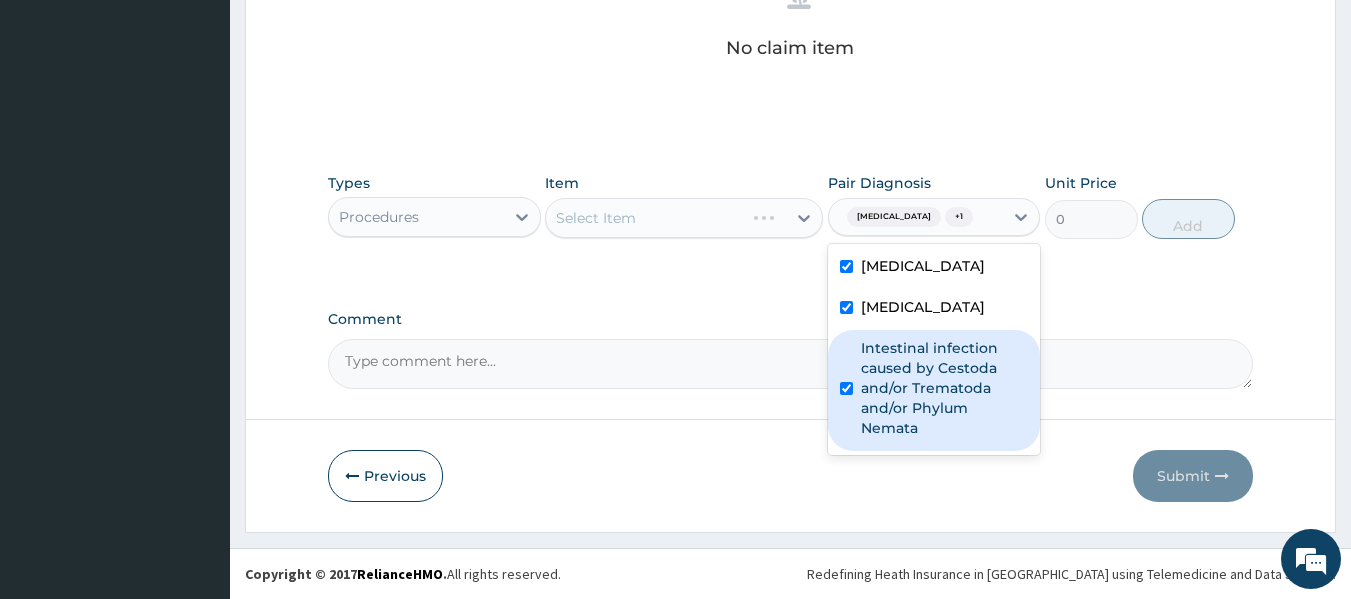 checkbox on "true" 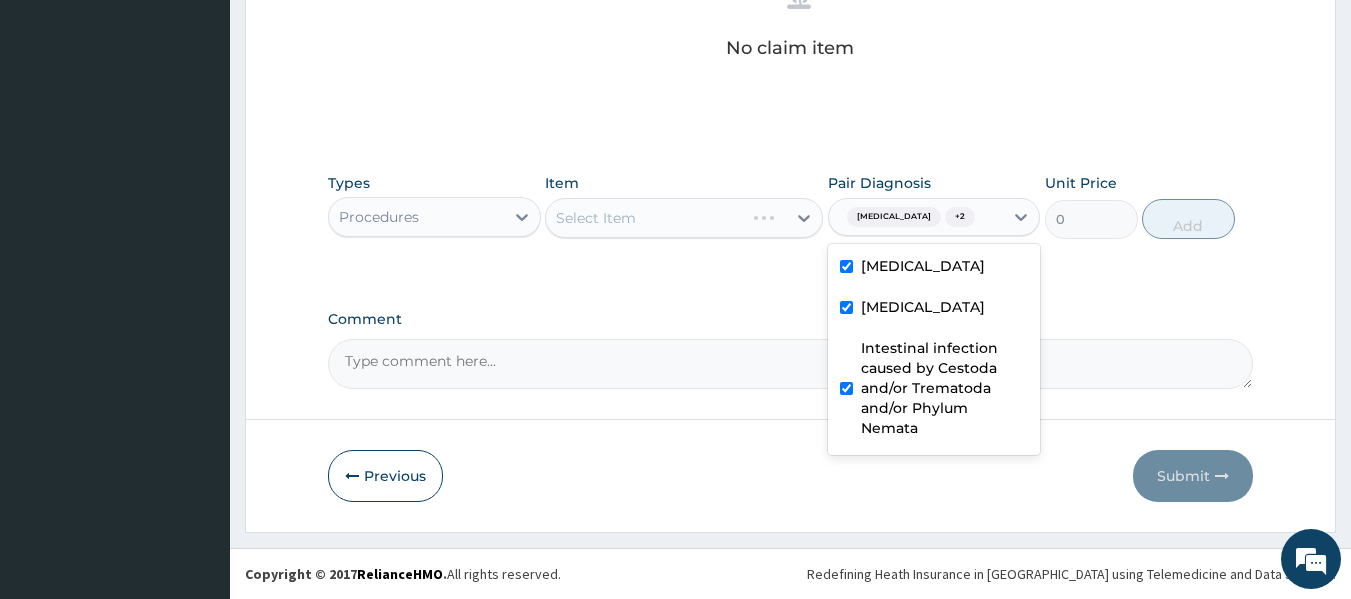 click on "Select Item" at bounding box center (684, 218) 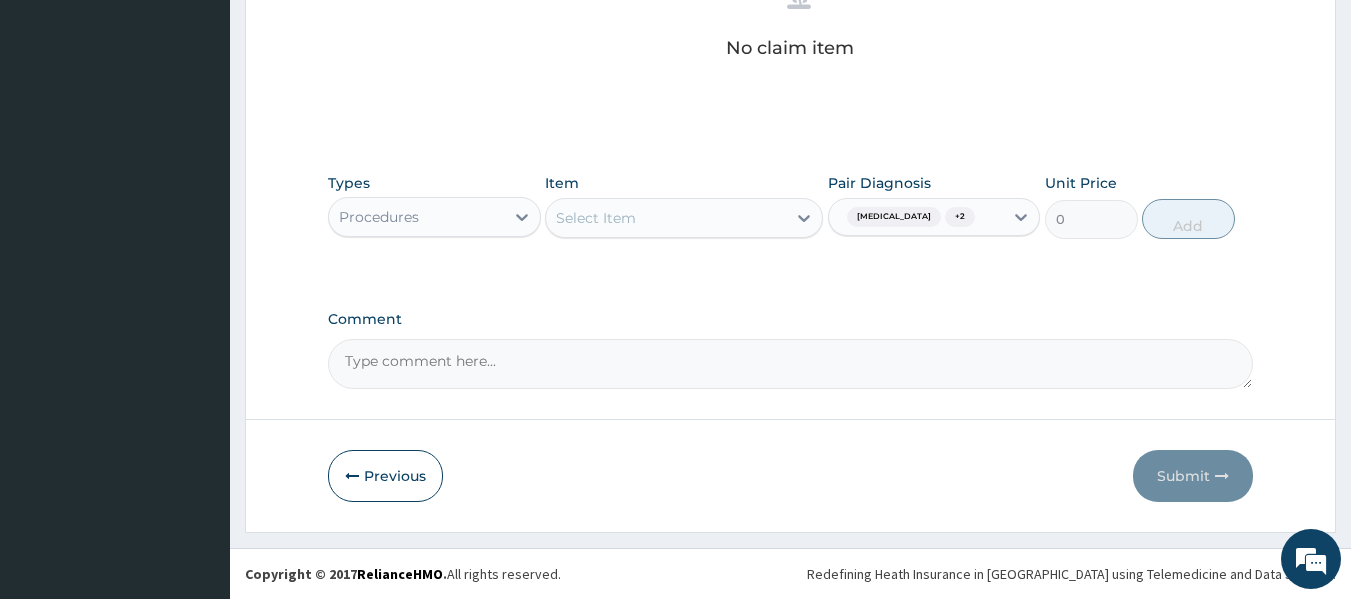 click on "Select Item" at bounding box center [666, 218] 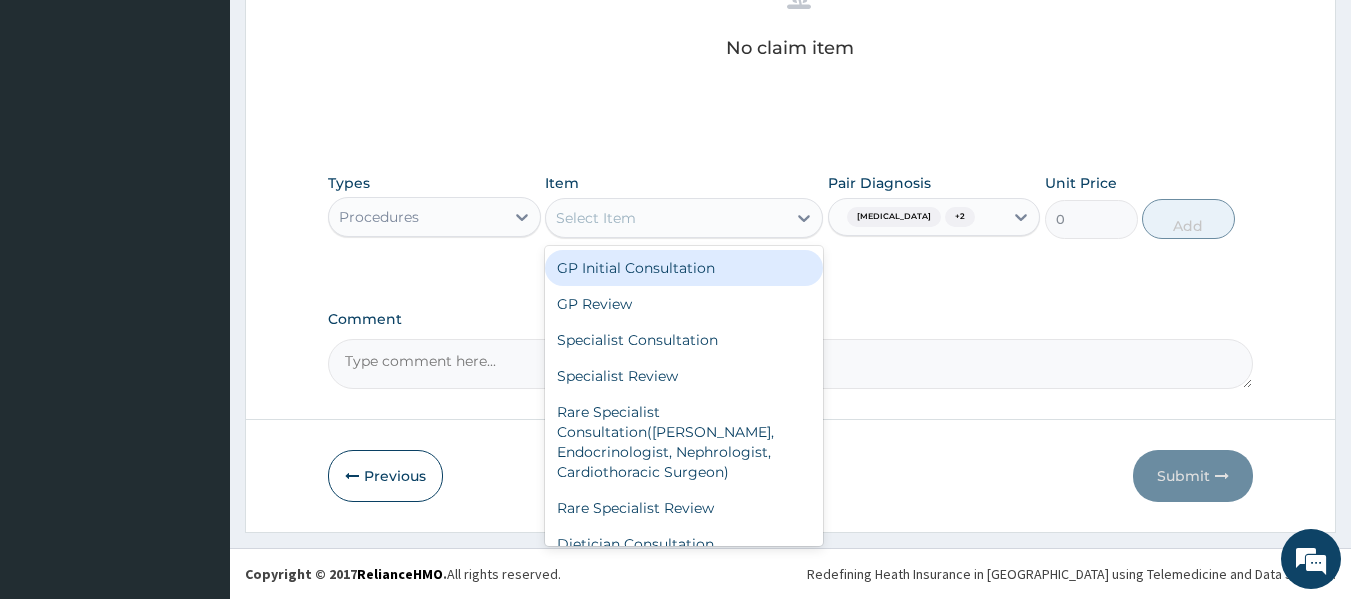 click on "GP Initial Consultation" at bounding box center (684, 268) 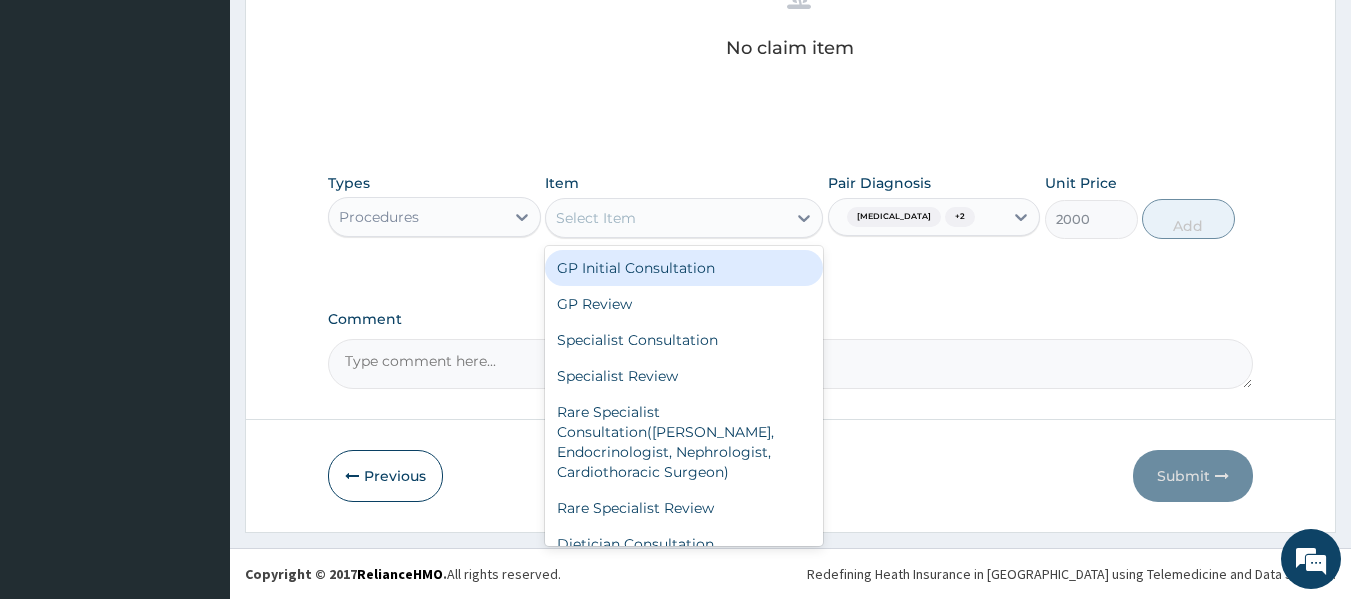 drag, startPoint x: 687, startPoint y: 270, endPoint x: 926, endPoint y: 244, distance: 240.41006 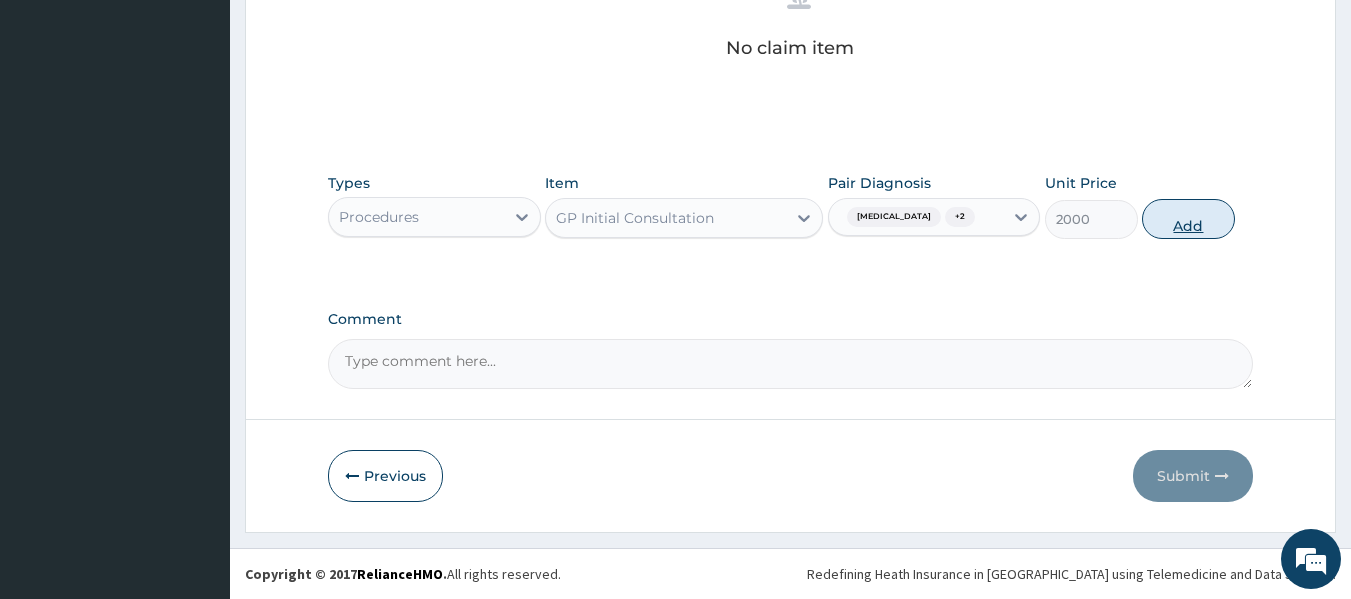 click on "Add" at bounding box center [1188, 219] 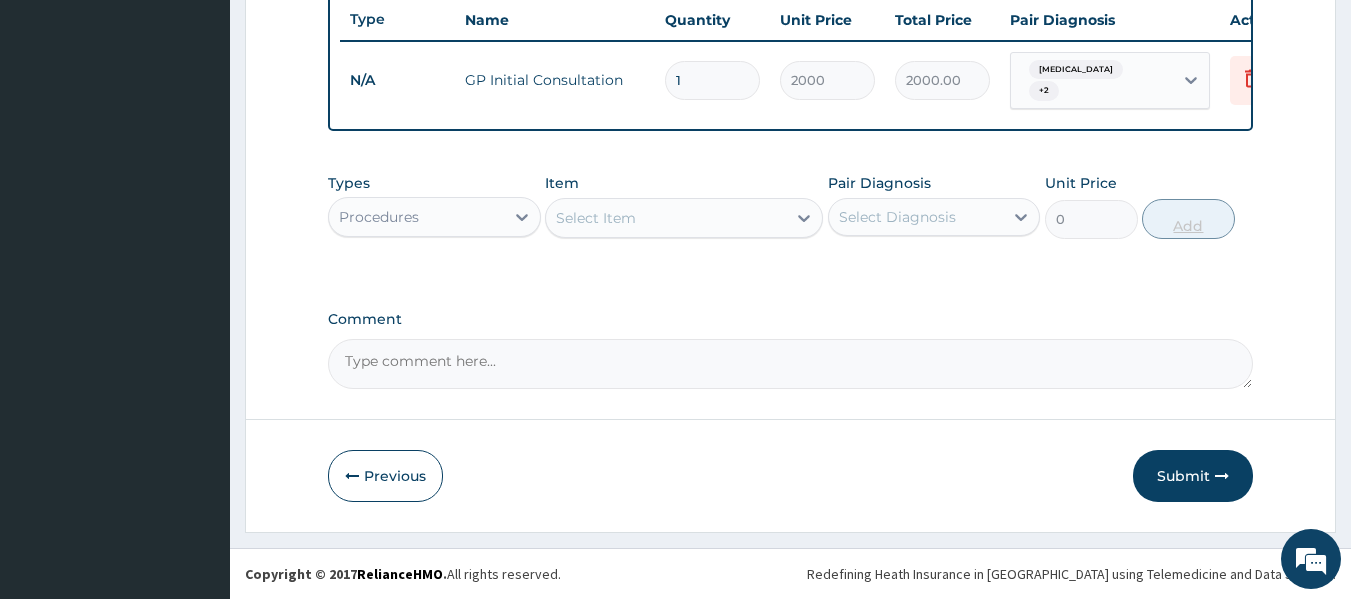 scroll, scrollTop: 771, scrollLeft: 0, axis: vertical 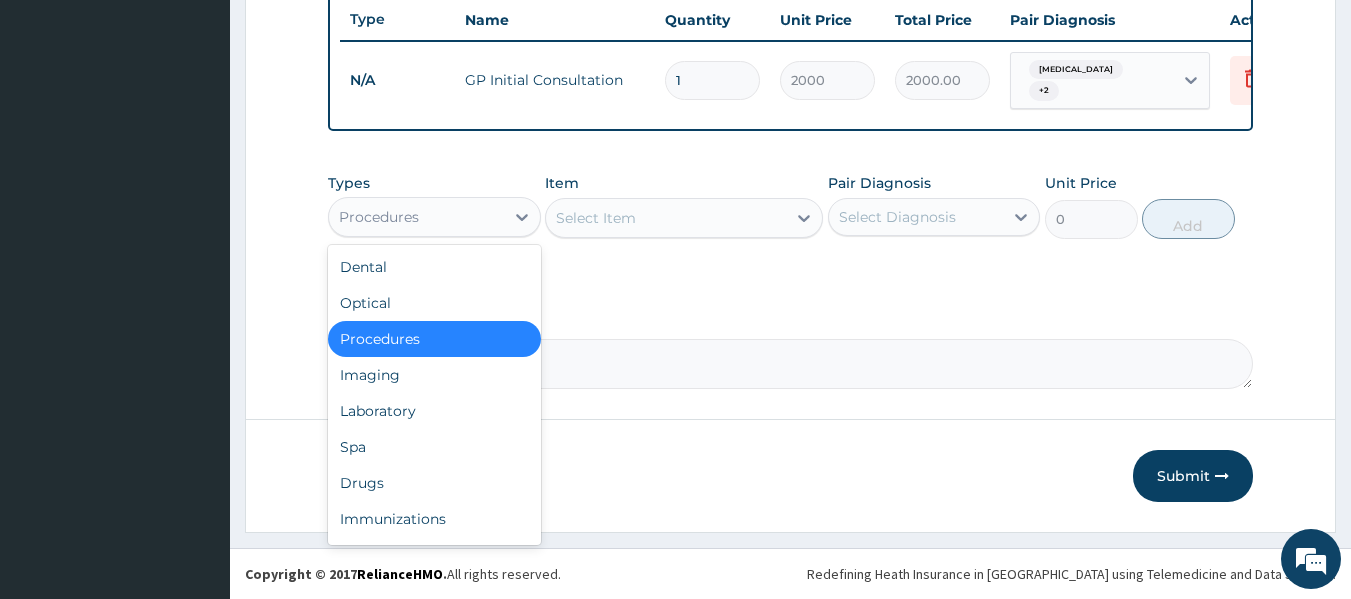 click on "Procedures" at bounding box center (379, 217) 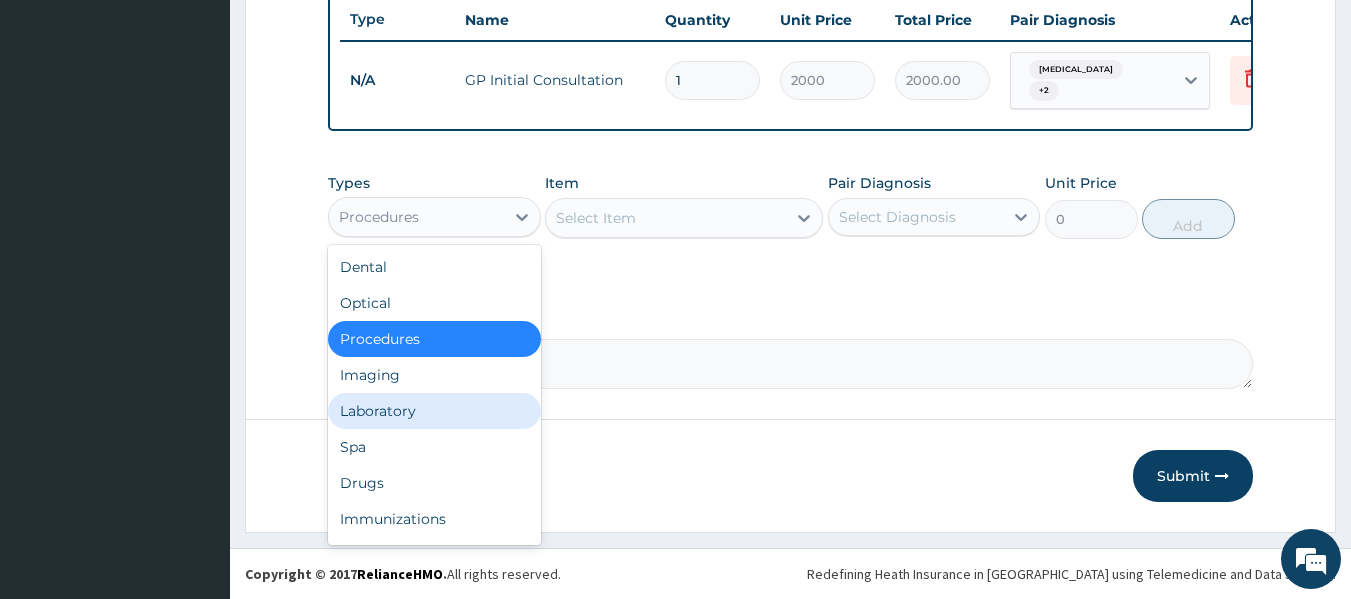 click on "Laboratory" at bounding box center [434, 411] 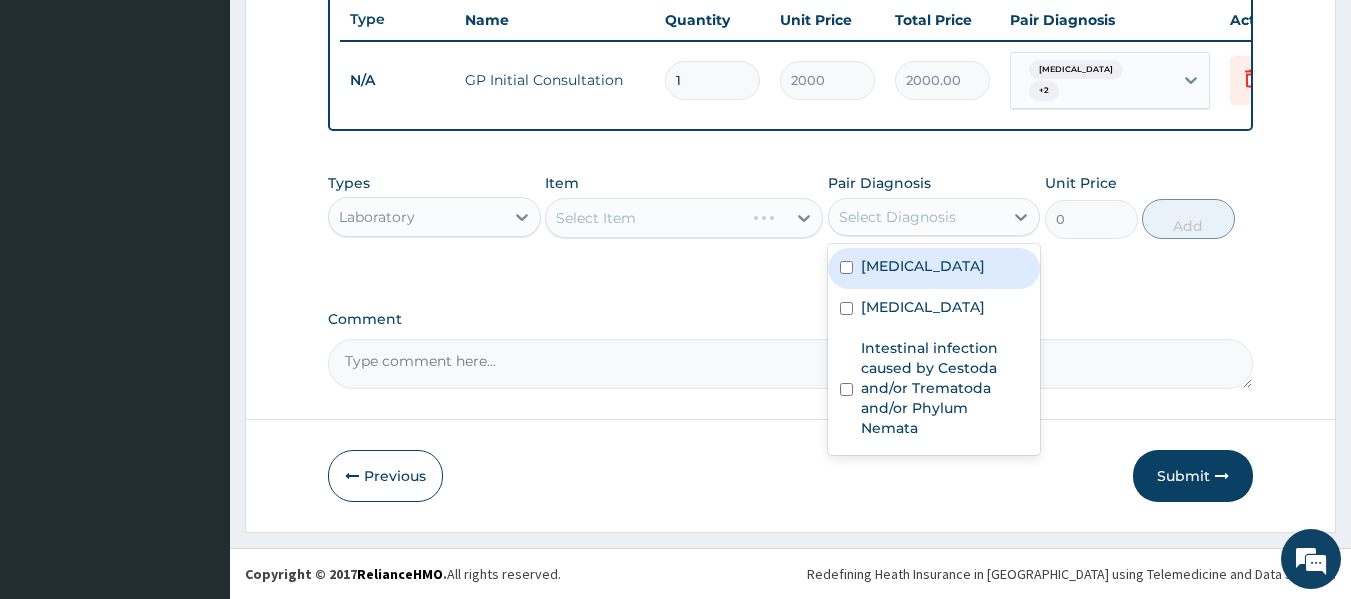 click on "Select Diagnosis" at bounding box center [897, 217] 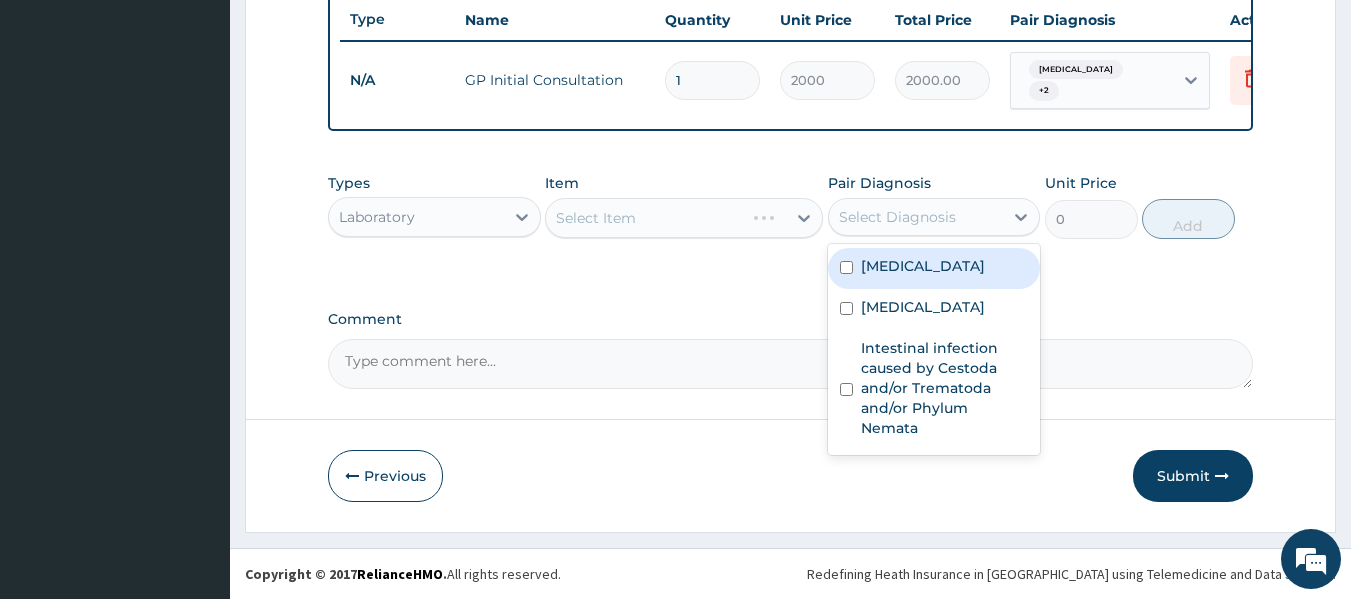 click on "Select Diagnosis" at bounding box center (897, 217) 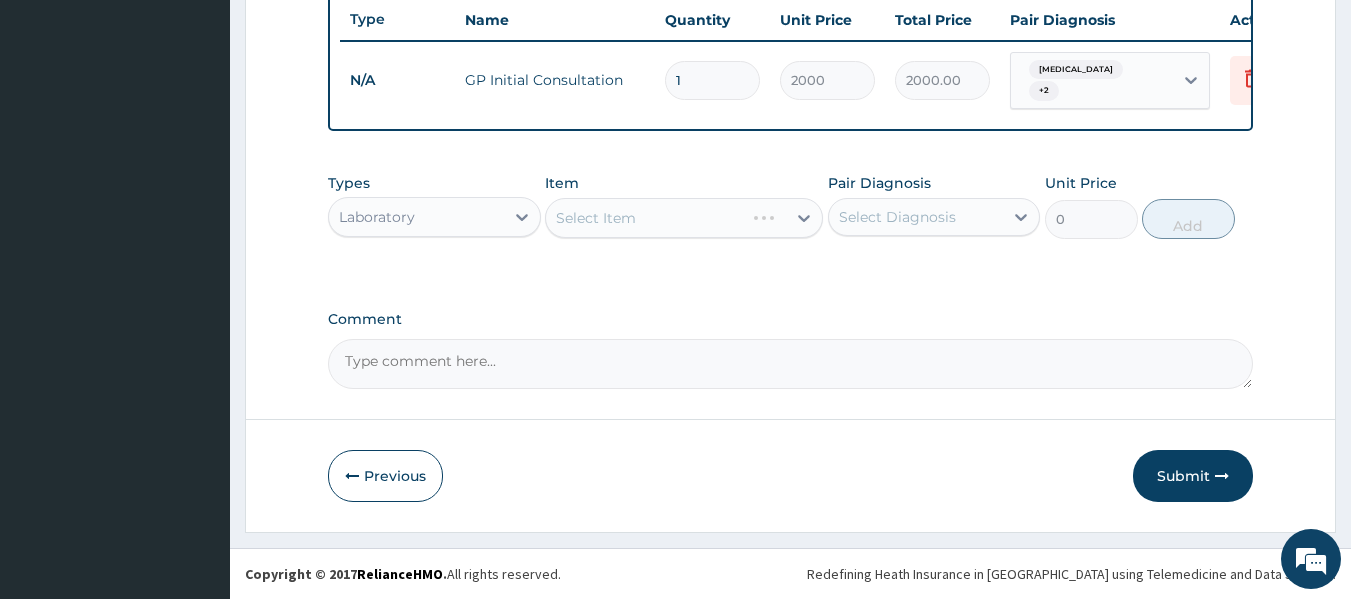 click on "Select Diagnosis" at bounding box center [897, 217] 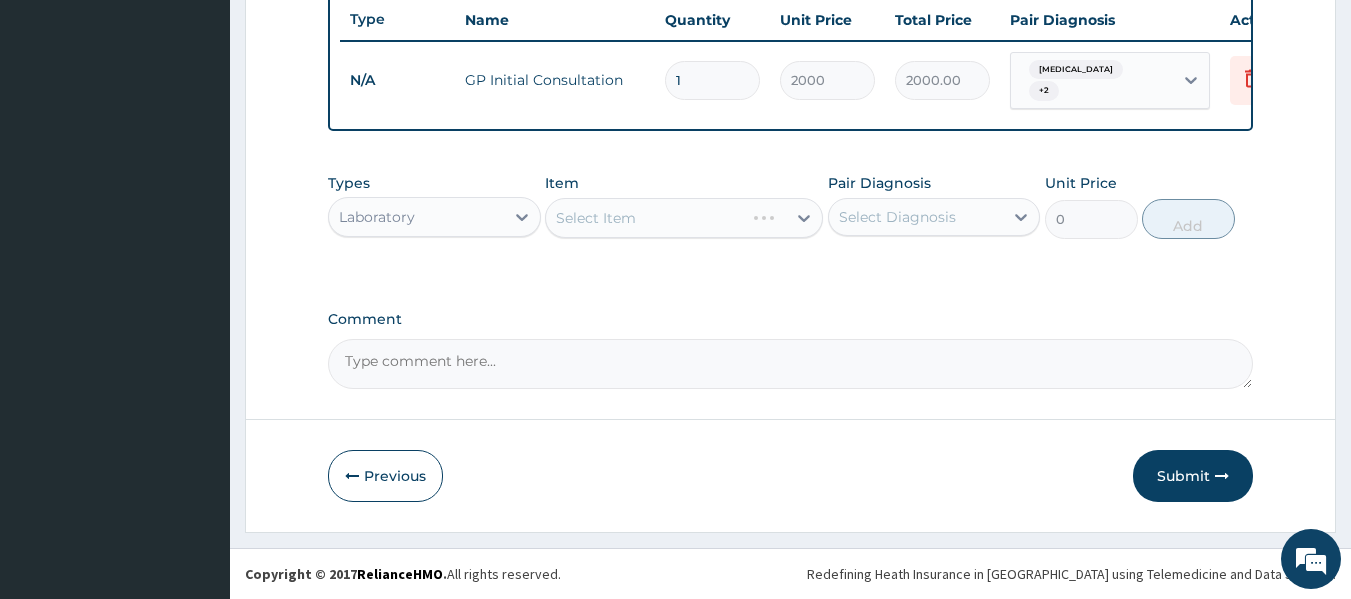 click on "Select Diagnosis" at bounding box center (897, 217) 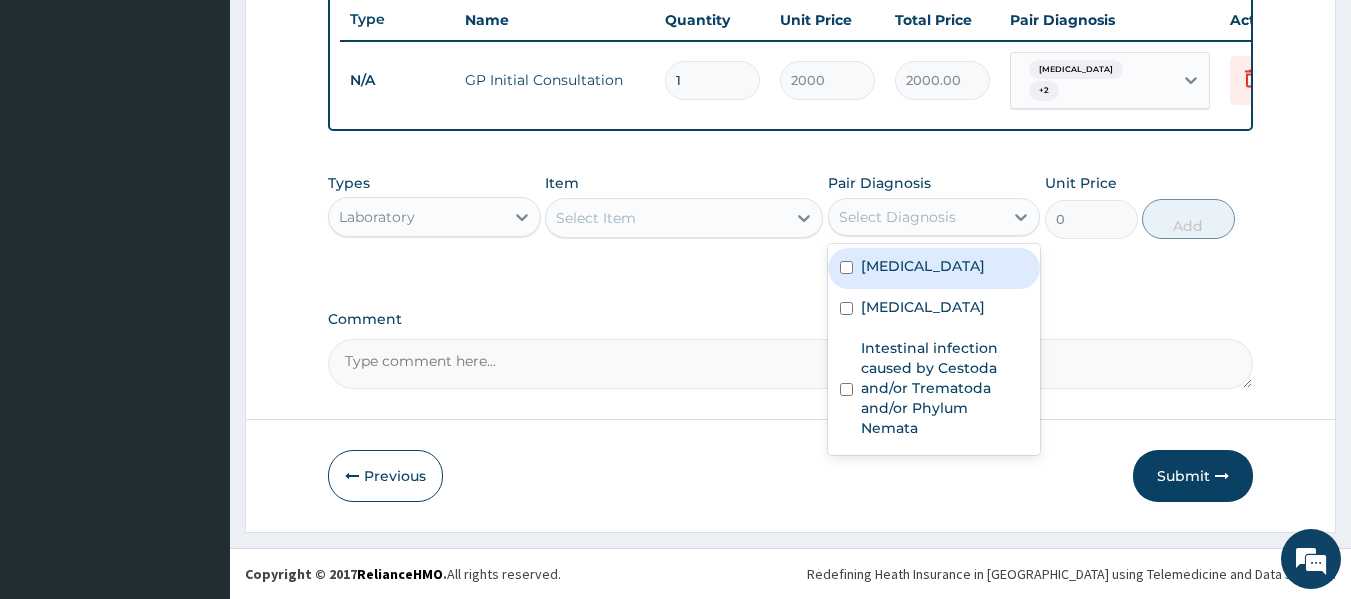 click on "Select Diagnosis" at bounding box center [916, 217] 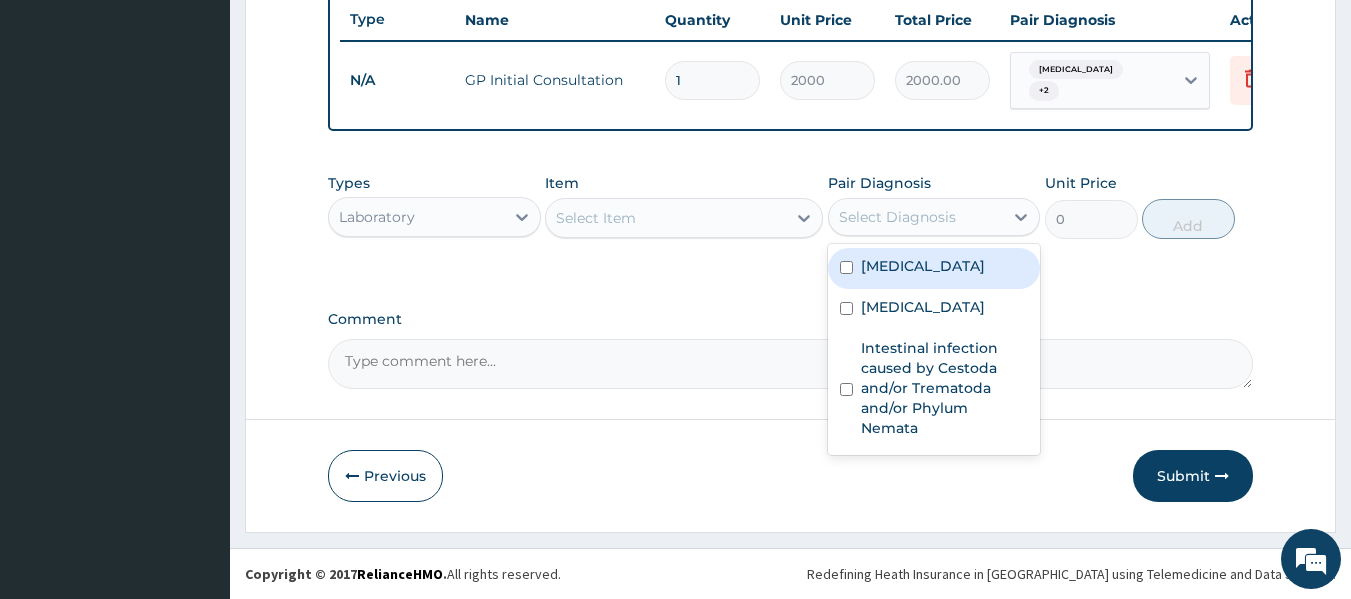 click on "Respiratory tract infection" at bounding box center (923, 266) 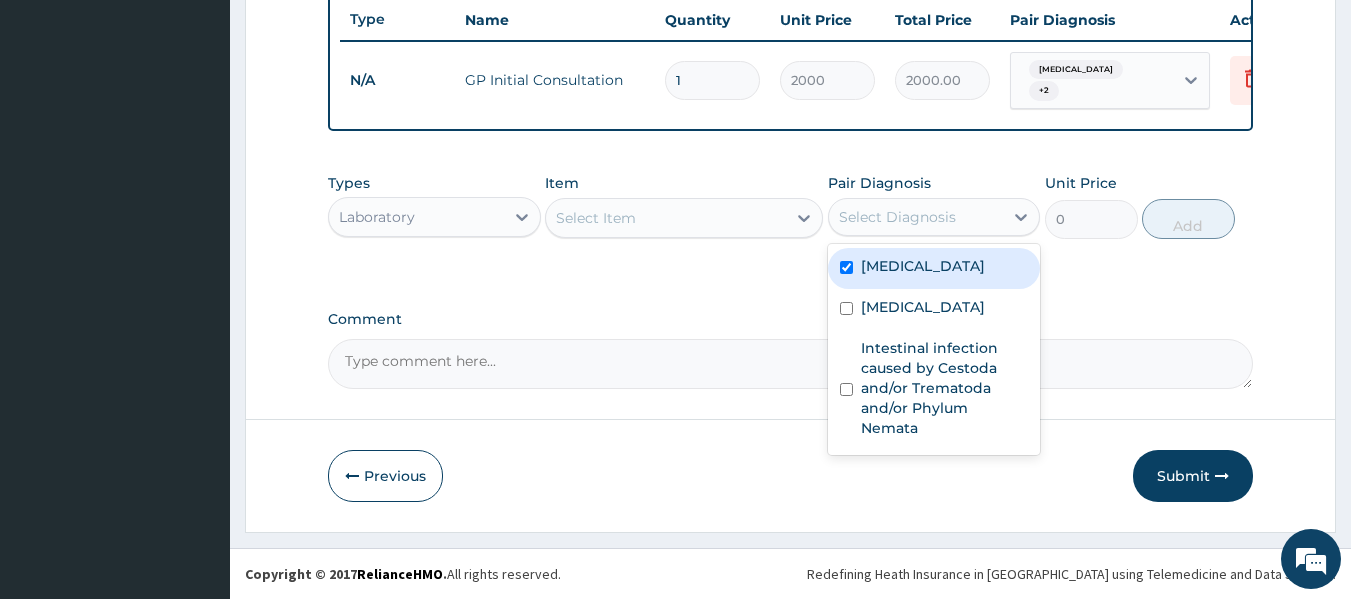 checkbox on "true" 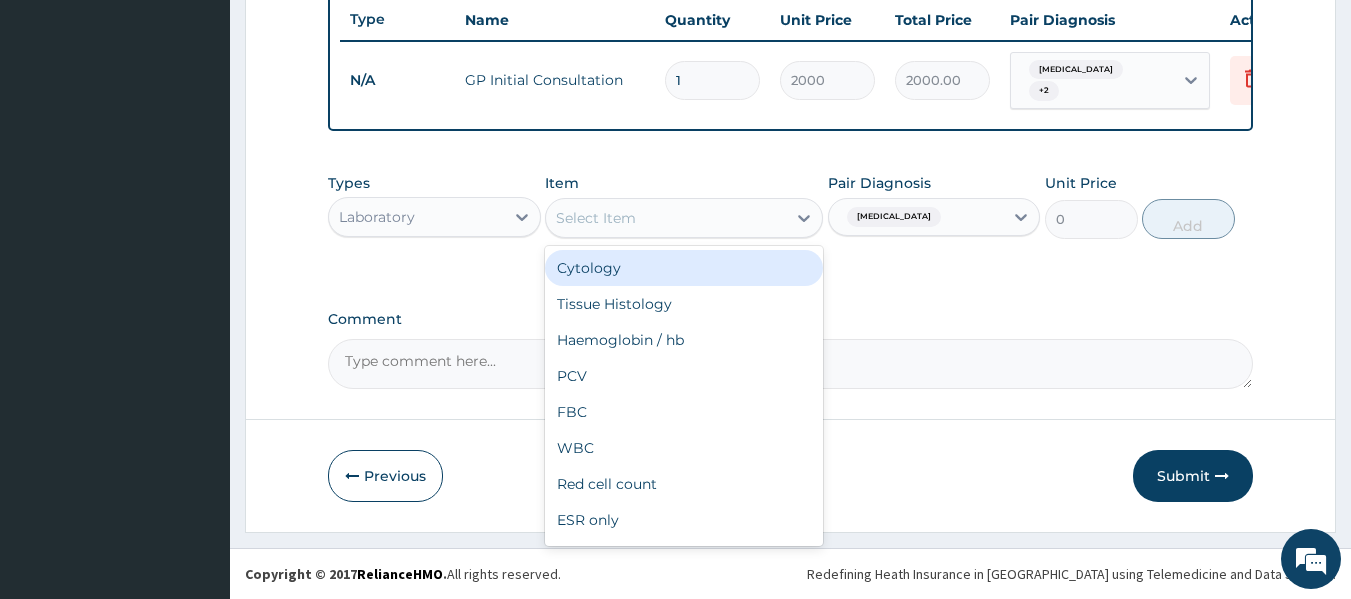 click on "Select Item" at bounding box center [666, 218] 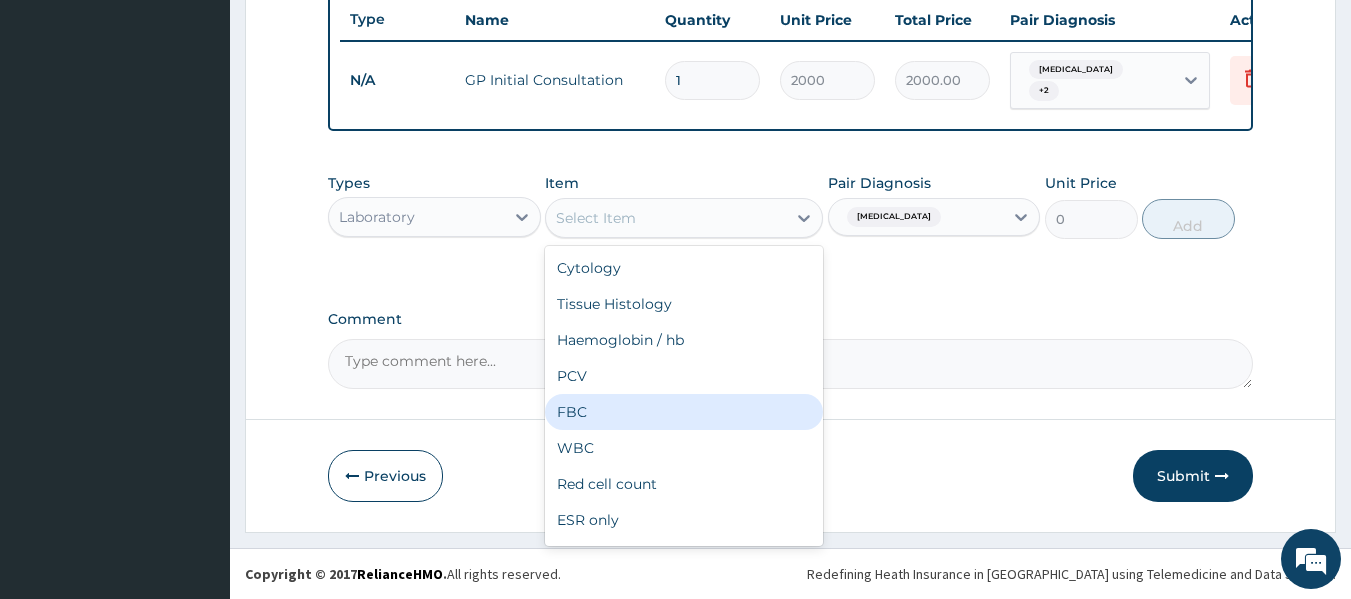 click on "FBC" at bounding box center (684, 412) 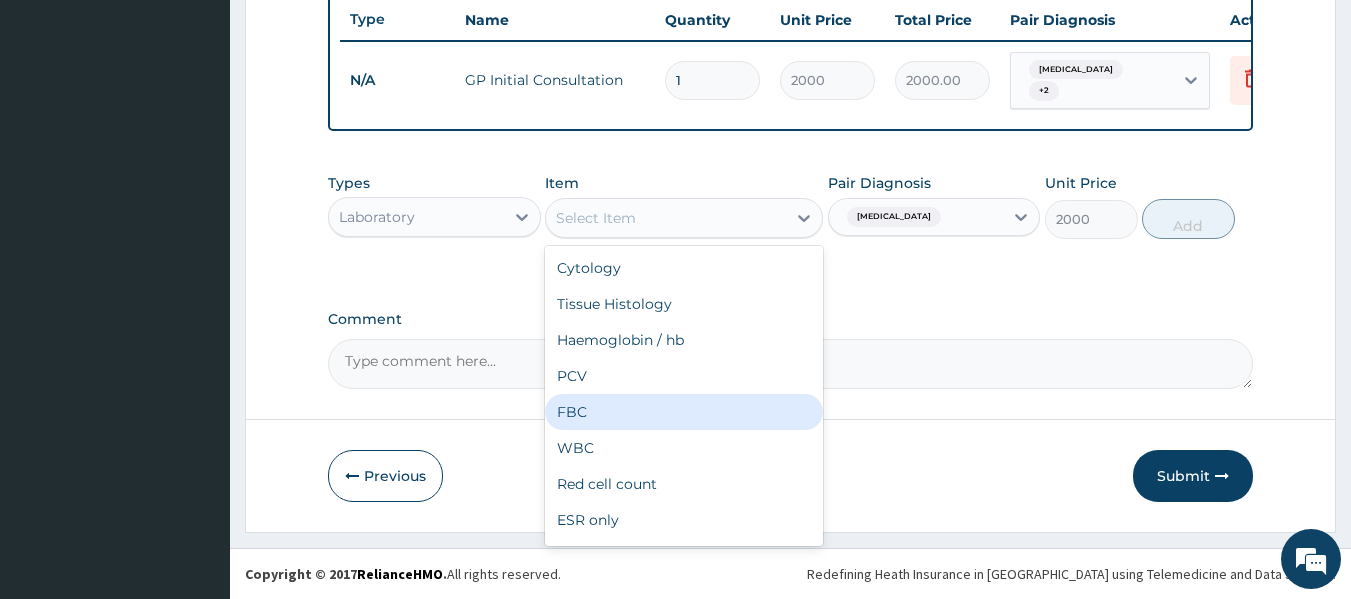 click on "Step  2  of 2 PA Code / Prescription Code Enter Code(Secondary Care Only) Encounter Date 10-07-2025 Important Notice Please enter PA codes before entering items that are not attached to a PA code   All diagnoses entered must be linked to a claim item. Diagnosis & Claim Items that are visible but inactive cannot be edited because they were imported from an already approved PA code. Diagnosis Respiratory tract infection Confirmed Malaria Confirmed Intestinal infection caused by Cestoda and/or Trematoda and/or Phylum Nemata Confirmed NB: All diagnosis must be linked to a claim item Claim Items Type Name Quantity Unit Price Total Price Pair Diagnosis Actions N/A GP Initial Consultation 1 2000 2000.00 Respiratory tract infection  + 2 Delete Types Laboratory Item option GP Initial Consultation, selected. Select Item Cytology Tissue Histology Haemoglobin / hb PCV FBC WBC Red cell count ESR only ESR+FBC Reticulocyte Platelets MCHC MCV Genotype Blood group Grouping &Cross matching Direct coomb's test G-6-PD deficiency" at bounding box center [790, -59] 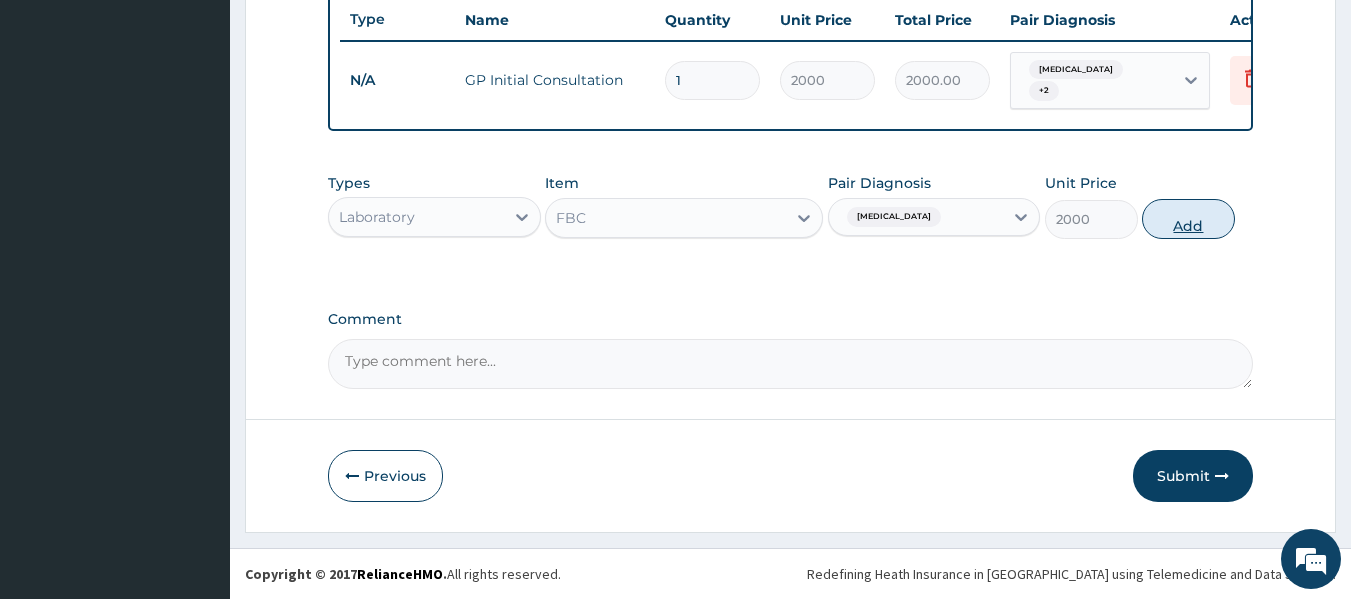 click on "Add" at bounding box center [1188, 219] 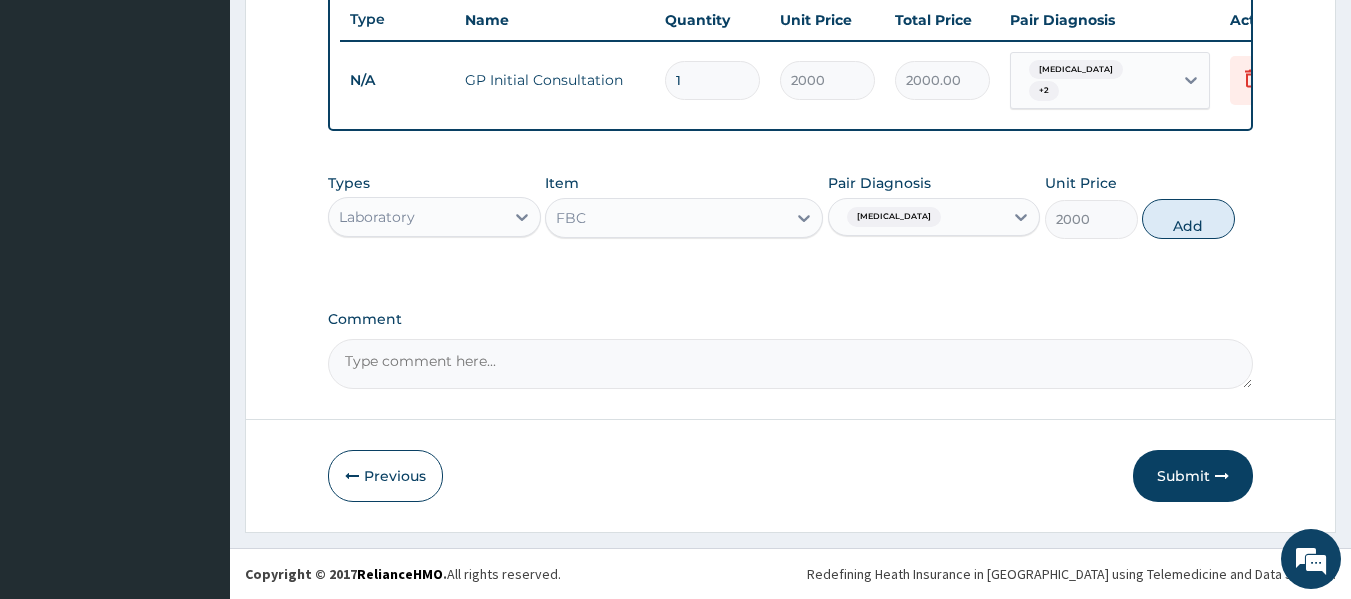 click on "PA Code / Prescription Code Enter Code(Secondary Care Only) Encounter Date 10-07-2025 Important Notice Please enter PA codes before entering items that are not attached to a PA code   All diagnoses entered must be linked to a claim item. Diagnosis & Claim Items that are visible but inactive cannot be edited because they were imported from an already approved PA code. Diagnosis Respiratory tract infection Confirmed Malaria Confirmed Intestinal infection caused by Cestoda and/or Trematoda and/or Phylum Nemata Confirmed NB: All diagnosis must be linked to a claim item Claim Items Type Name Quantity Unit Price Total Price Pair Diagnosis Actions N/A GP Initial Consultation 1 2000 2000.00 Respiratory tract infection  + 2 Delete Types Laboratory Item FBC Pair Diagnosis Respiratory tract infection Unit Price 2000 Add Comment" at bounding box center (791, -88) 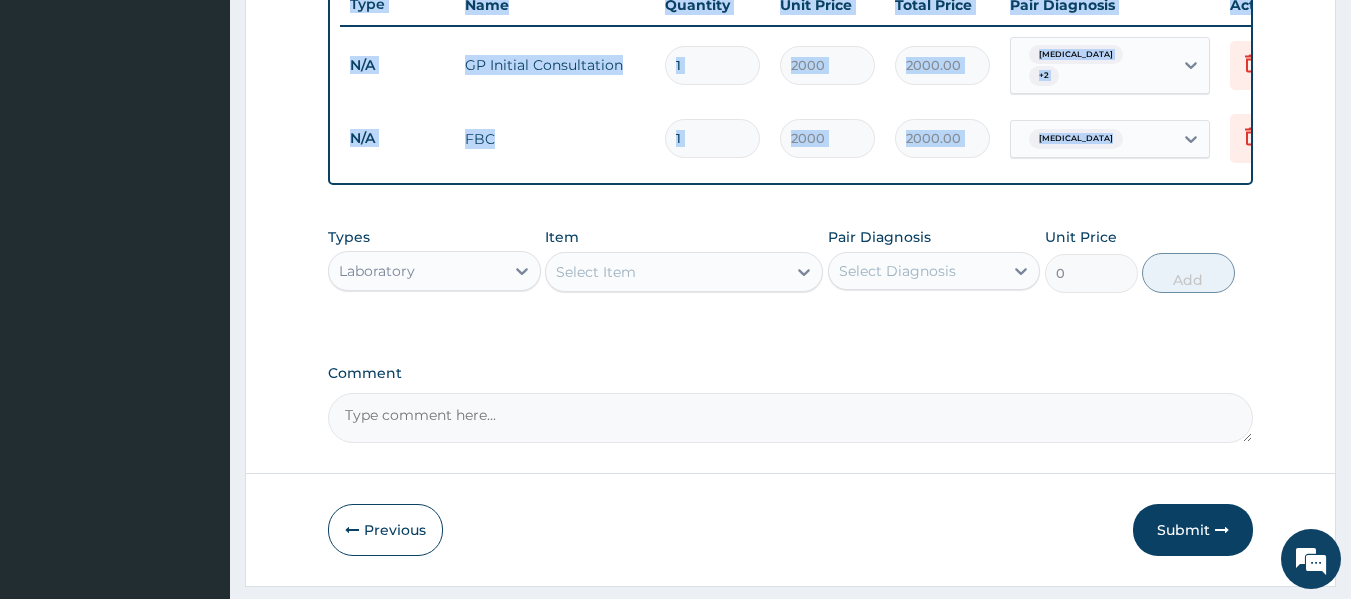 scroll, scrollTop: 840, scrollLeft: 0, axis: vertical 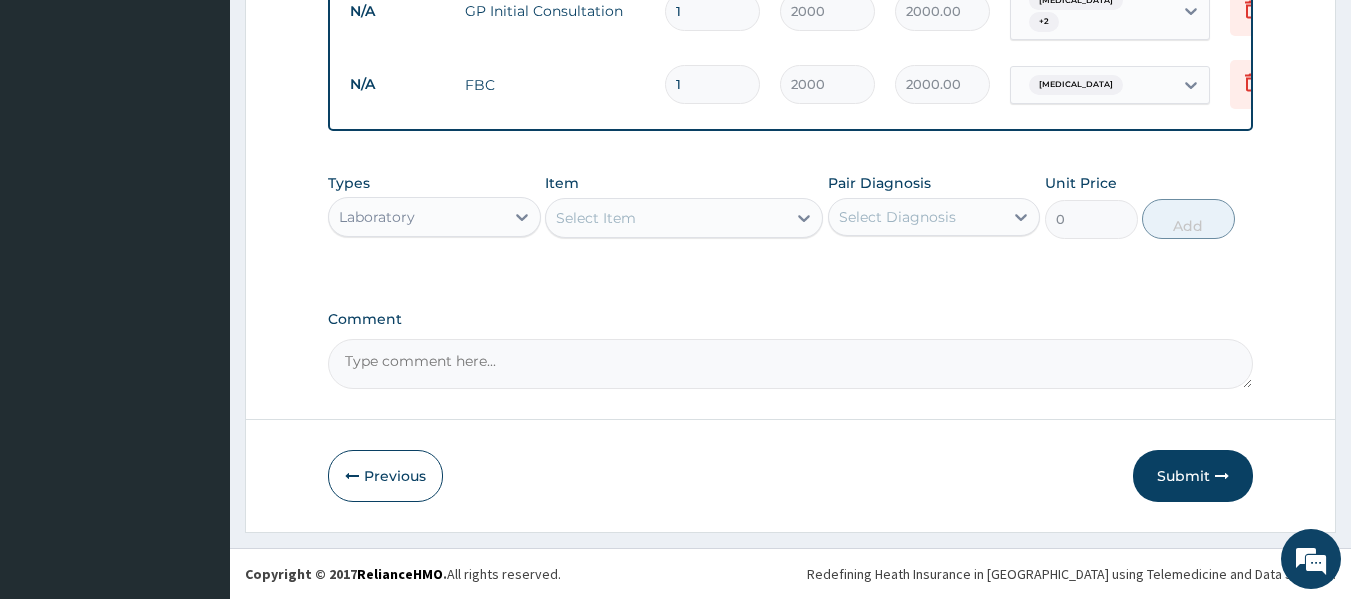 click on "Select Item" at bounding box center [666, 218] 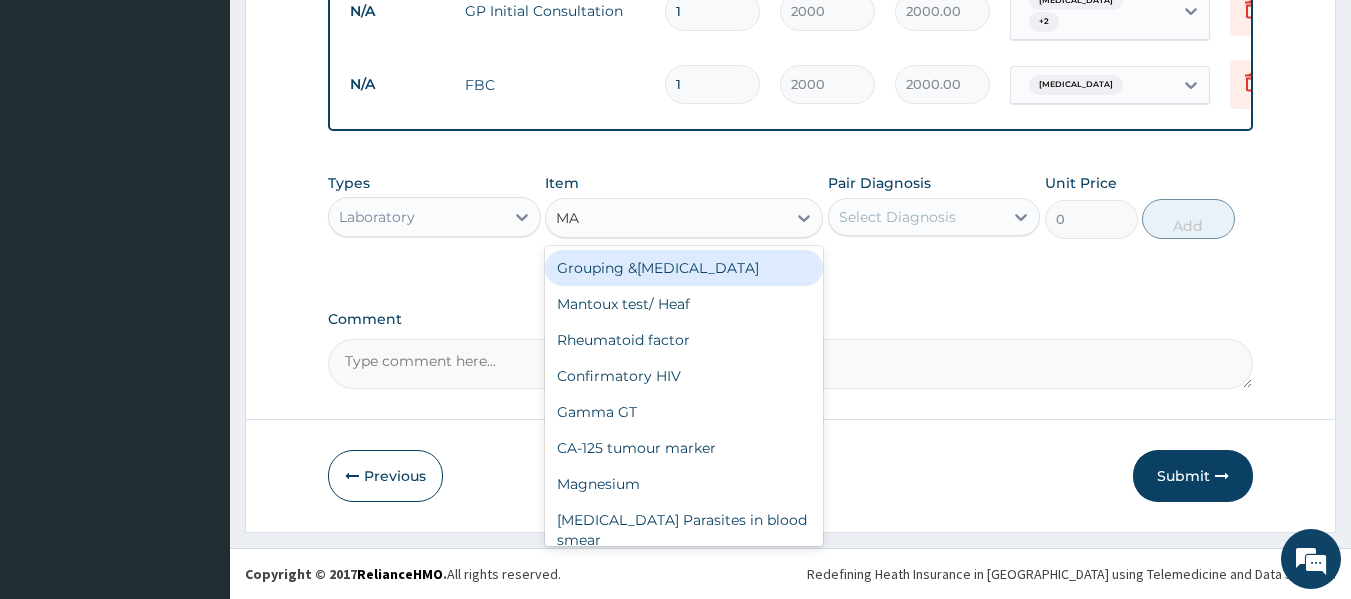 type on "MAL" 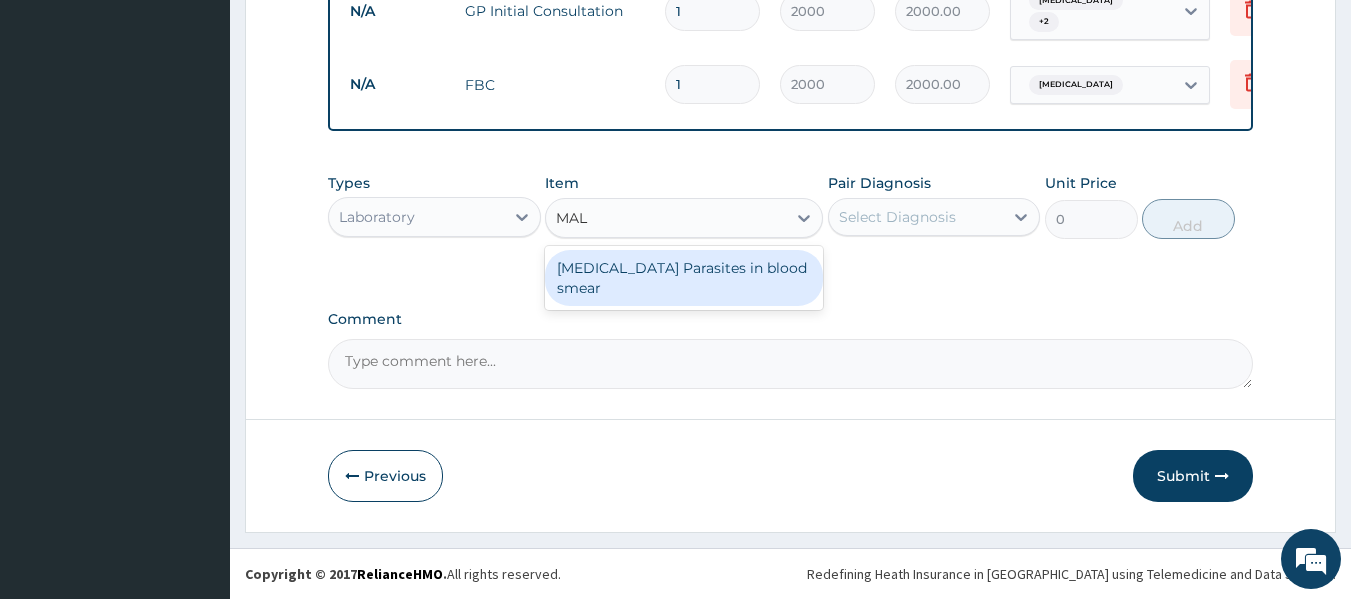 click on "Malaria Parasites in blood smear" at bounding box center [684, 278] 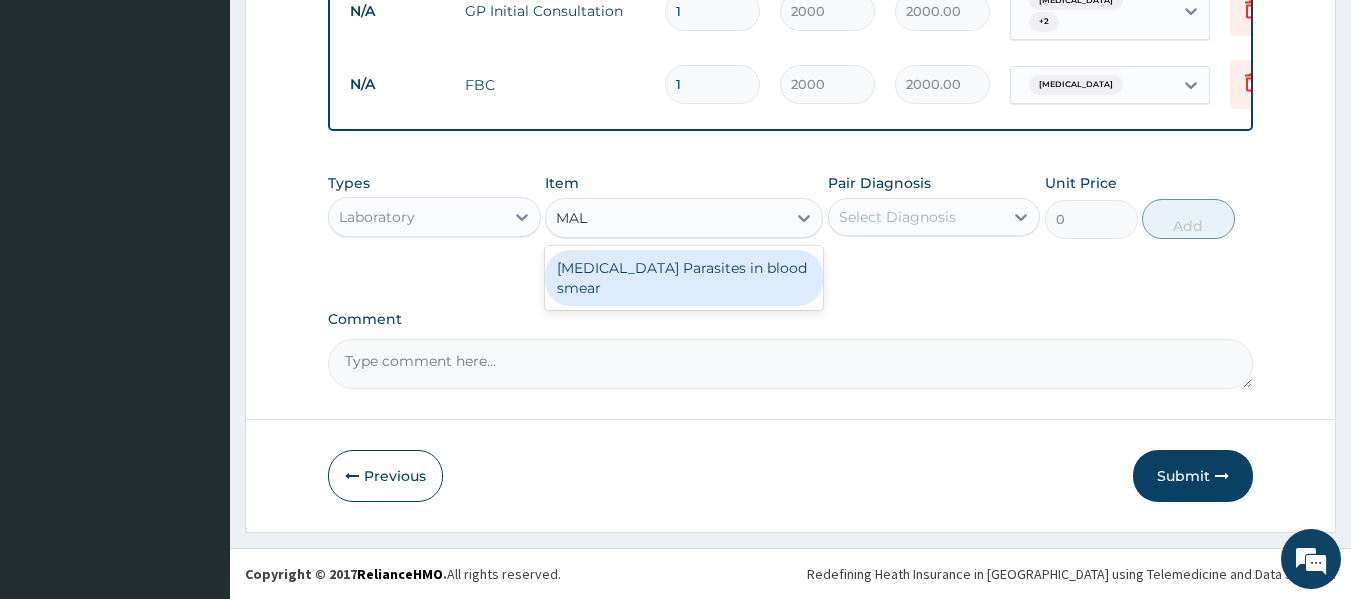 type 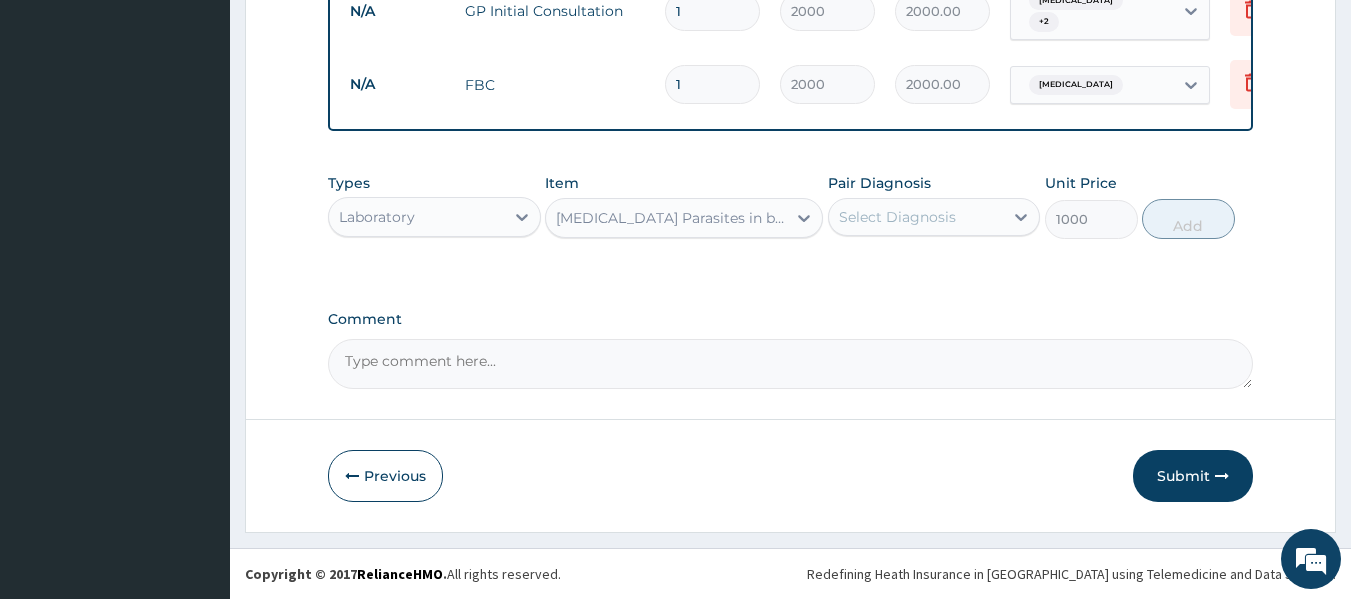 click on "Select Diagnosis" at bounding box center [897, 217] 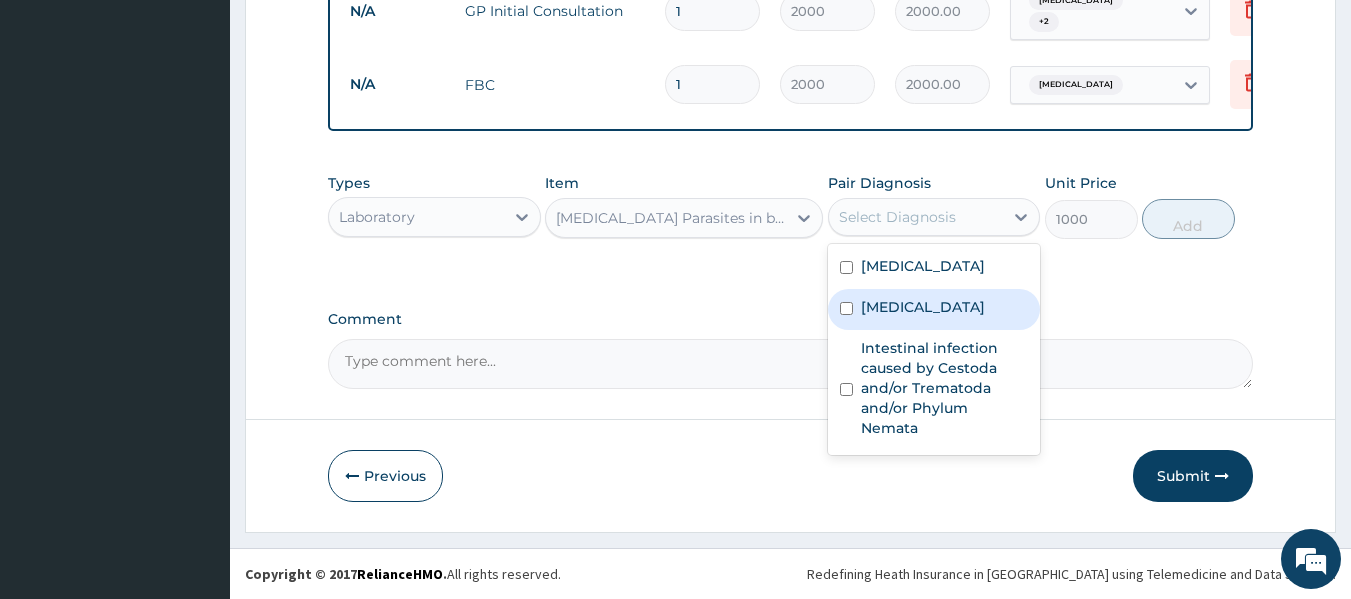 click on "Malaria" at bounding box center (923, 307) 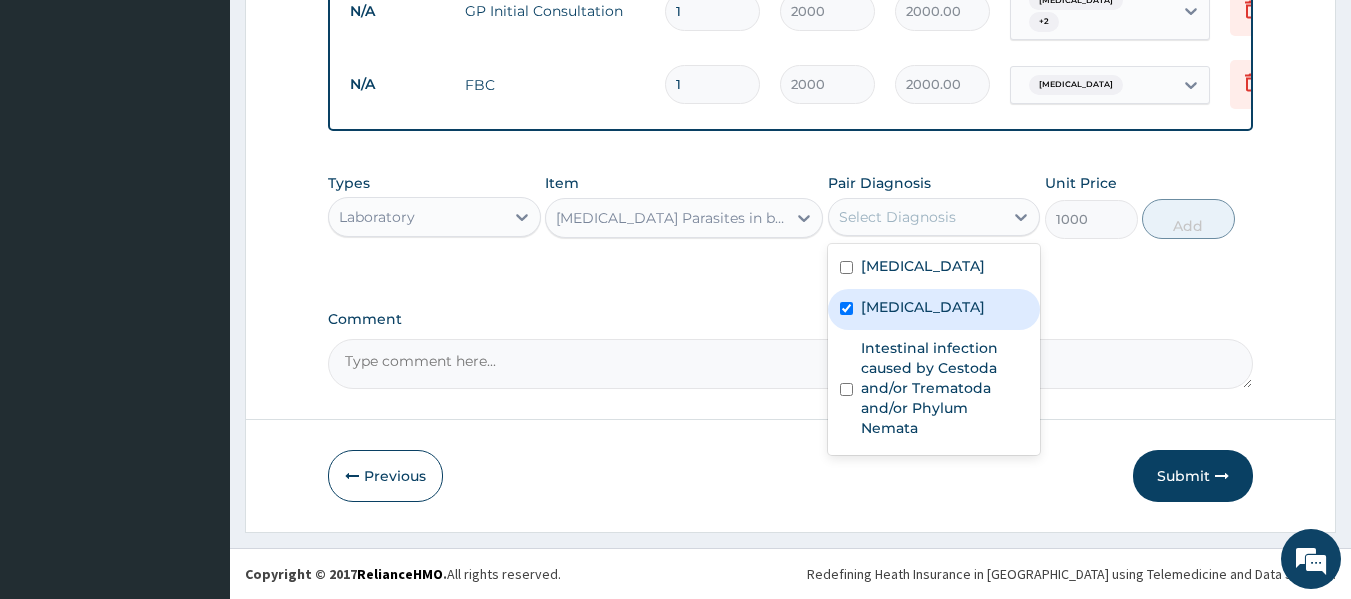 checkbox on "true" 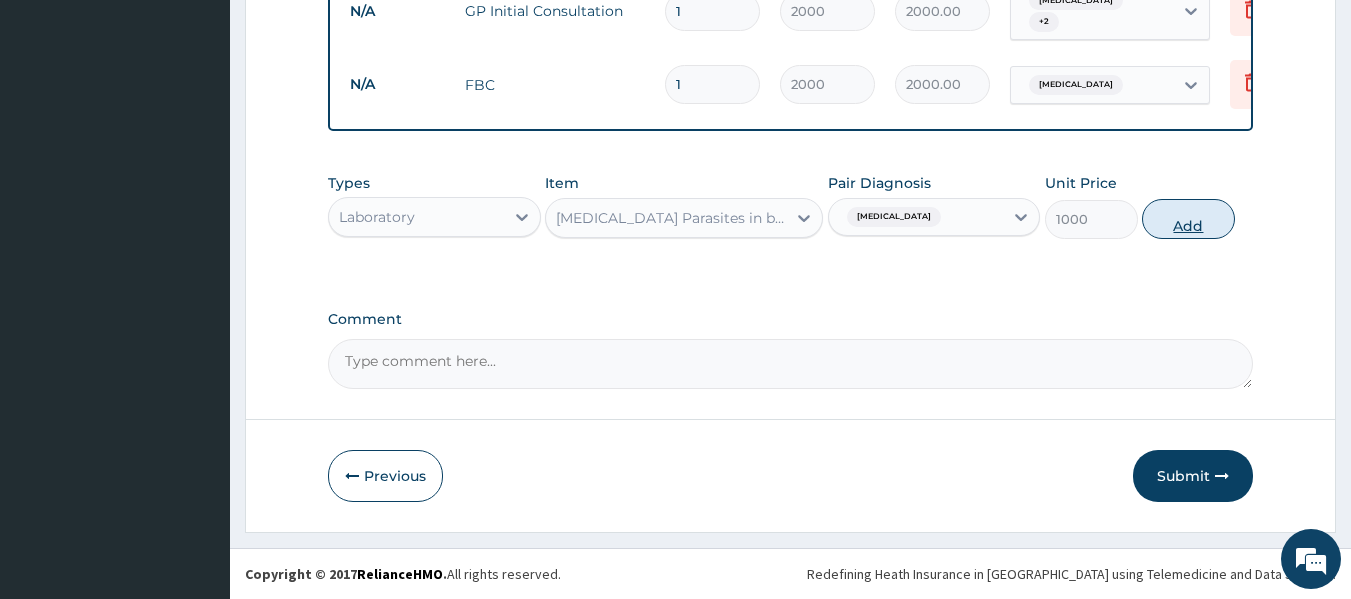 click on "Add" at bounding box center (1188, 219) 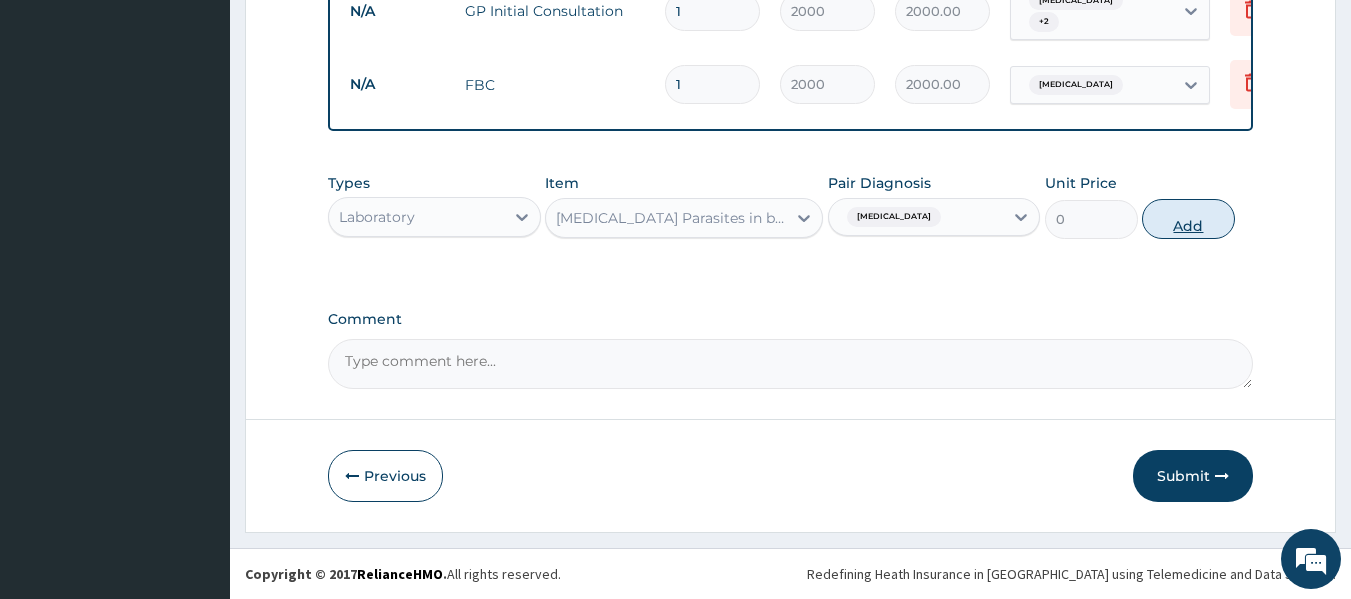 click on "PA Code / Prescription Code Enter Code(Secondary Care Only) Encounter Date 10-07-2025 Important Notice Please enter PA codes before entering items that are not attached to a PA code   All diagnoses entered must be linked to a claim item. Diagnosis & Claim Items that are visible but inactive cannot be edited because they were imported from an already approved PA code. Diagnosis Respiratory tract infection Confirmed Malaria Confirmed Intestinal infection caused by Cestoda and/or Trematoda and/or Phylum Nemata Confirmed NB: All diagnosis must be linked to a claim item Claim Items Type Name Quantity Unit Price Total Price Pair Diagnosis Actions N/A GP Initial Consultation 1 2000 2000.00 Respiratory tract infection  + 2 Delete N/A FBC 1 2000 2000.00 Respiratory tract infection Delete Types Laboratory Item Malaria Parasites in blood smear Pair Diagnosis Malaria Unit Price 0 Add Comment" at bounding box center [791, -123] 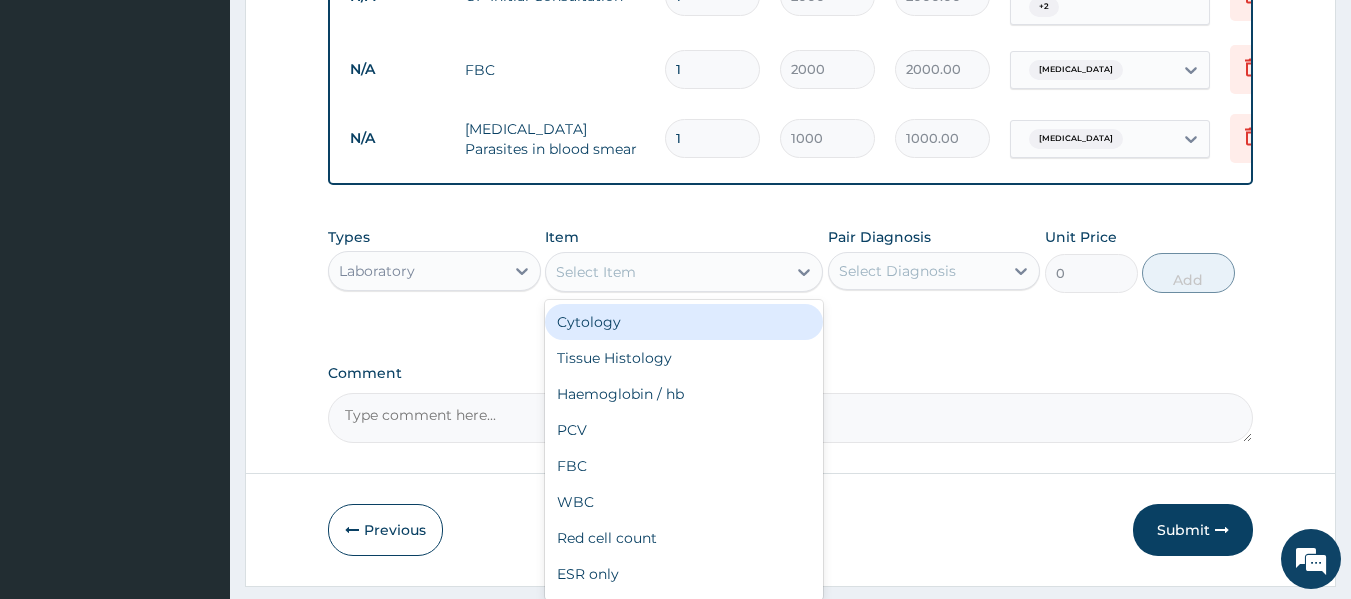 click on "Select Item" at bounding box center [666, 272] 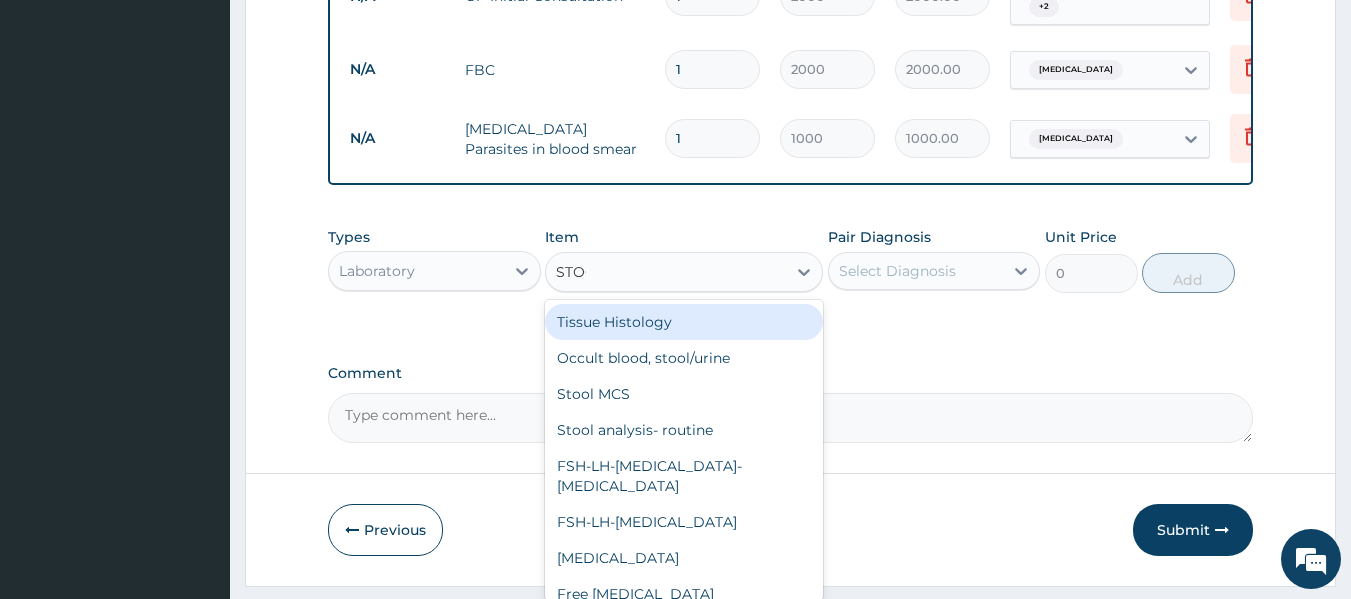 type on "STOOL" 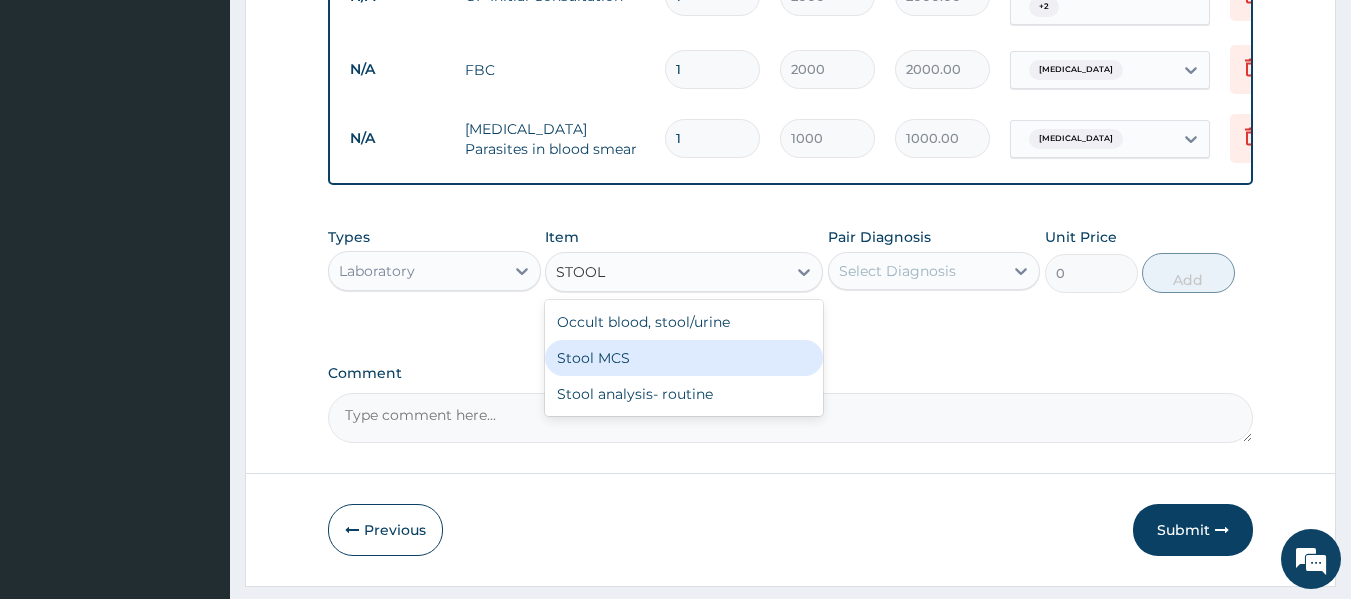 click on "Stool MCS" at bounding box center (684, 358) 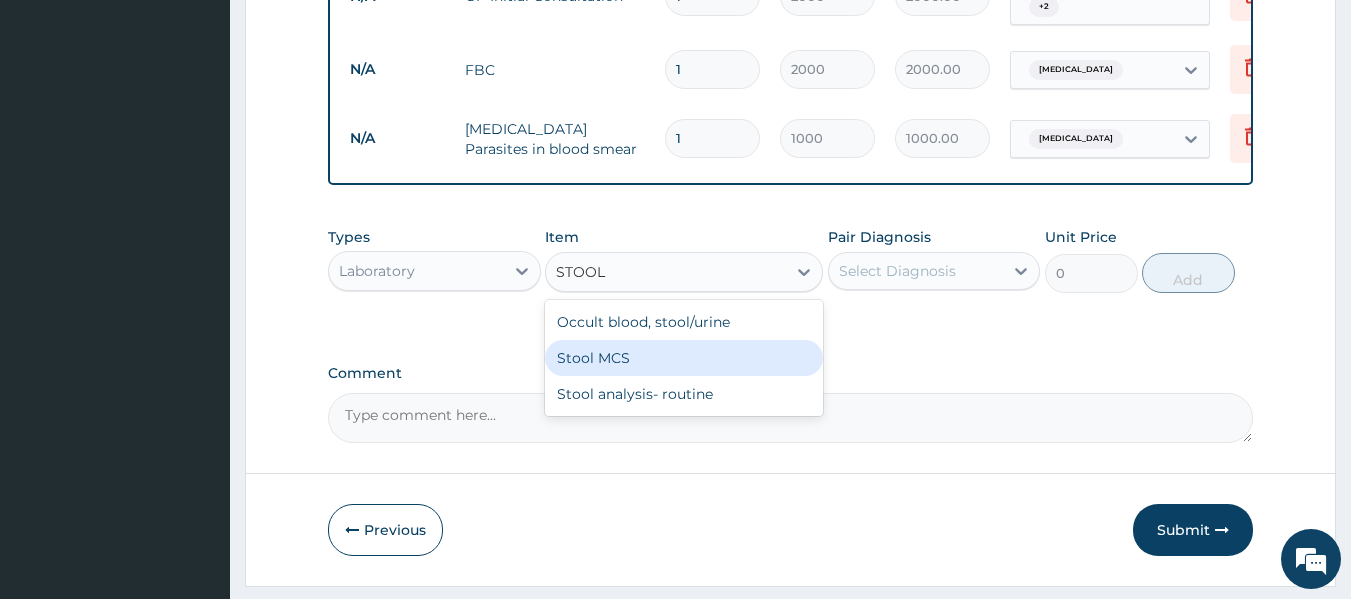 type 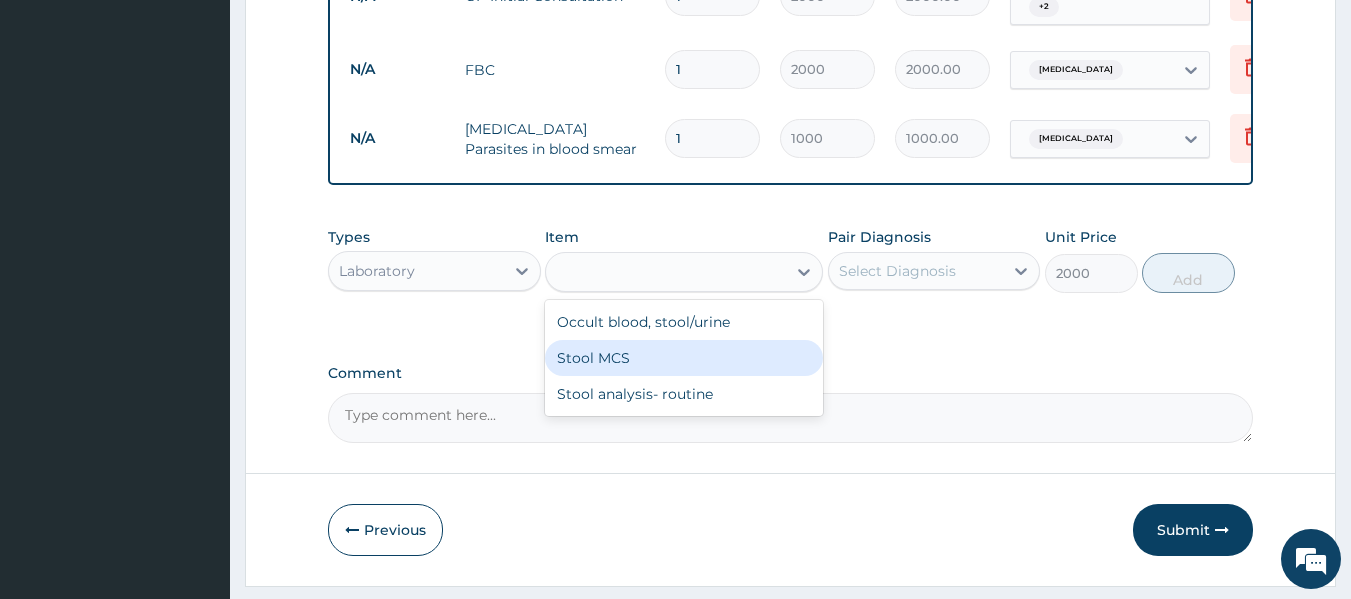 click on "PA Code / Prescription Code Enter Code(Secondary Care Only) Encounter Date 10-07-2025 Important Notice Please enter PA codes before entering items that are not attached to a PA code   All diagnoses entered must be linked to a claim item. Diagnosis & Claim Items that are visible but inactive cannot be edited because they were imported from an already approved PA code. Diagnosis Respiratory tract infection Confirmed Malaria Confirmed Intestinal infection caused by Cestoda and/or Trematoda and/or Phylum Nemata Confirmed NB: All diagnosis must be linked to a claim item Claim Items Type Name Quantity Unit Price Total Price Pair Diagnosis Actions N/A GP Initial Consultation 1 2000 2000.00 Respiratory tract infection  + 2 Delete N/A FBC 1 2000 2000.00 Respiratory tract infection Delete N/A Malaria Parasites in blood smear 1 1000 1000.00 Malaria Delete Types Laboratory Item option Malaria Parasites in blood smear, selected. STOOL Occult blood, stool/urine Stool MCS Stool analysis- routine Pair Diagnosis Unit Price" at bounding box center (791, -103) 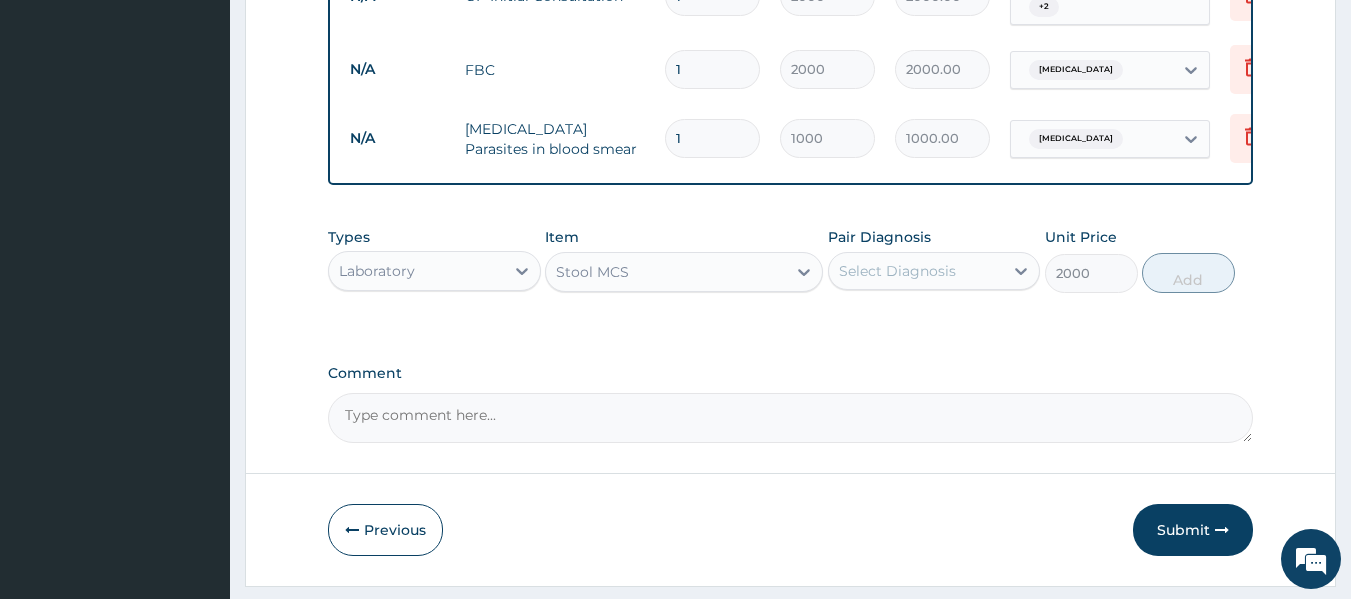 click on "Select Diagnosis" at bounding box center [897, 271] 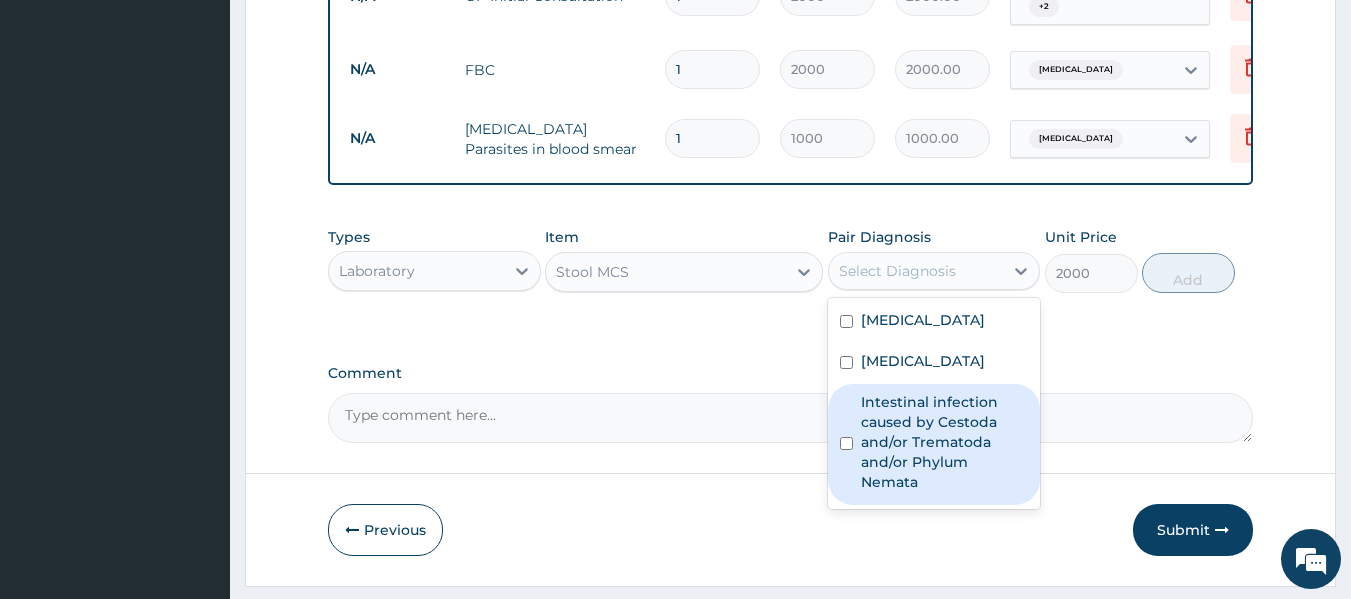 click on "Intestinal infection caused by Cestoda and/or Trematoda and/or Phylum Nemata" at bounding box center (945, 442) 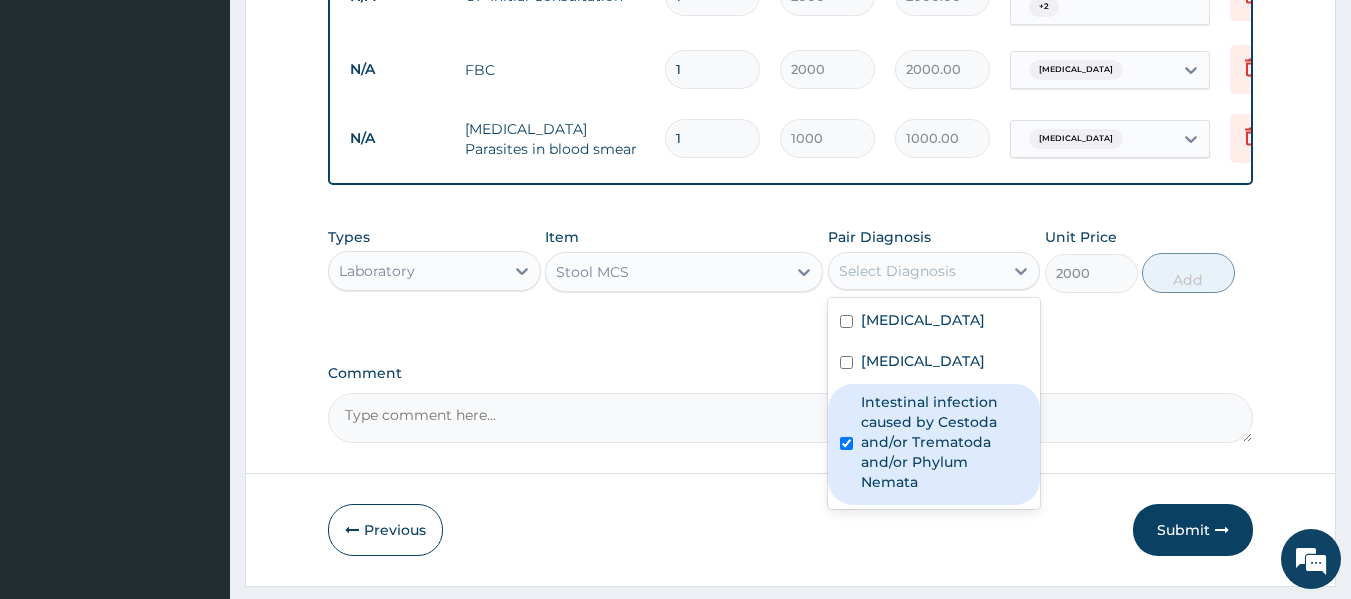 checkbox on "true" 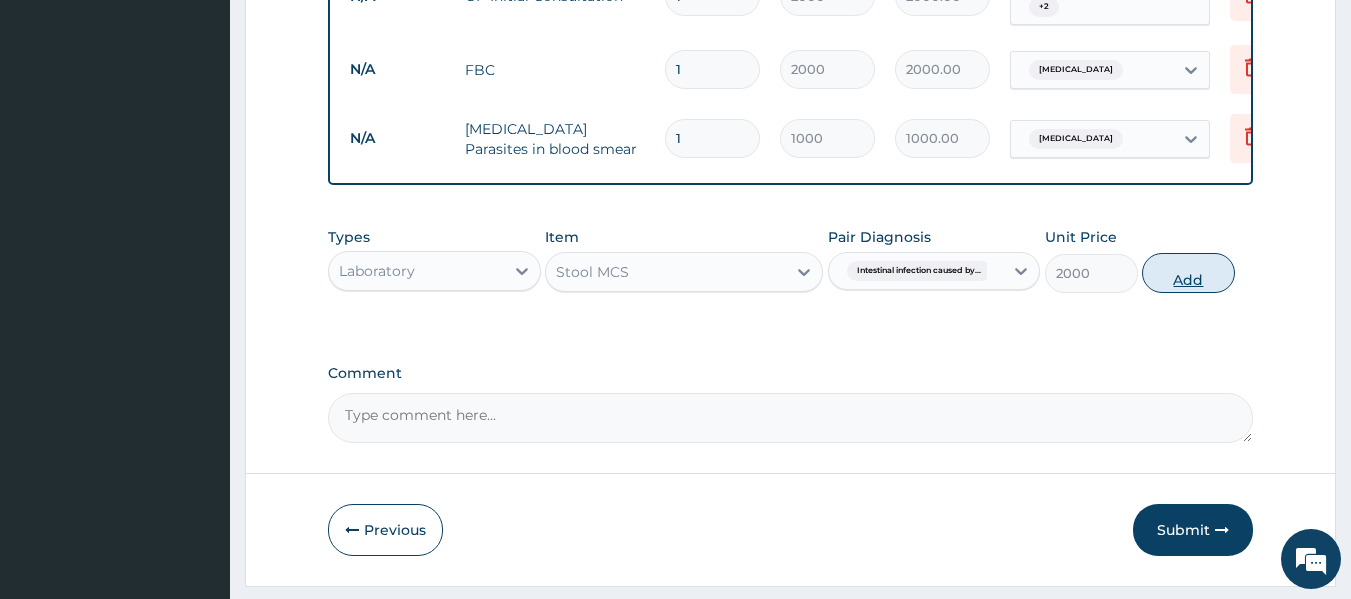click on "Add" at bounding box center [1188, 273] 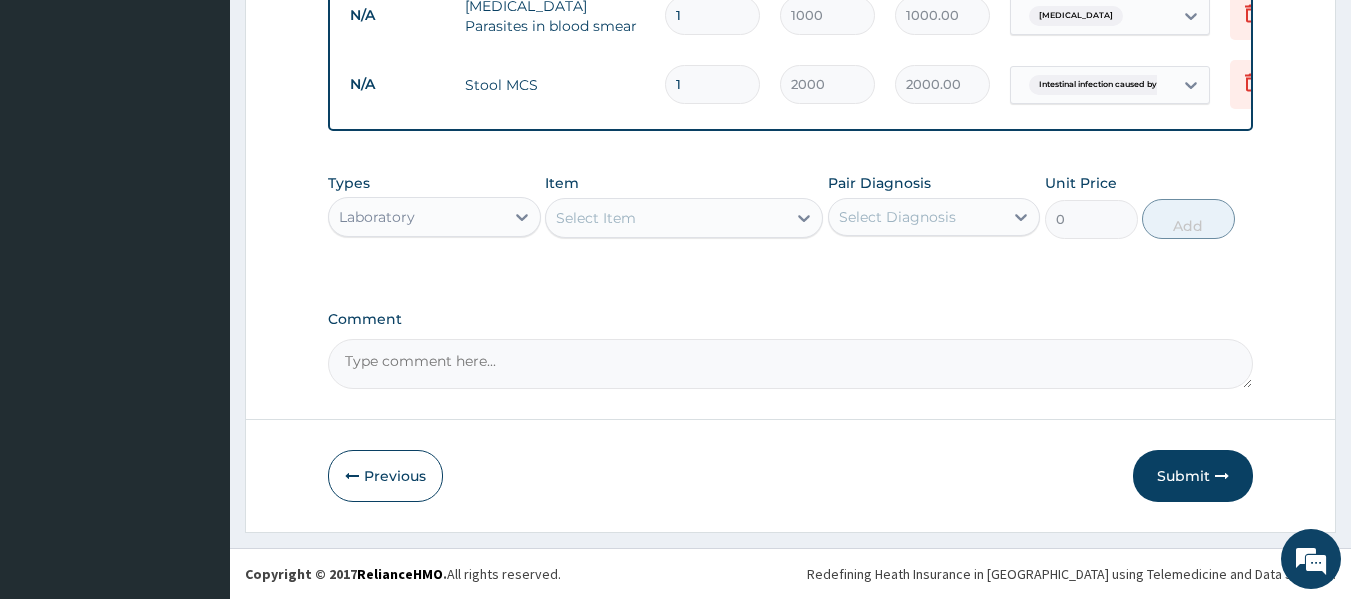 scroll, scrollTop: 978, scrollLeft: 0, axis: vertical 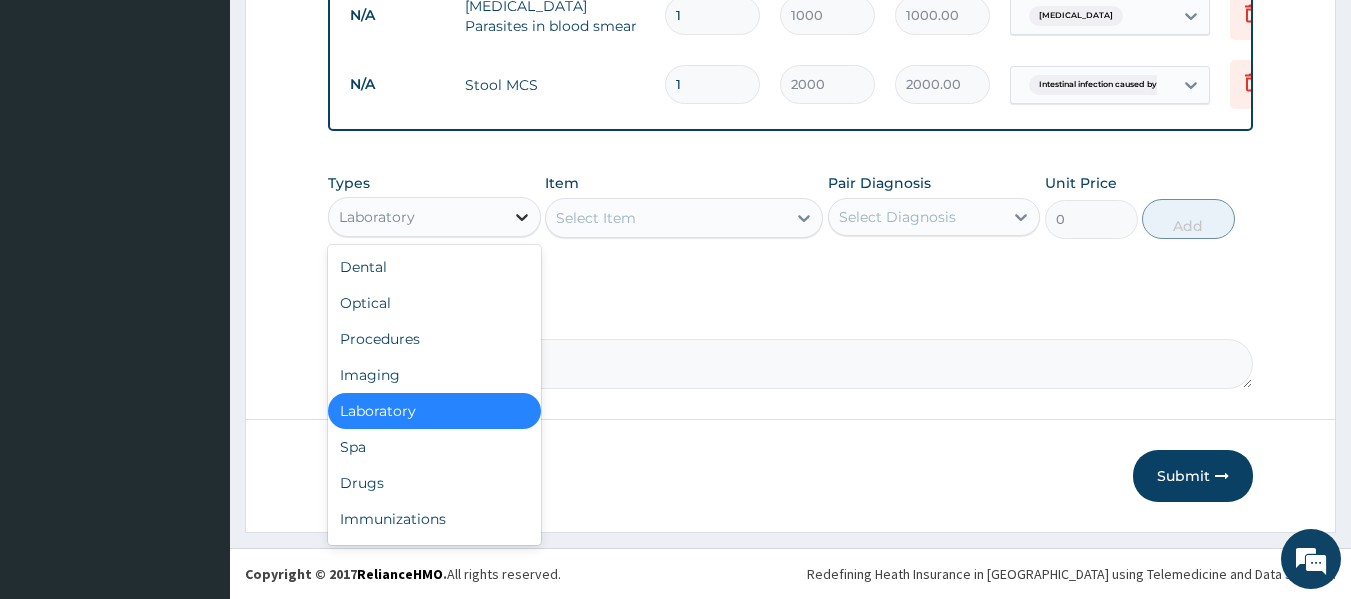 click 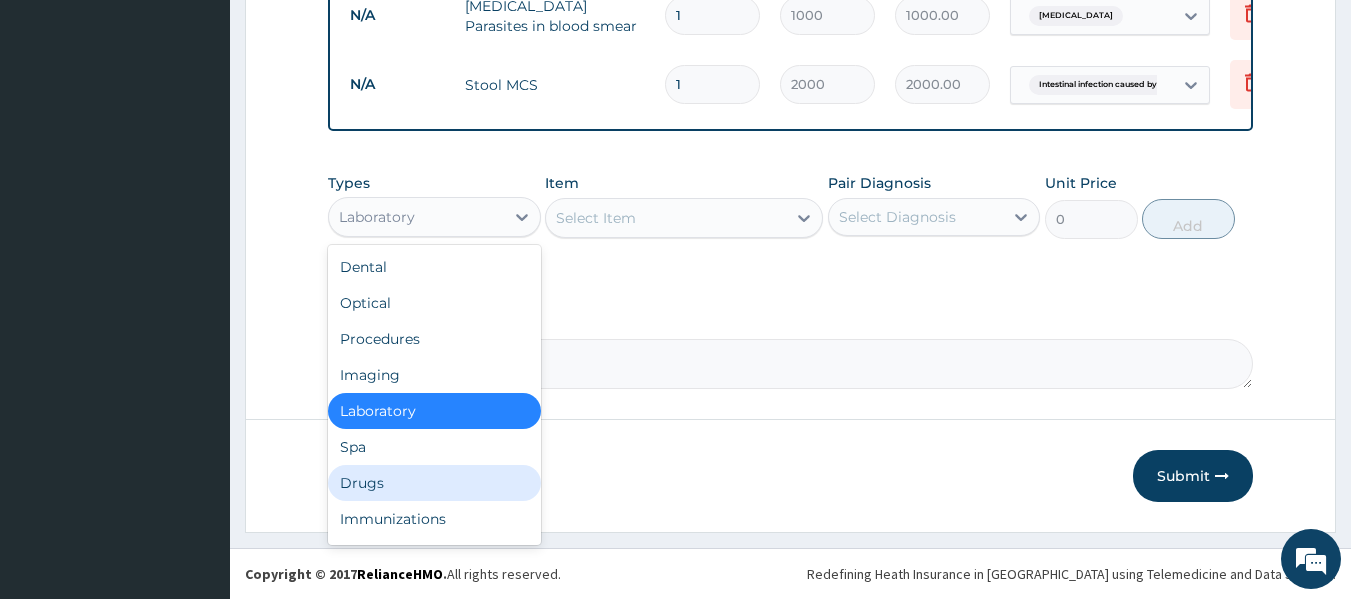 click on "Drugs" at bounding box center [434, 483] 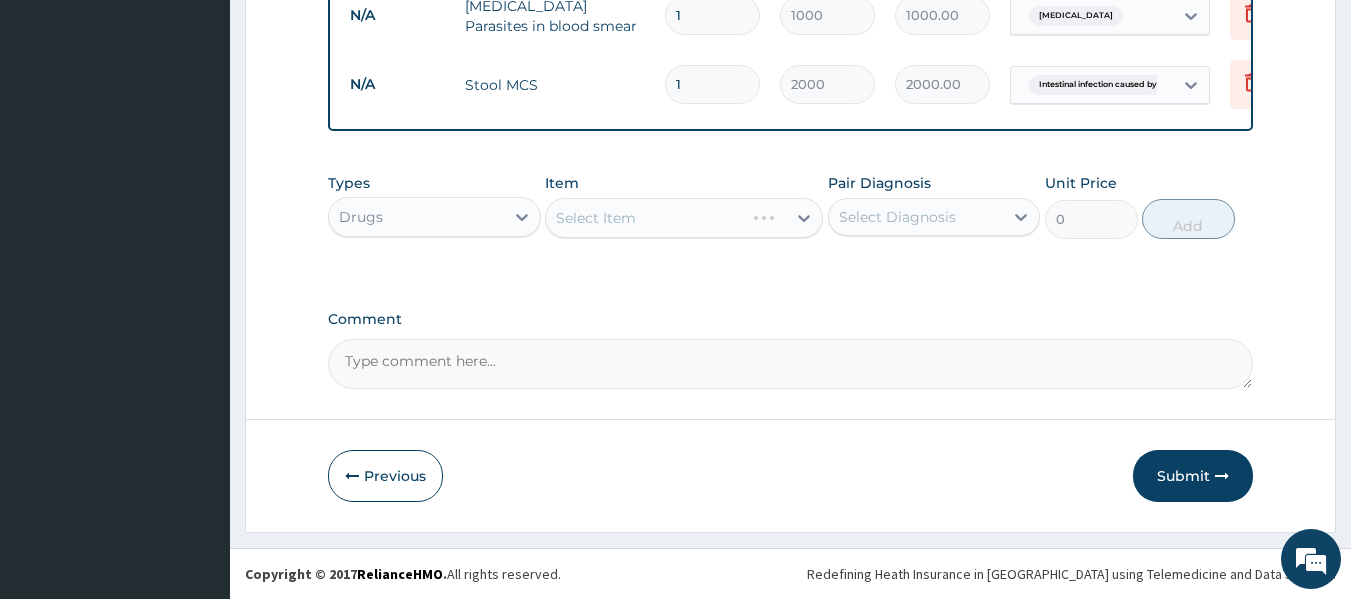 click on "Select Diagnosis" at bounding box center (916, 217) 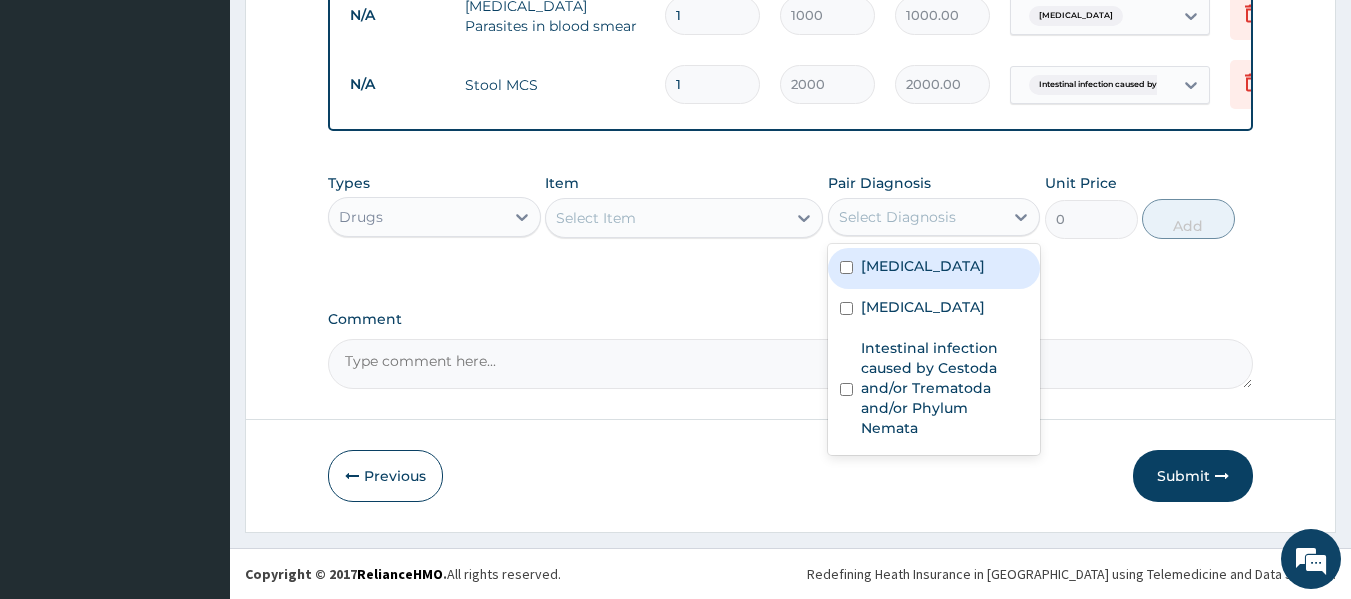 click on "Select Diagnosis" at bounding box center (897, 217) 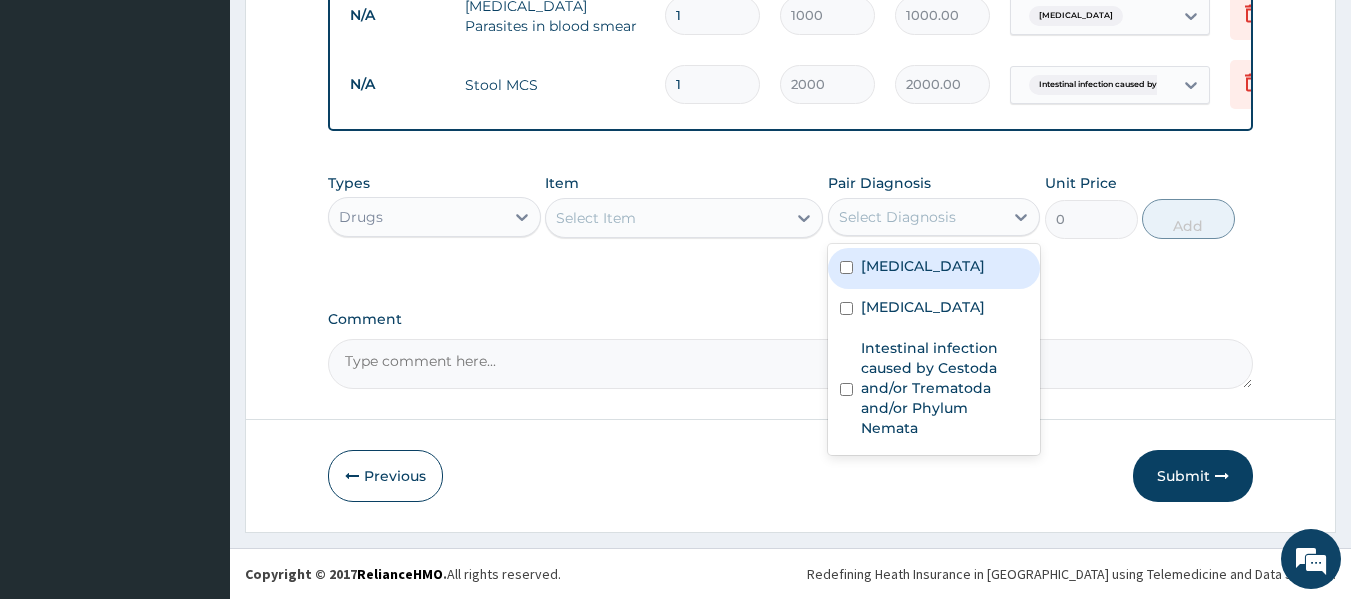 click on "Select Diagnosis" at bounding box center (897, 217) 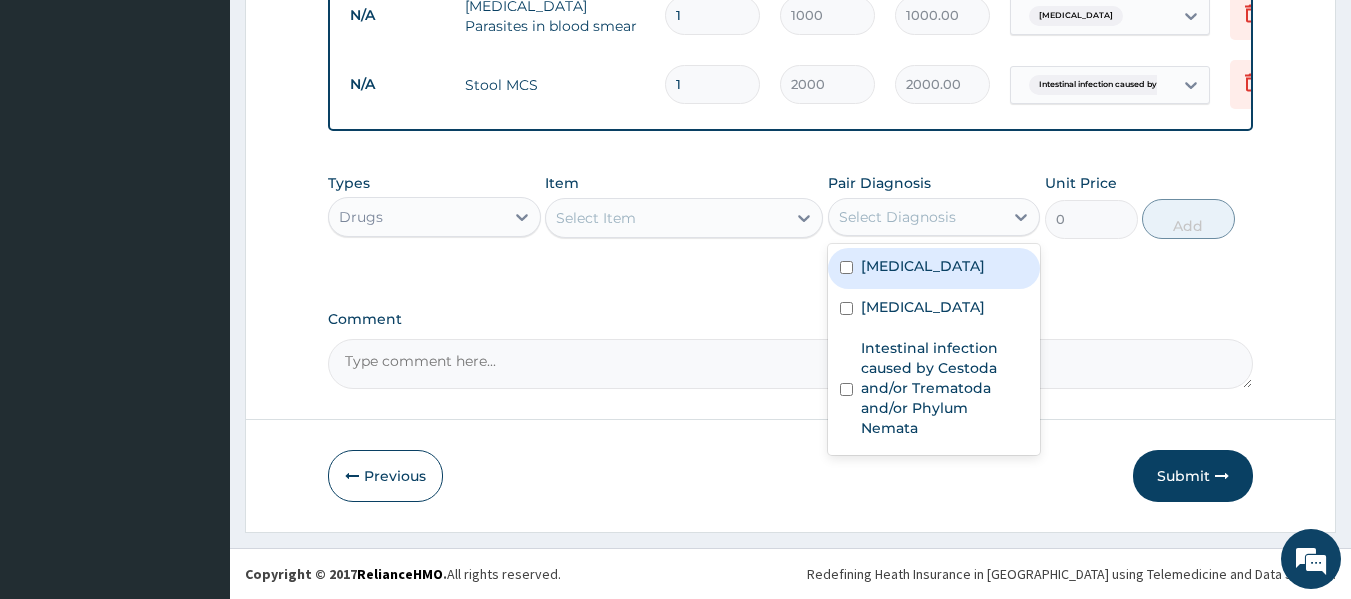 click on "Select Diagnosis" at bounding box center (934, 217) 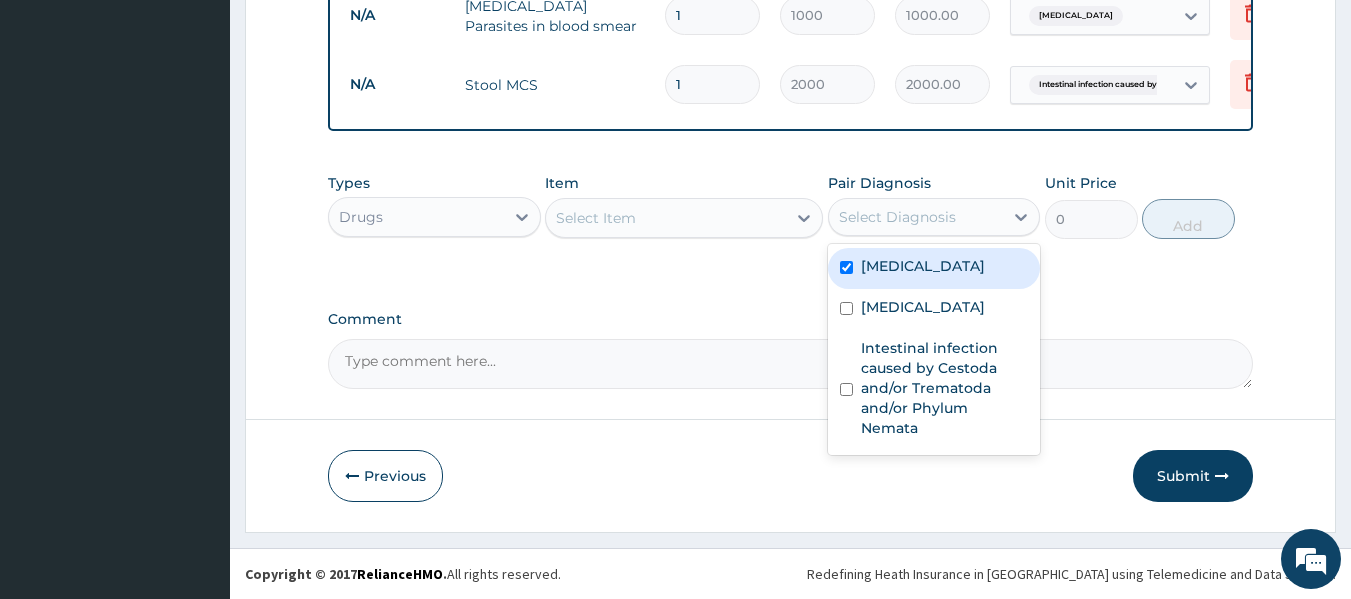checkbox on "true" 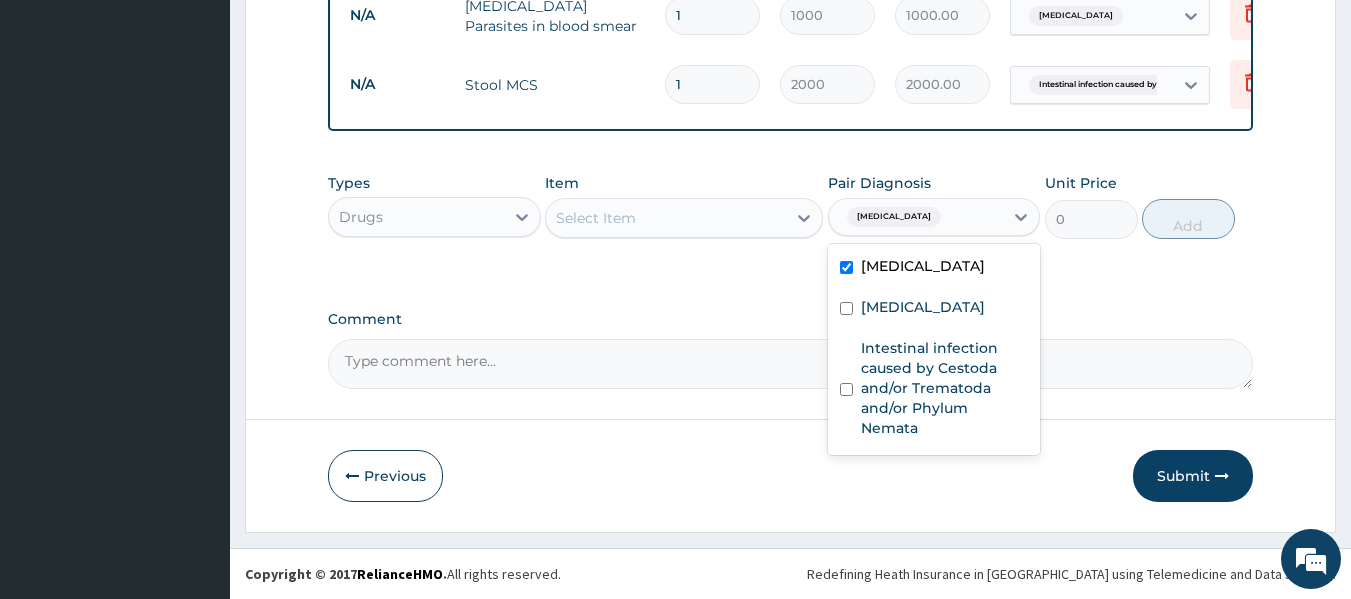 click on "Select Item" at bounding box center [666, 218] 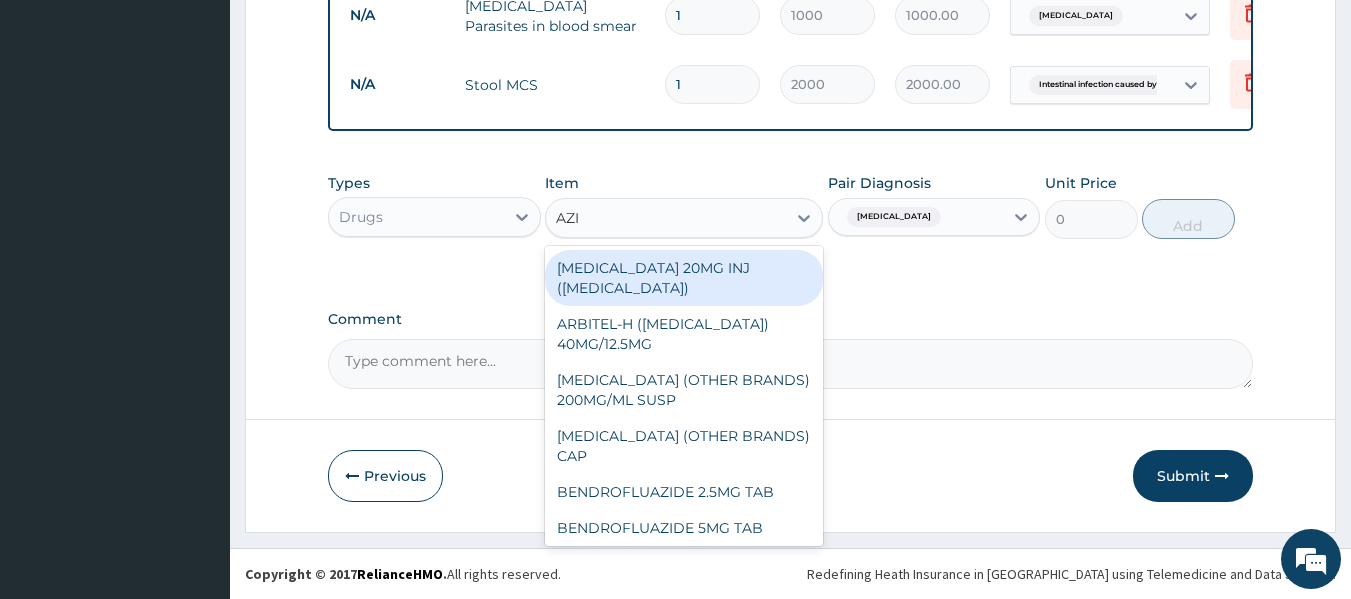 type on "AZIT" 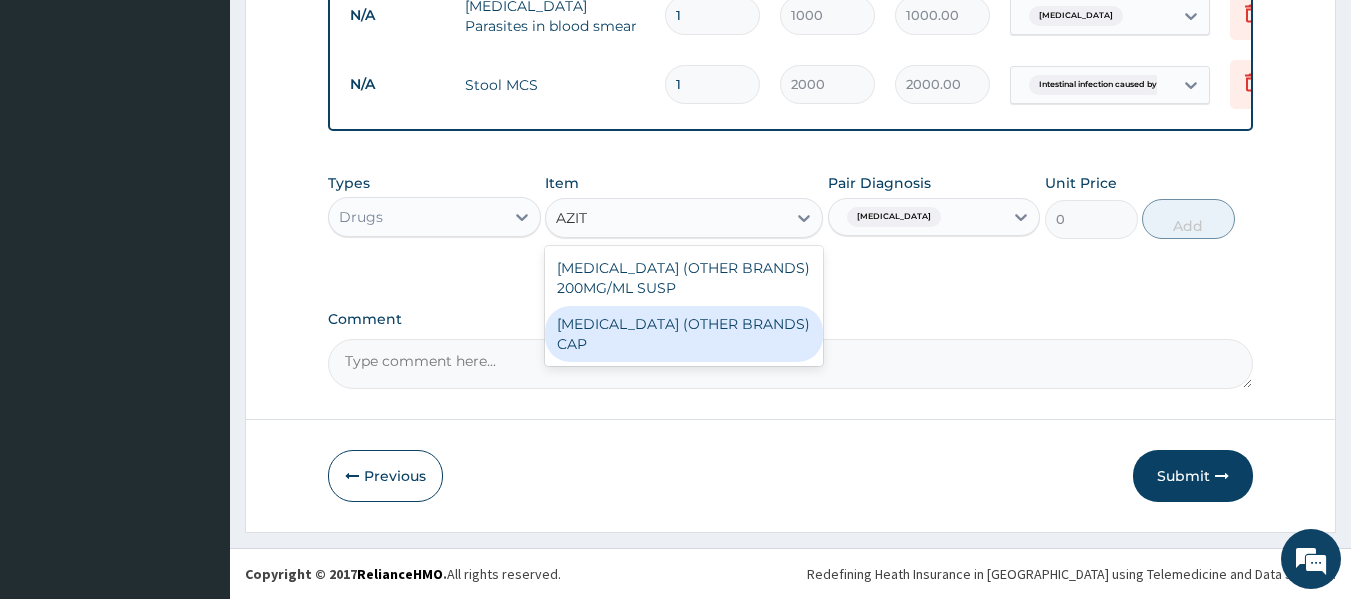 click on "AZITHROMYCIN (OTHER BRANDS) CAP" at bounding box center (684, 334) 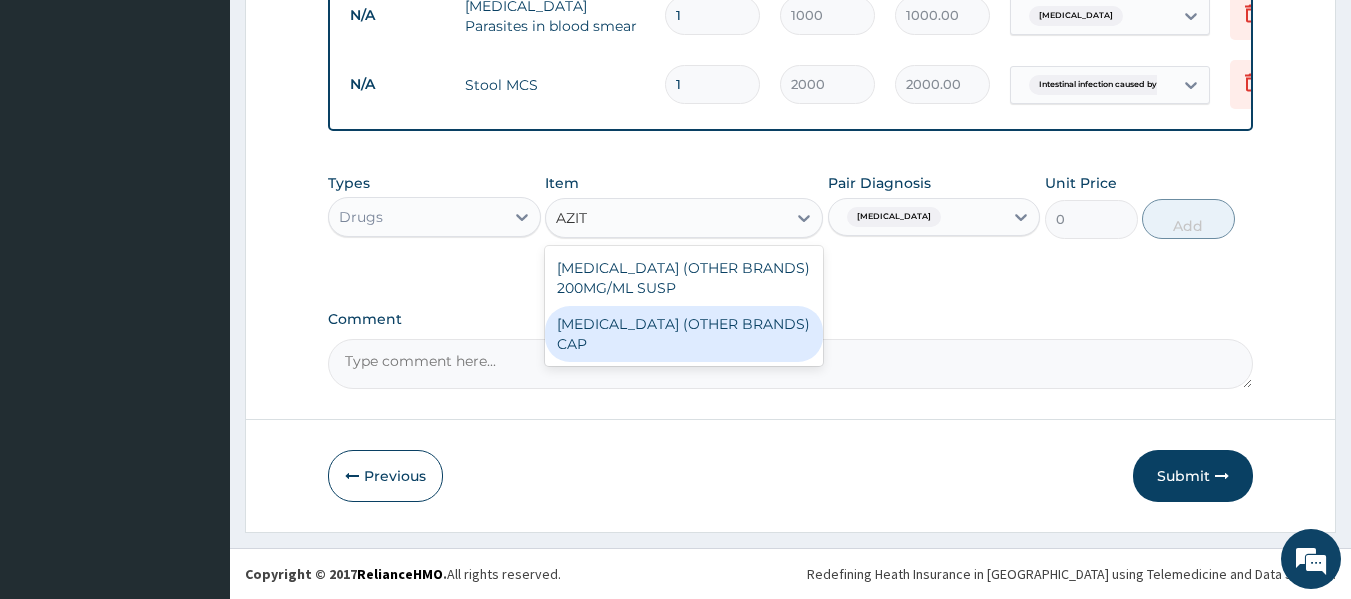 type 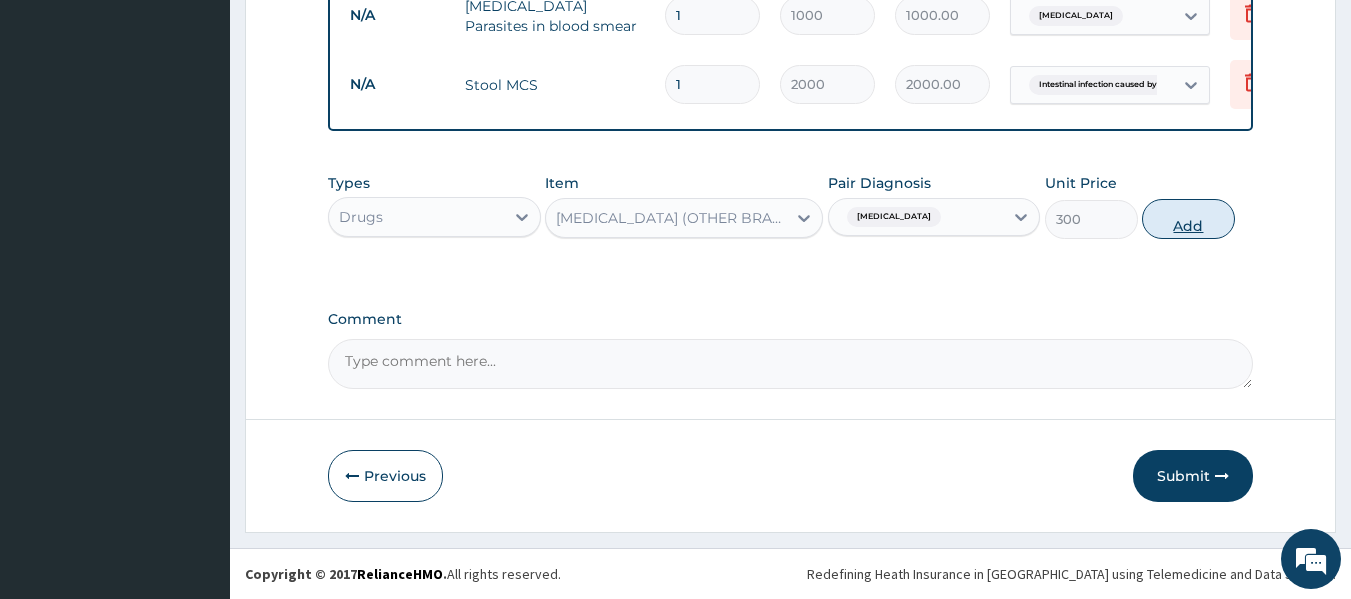 click on "Add" at bounding box center (1188, 219) 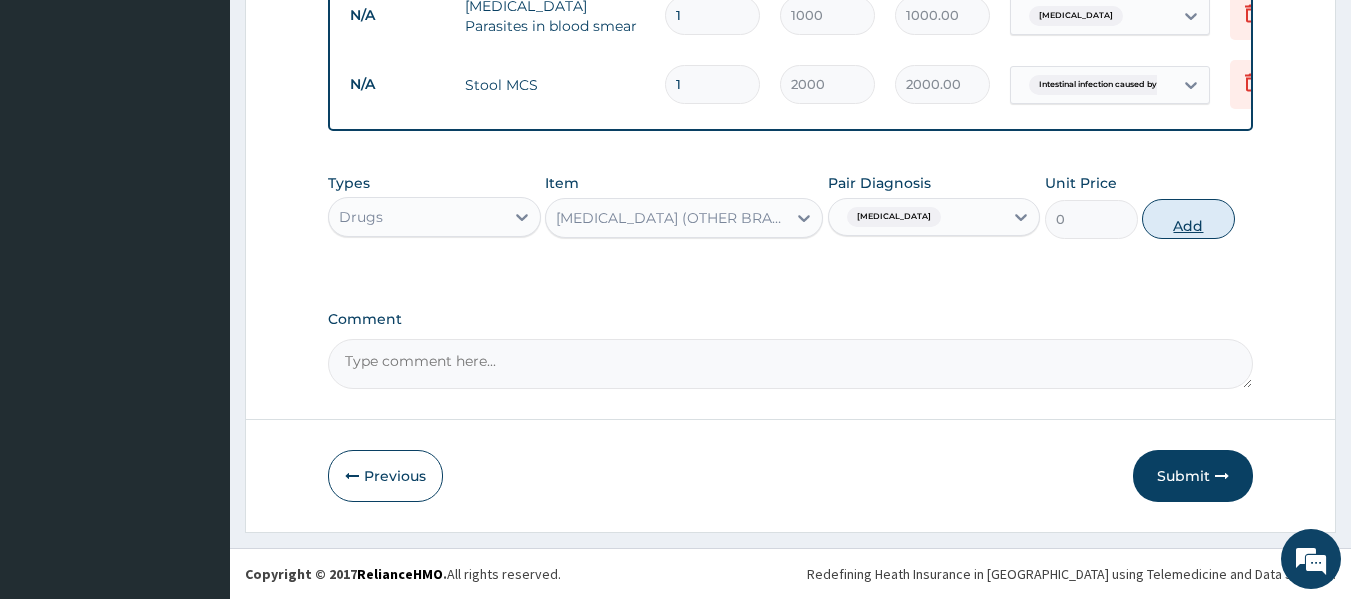 click on "PA Code / Prescription Code Enter Code(Secondary Care Only) Encounter Date 10-07-2025 Important Notice Please enter PA codes before entering items that are not attached to a PA code   All diagnoses entered must be linked to a claim item. Diagnosis & Claim Items that are visible but inactive cannot be edited because they were imported from an already approved PA code. Diagnosis Respiratory tract infection Confirmed Malaria Confirmed Intestinal infection caused by Cestoda and/or Trematoda and/or Phylum Nemata Confirmed NB: All diagnosis must be linked to a claim item Claim Items Type Name Quantity Unit Price Total Price Pair Diagnosis Actions N/A GP Initial Consultation 1 2000 2000.00 Respiratory tract infection  + 2 Delete N/A FBC 1 2000 2000.00 Respiratory tract infection Delete N/A Malaria Parasites in blood smear 1 1000 1000.00 Malaria Delete N/A Stool MCS 1 2000 2000.00 Intestinal infection caused by... Delete Types Drugs Item AZITHROMYCIN (OTHER BRANDS) CAP Pair Diagnosis Respiratory tract infection 0 Add" at bounding box center (791, -192) 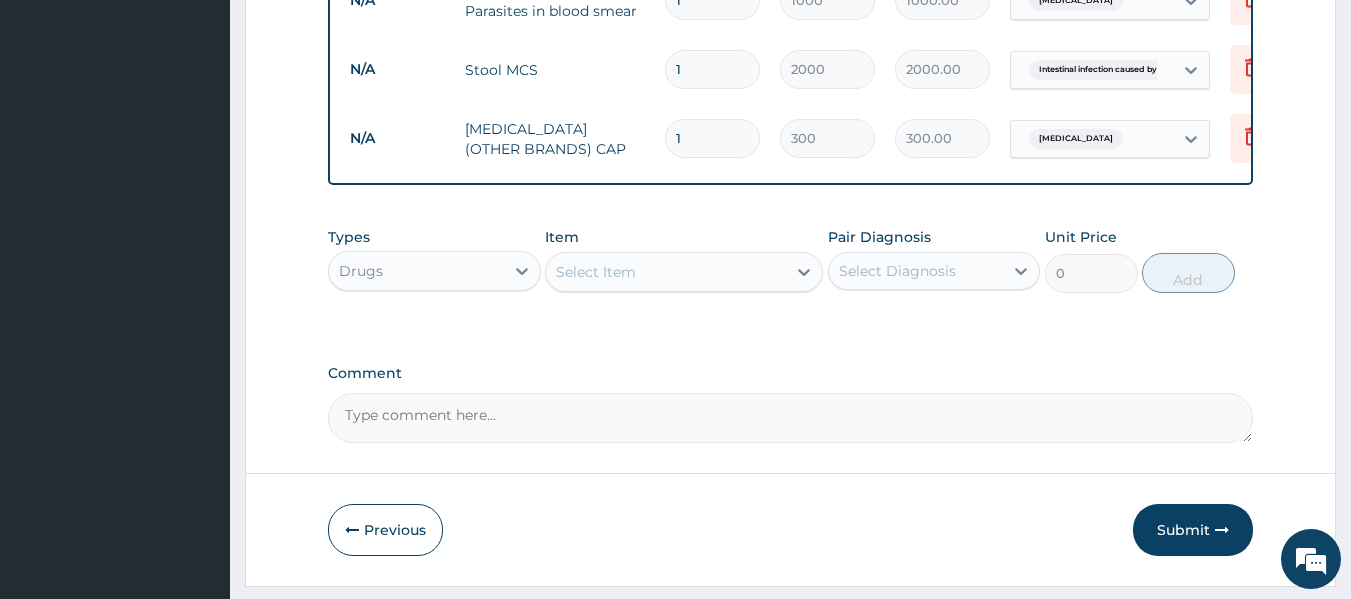 click on "1" at bounding box center (712, 138) 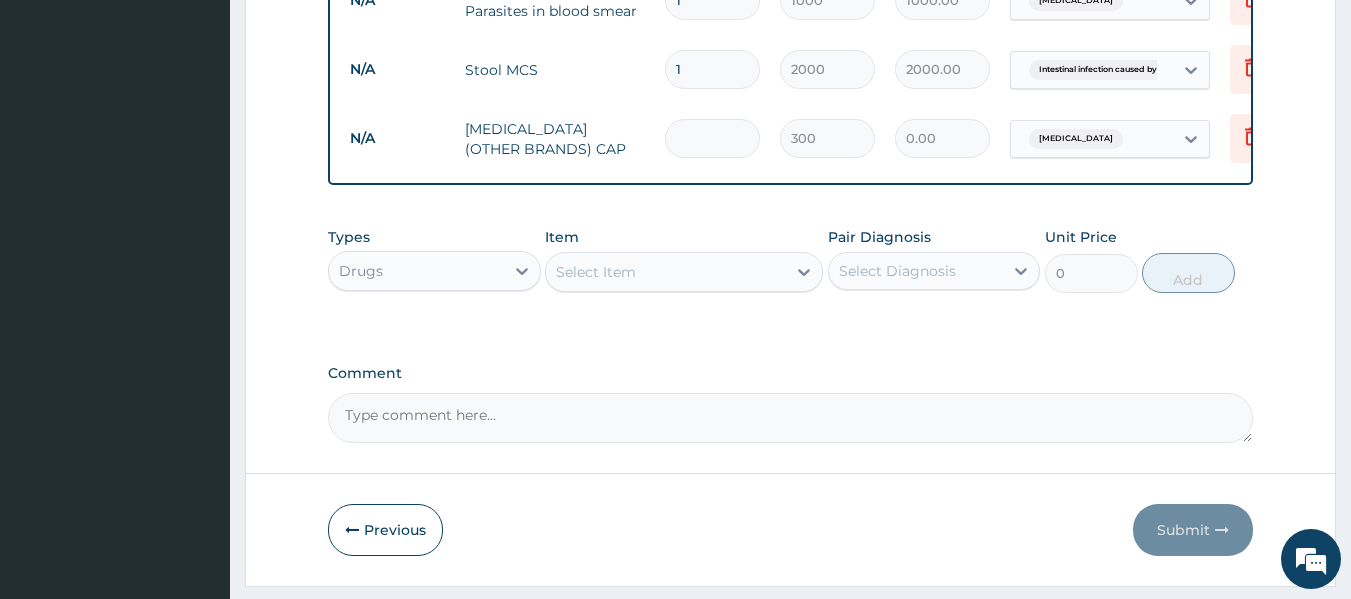 type on "5" 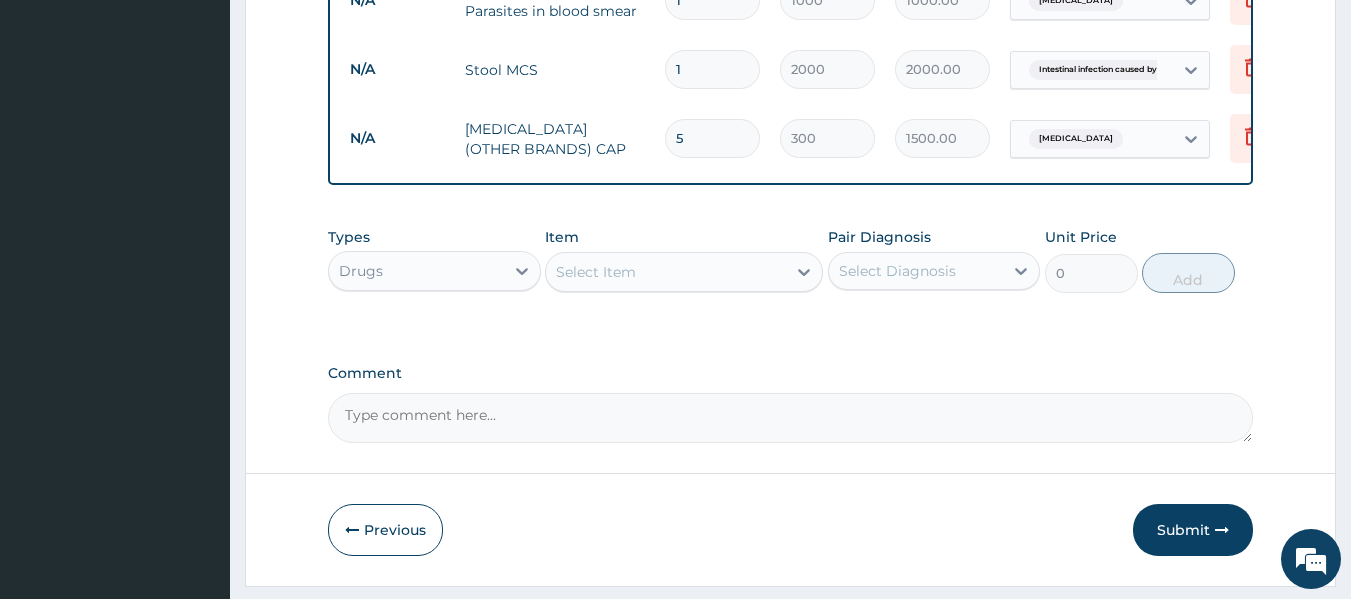 type on "5" 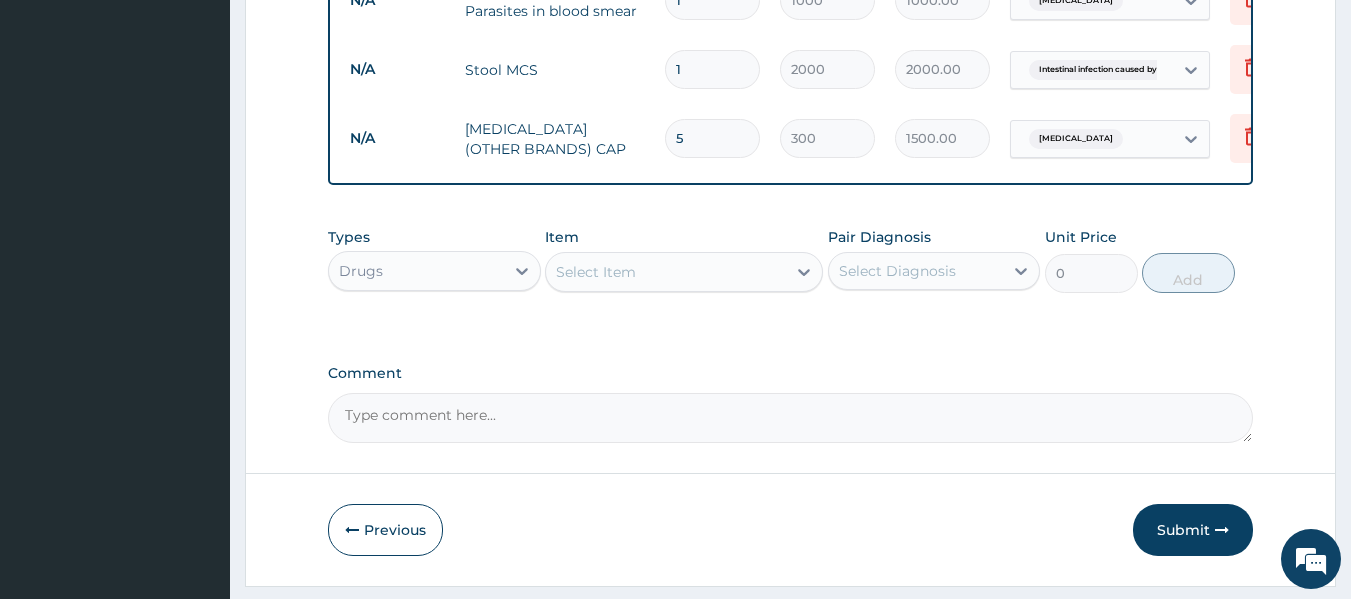 click on "Select Item" at bounding box center [666, 272] 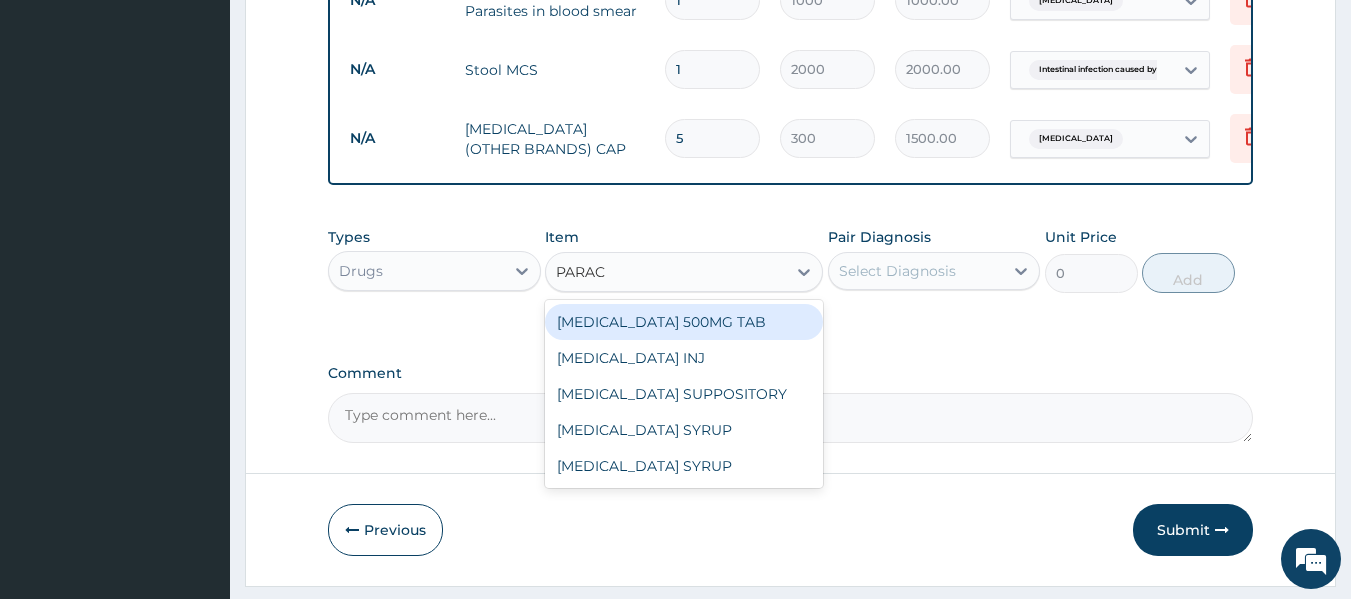 type on "PARACE" 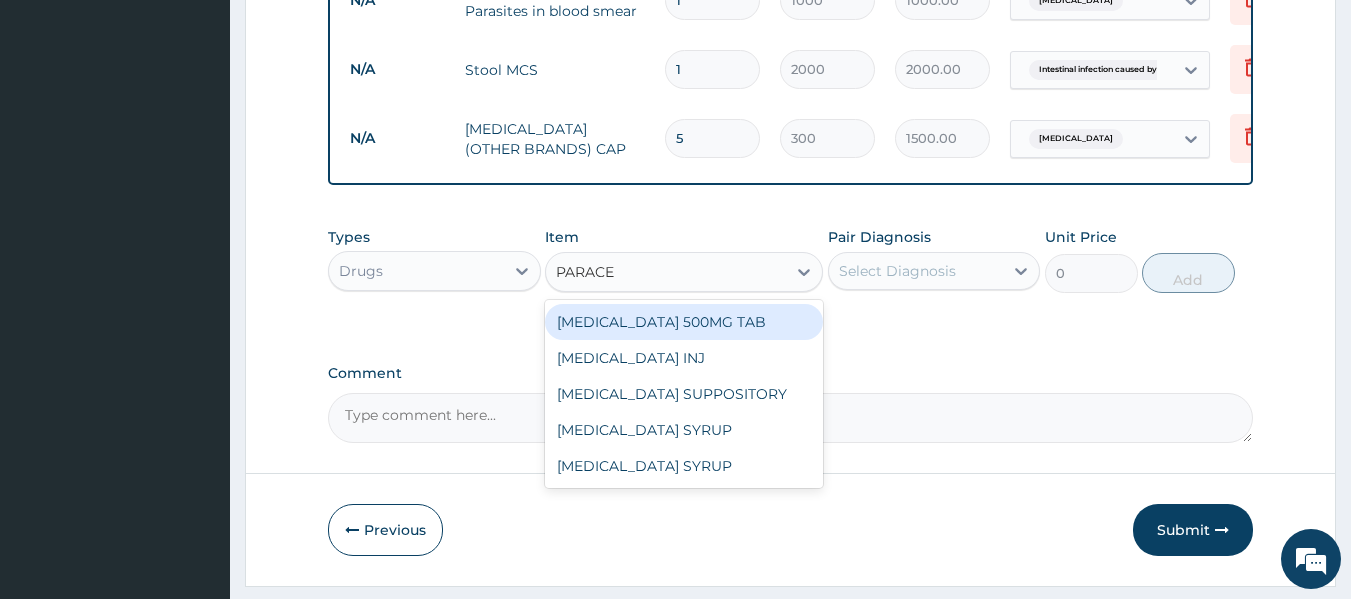 click on "PARACETAMOL 500MG TAB" at bounding box center (684, 322) 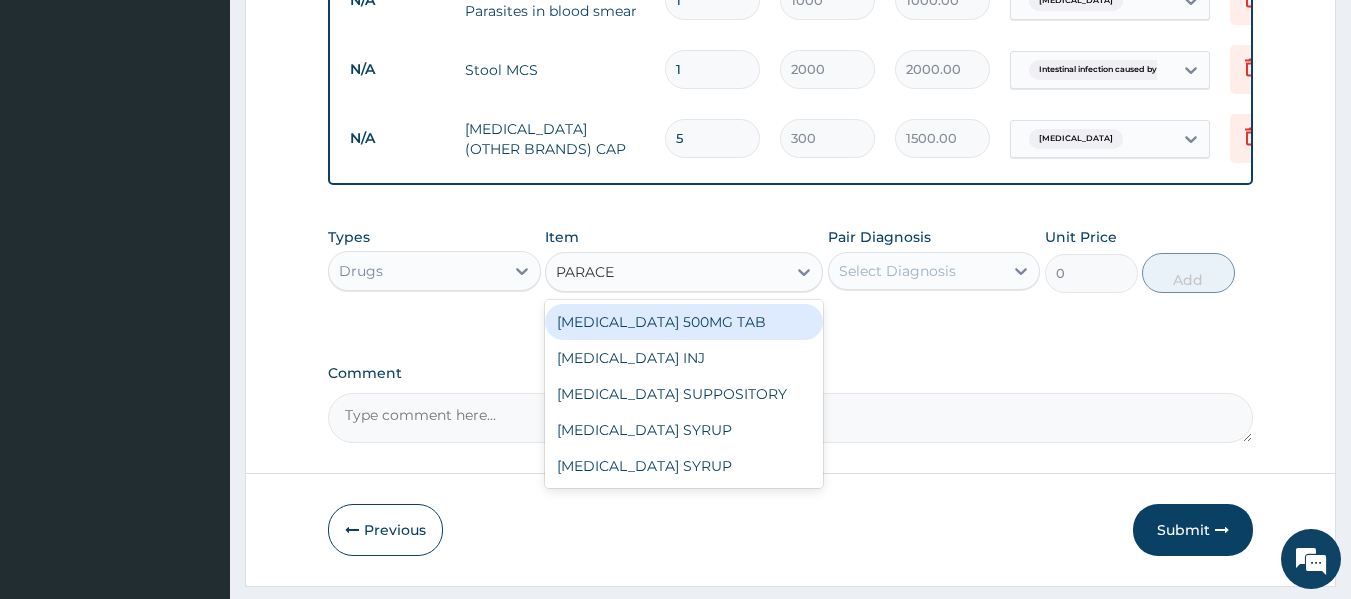 type 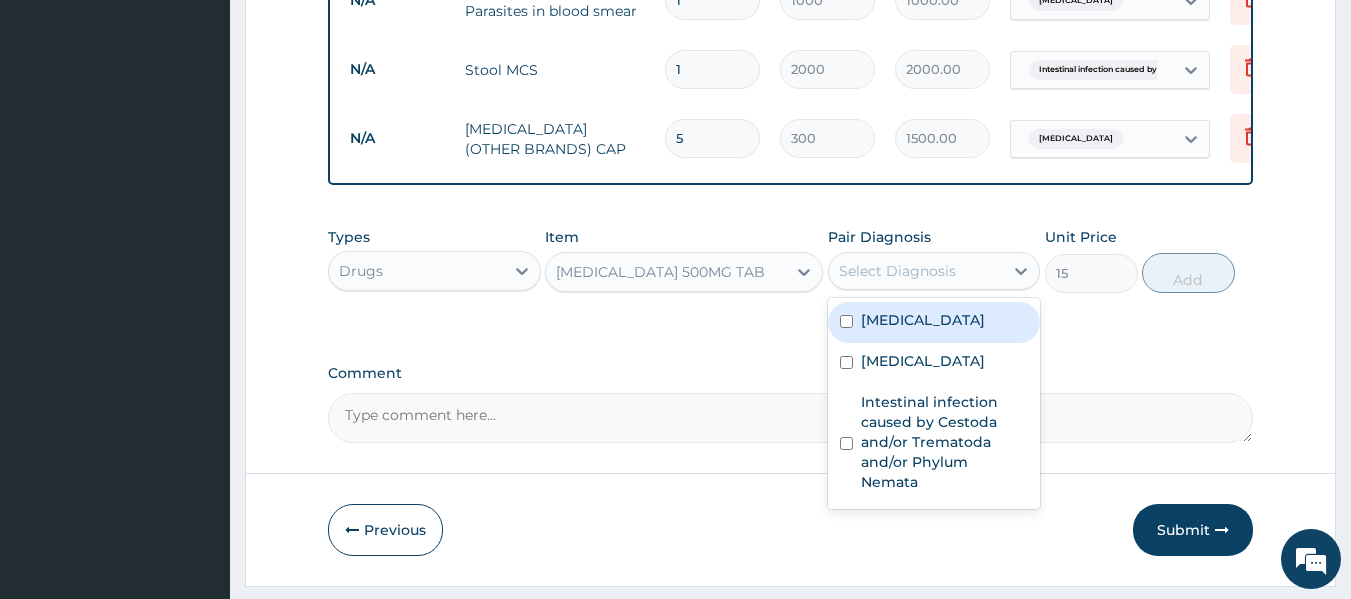 click on "Select Diagnosis" at bounding box center (897, 271) 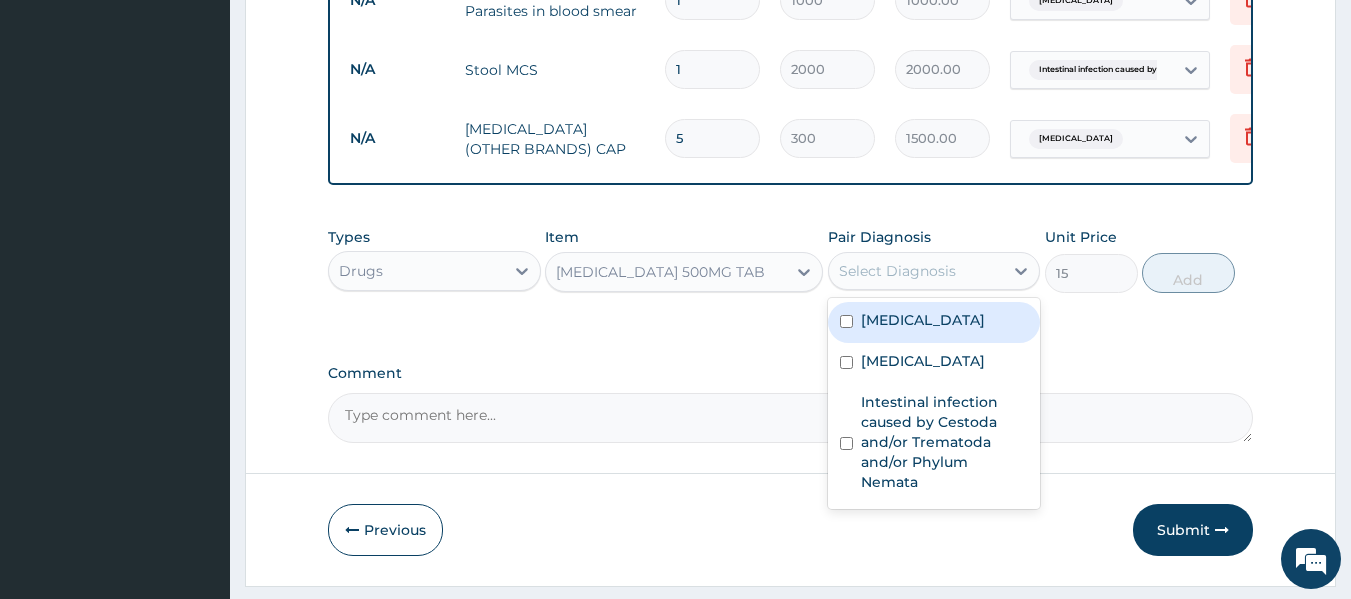 drag, startPoint x: 886, startPoint y: 280, endPoint x: 899, endPoint y: 313, distance: 35.468296 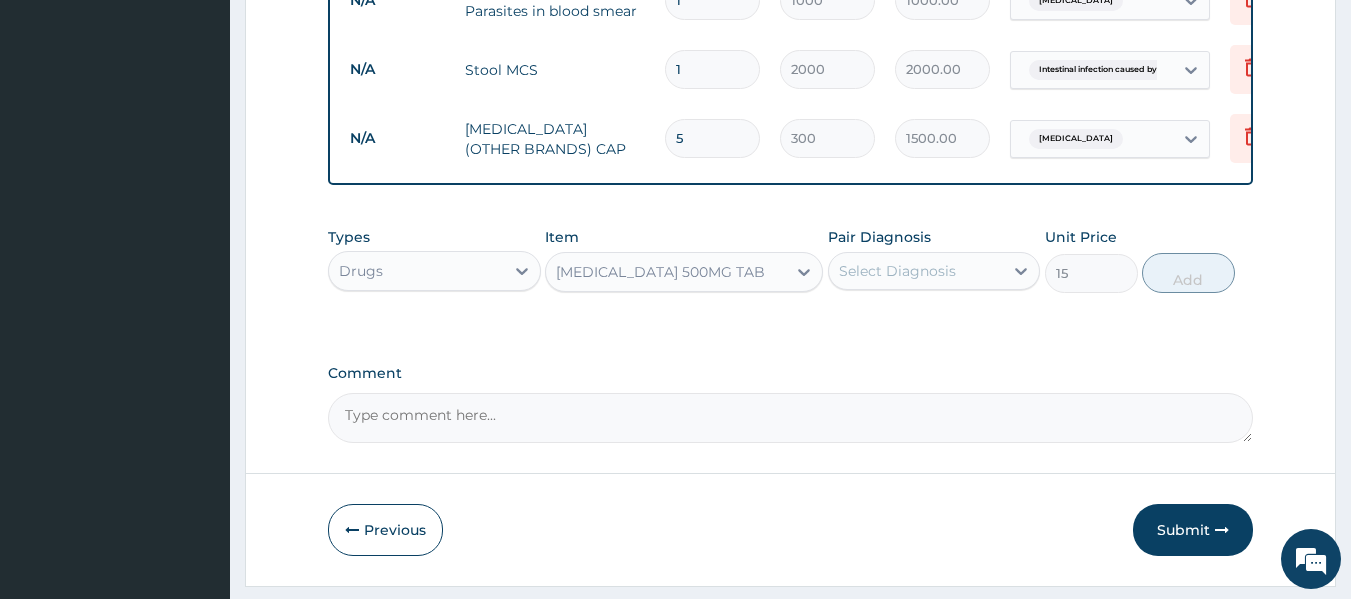 click on "Select Diagnosis" at bounding box center [897, 271] 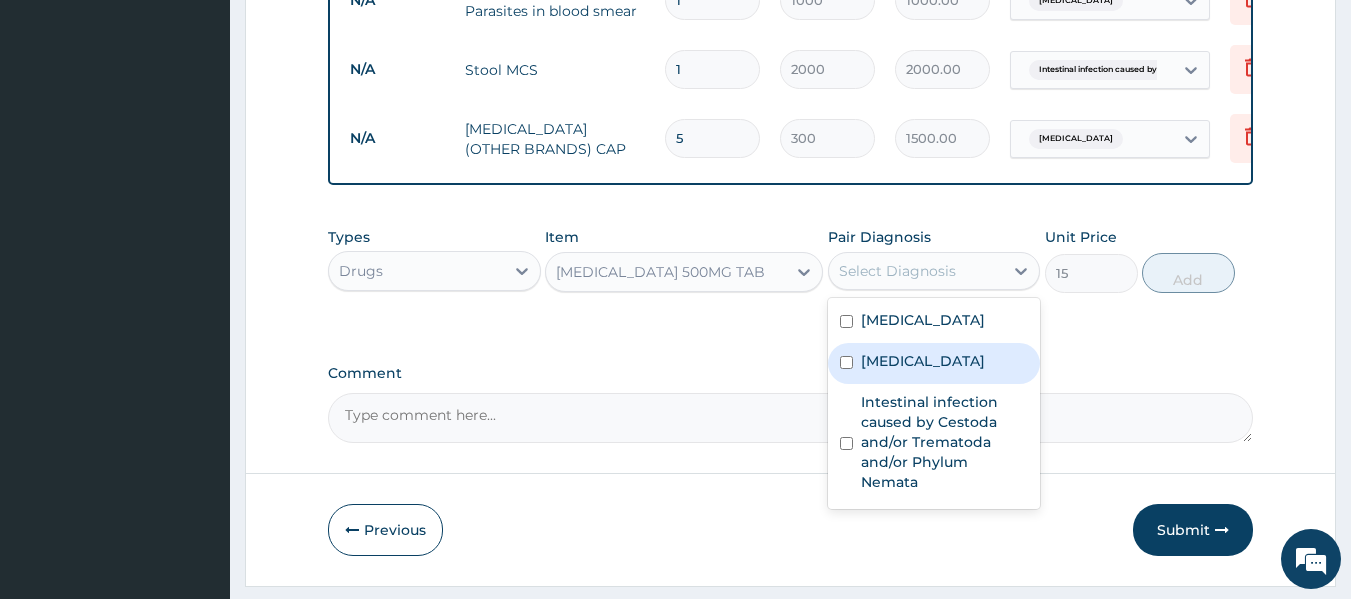 click on "Malaria" at bounding box center [923, 361] 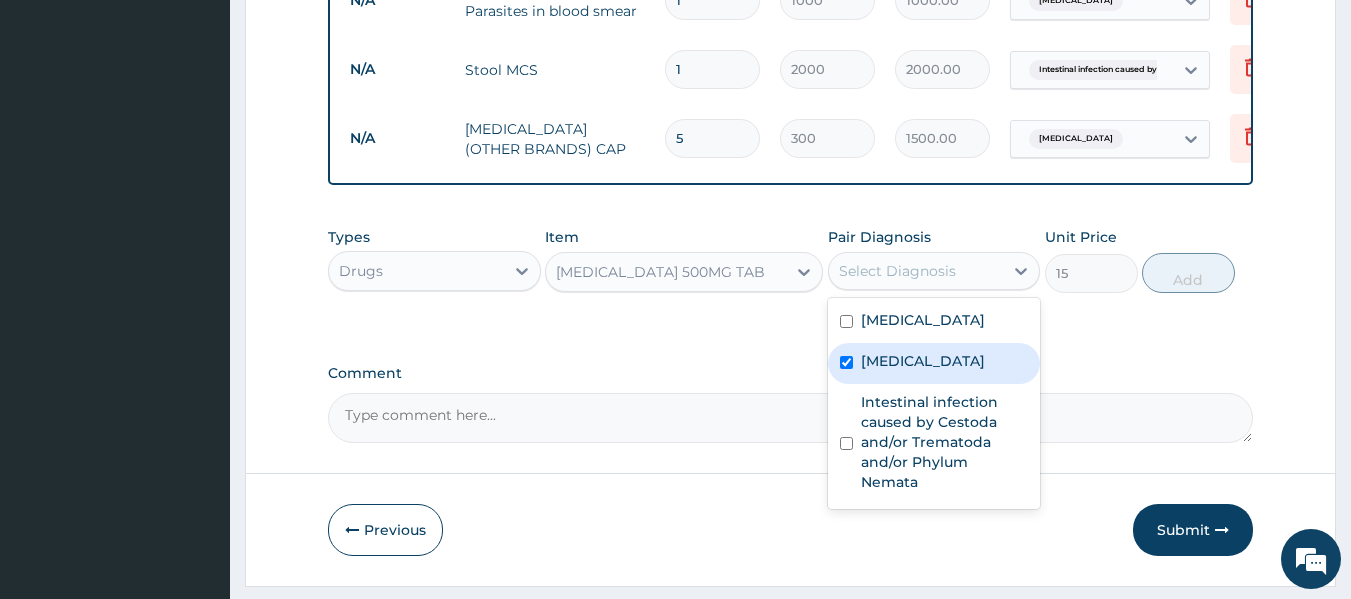 checkbox on "true" 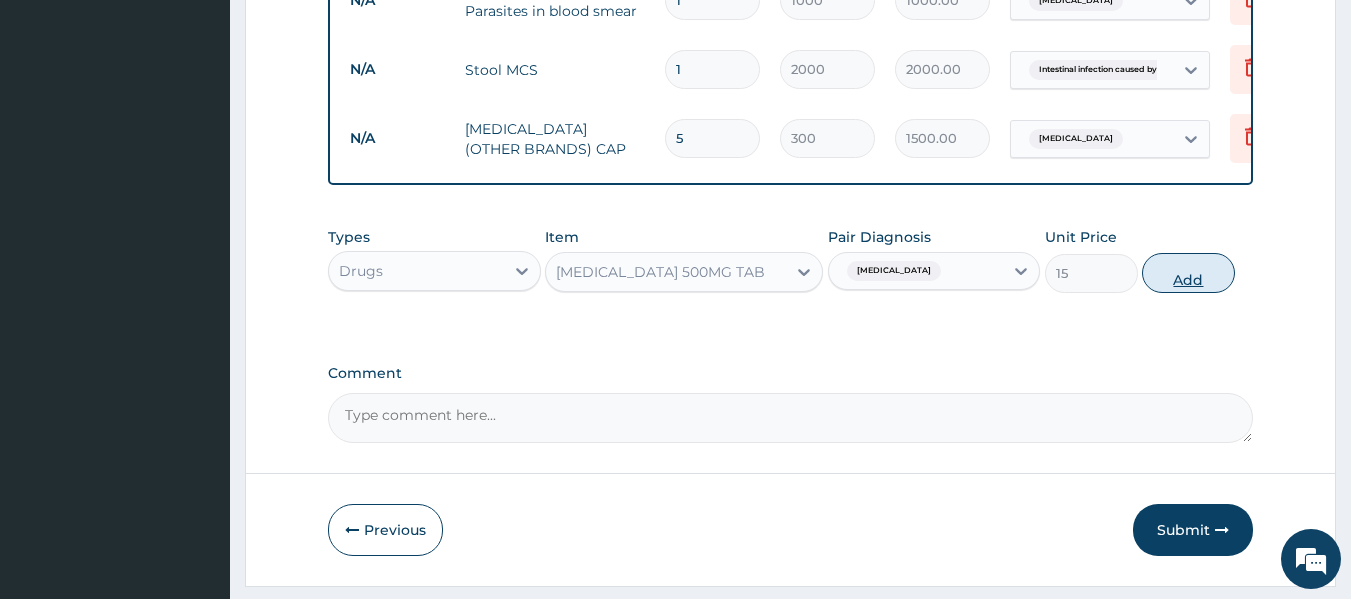 click on "Add" at bounding box center (1188, 273) 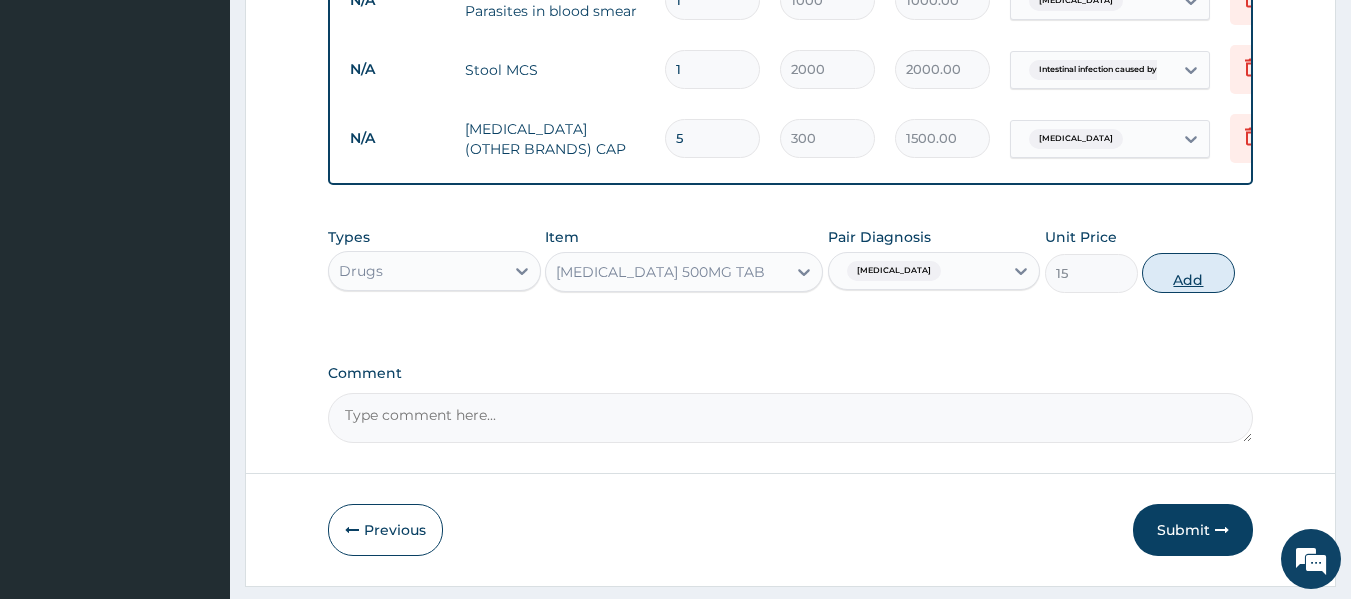 type on "0" 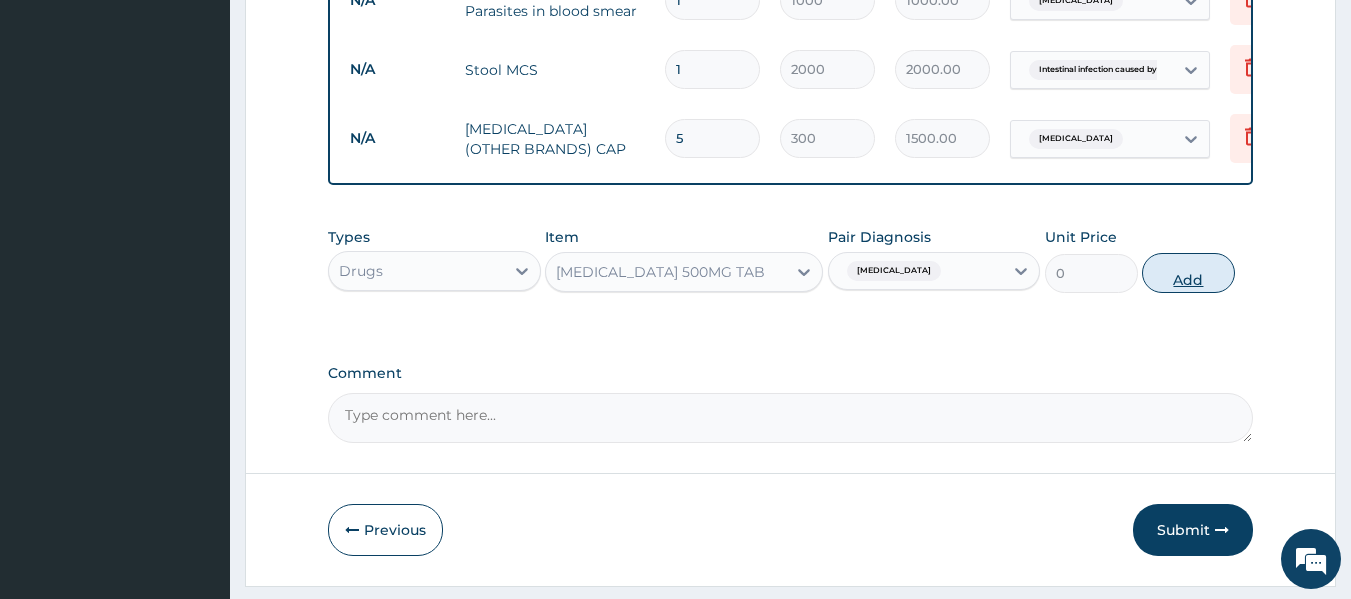 click on "PA Code / Prescription Code Enter Code(Secondary Care Only) Encounter Date 10-07-2025 Important Notice Please enter PA codes before entering items that are not attached to a PA code   All diagnoses entered must be linked to a claim item. Diagnosis & Claim Items that are visible but inactive cannot be edited because they were imported from an already approved PA code. Diagnosis Respiratory tract infection Confirmed Malaria Confirmed Intestinal infection caused by Cestoda and/or Trematoda and/or Phylum Nemata Confirmed NB: All diagnosis must be linked to a claim item Claim Items Type Name Quantity Unit Price Total Price Pair Diagnosis Actions N/A GP Initial Consultation 1 2000 2000.00 Respiratory tract infection  + 2 Delete N/A FBC 1 2000 2000.00 Respiratory tract infection Delete N/A Malaria Parasites in blood smear 1 1000 1000.00 Malaria Delete N/A Stool MCS 1 2000 2000.00 Intestinal infection caused by... Delete N/A AZITHROMYCIN (OTHER BRANDS) CAP 5 300 1500.00 Respiratory tract infection Delete Types Drugs" at bounding box center (791, -172) 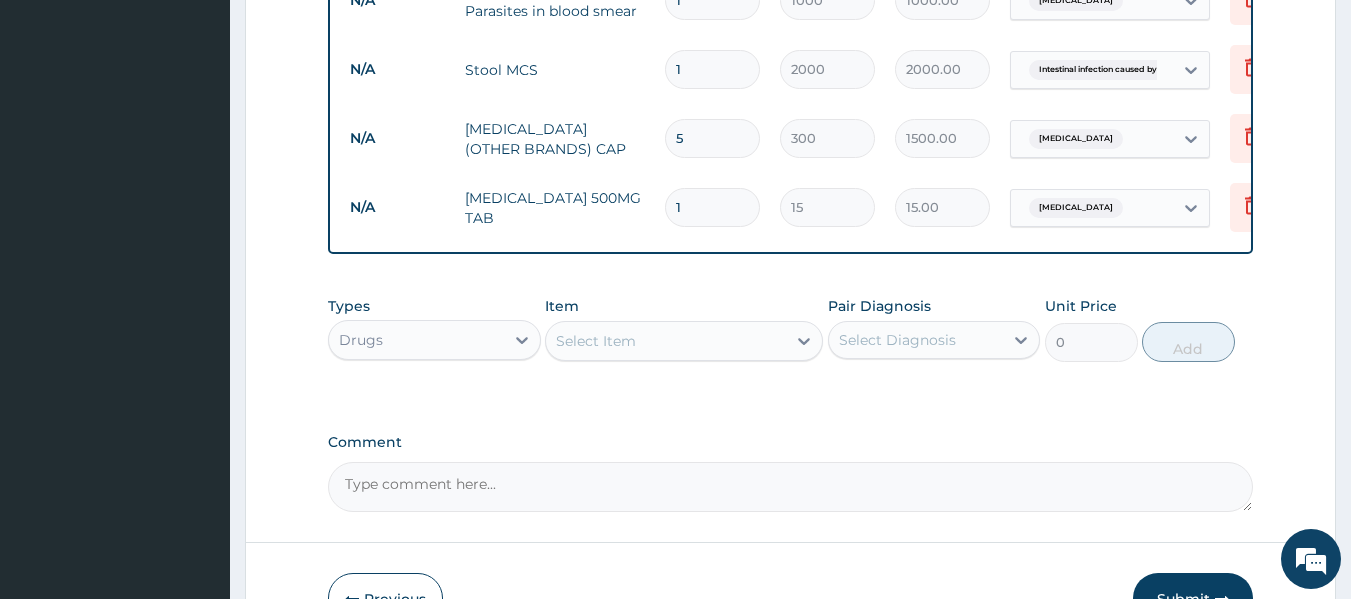click on "1" at bounding box center (712, 207) 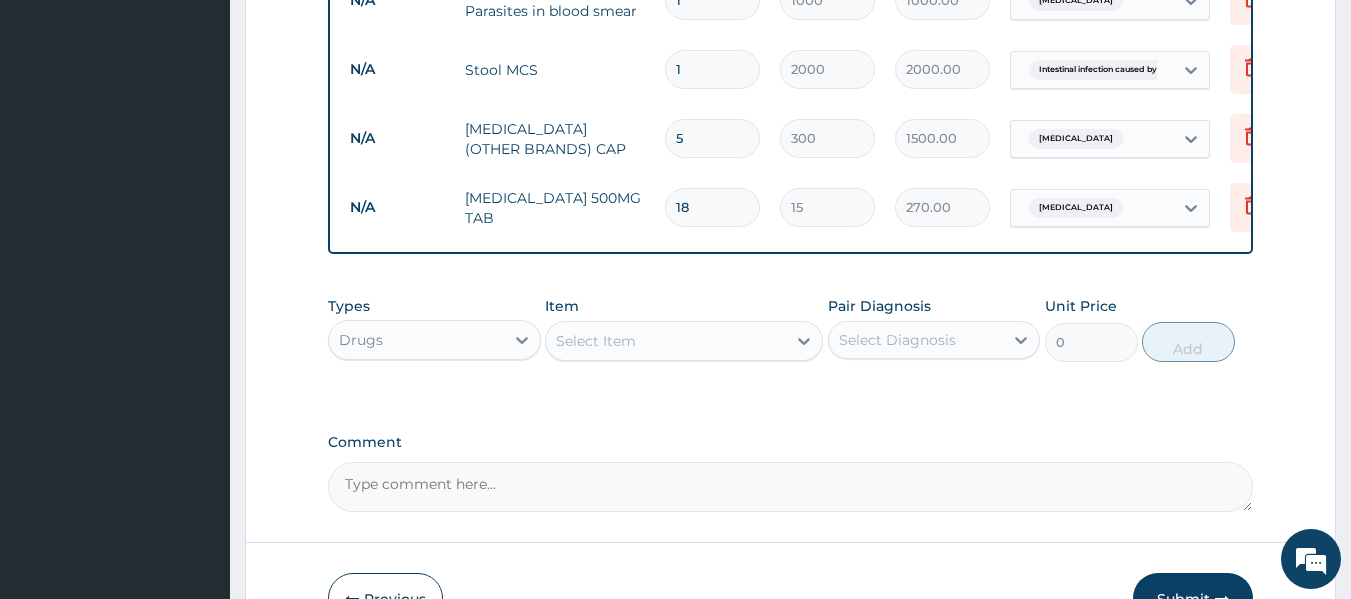 type on "18" 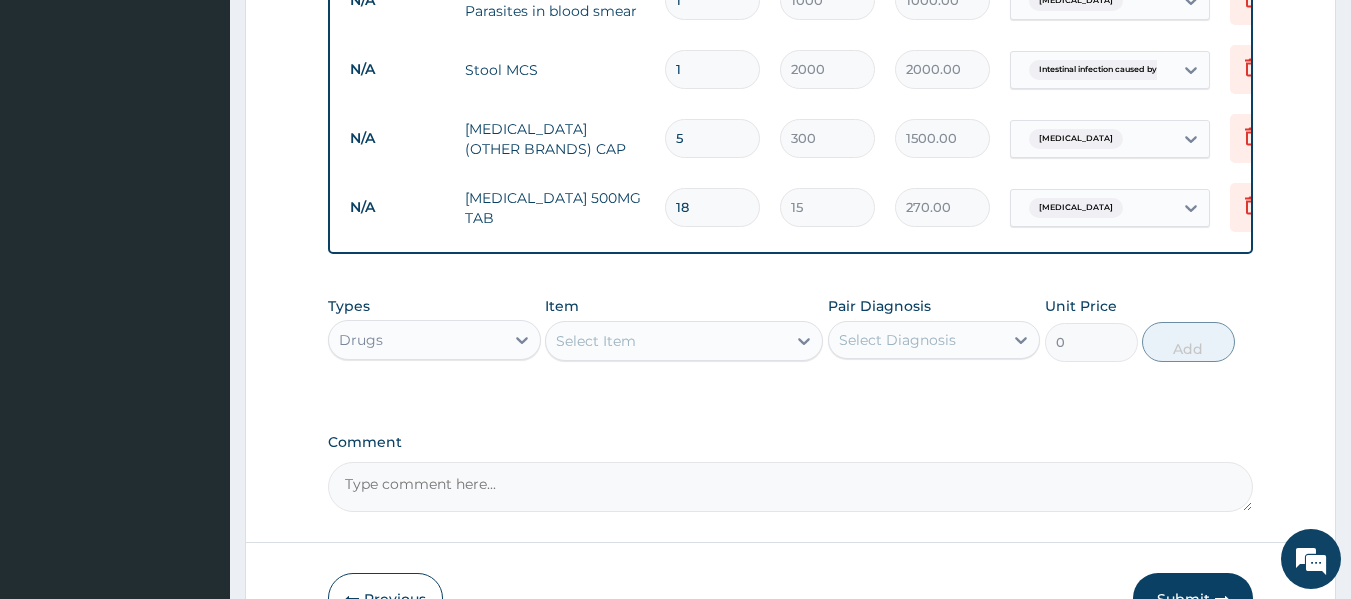 click on "Select Item" at bounding box center (596, 341) 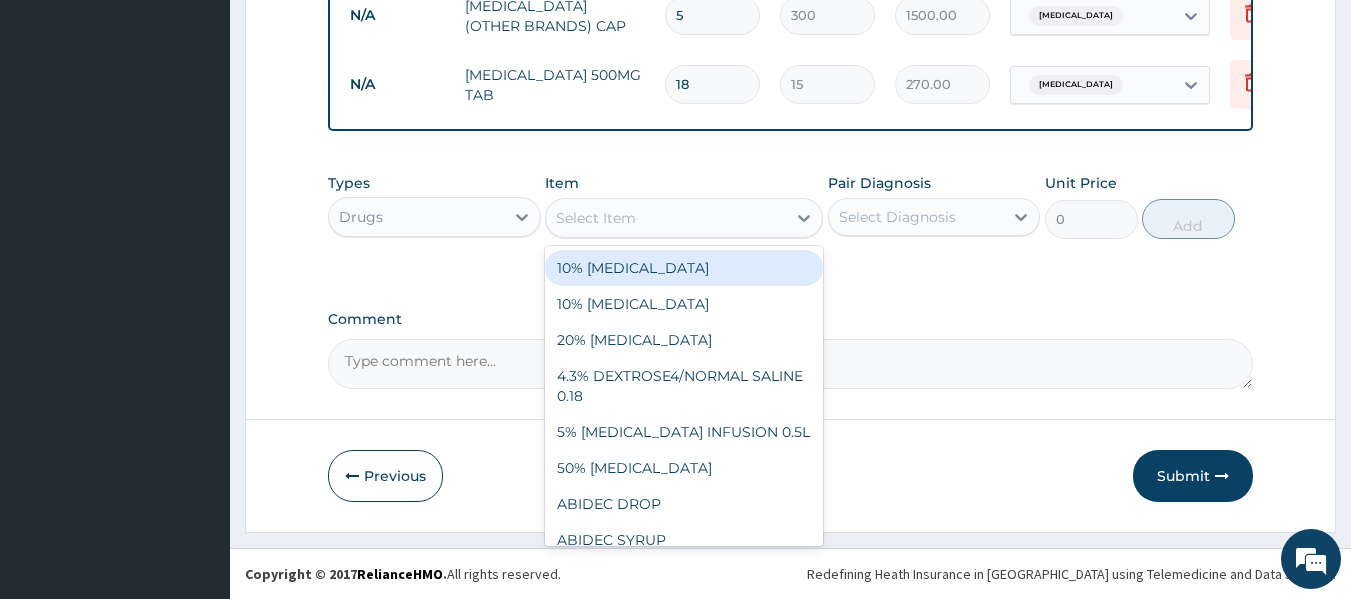 scroll, scrollTop: 1116, scrollLeft: 0, axis: vertical 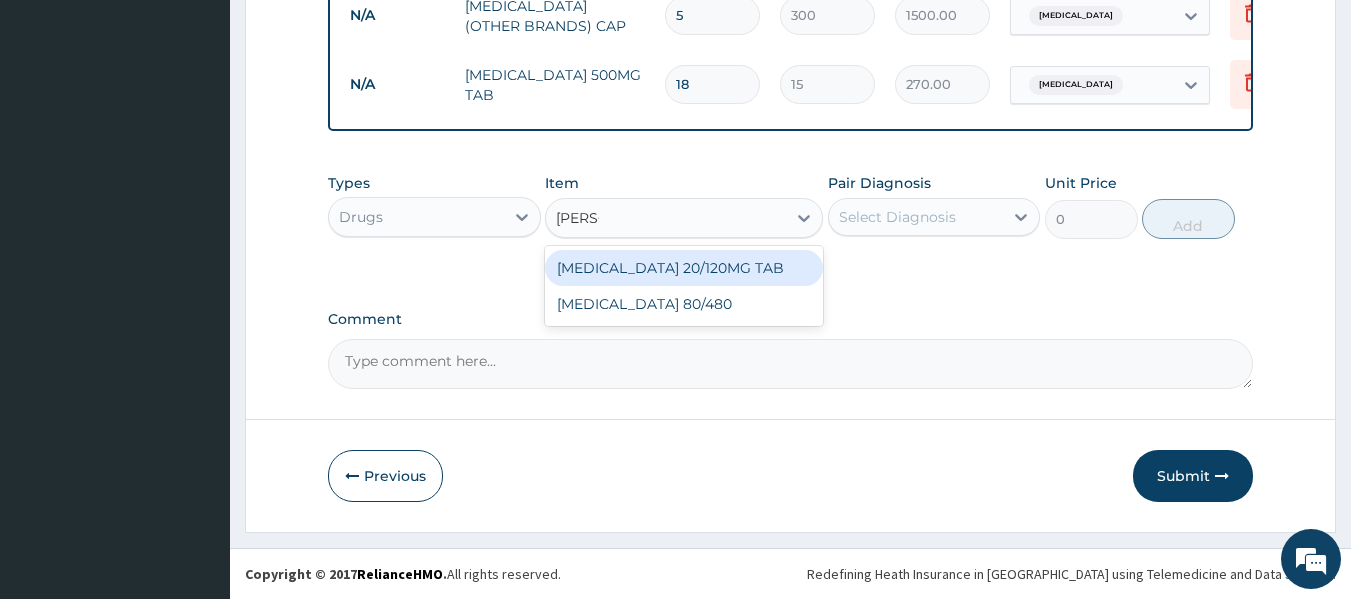 type on "COART" 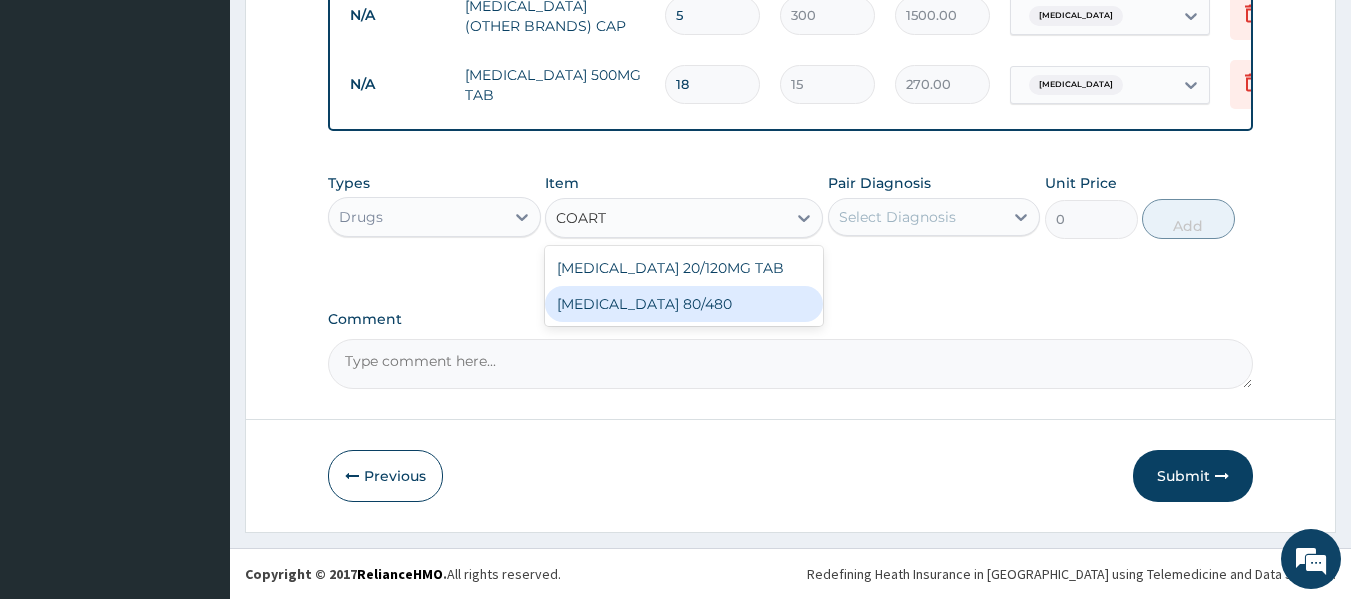 click on "COARTEM 80/480" at bounding box center (684, 304) 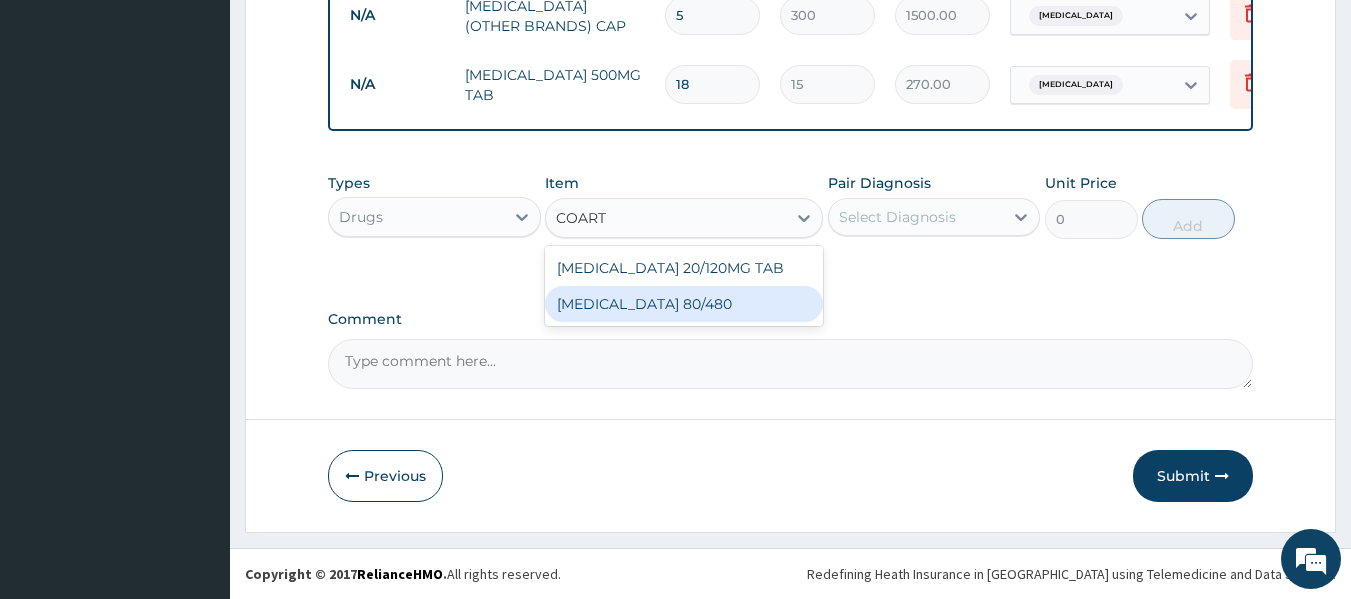type 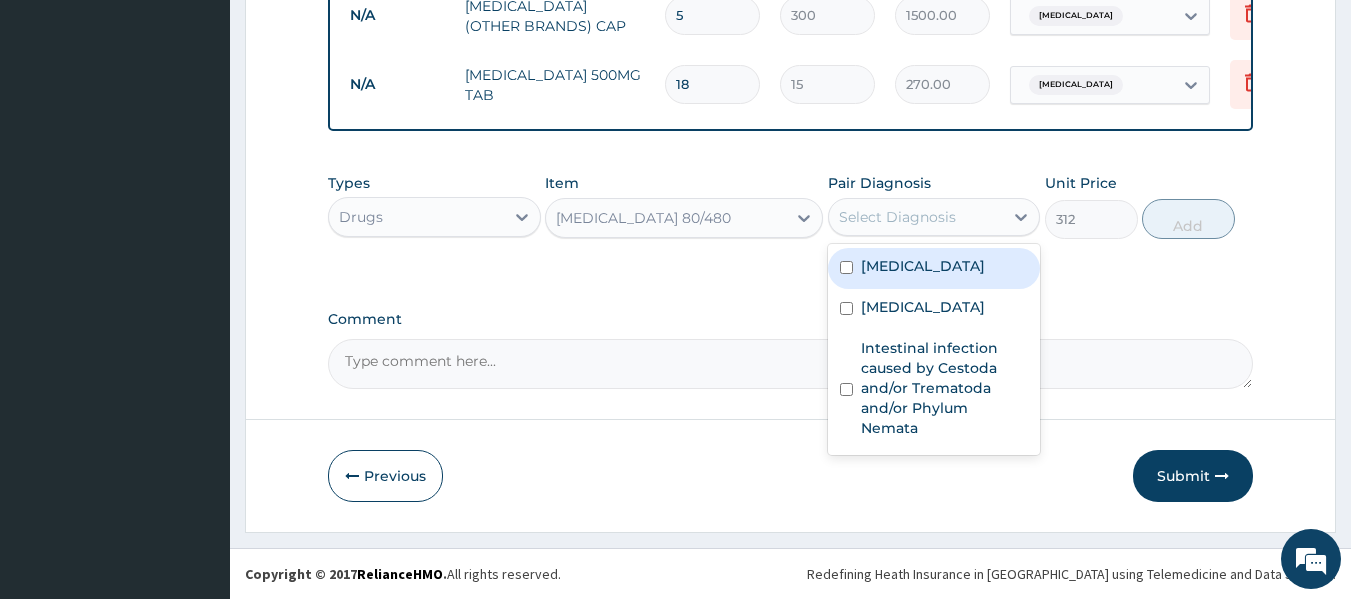 click on "Select Diagnosis" at bounding box center [897, 217] 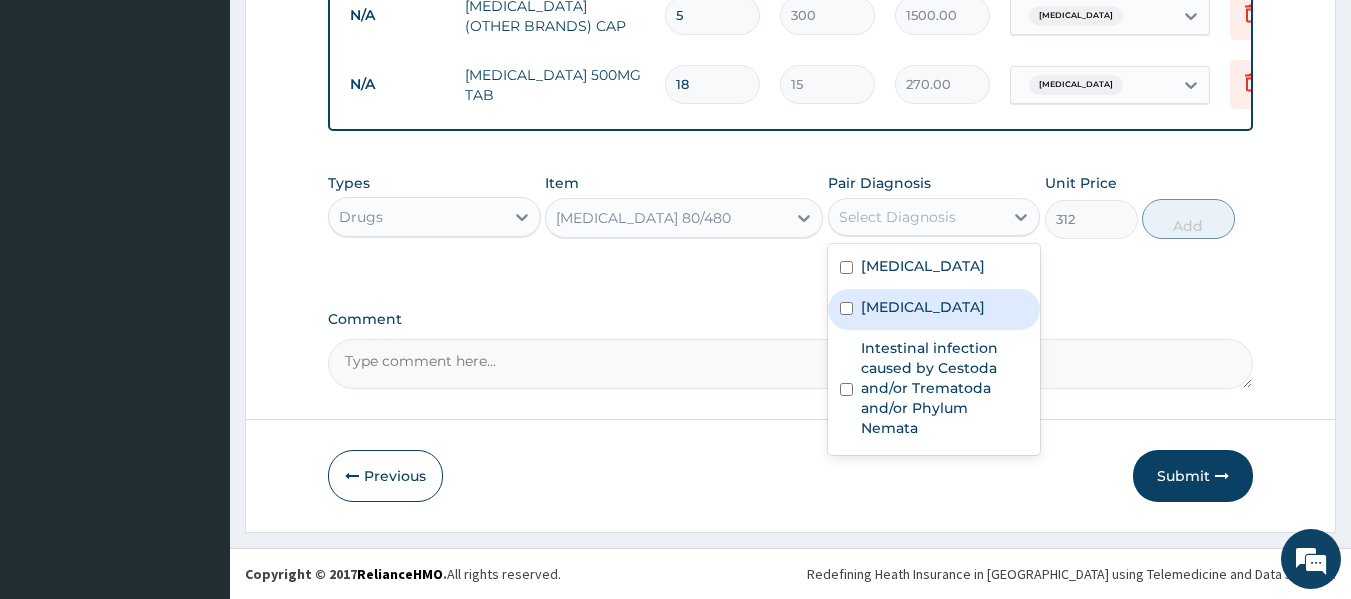 click on "Malaria" at bounding box center (934, 309) 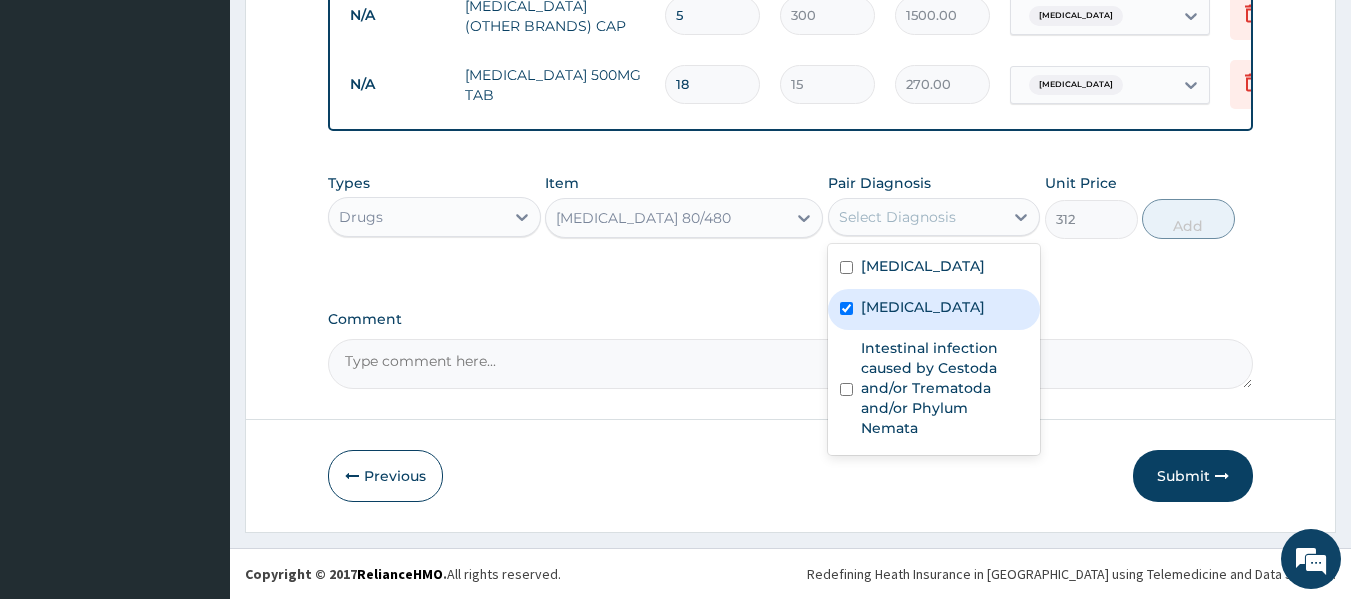 click on "Malaria" at bounding box center [934, 309] 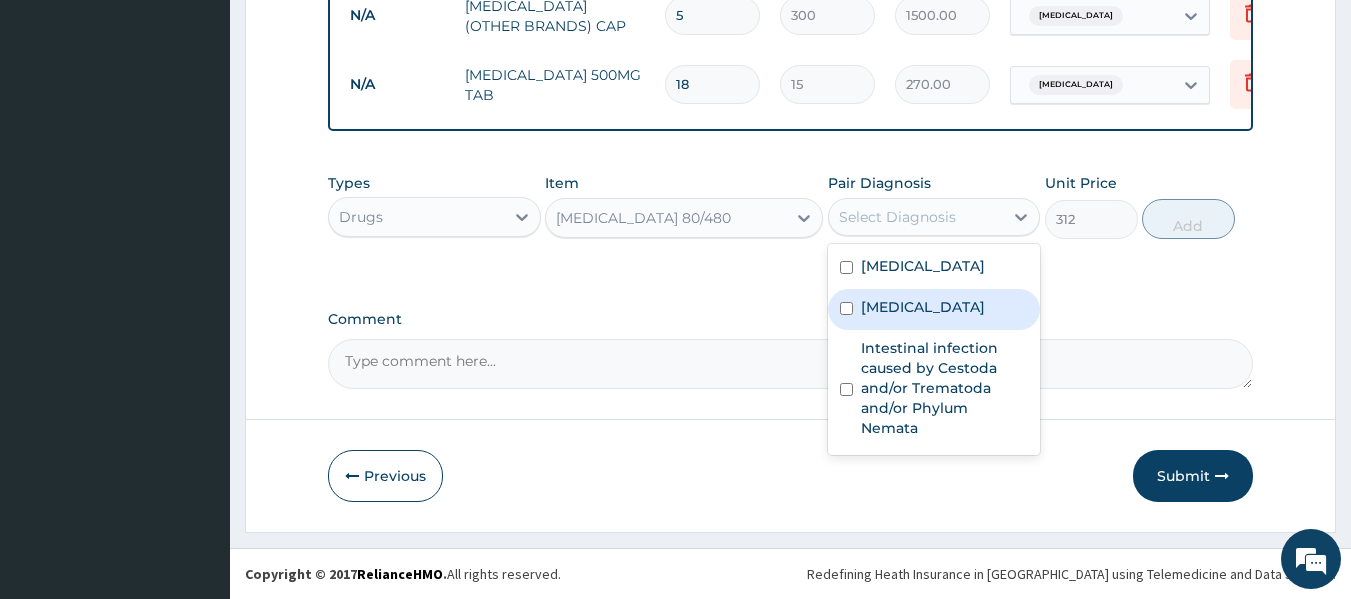 click on "Malaria" at bounding box center [934, 309] 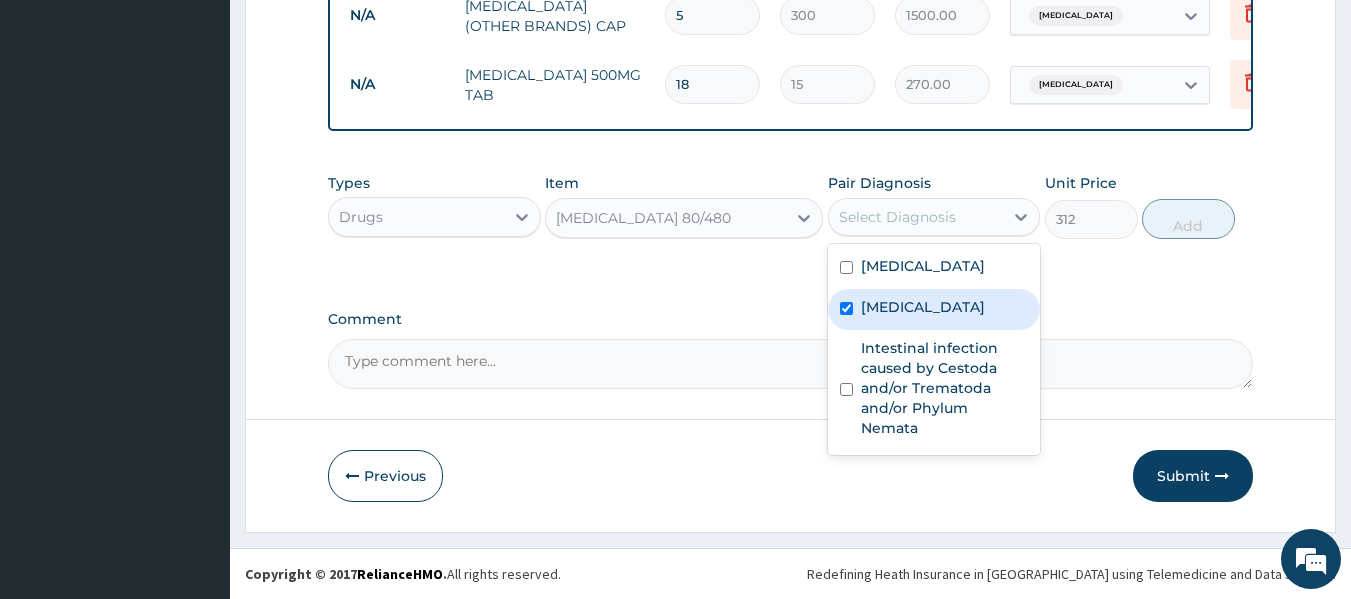 checkbox on "true" 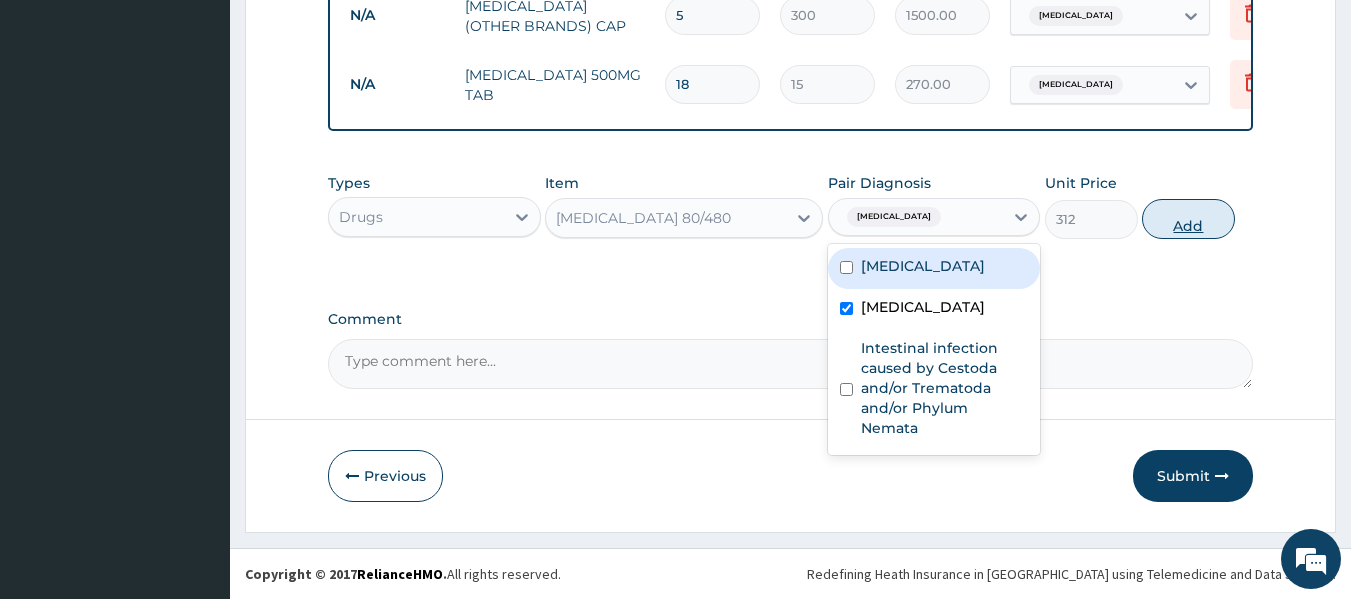 click on "Add" at bounding box center (1188, 219) 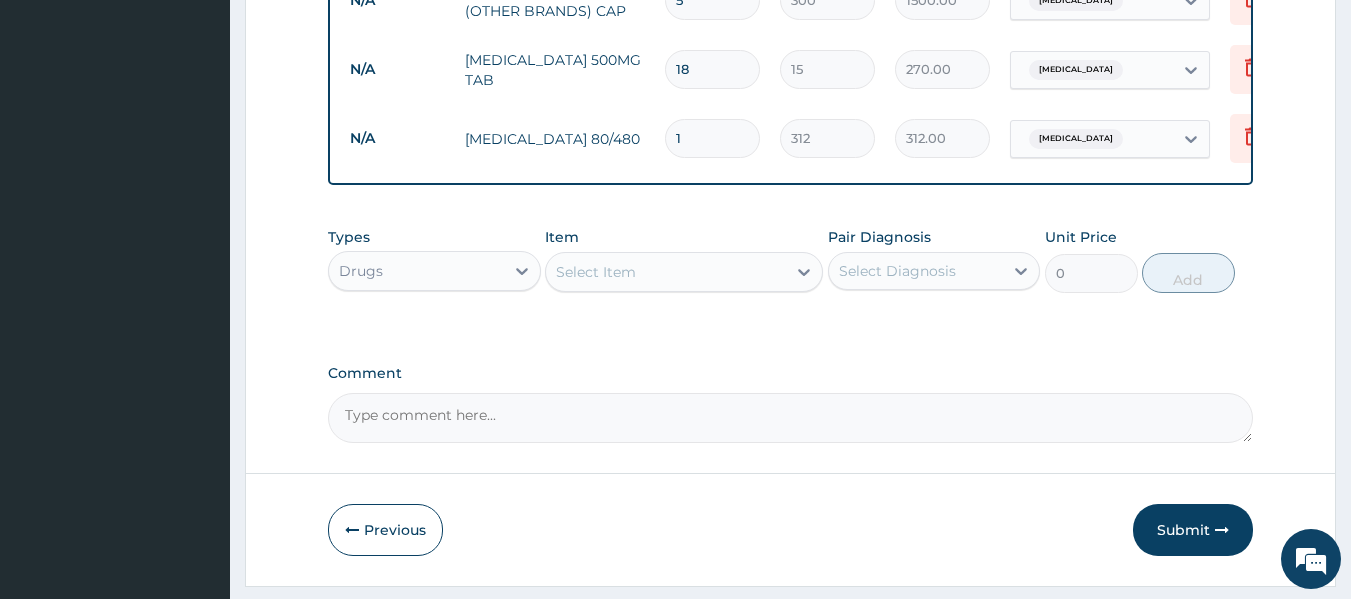 type 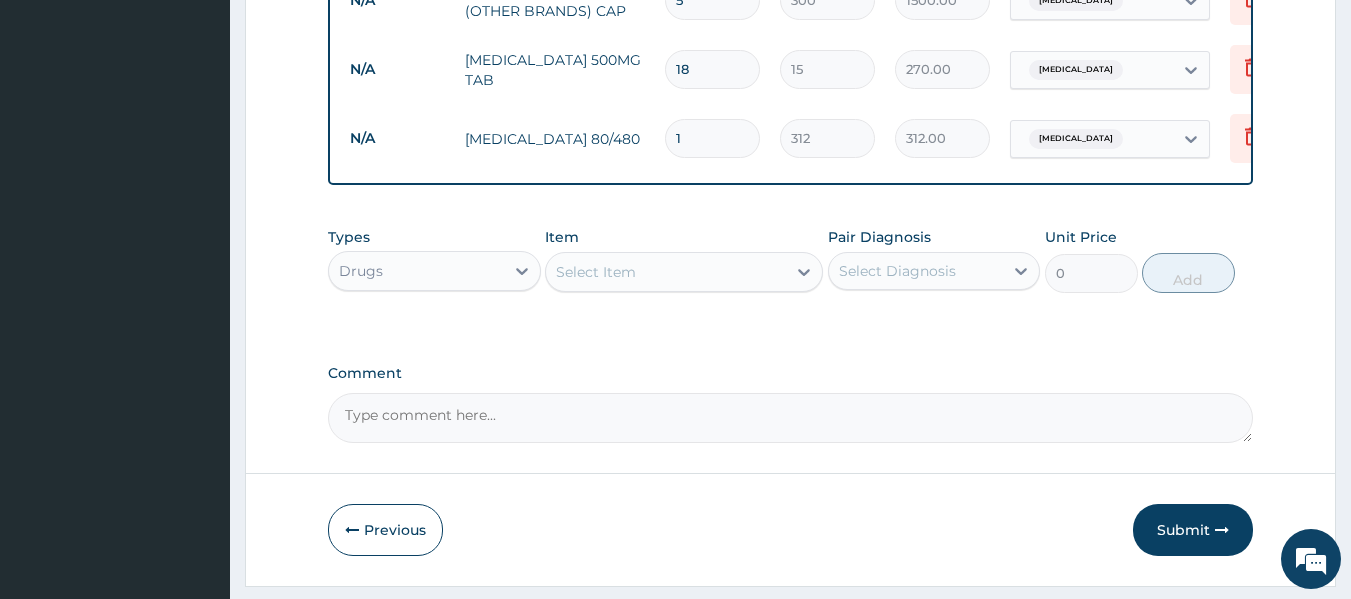 type on "0.00" 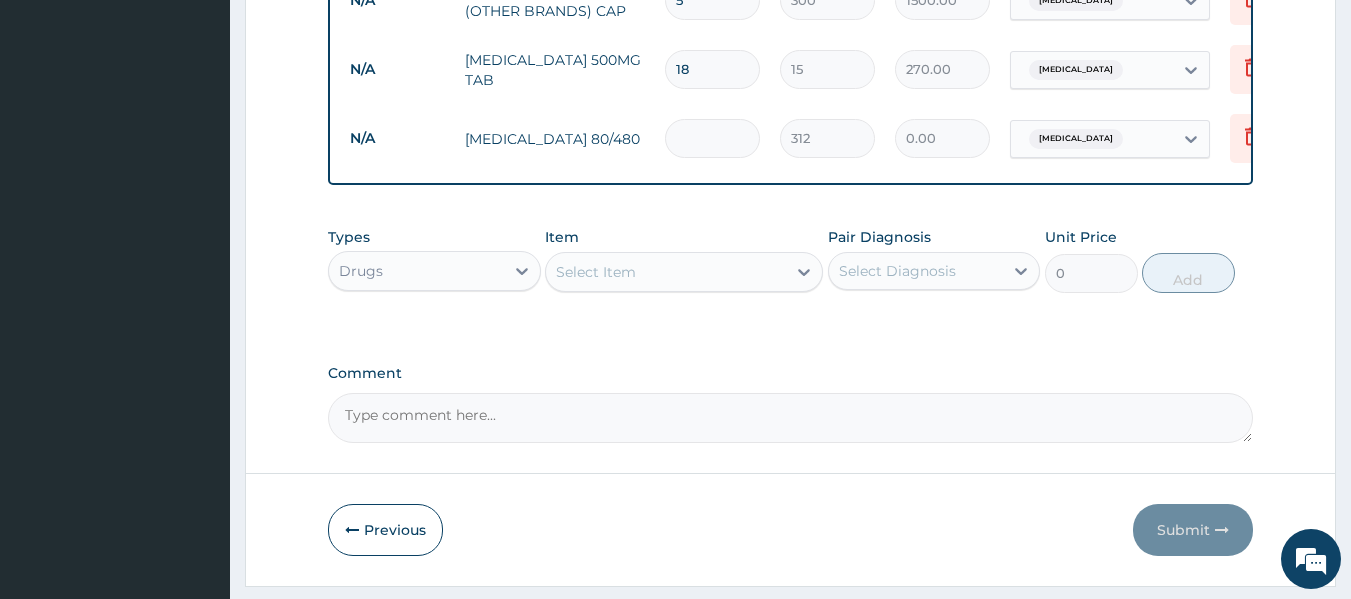type on "6" 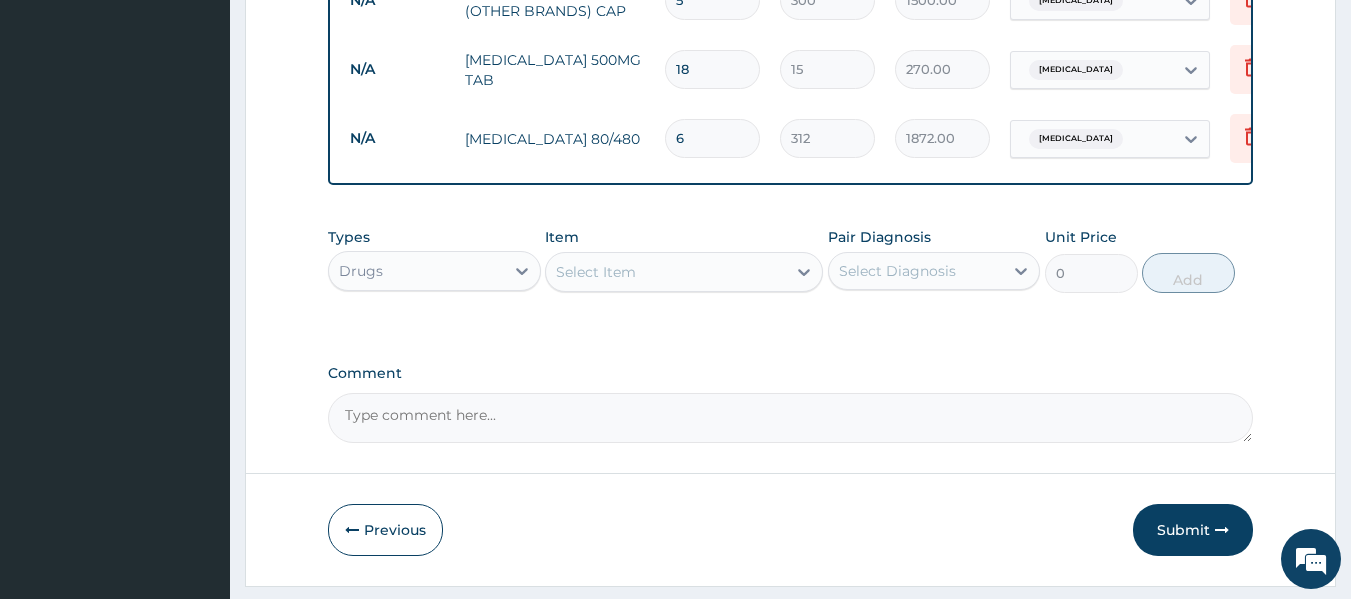 type on "6" 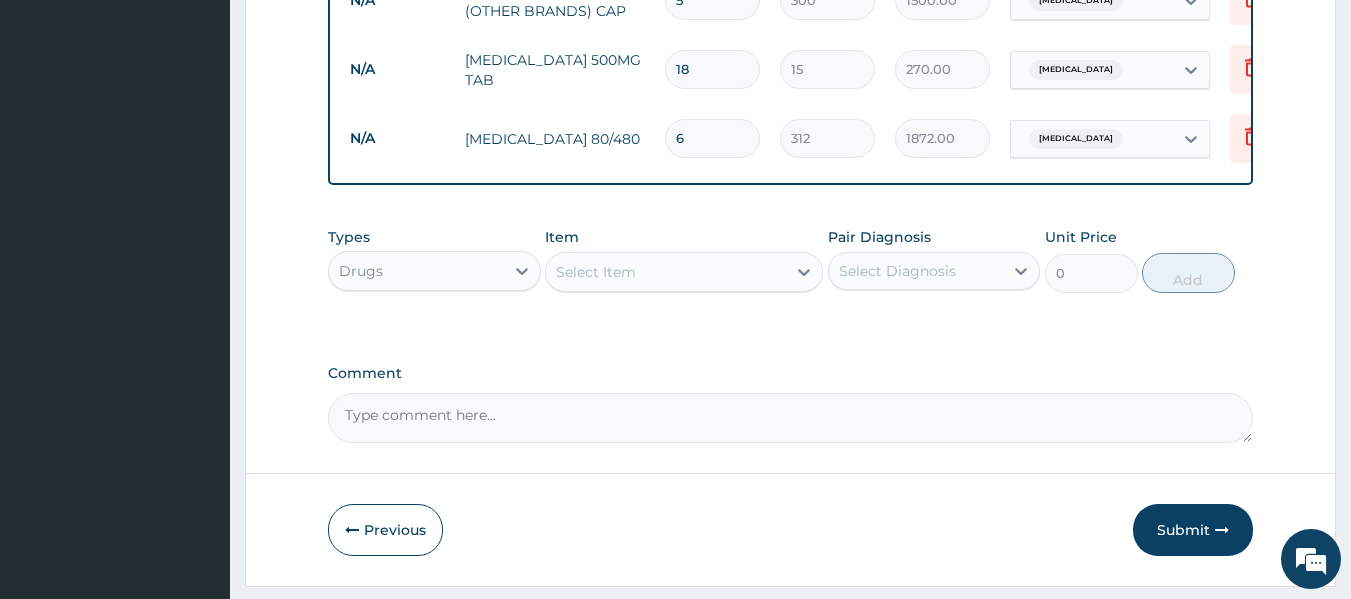 click on "Select Item" at bounding box center (666, 272) 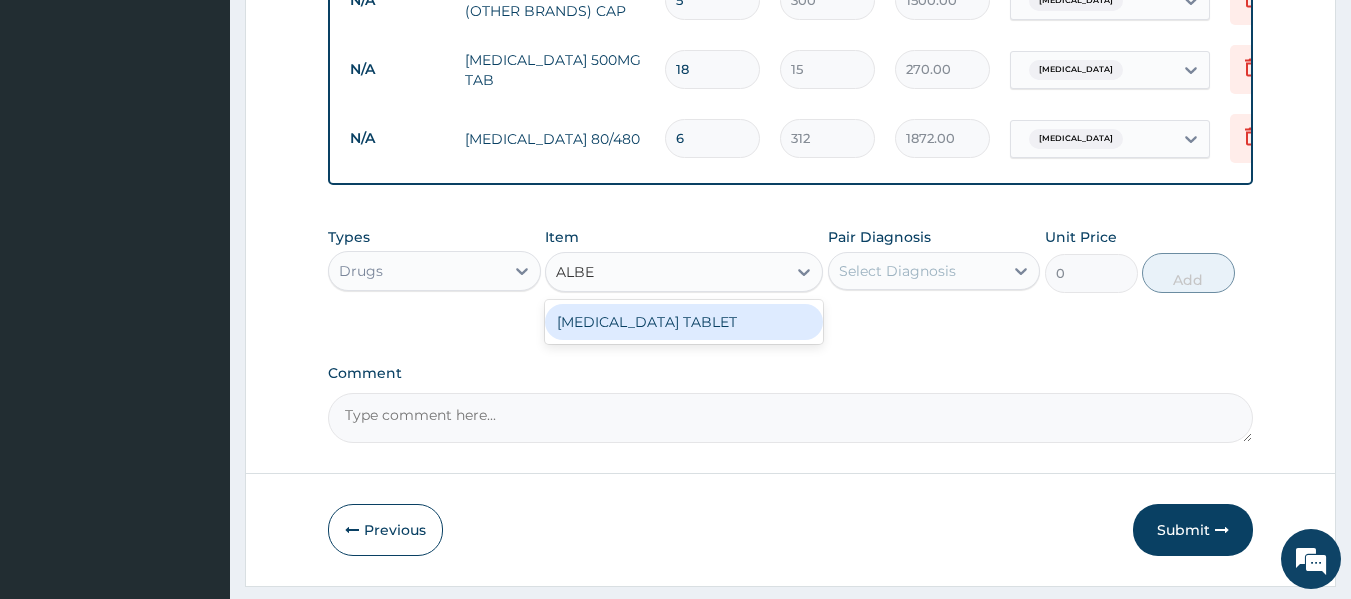 type on "ALBEN" 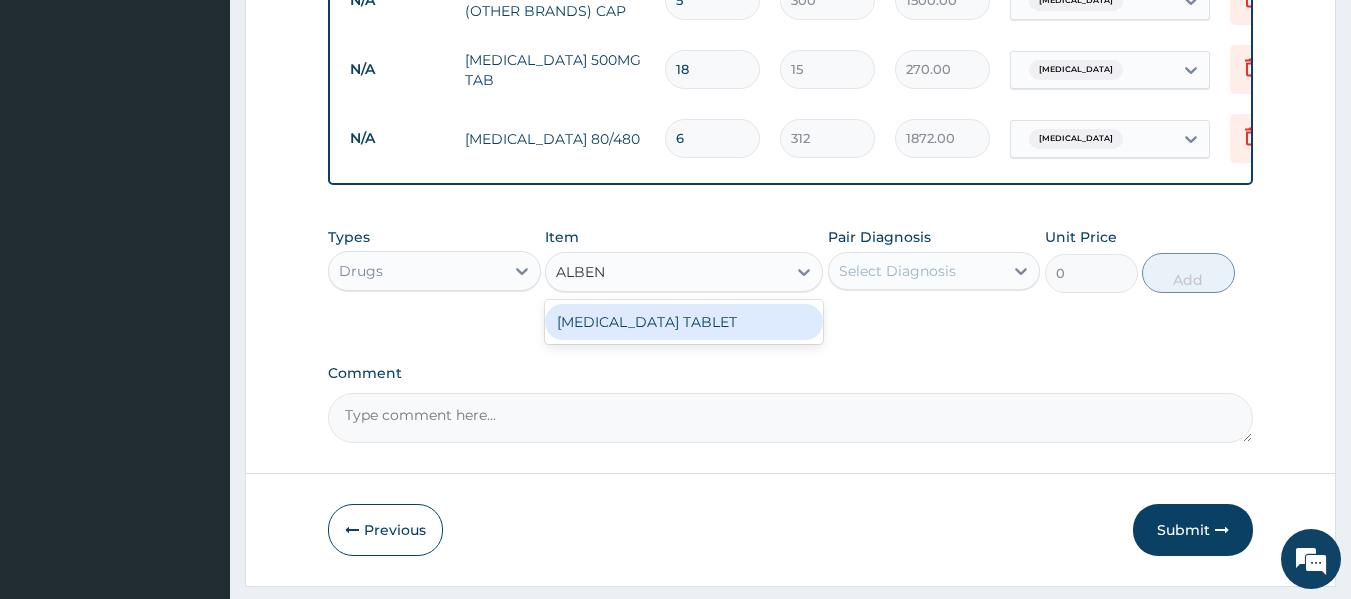 click on "ALBENDAZOLE TABLET" at bounding box center (684, 322) 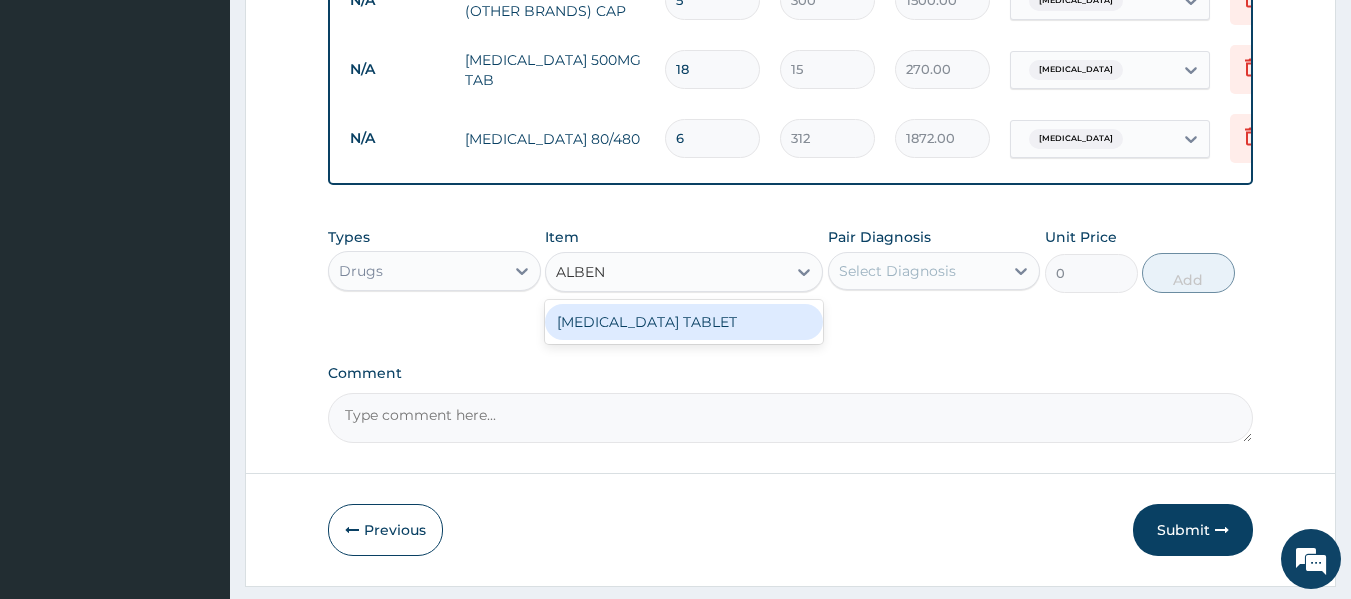 type 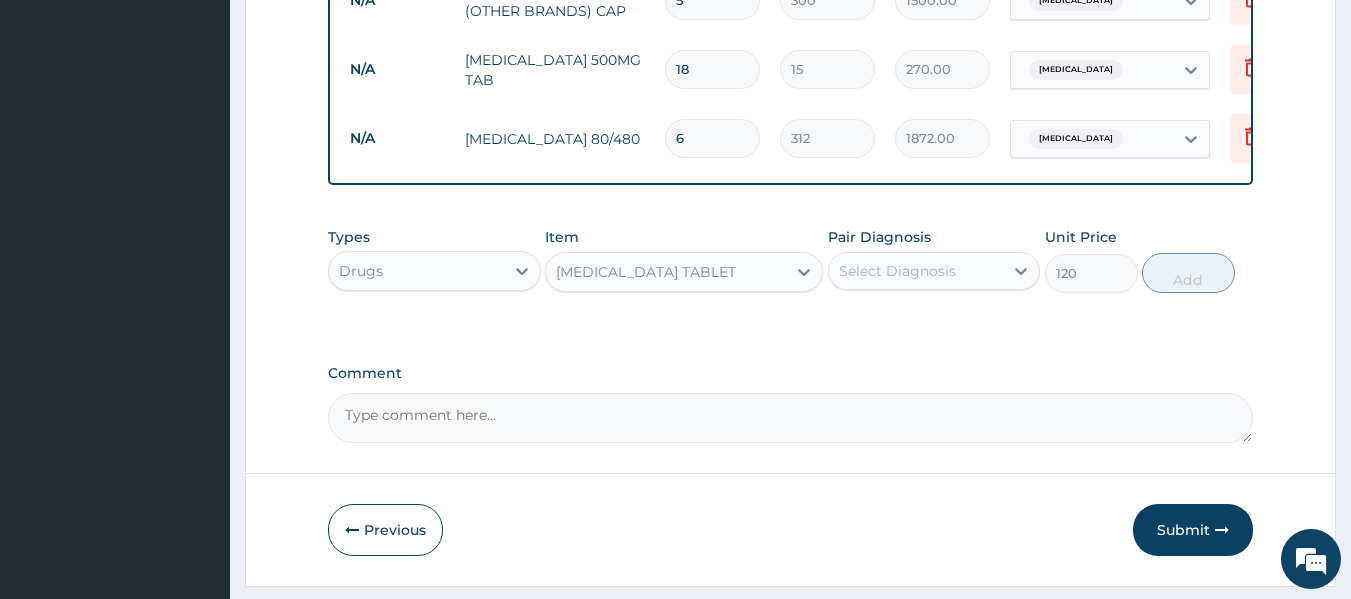 click on "Select Diagnosis" at bounding box center (897, 271) 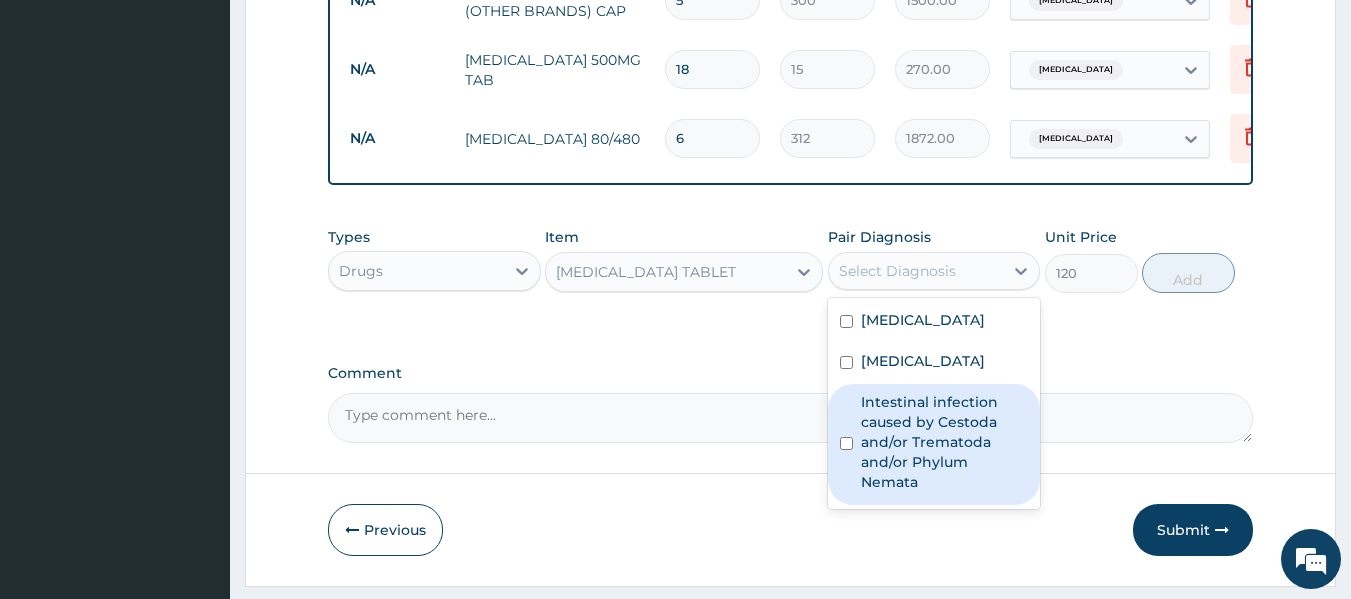 click on "Intestinal infection caused by Cestoda and/or Trematoda and/or Phylum Nemata" at bounding box center (945, 442) 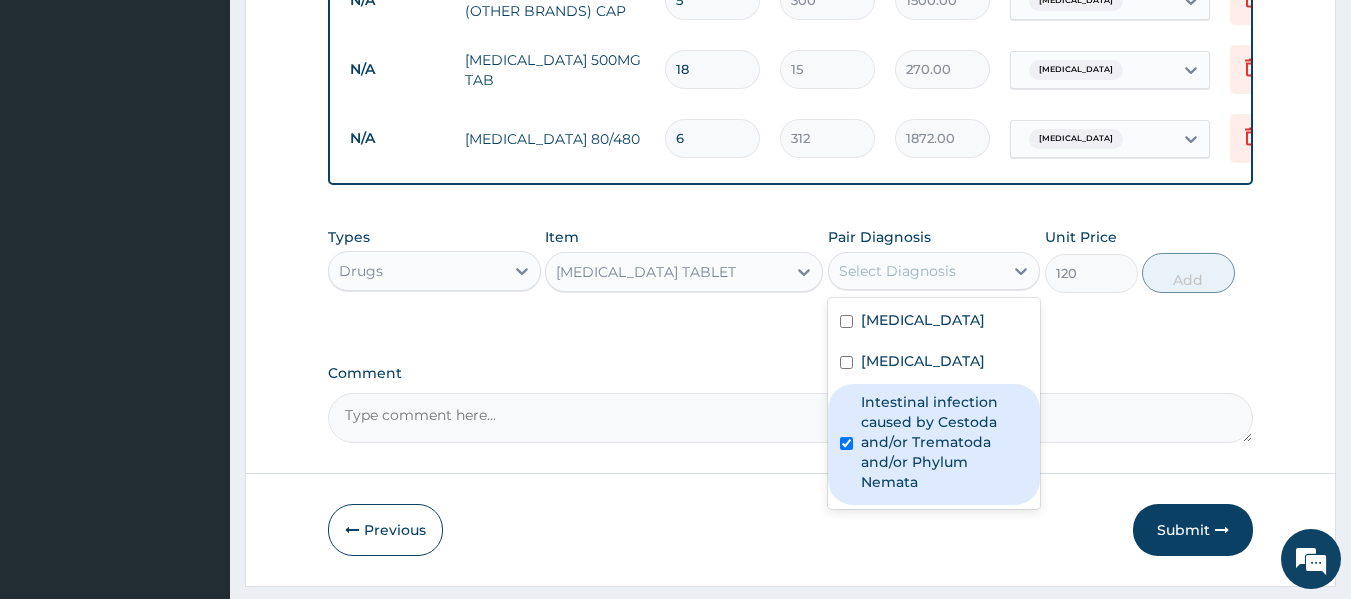 checkbox on "true" 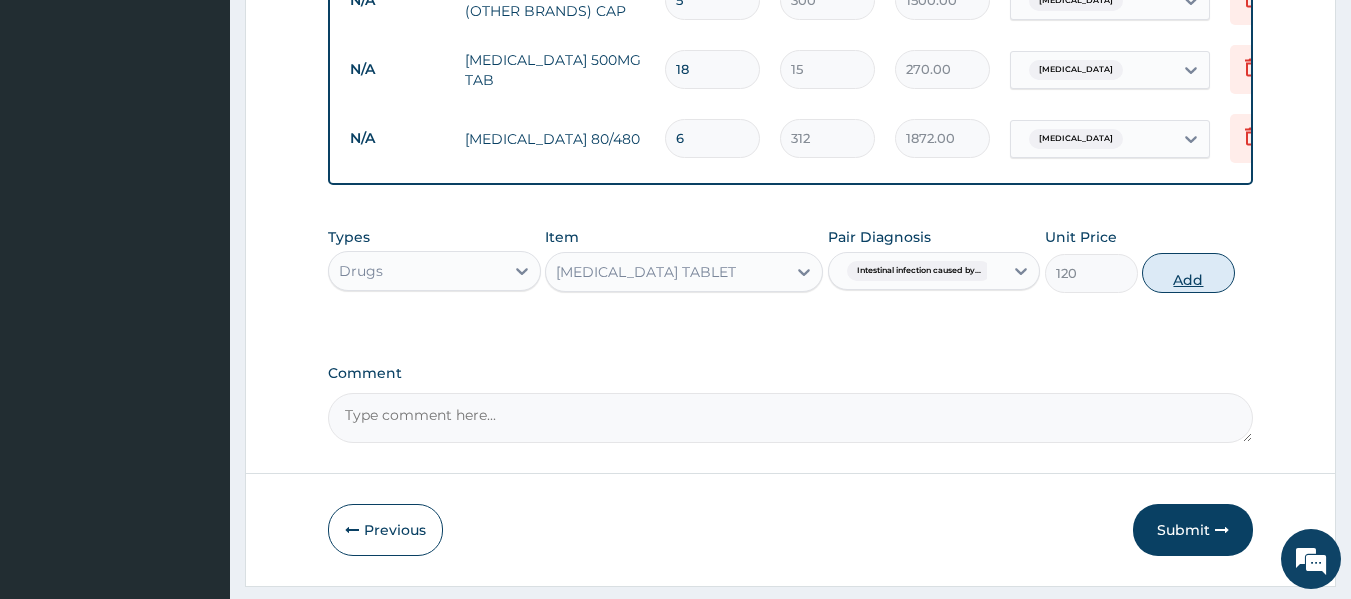 click on "Add" at bounding box center (1188, 273) 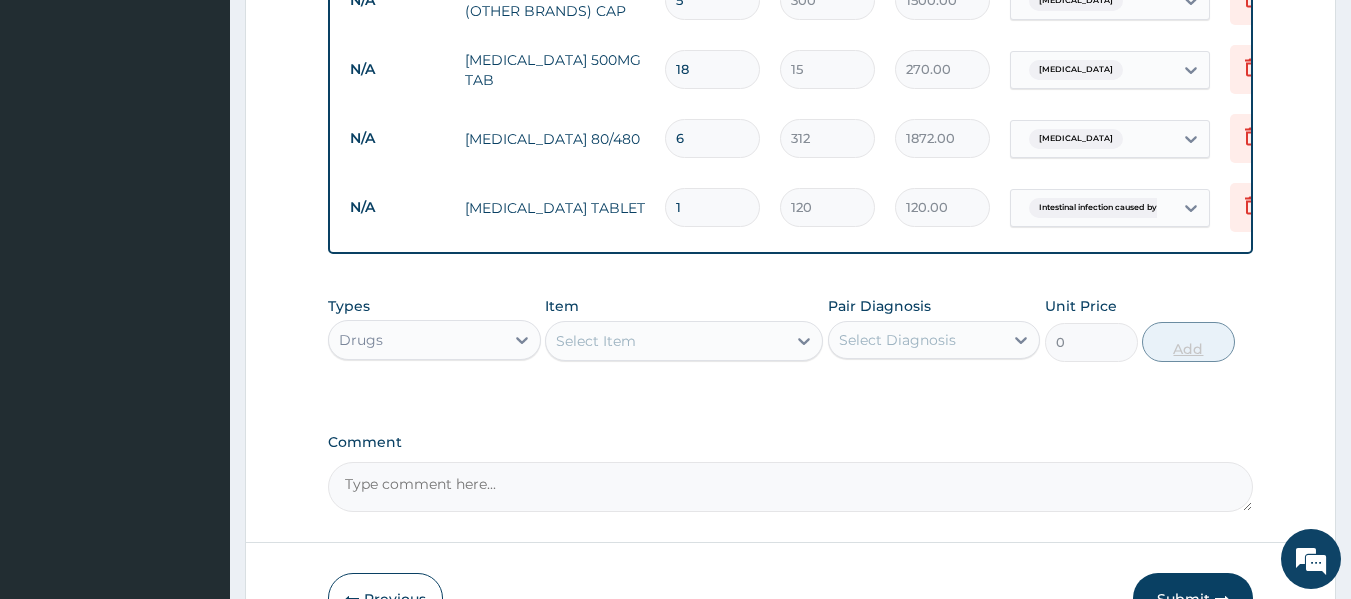 type 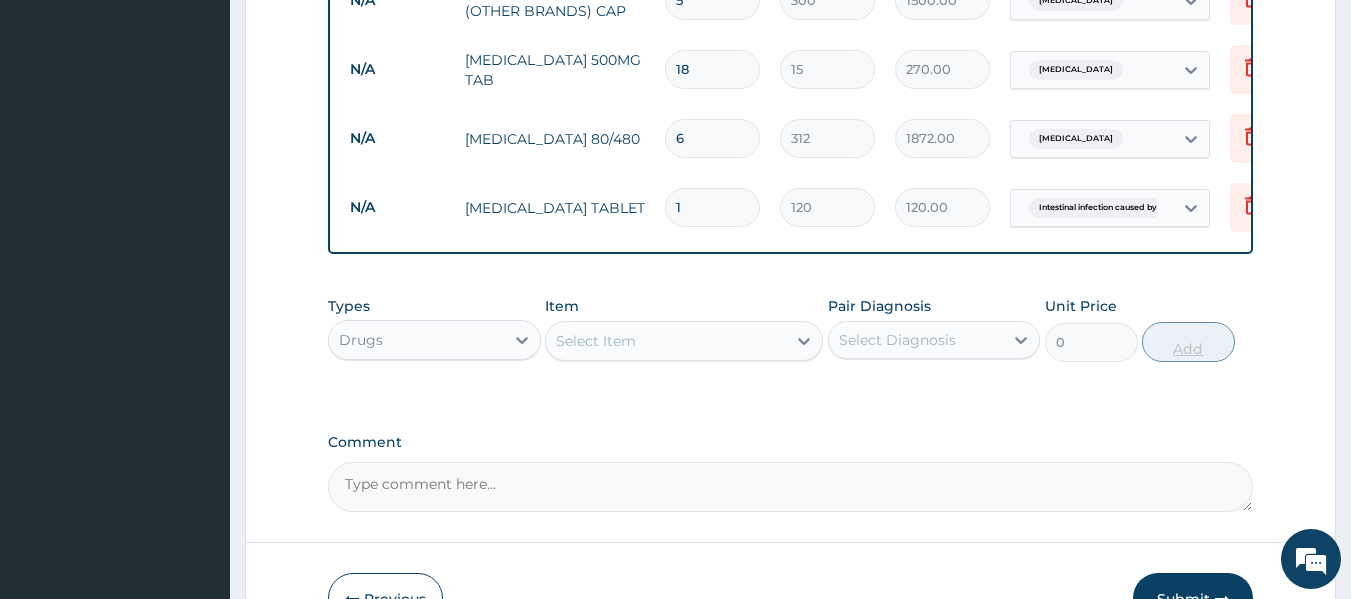 type on "0.00" 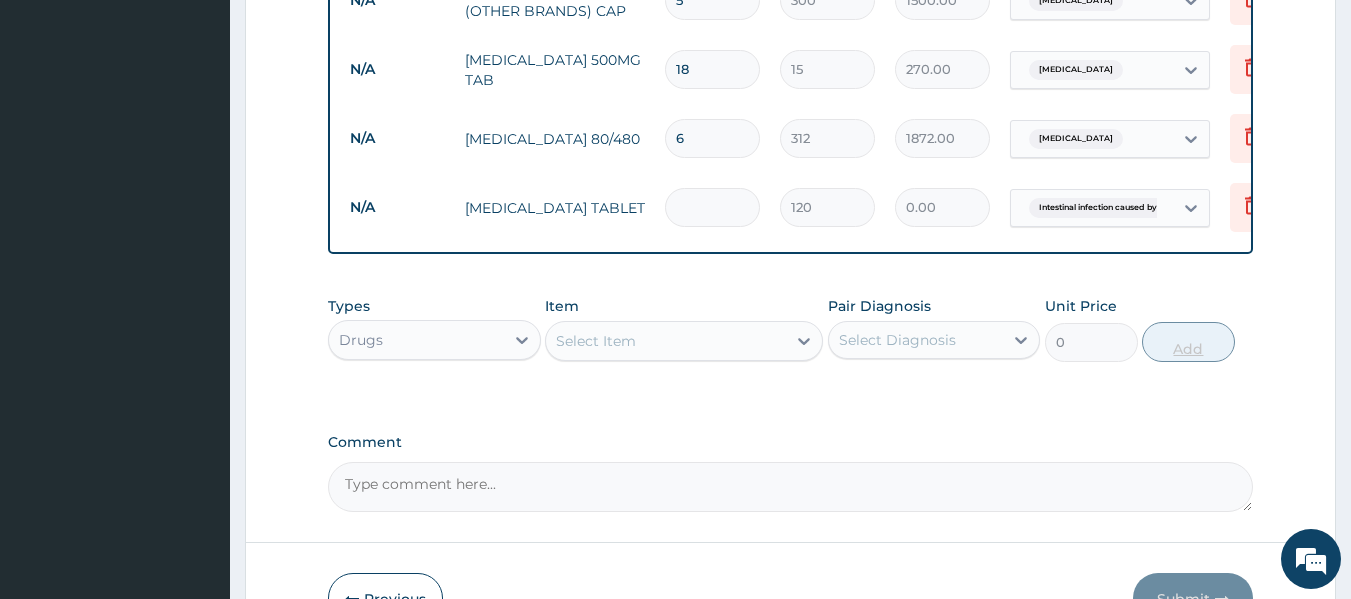 type on "2" 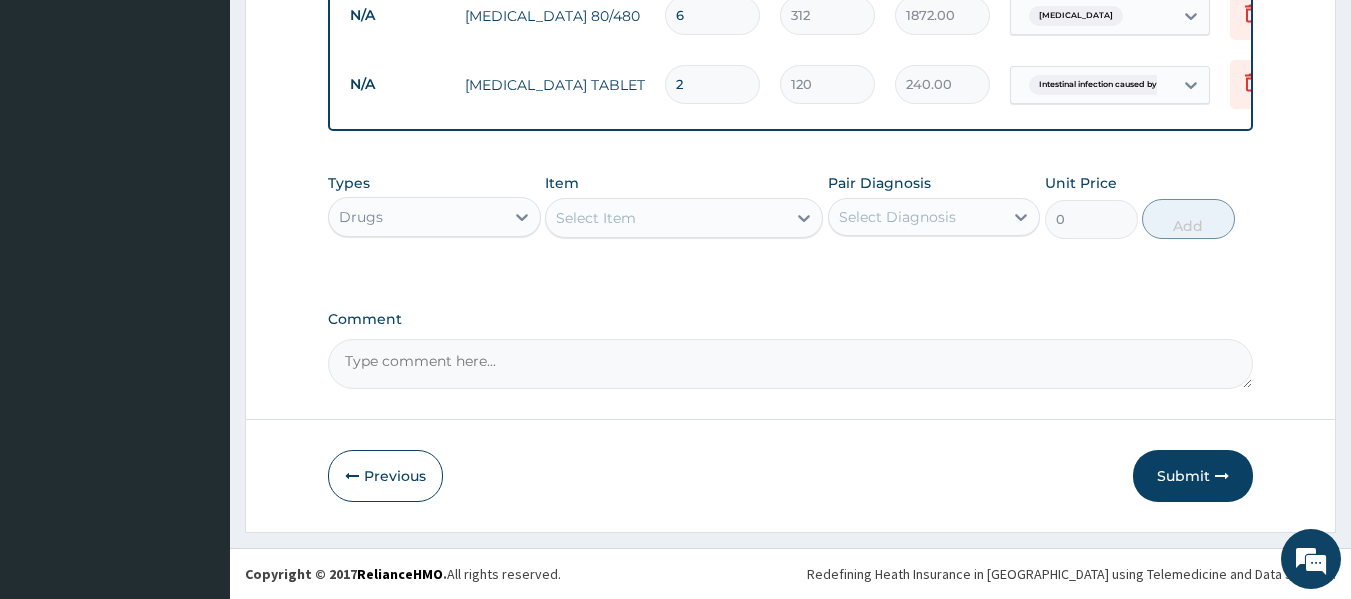 scroll, scrollTop: 1254, scrollLeft: 0, axis: vertical 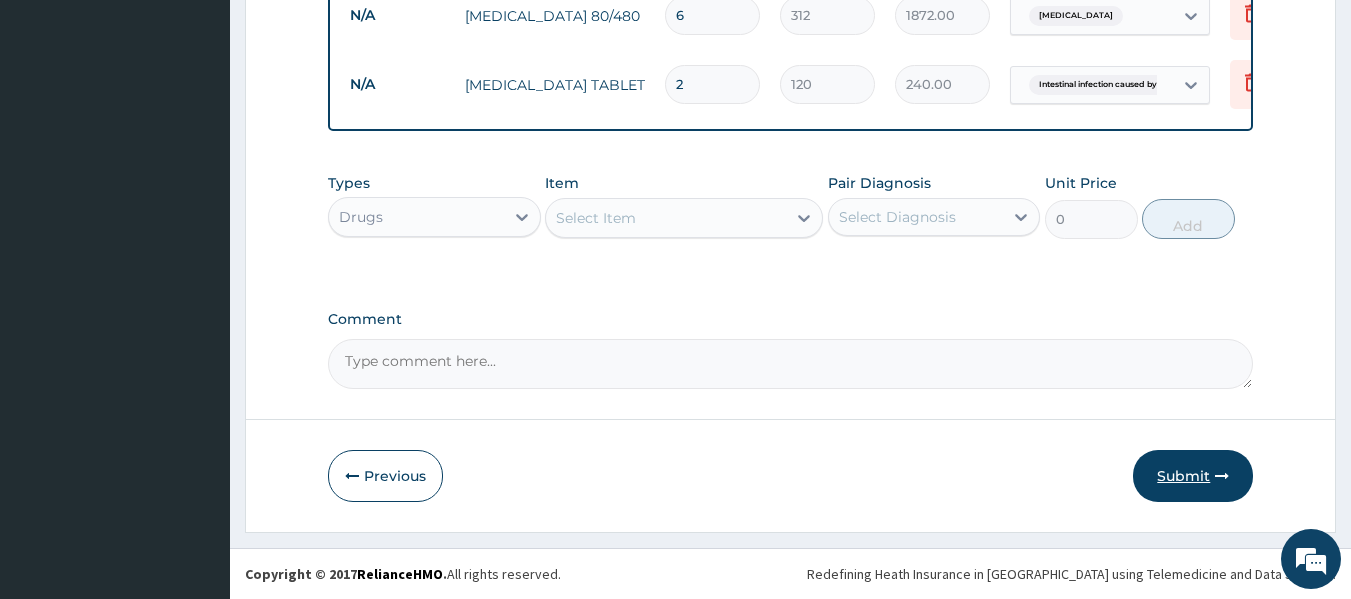 type on "2" 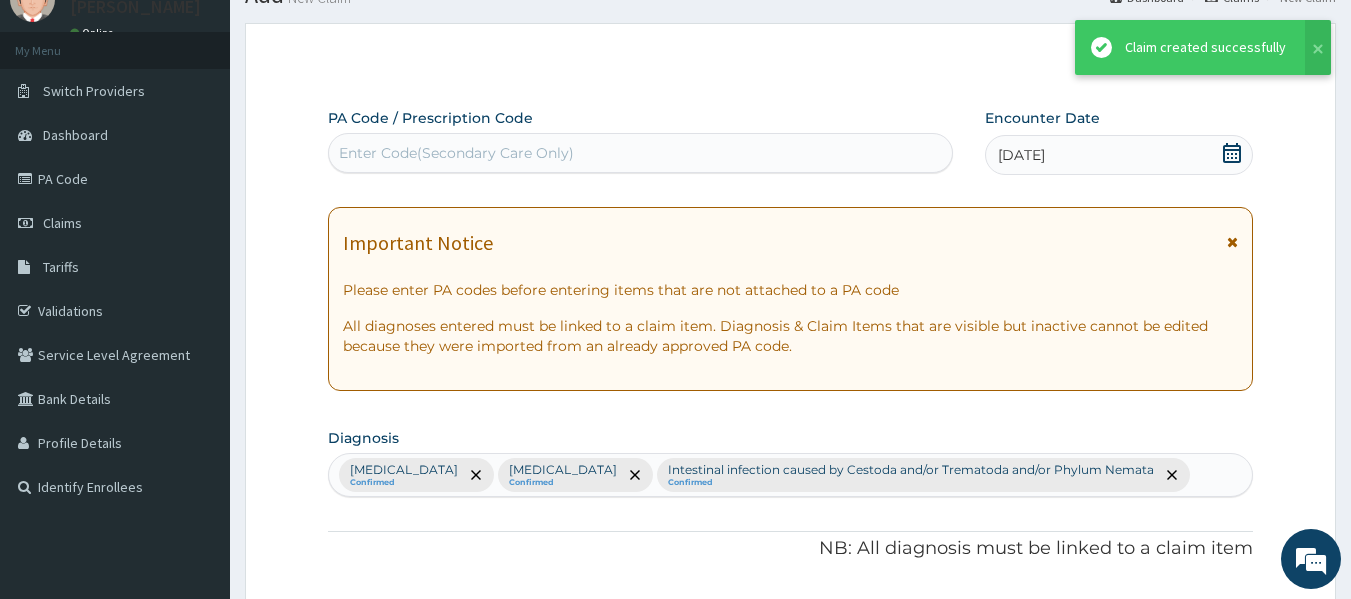 scroll, scrollTop: 1254, scrollLeft: 0, axis: vertical 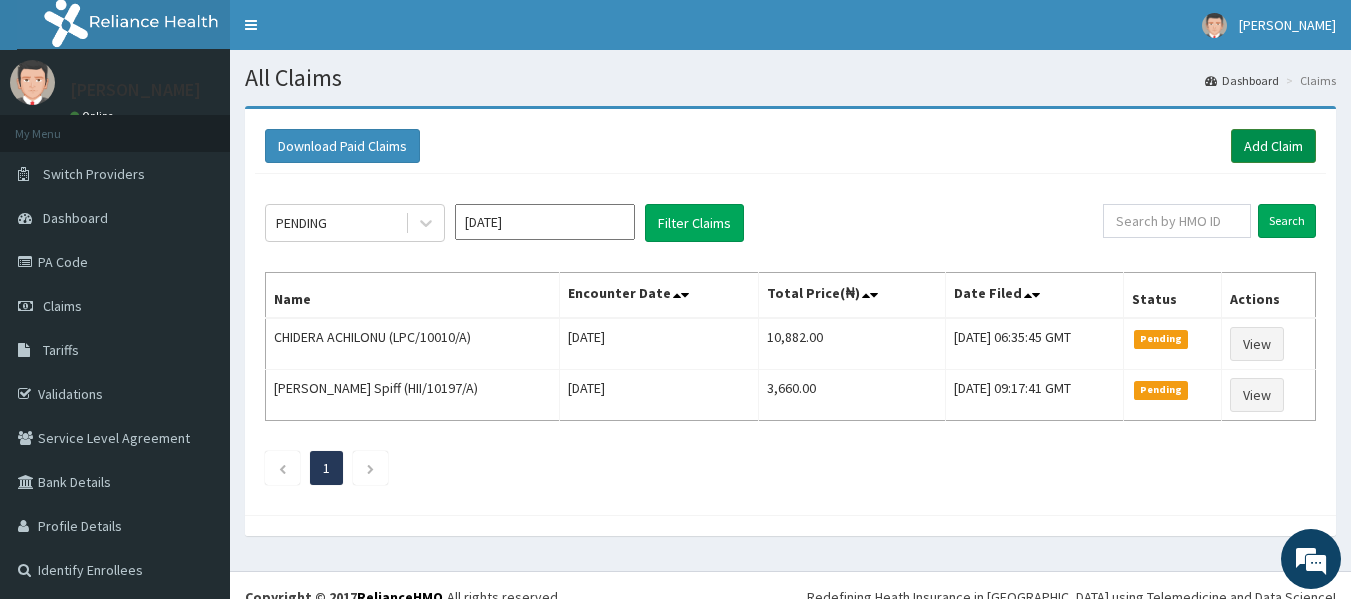 click on "Add Claim" at bounding box center [1273, 146] 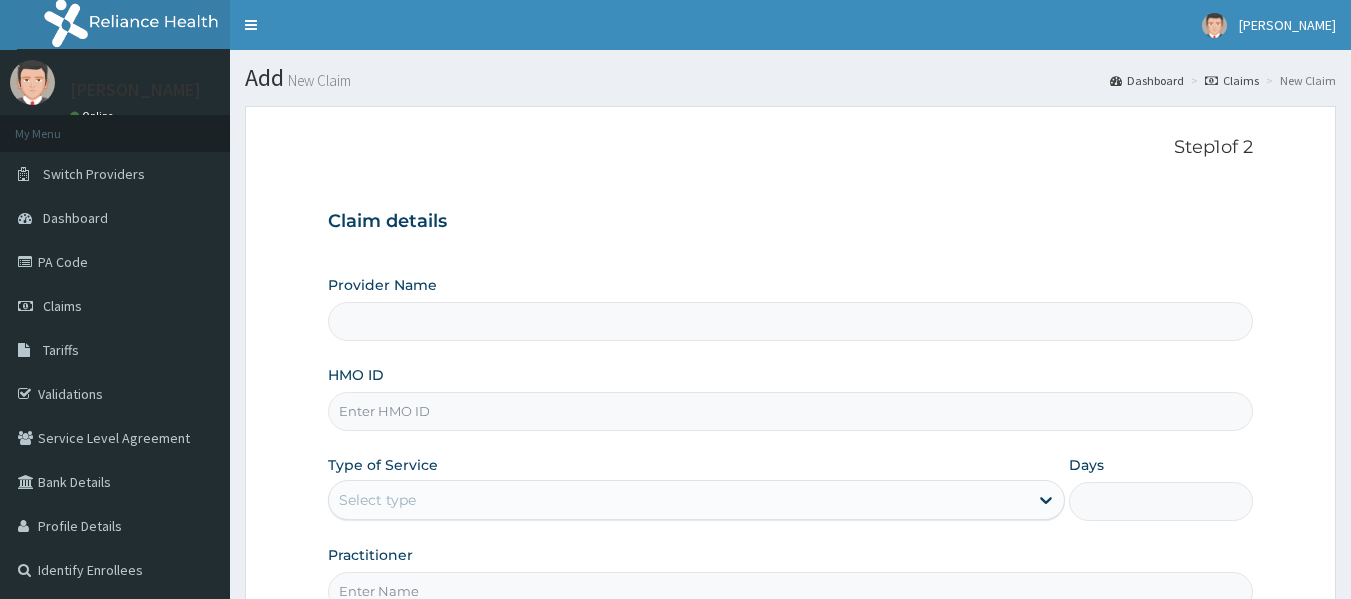 scroll, scrollTop: 0, scrollLeft: 0, axis: both 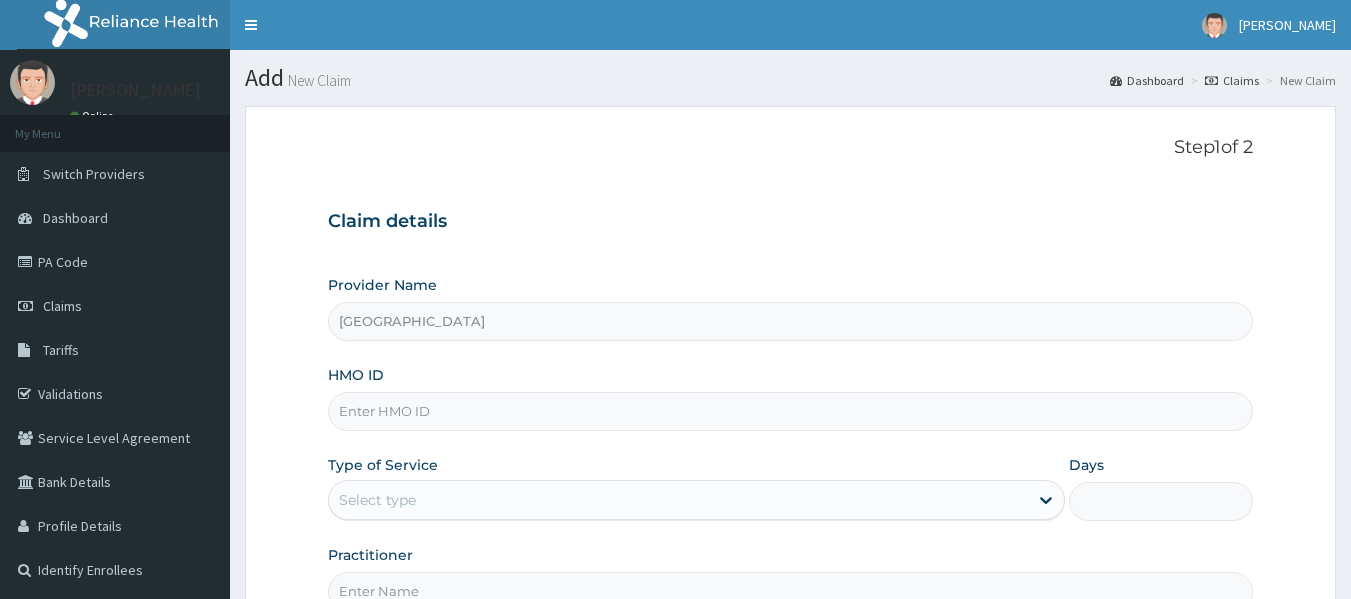 click on "HMO ID" at bounding box center [791, 411] 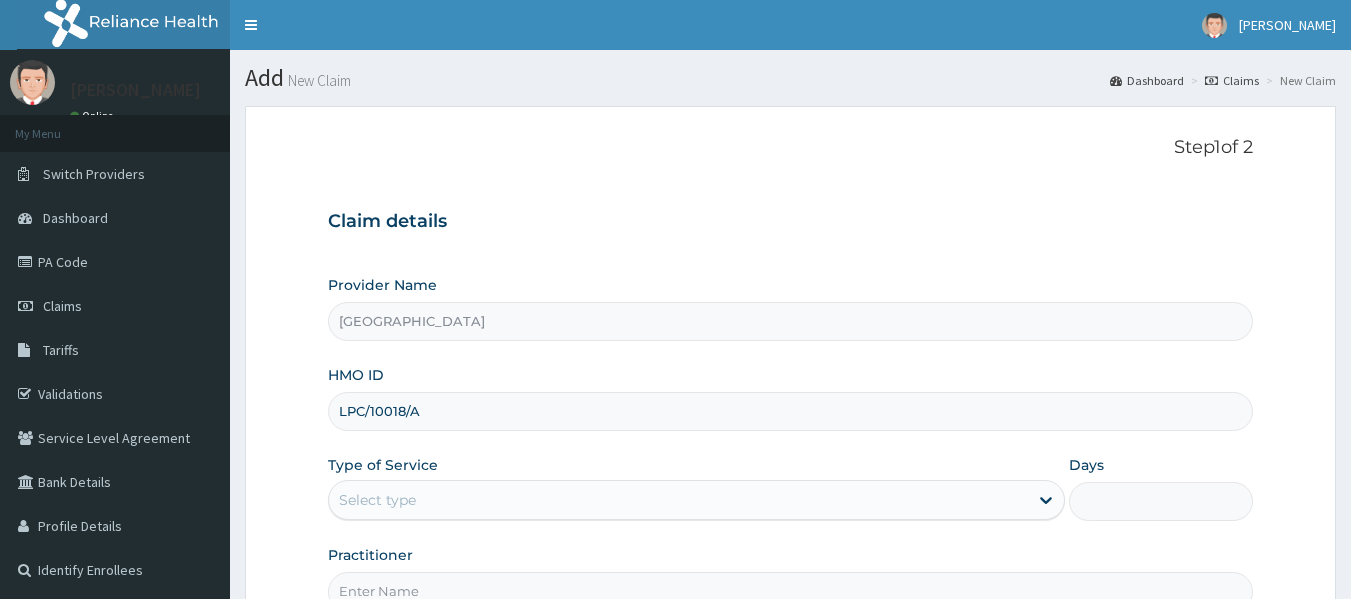 type on "LPC/10018/A" 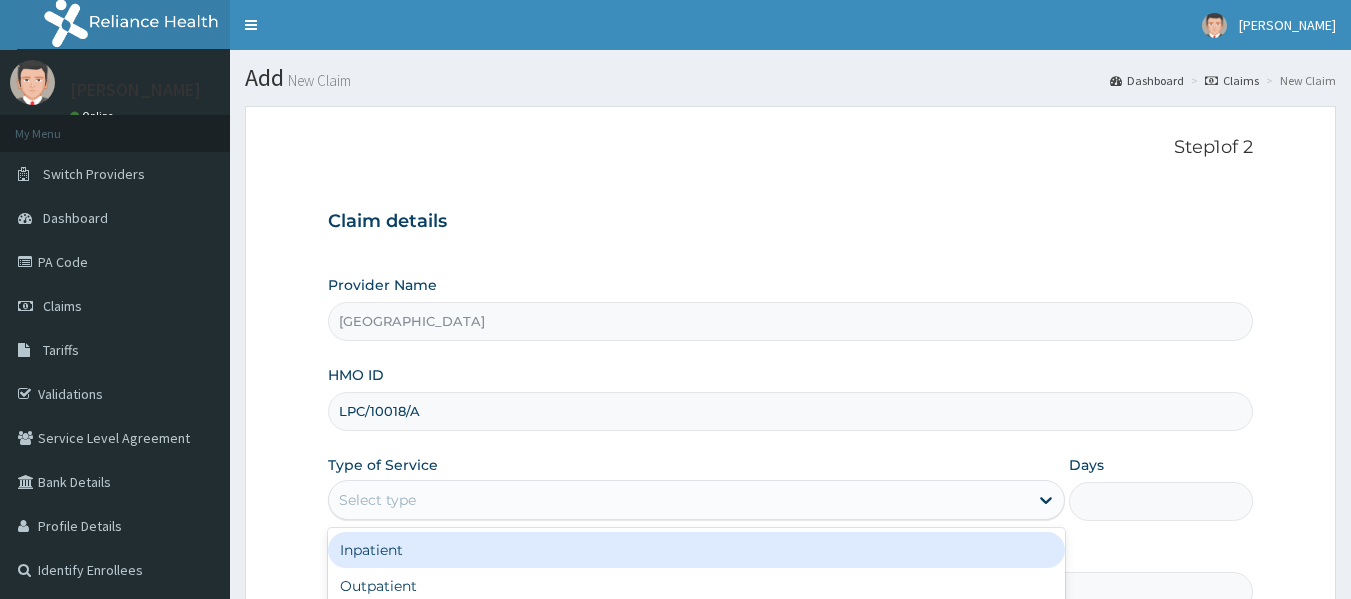 click on "Select type" at bounding box center [377, 500] 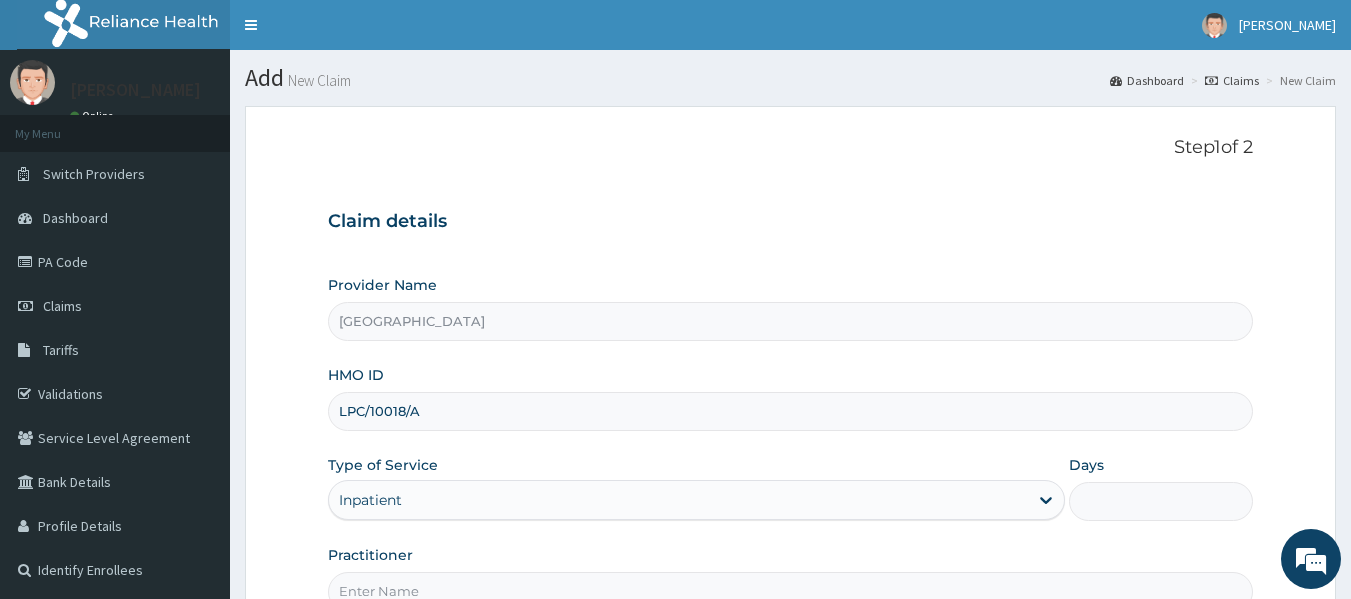 click on "Days" at bounding box center (1161, 501) 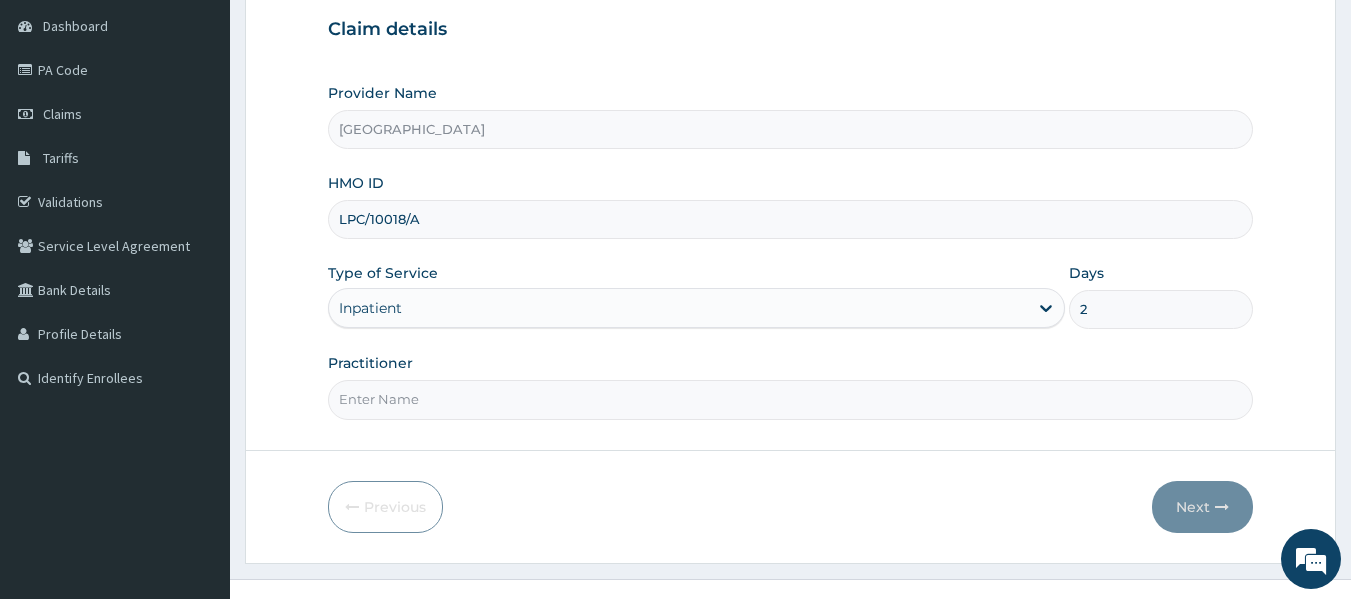 scroll, scrollTop: 200, scrollLeft: 0, axis: vertical 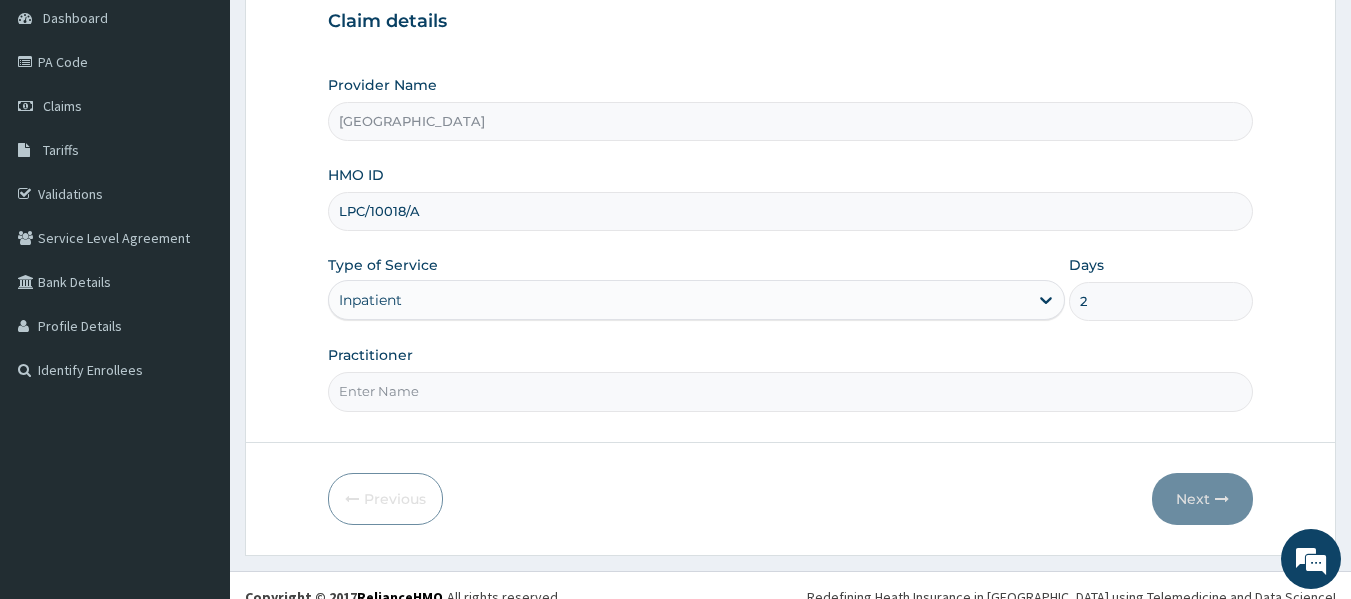 click on "Practitioner" at bounding box center (791, 391) 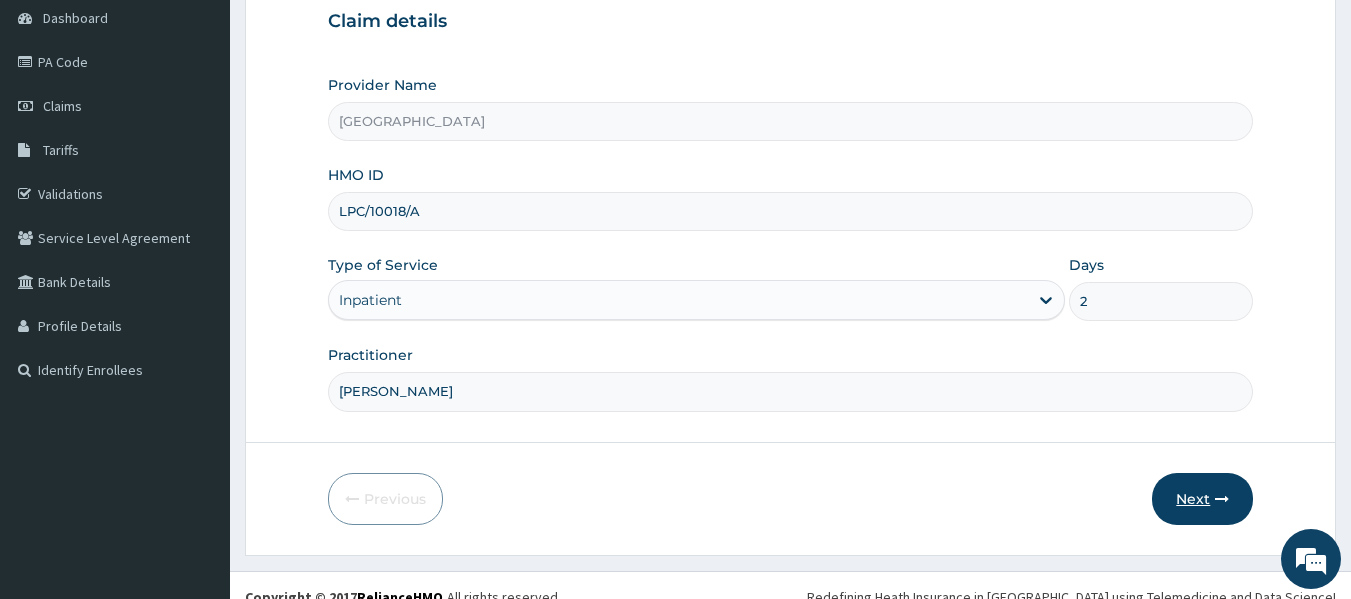 type on "DR. COLLINS" 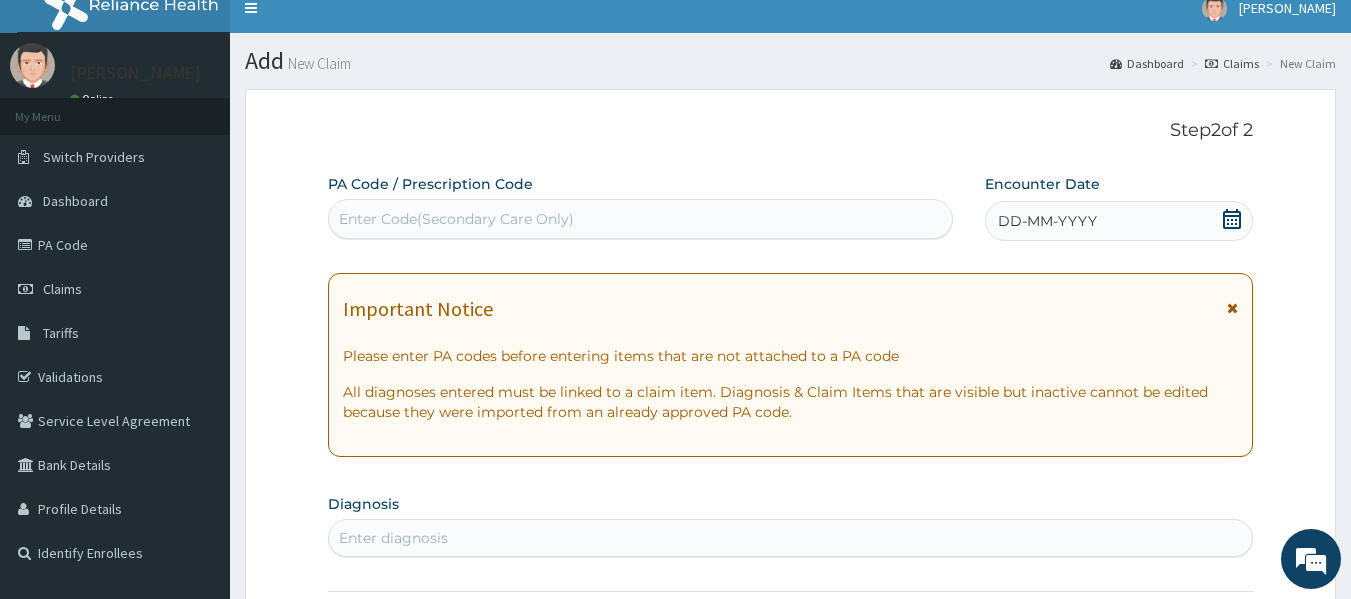 scroll, scrollTop: 0, scrollLeft: 0, axis: both 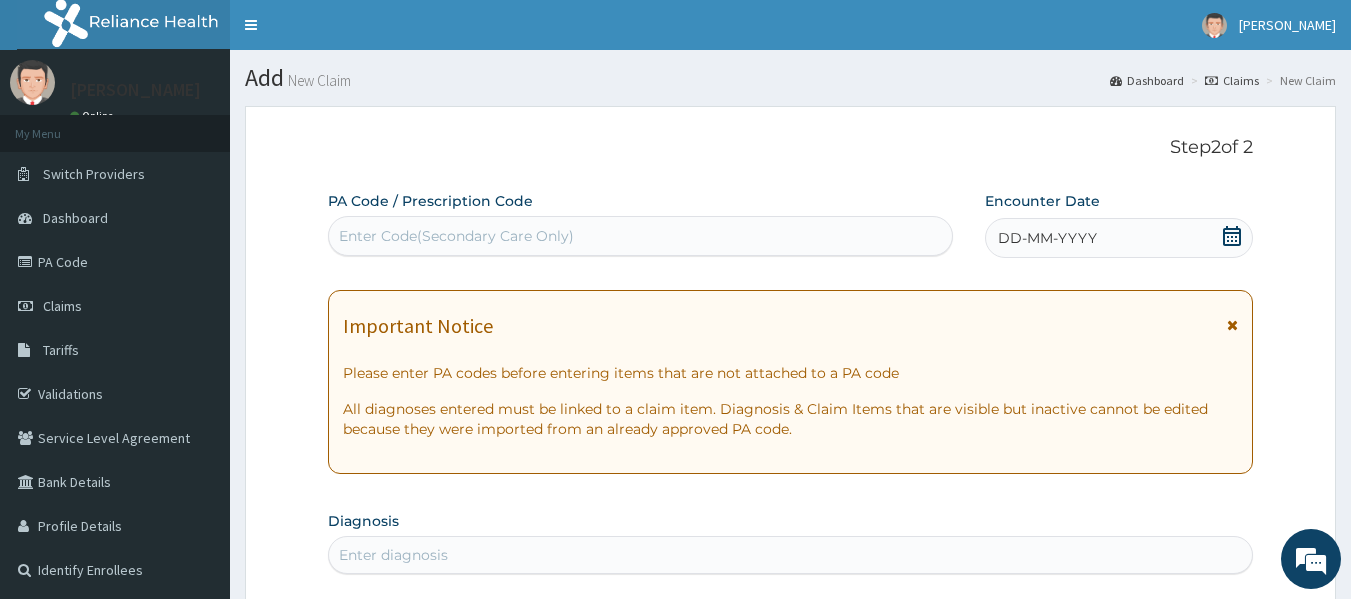 click on "Enter Code(Secondary Care Only)" at bounding box center [641, 236] 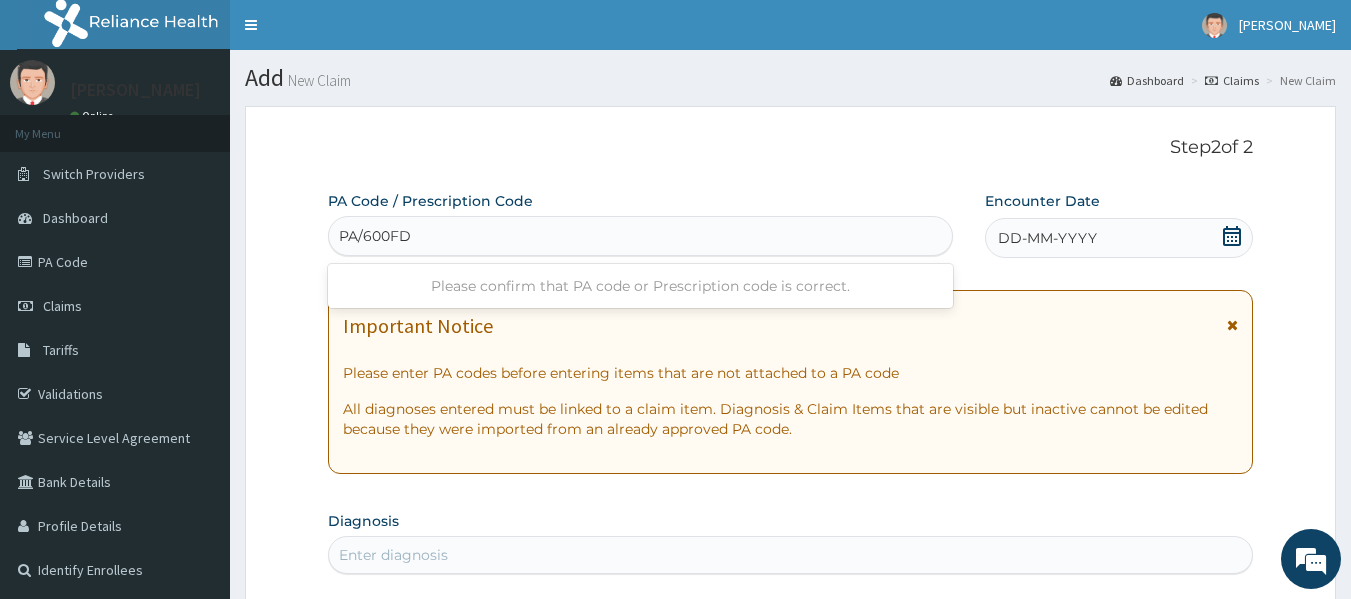 type on "PA/600FDE" 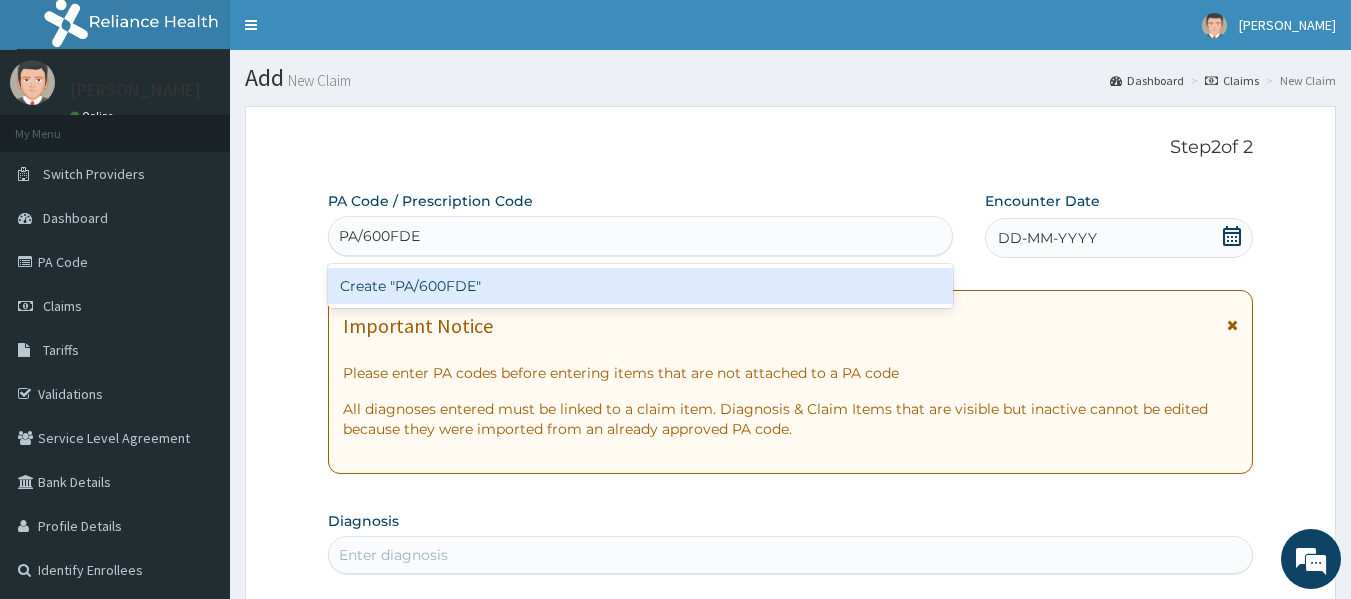 click on "Create "PA/600FDE"" at bounding box center [641, 286] 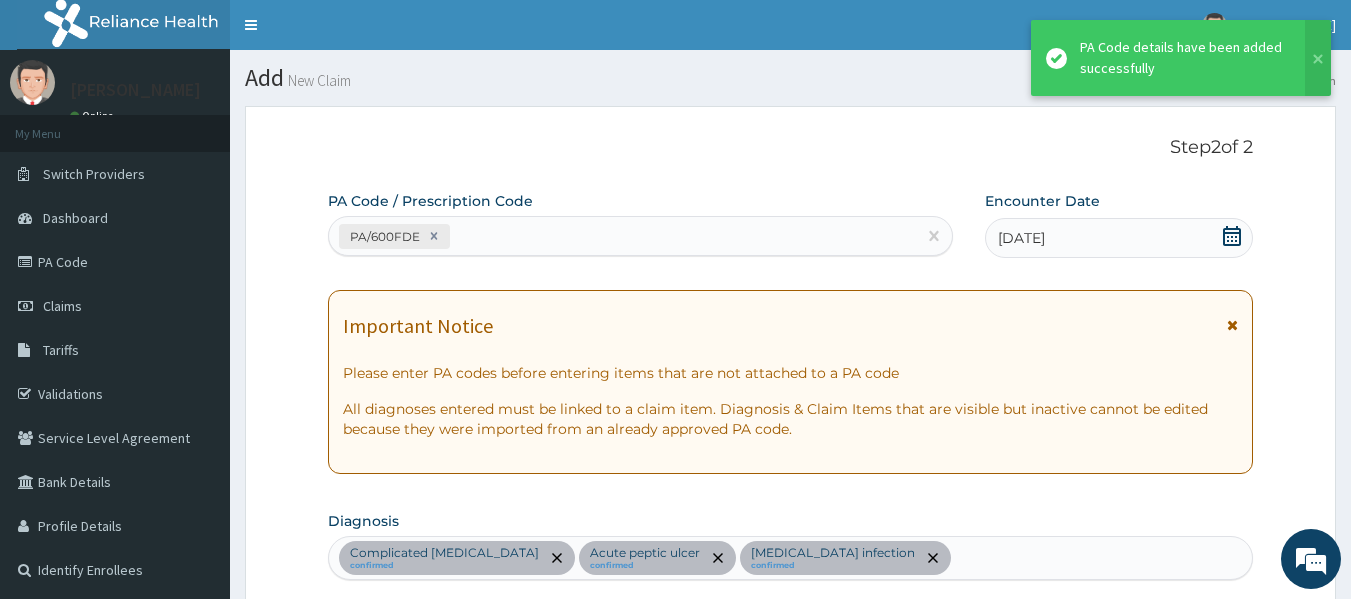 scroll, scrollTop: 1114, scrollLeft: 0, axis: vertical 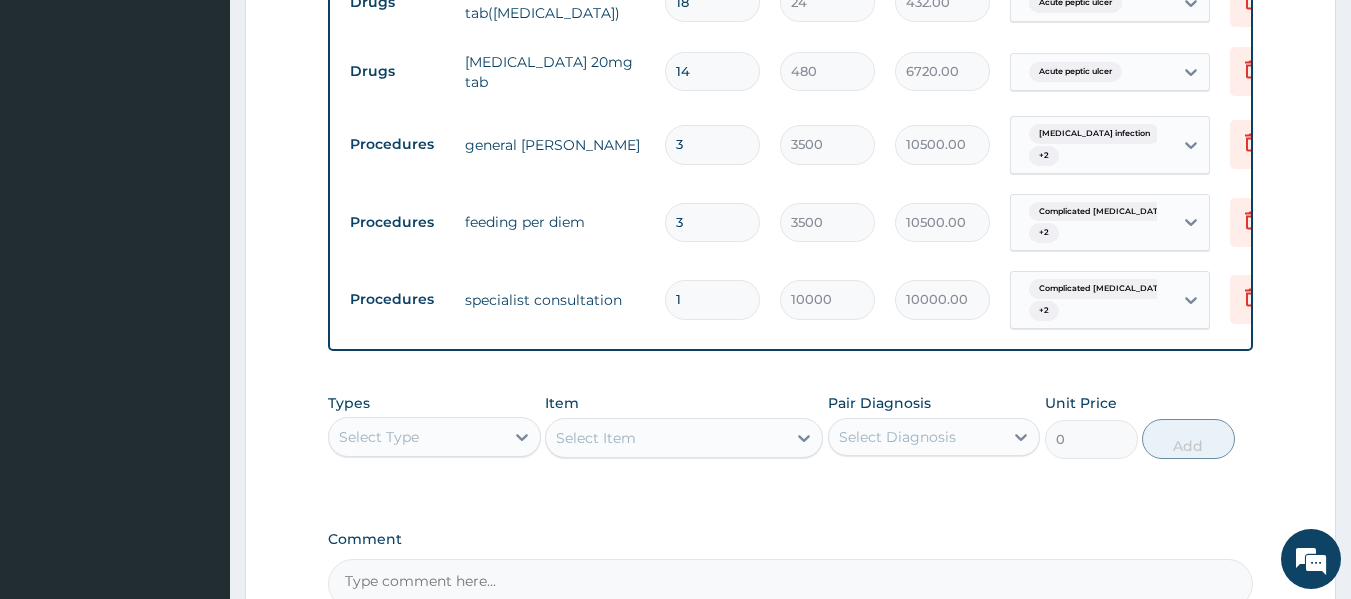 click on "3" at bounding box center [712, 222] 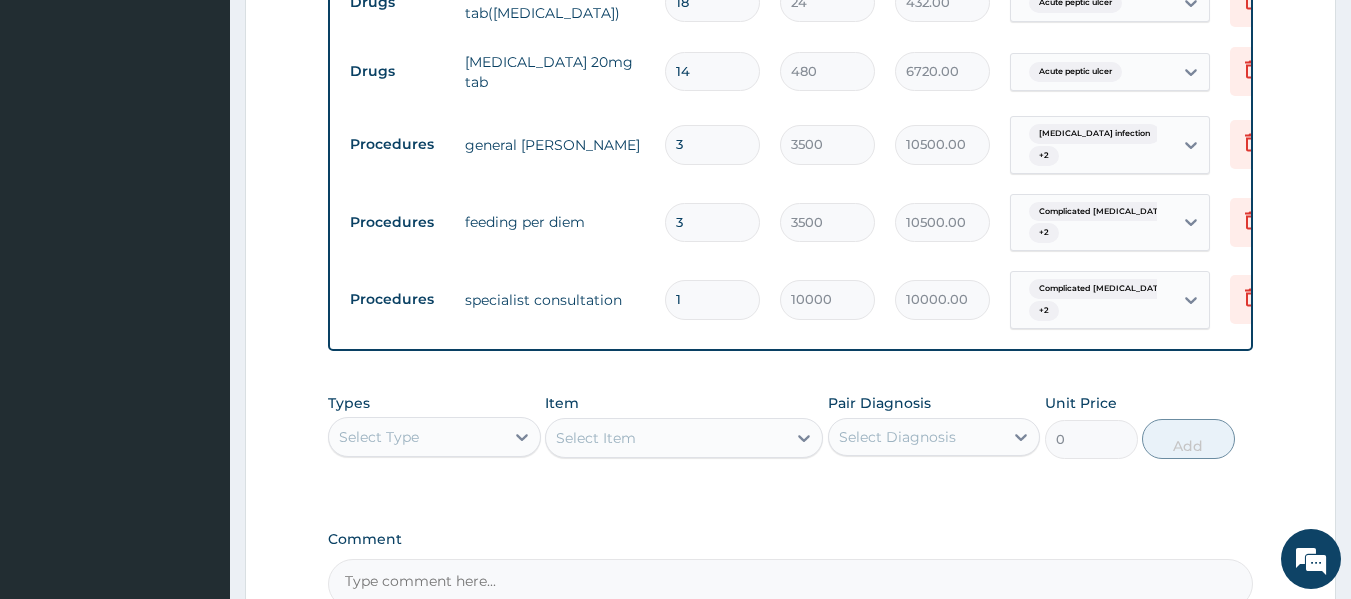 type 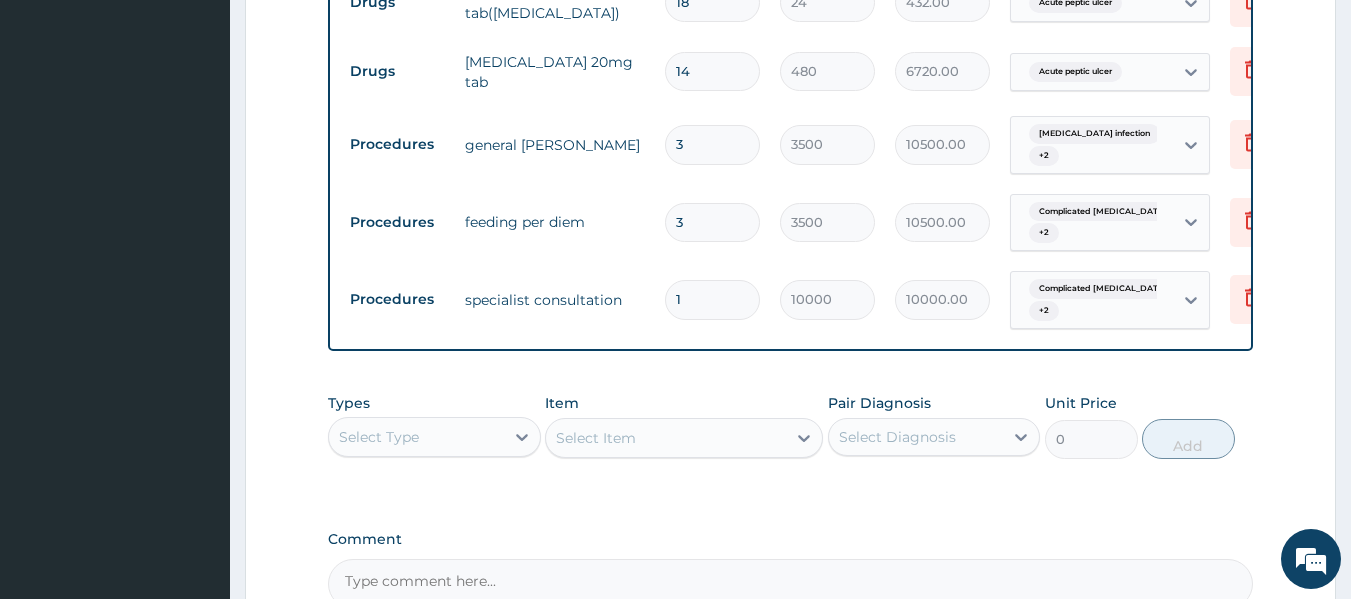 type on "0.00" 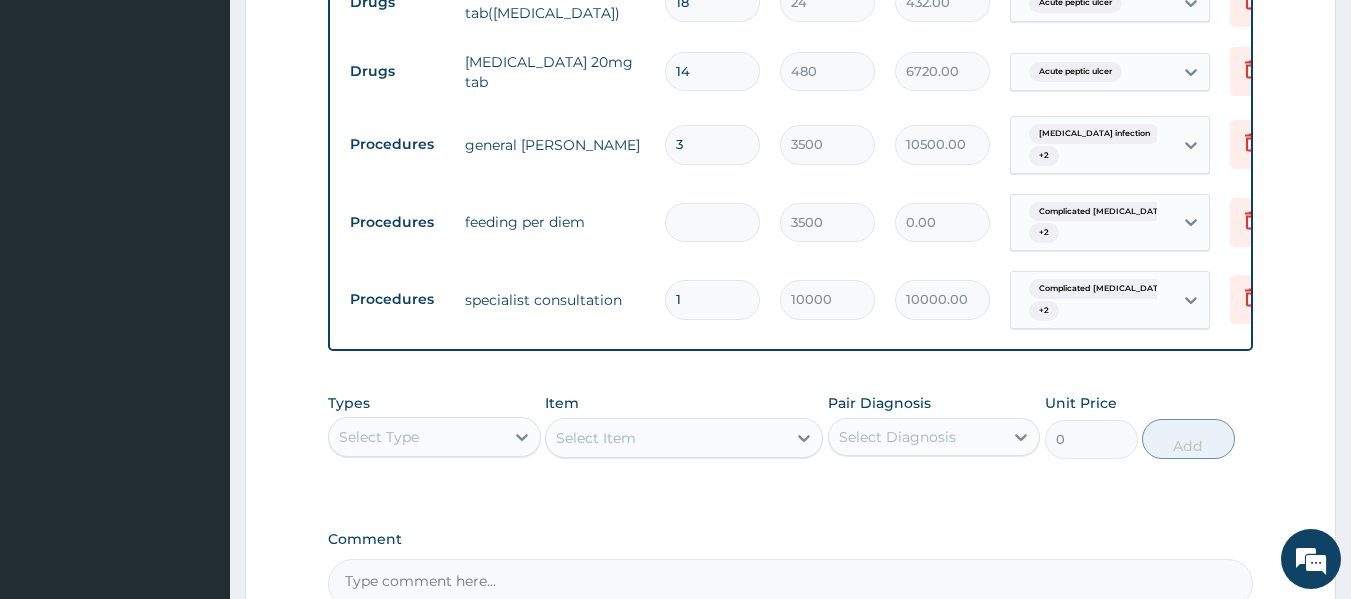 type on "2" 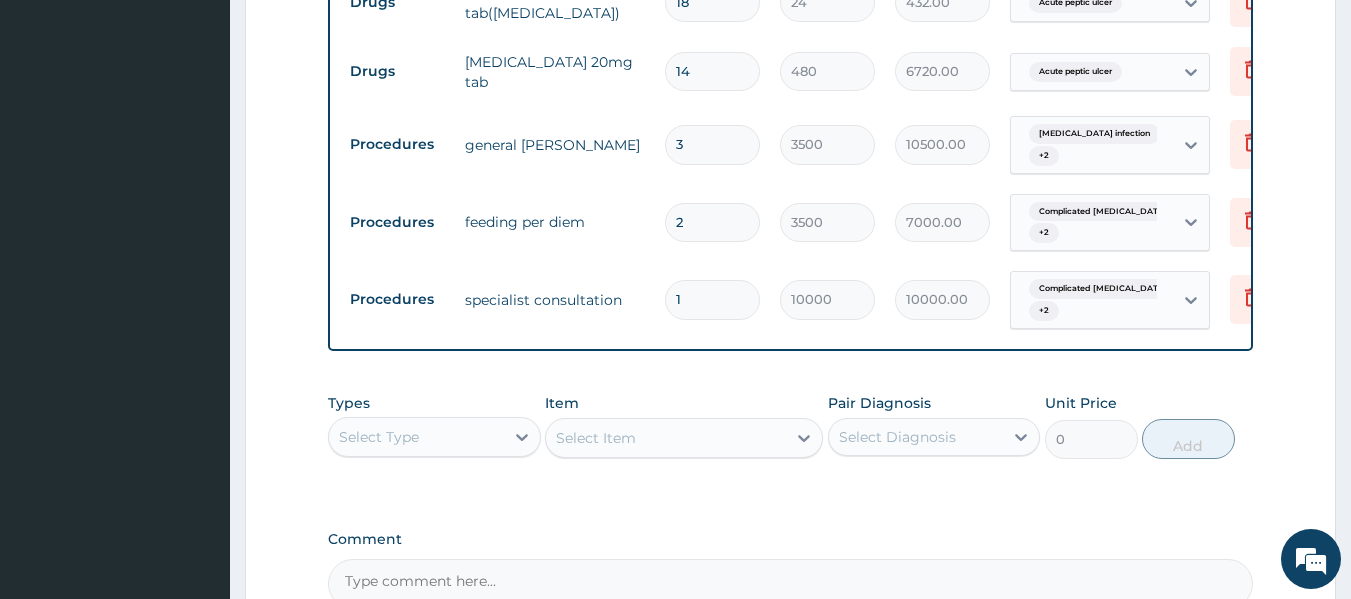 type on "2" 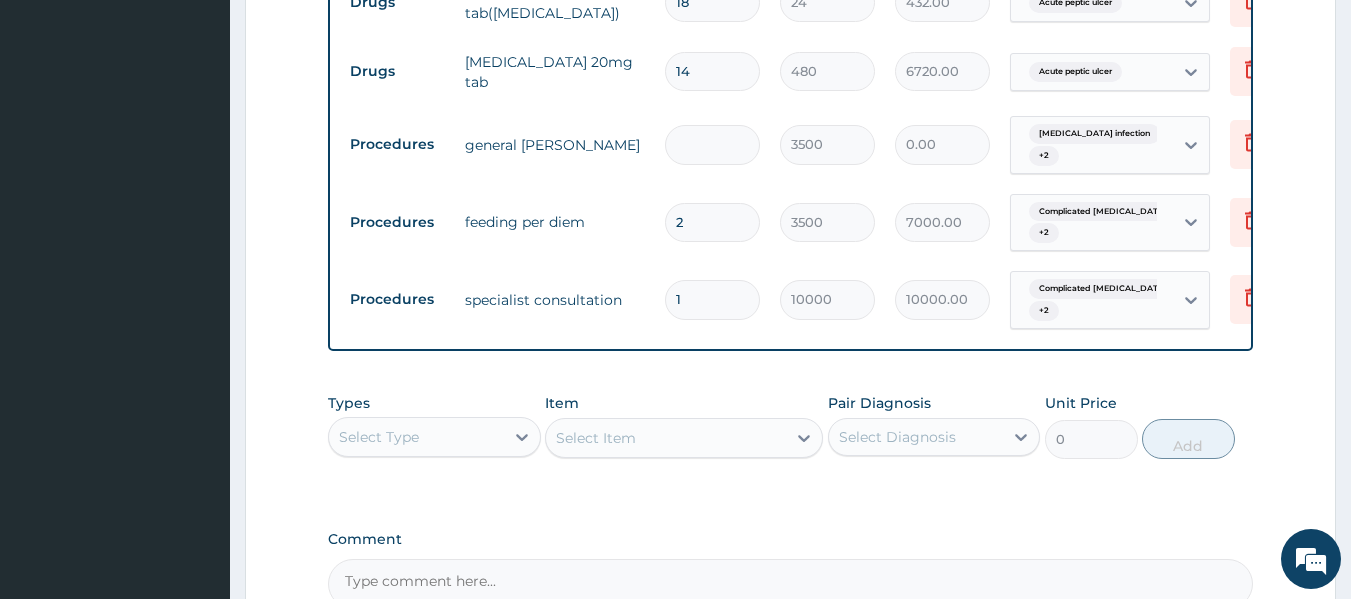type on "2" 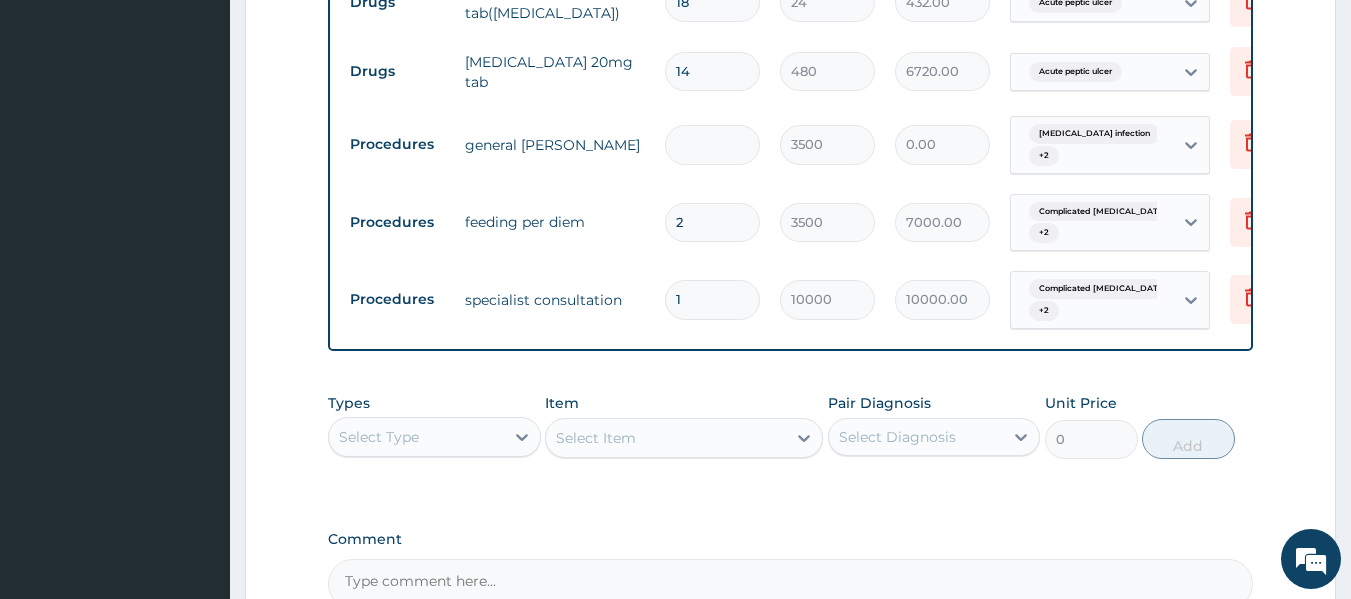 type on "7000.00" 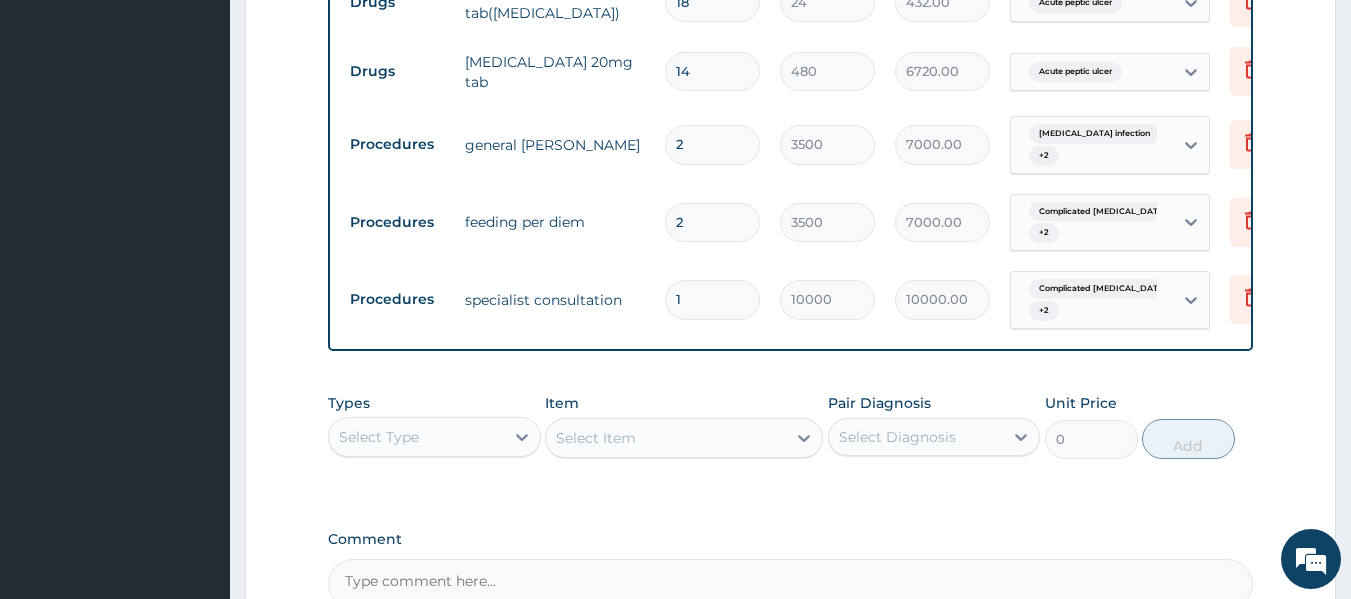 type on "3" 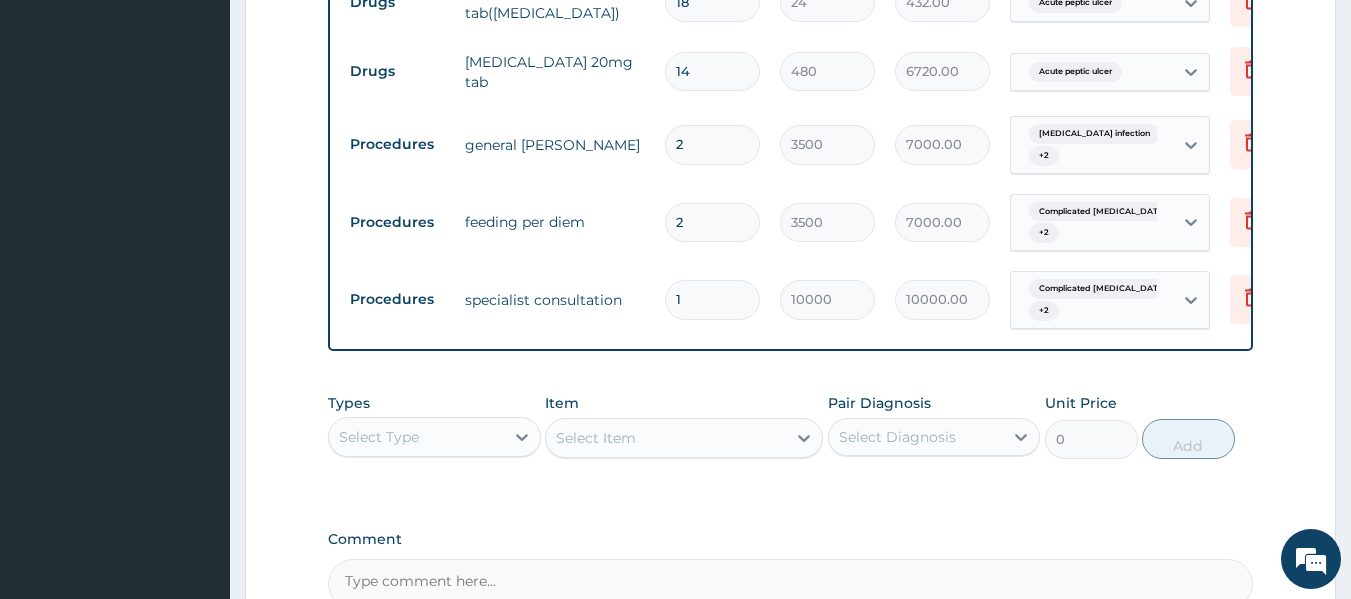 type on "10500.00" 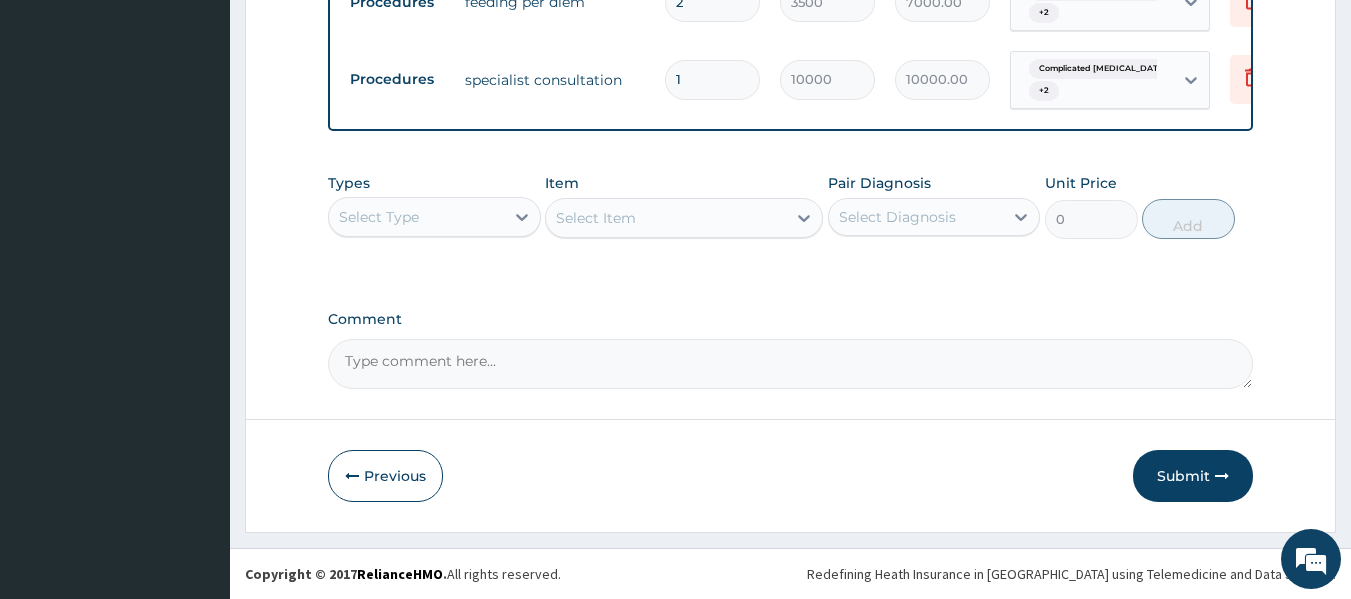 scroll, scrollTop: 1349, scrollLeft: 0, axis: vertical 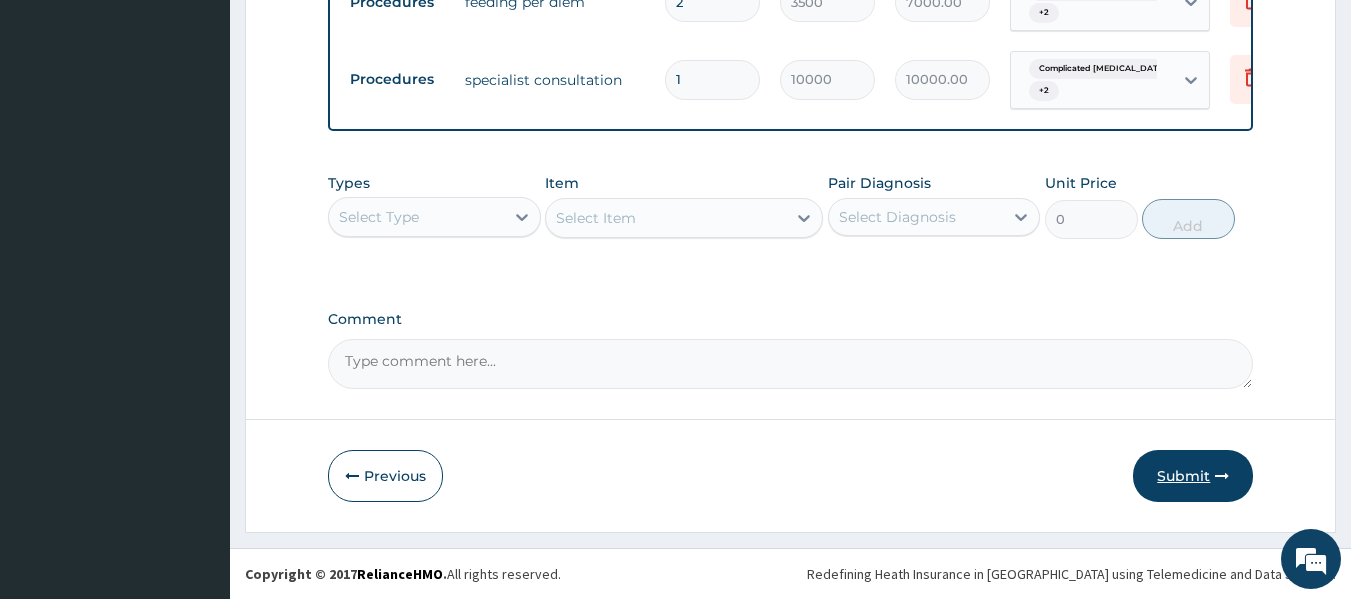 click on "Submit" at bounding box center (1193, 476) 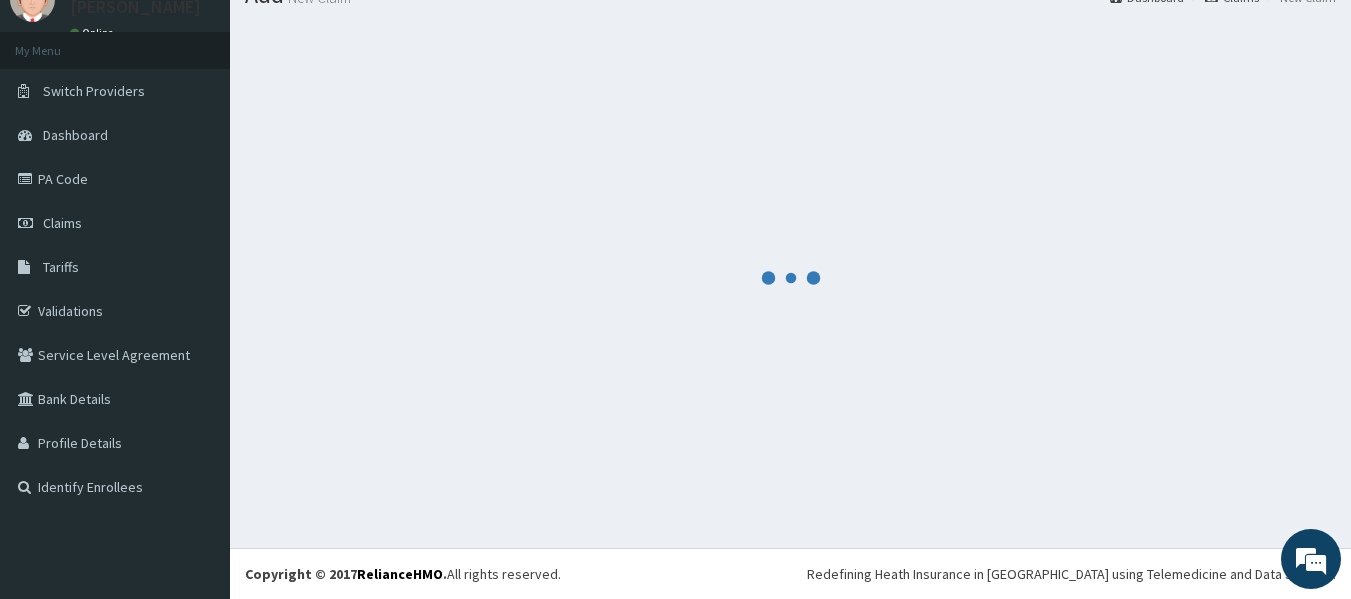 scroll, scrollTop: 1349, scrollLeft: 0, axis: vertical 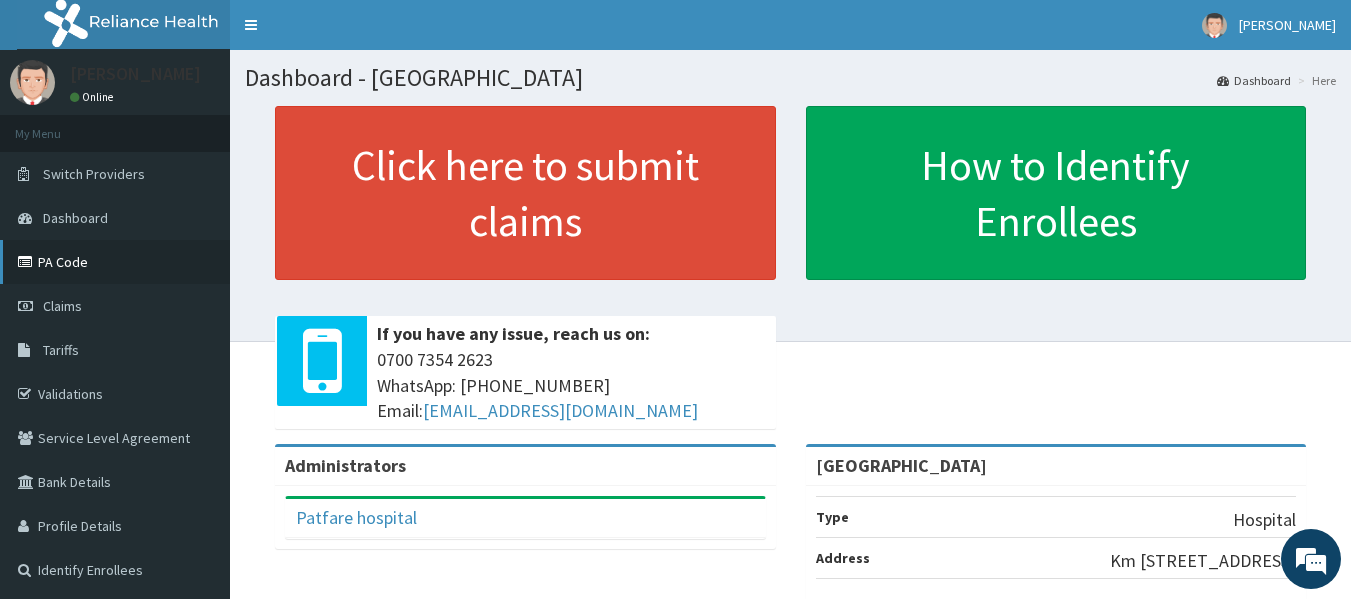 click on "PA Code" at bounding box center (115, 262) 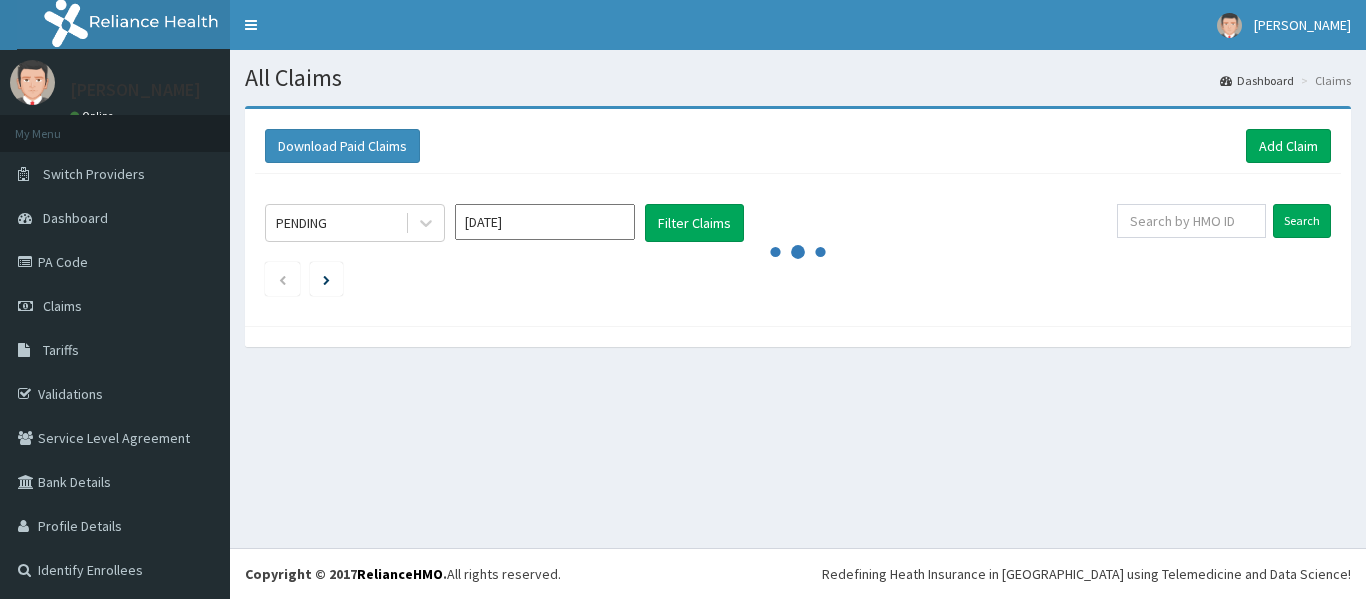 scroll, scrollTop: 0, scrollLeft: 0, axis: both 